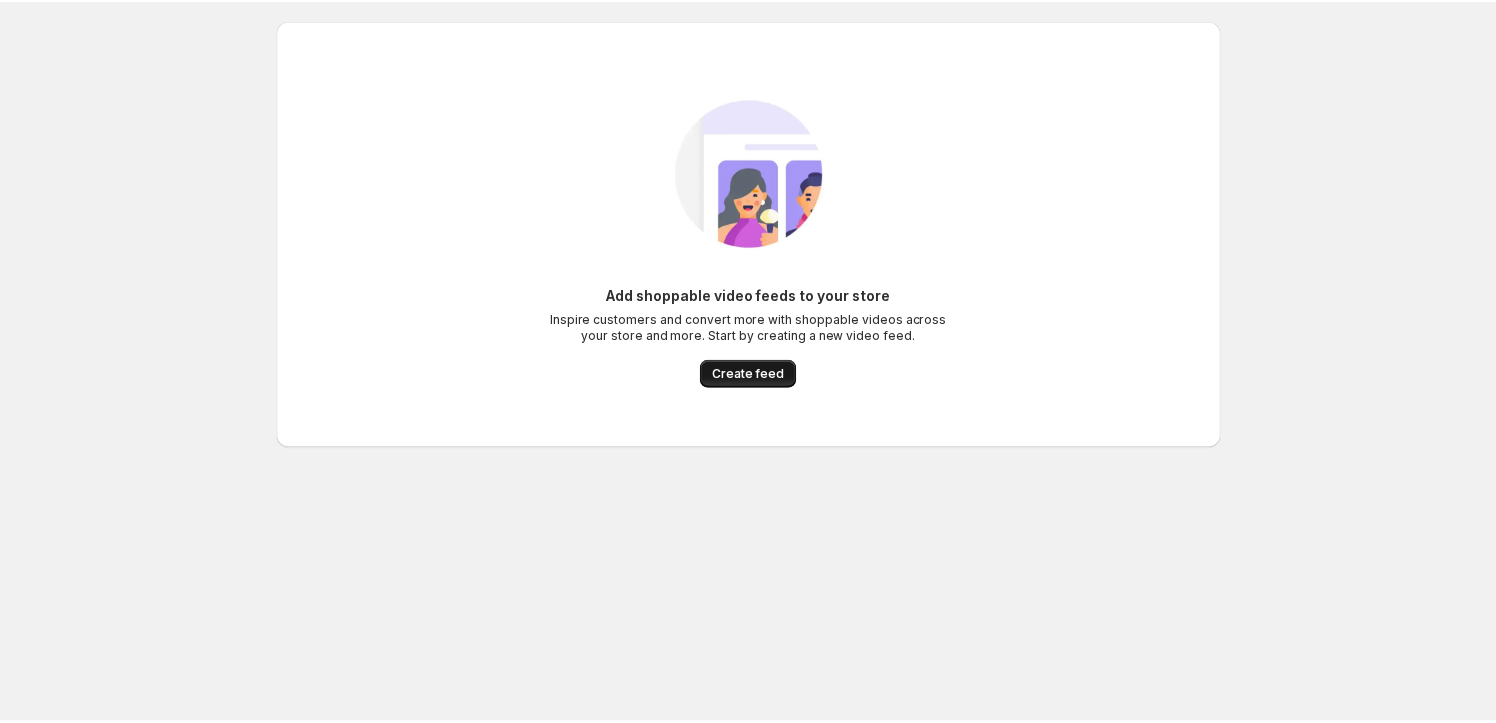 scroll, scrollTop: 0, scrollLeft: 0, axis: both 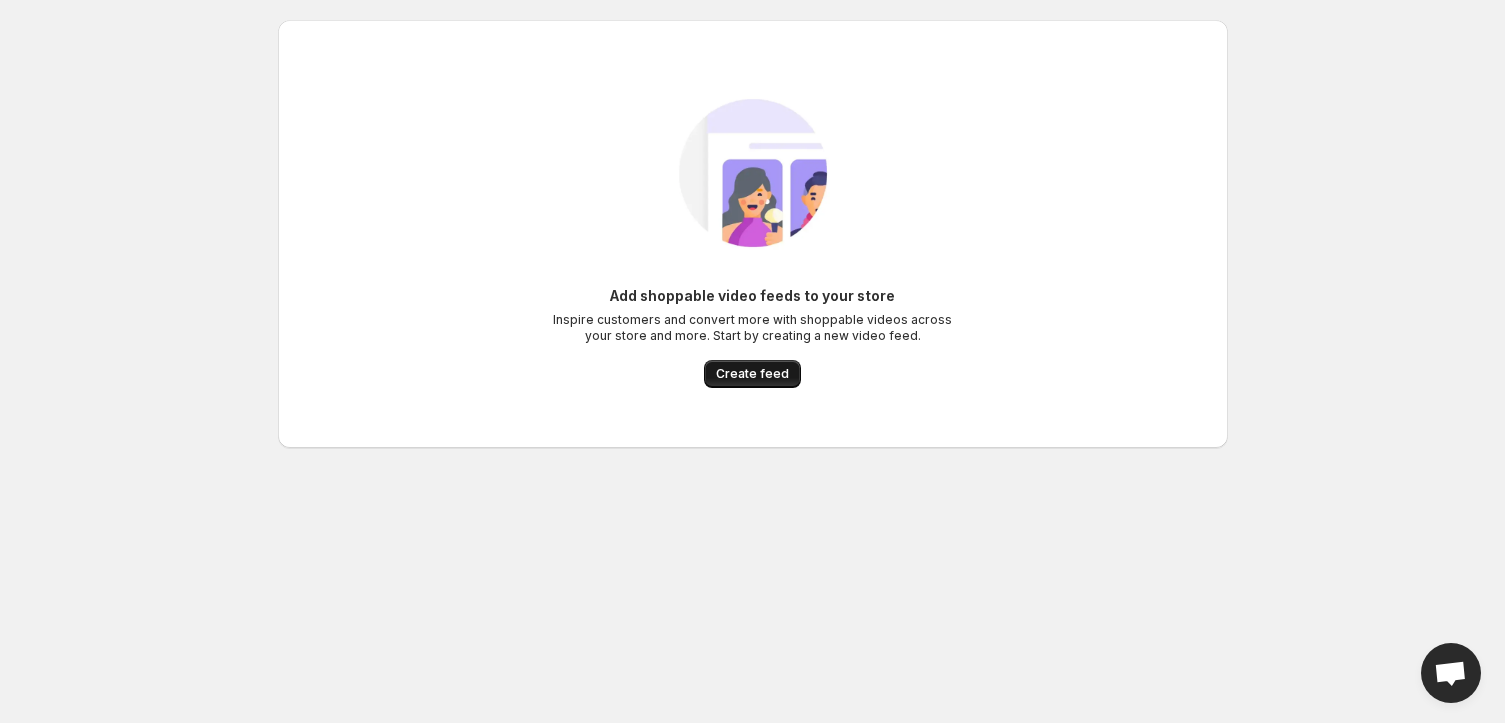 click on "Create feed" at bounding box center [752, 374] 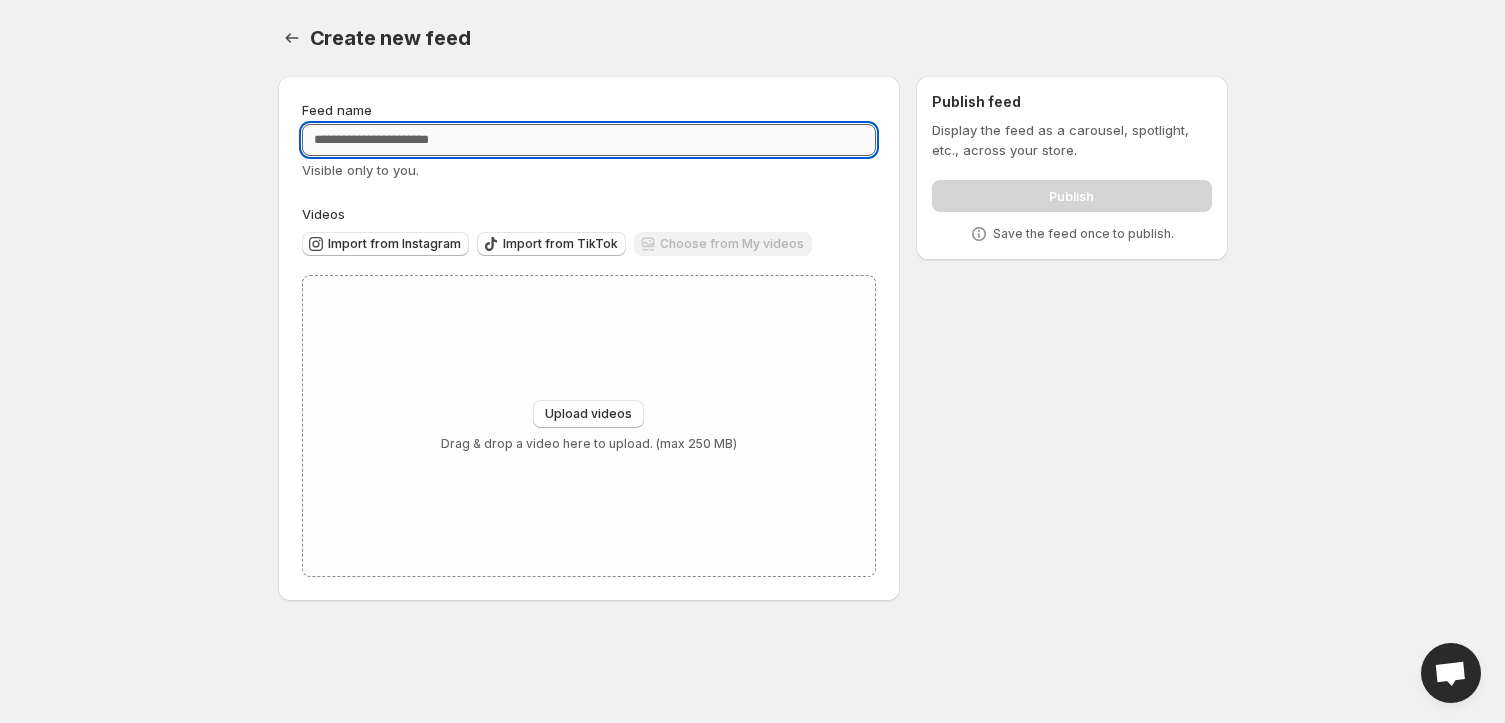 click on "Feed name" at bounding box center [589, 140] 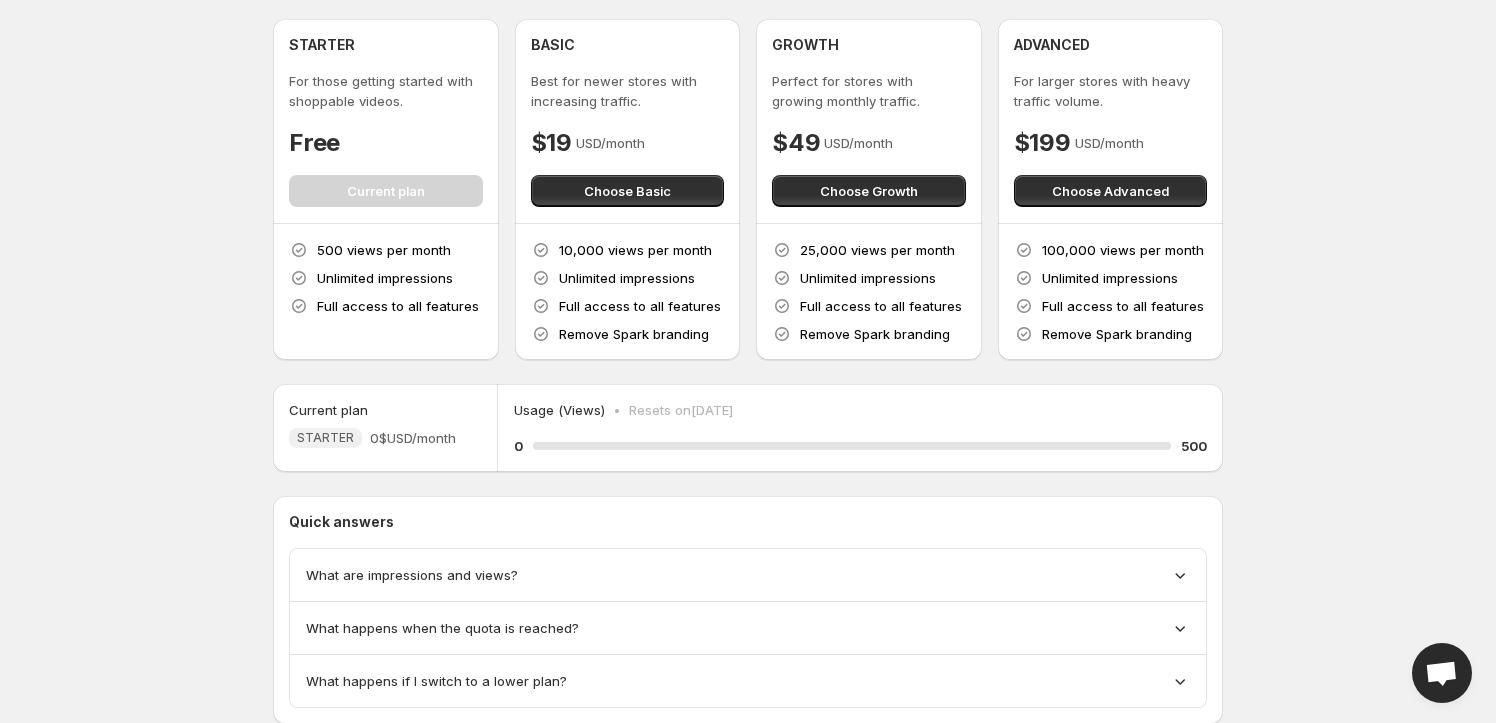 scroll, scrollTop: 118, scrollLeft: 0, axis: vertical 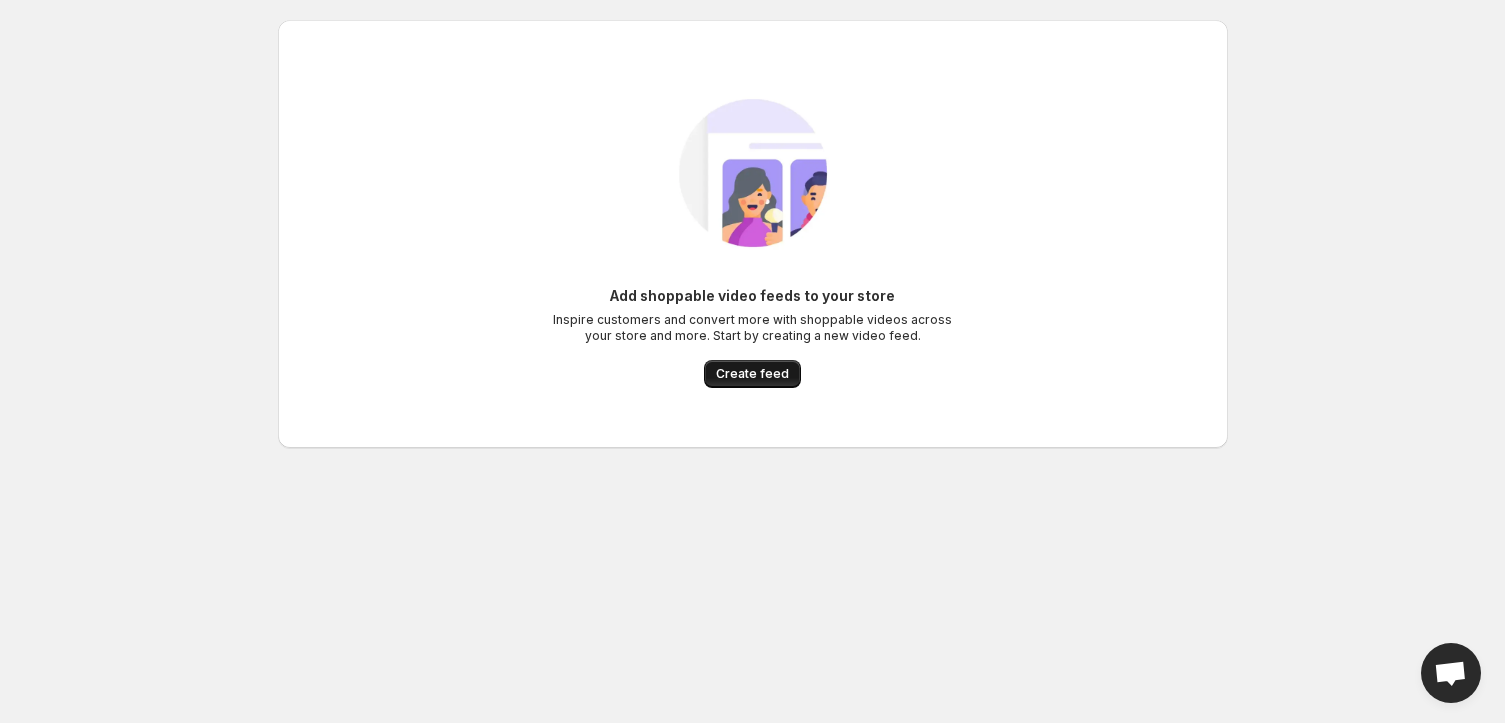click on "Create feed" at bounding box center [752, 374] 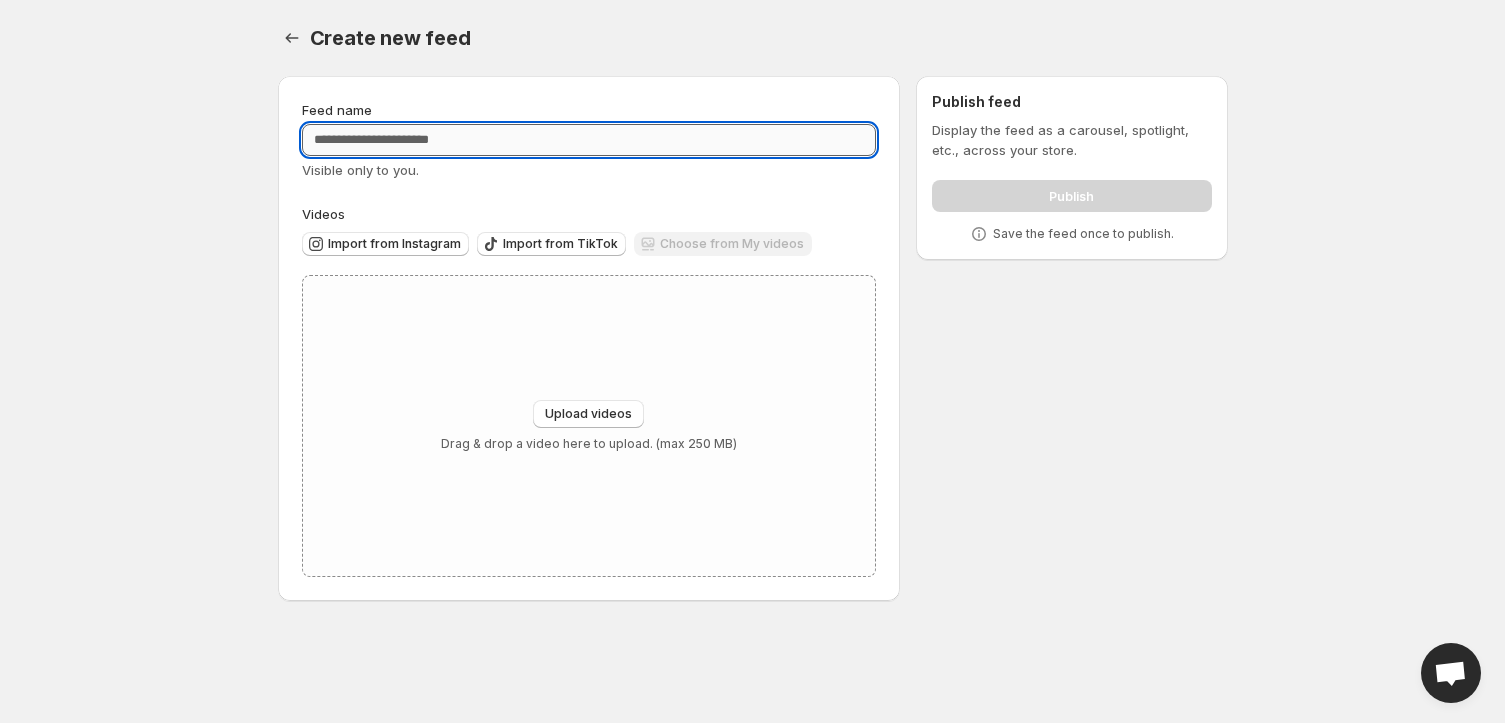 click on "Feed name" at bounding box center (589, 140) 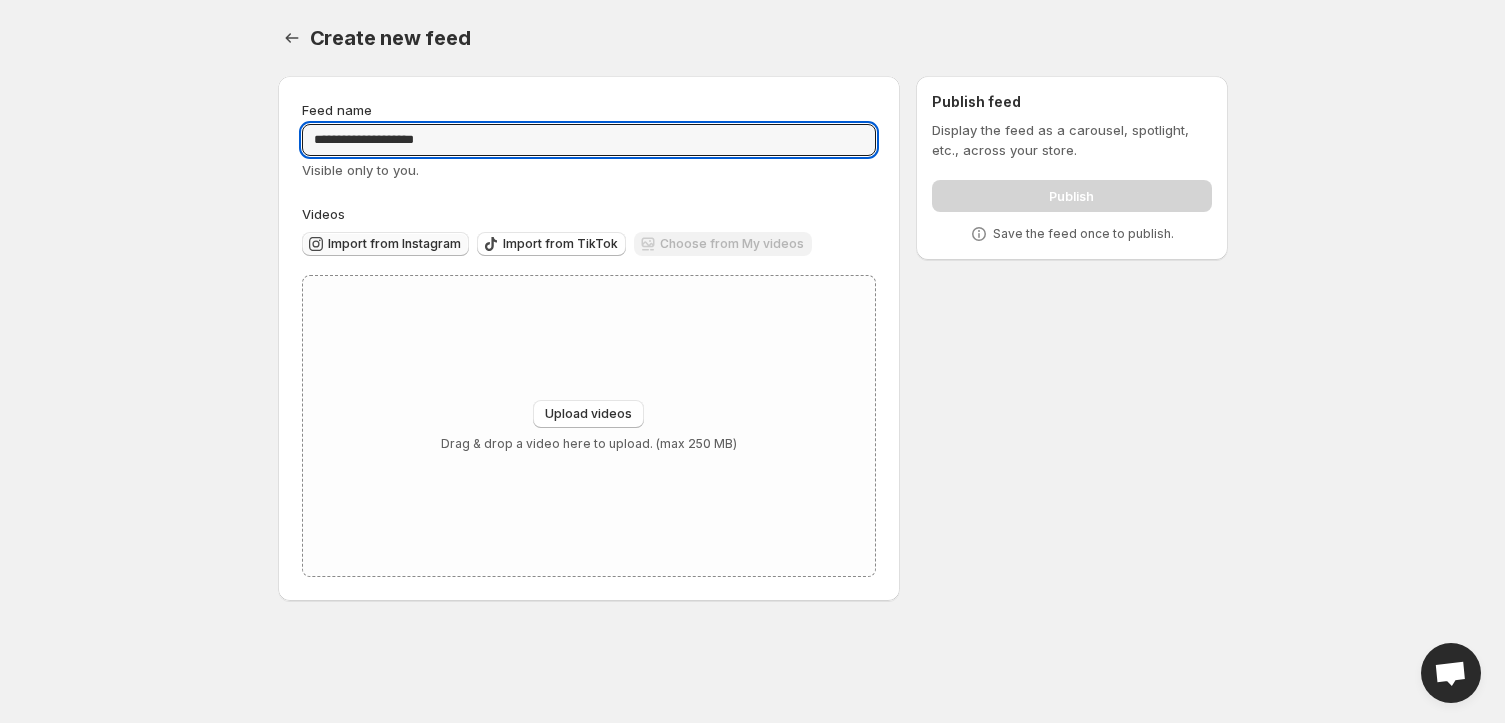 type on "**********" 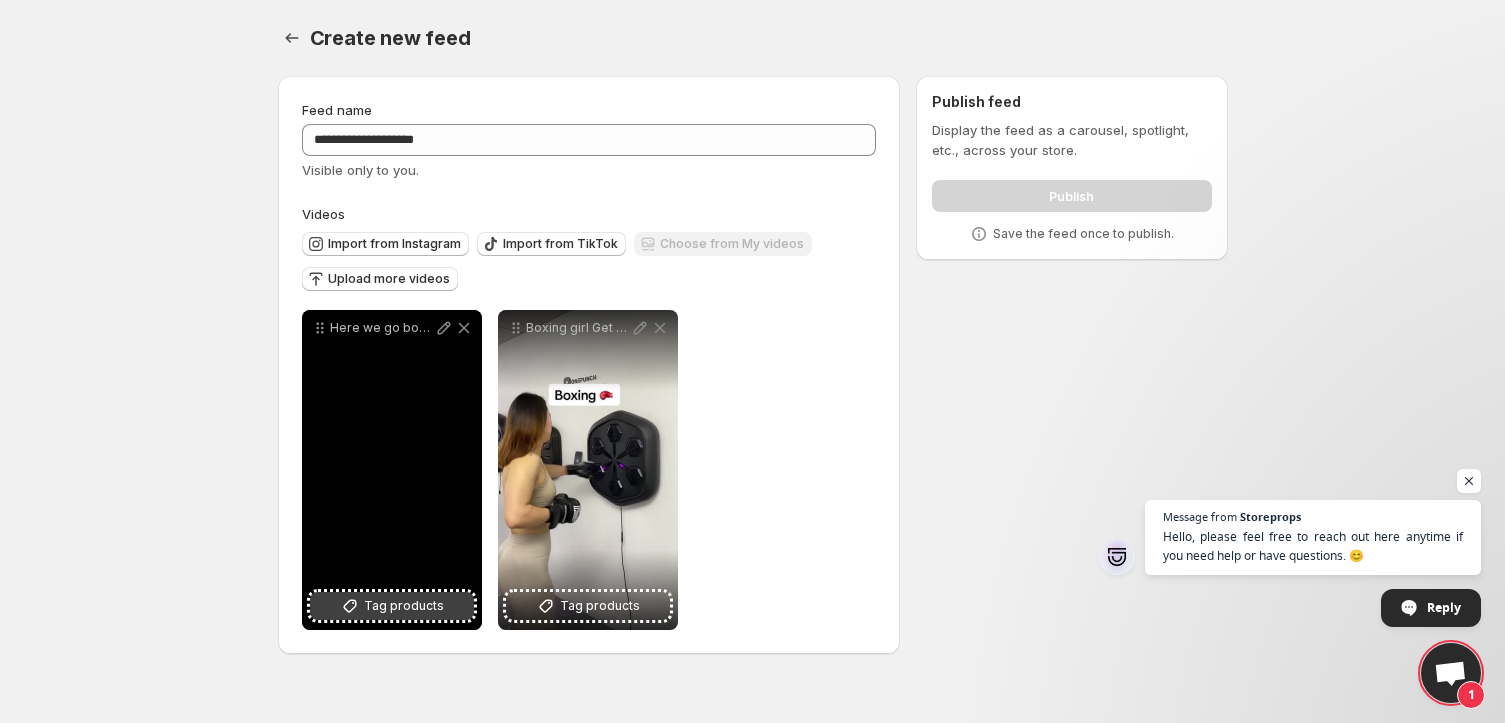 click on "Tag products" at bounding box center [404, 606] 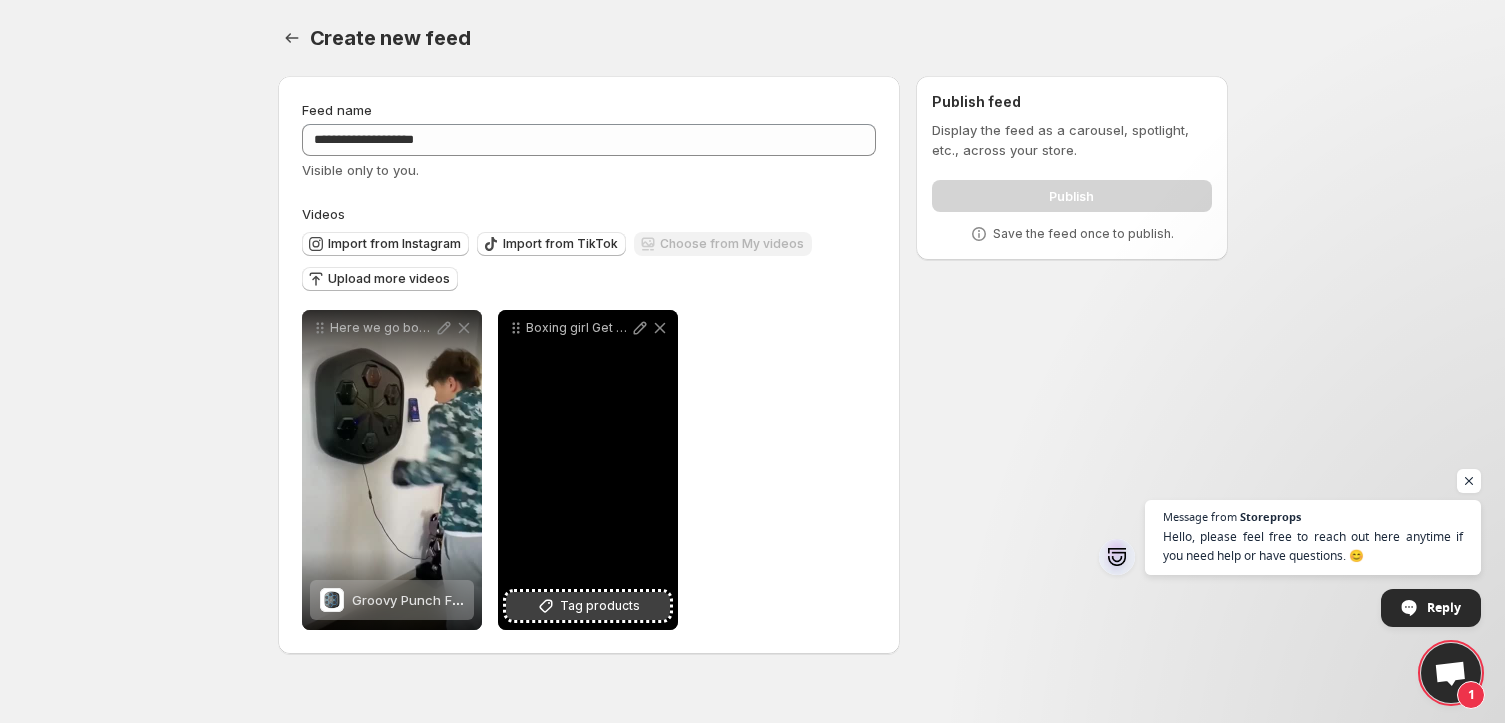 click on "Tag products" at bounding box center [600, 606] 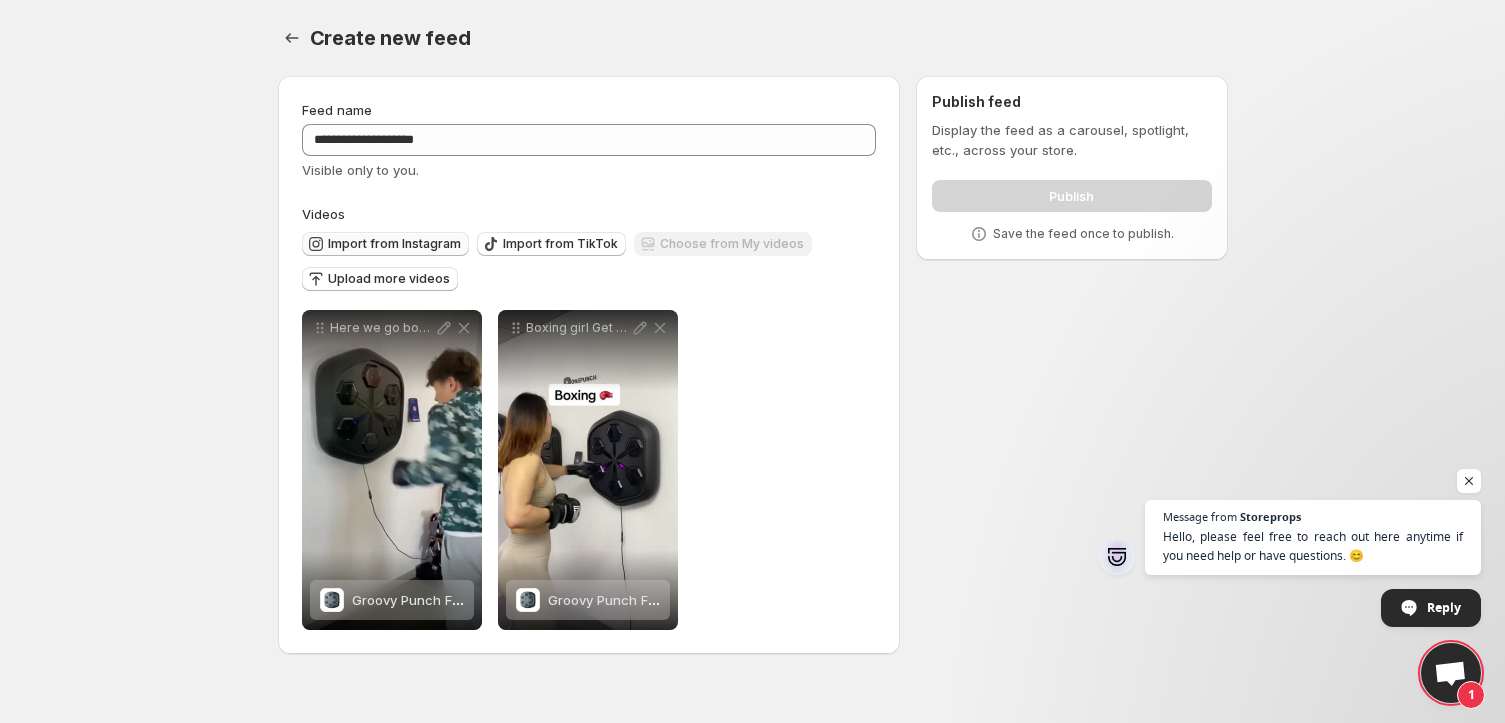 click on "Import from Instagram" at bounding box center [394, 244] 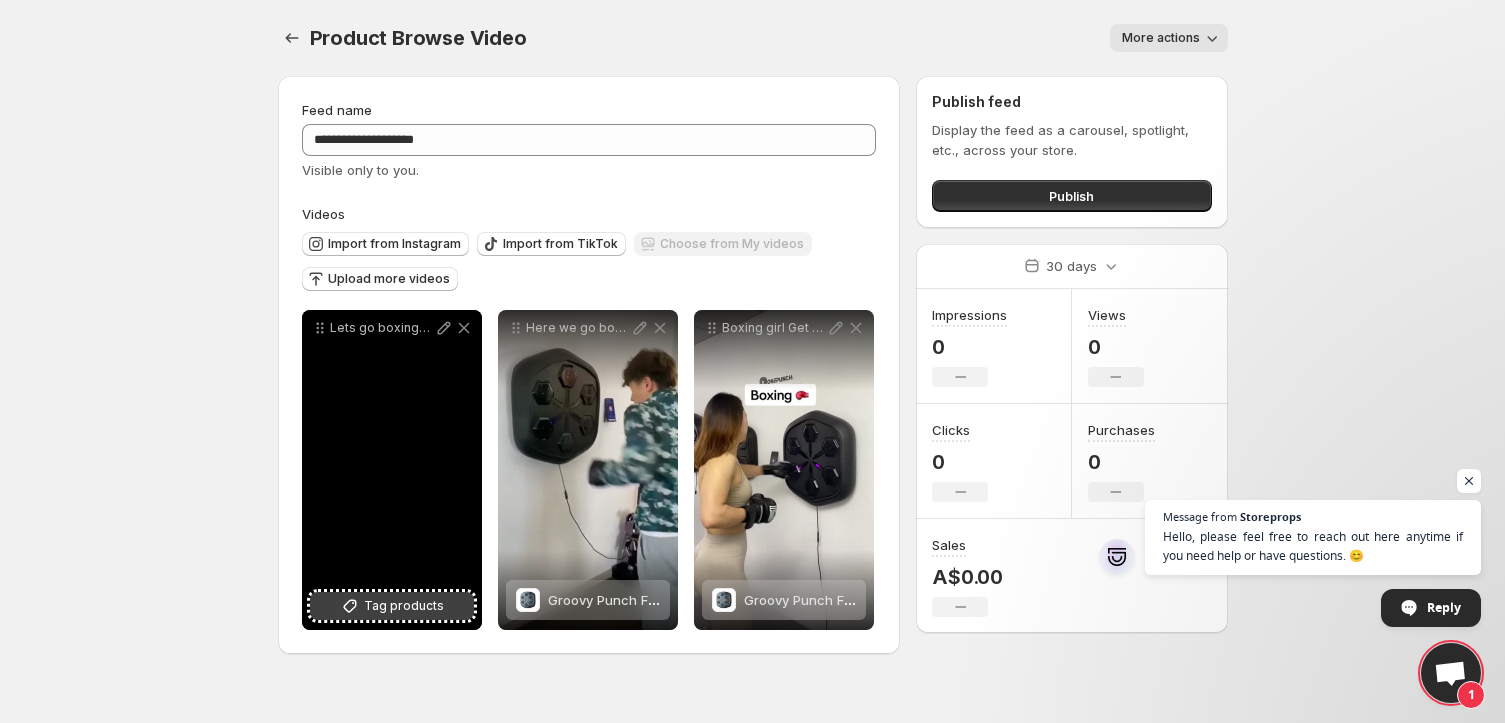 click on "Tag products" at bounding box center [404, 606] 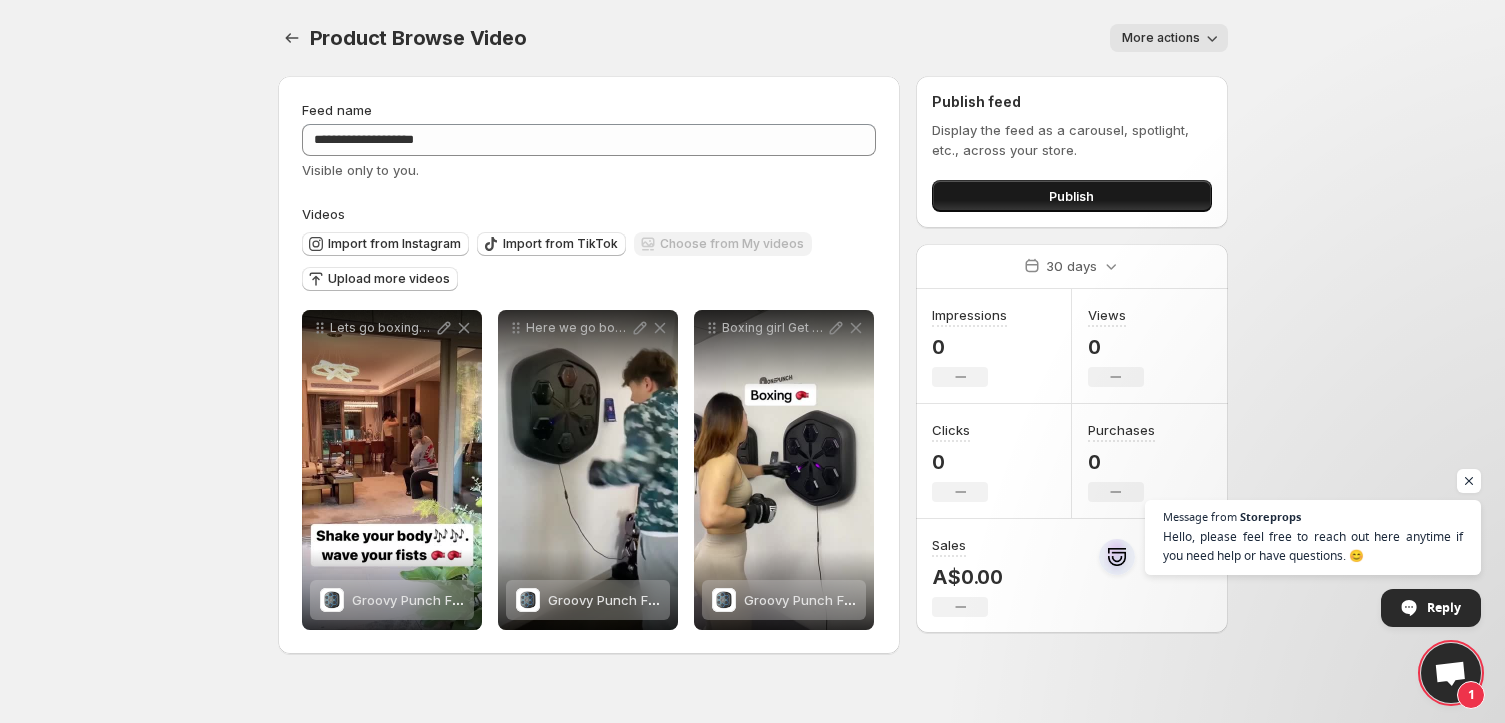 click on "Publish" at bounding box center [1071, 196] 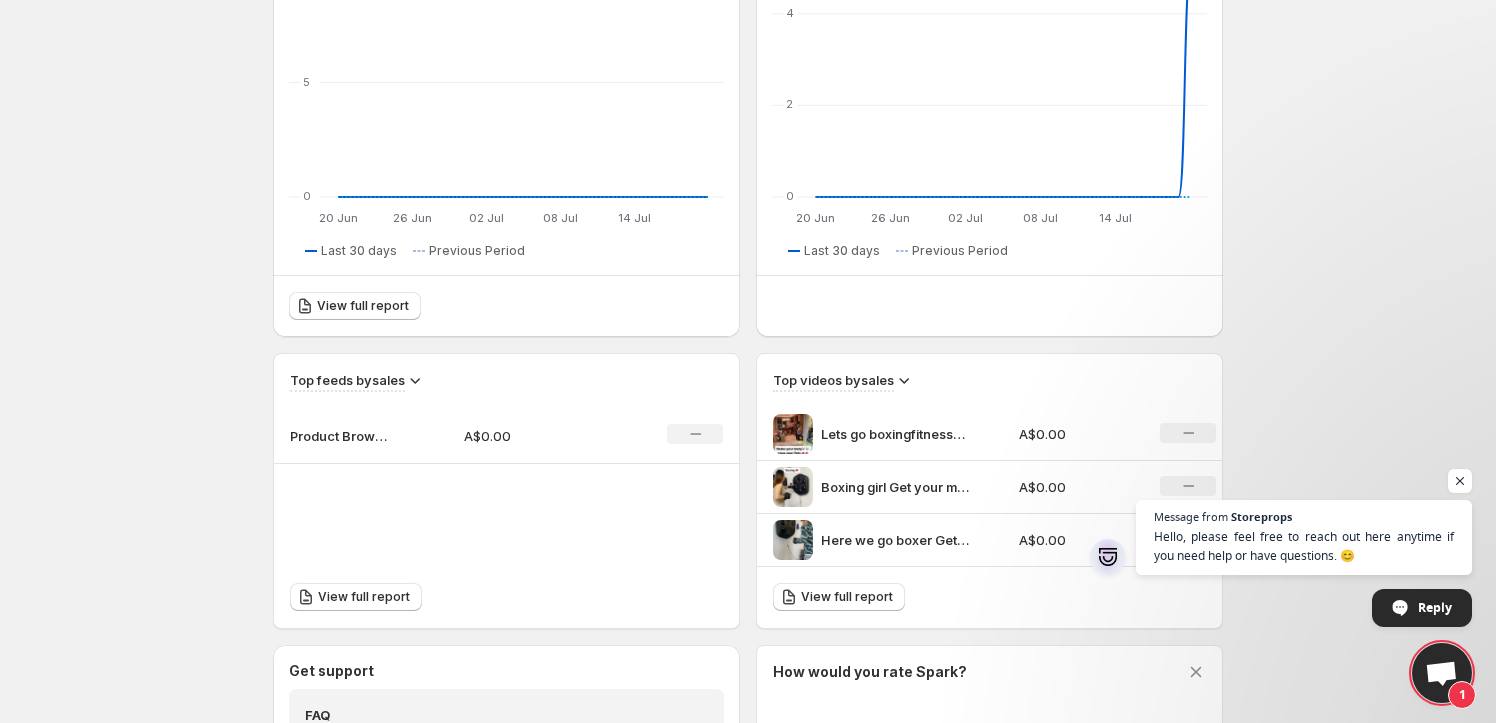 scroll, scrollTop: 520, scrollLeft: 0, axis: vertical 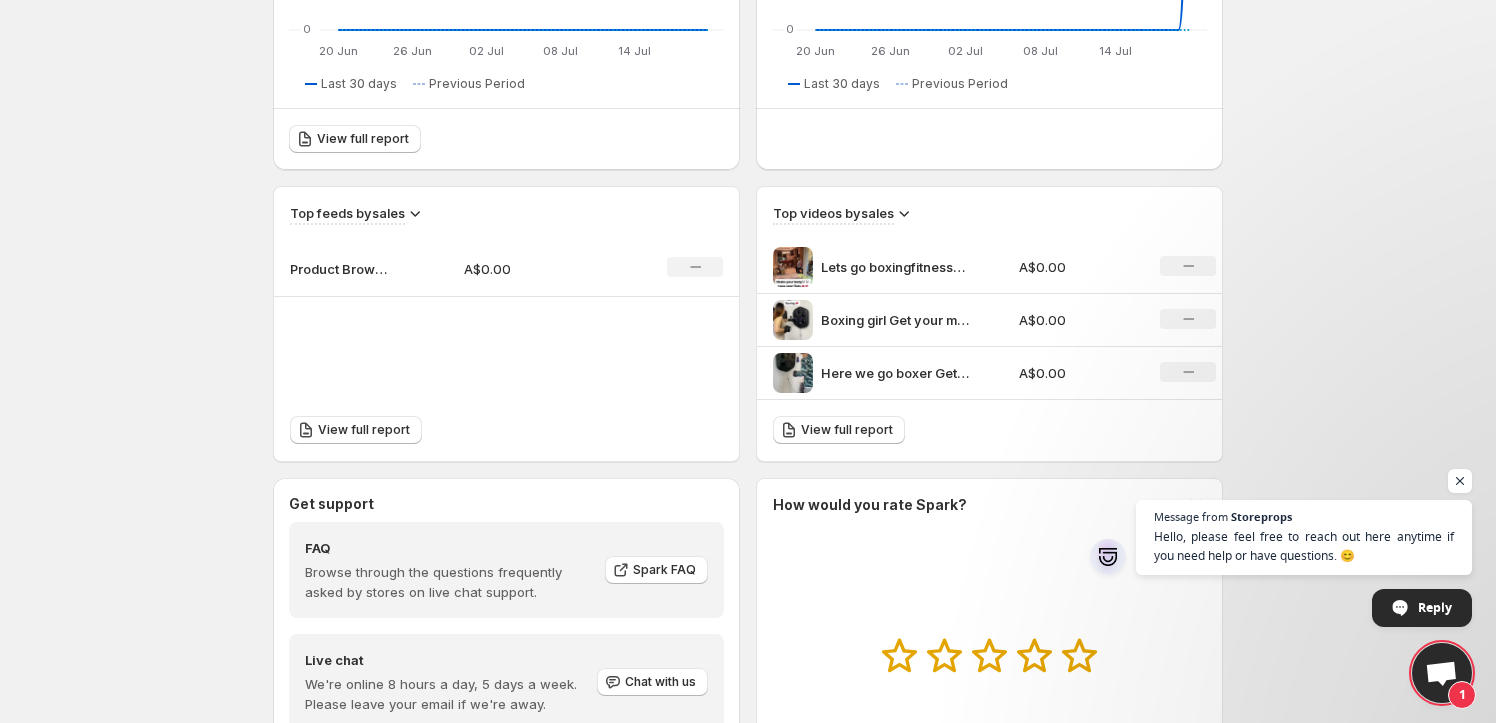 click 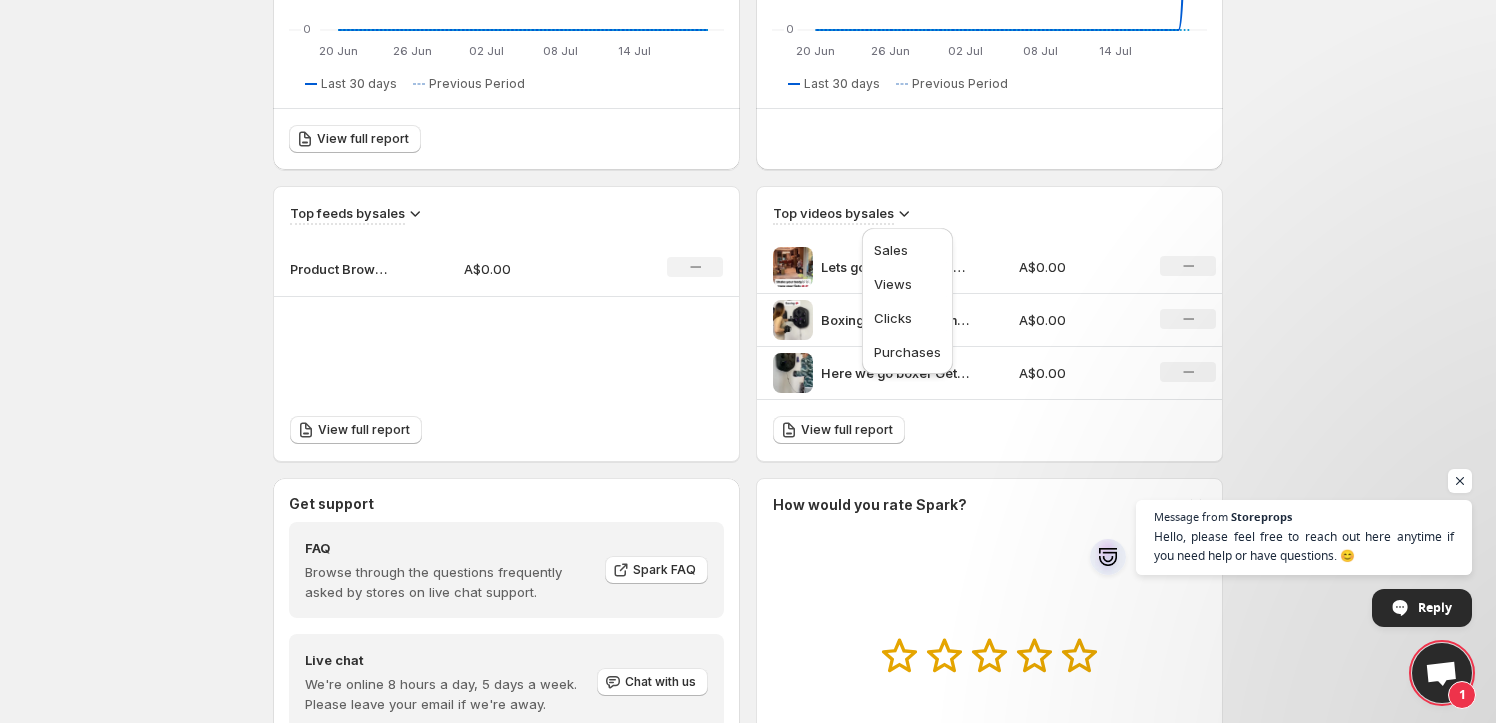 click 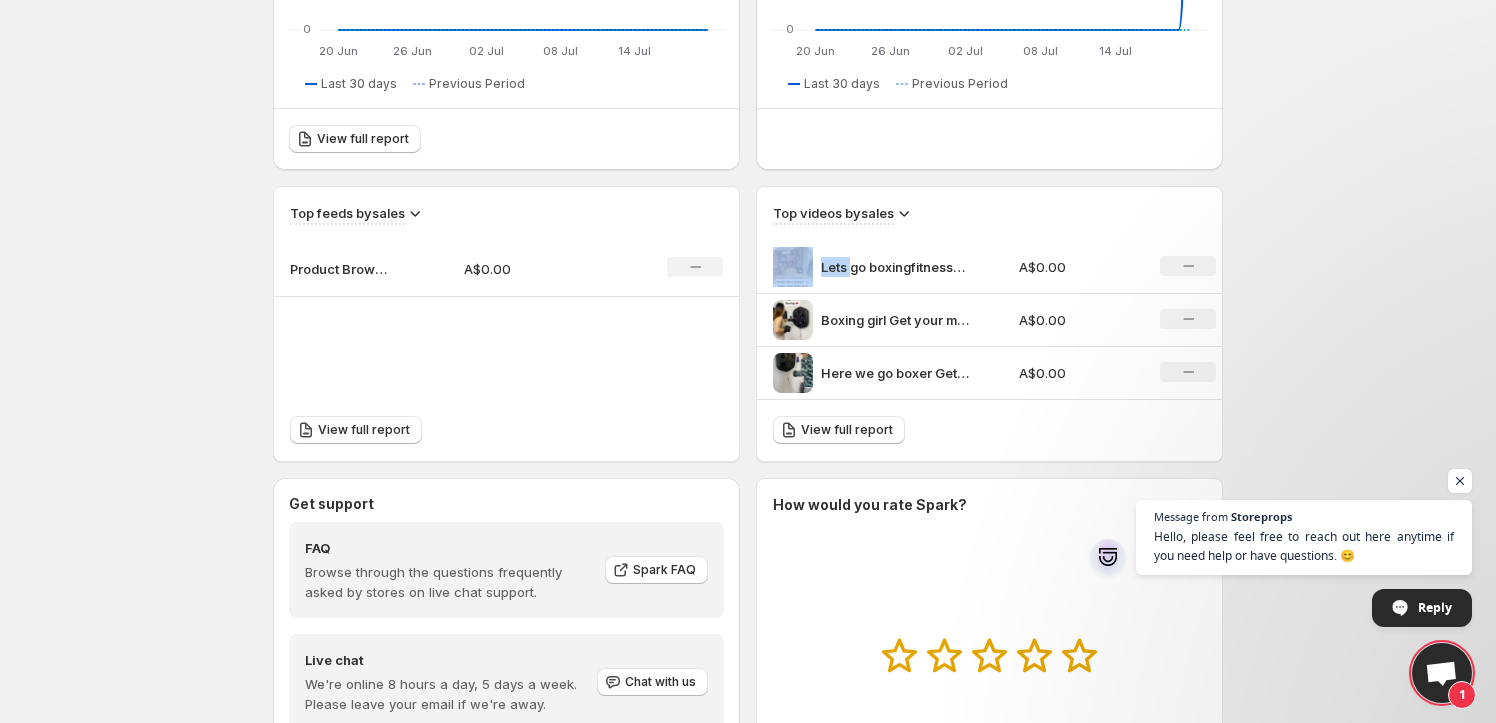 click 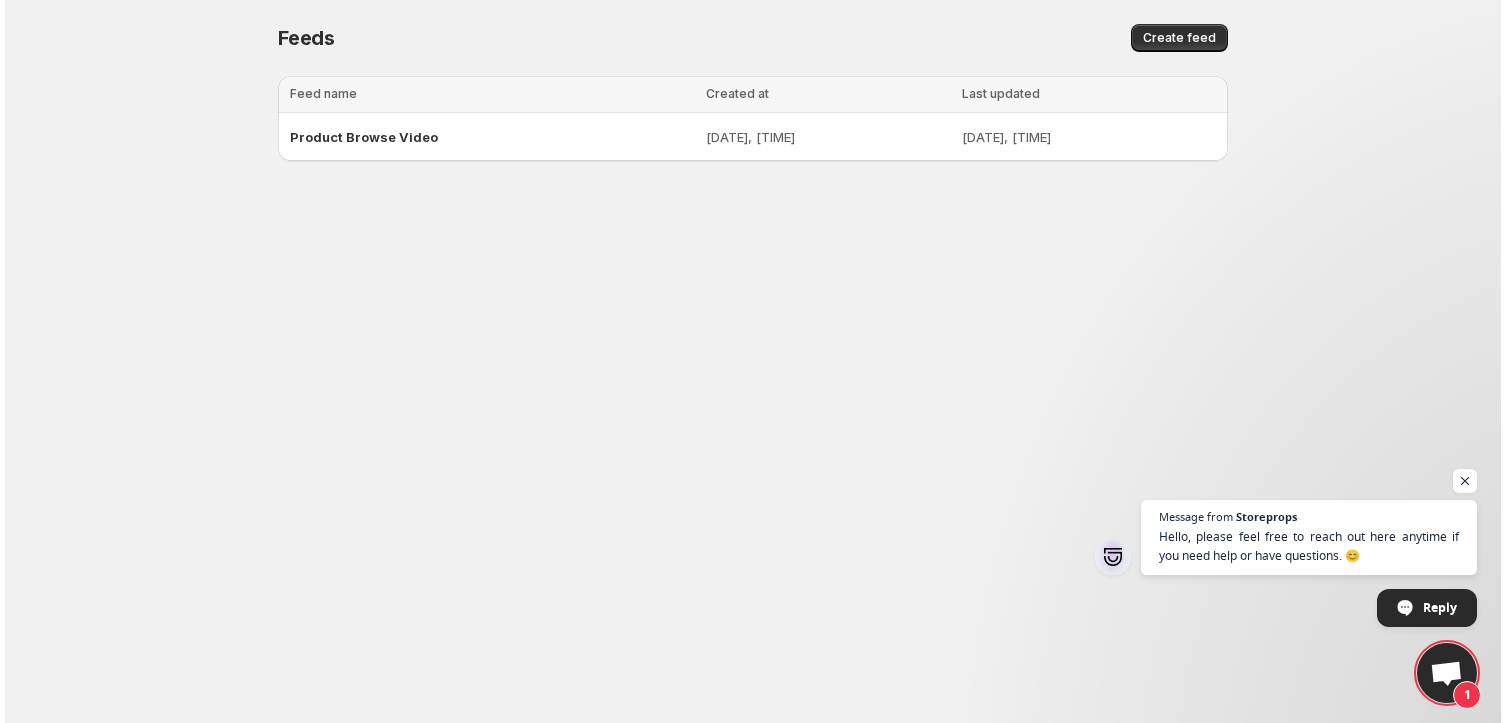 scroll, scrollTop: 0, scrollLeft: 0, axis: both 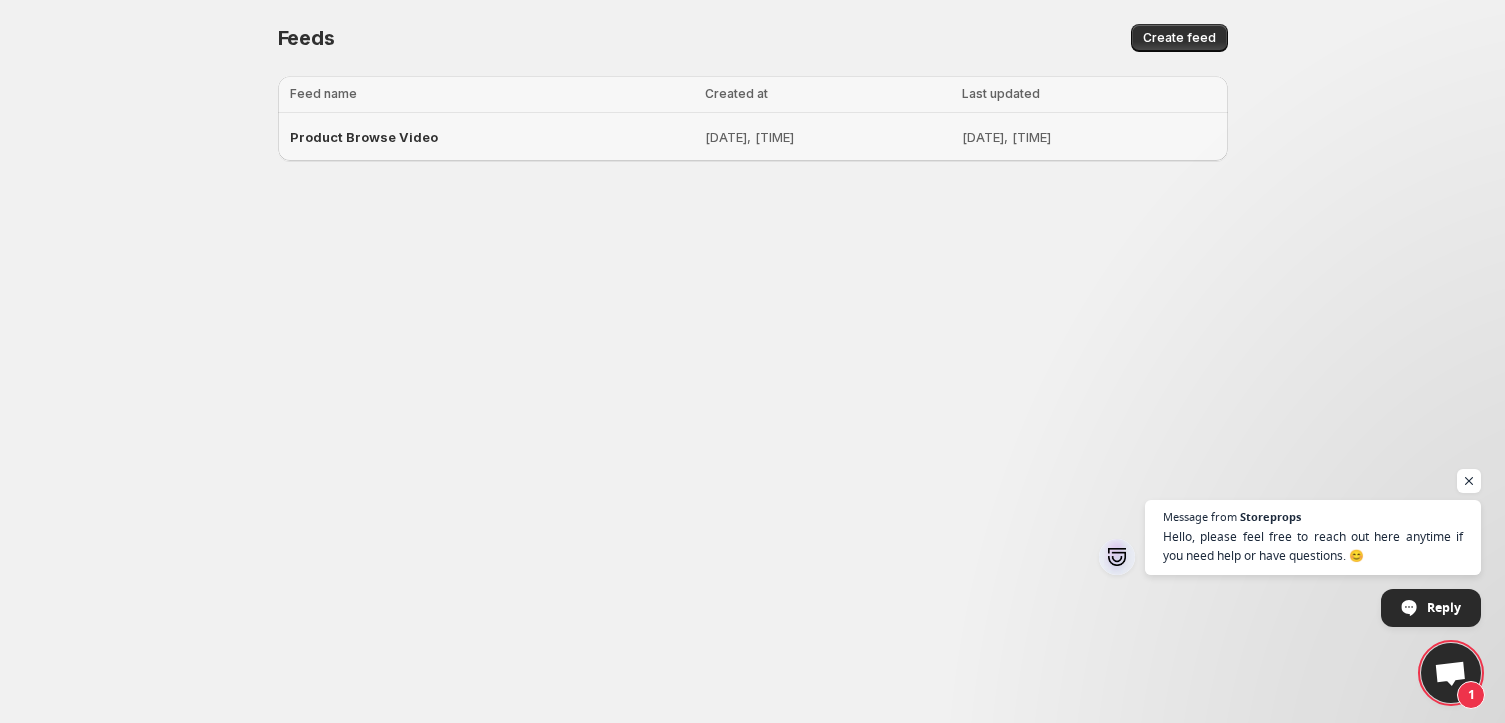 click on "Product Browse Video" at bounding box center (492, 137) 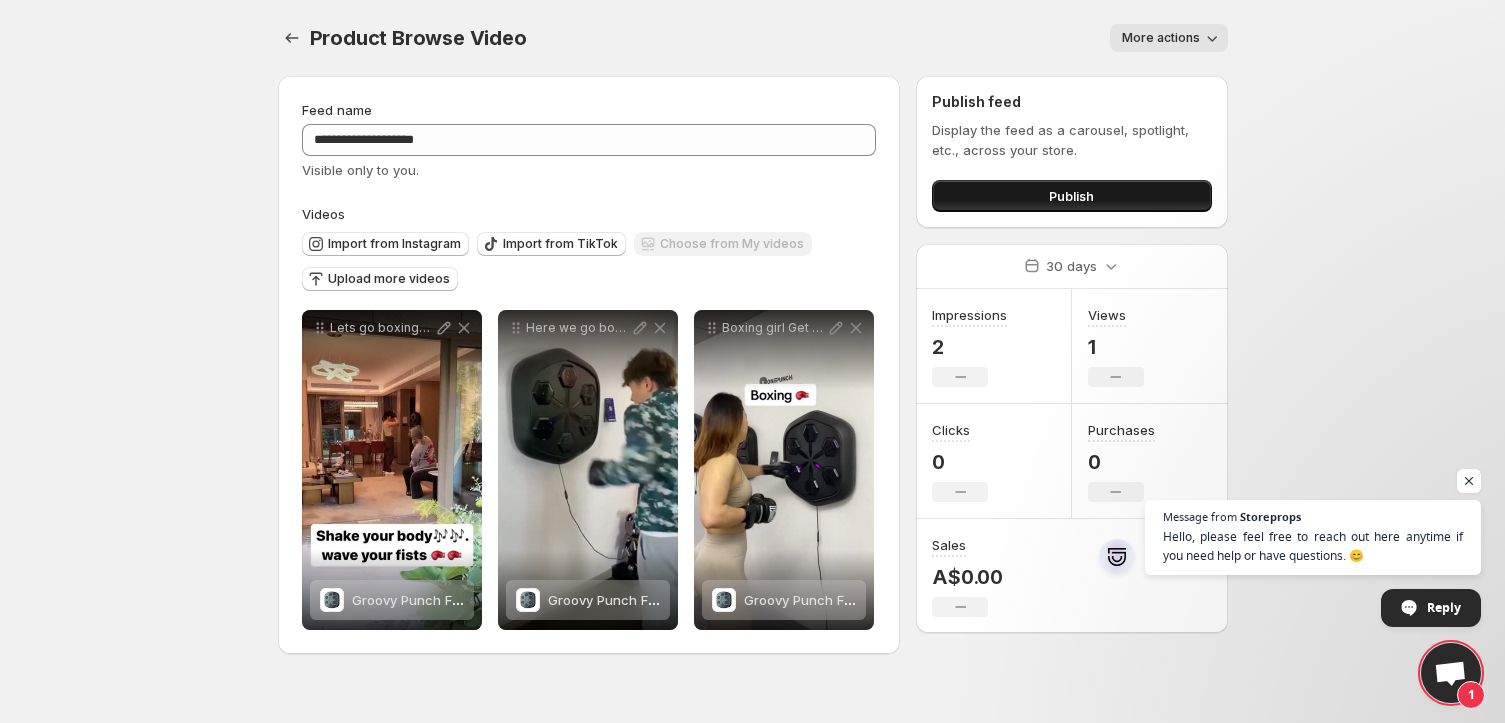 click on "Publish" at bounding box center (1071, 196) 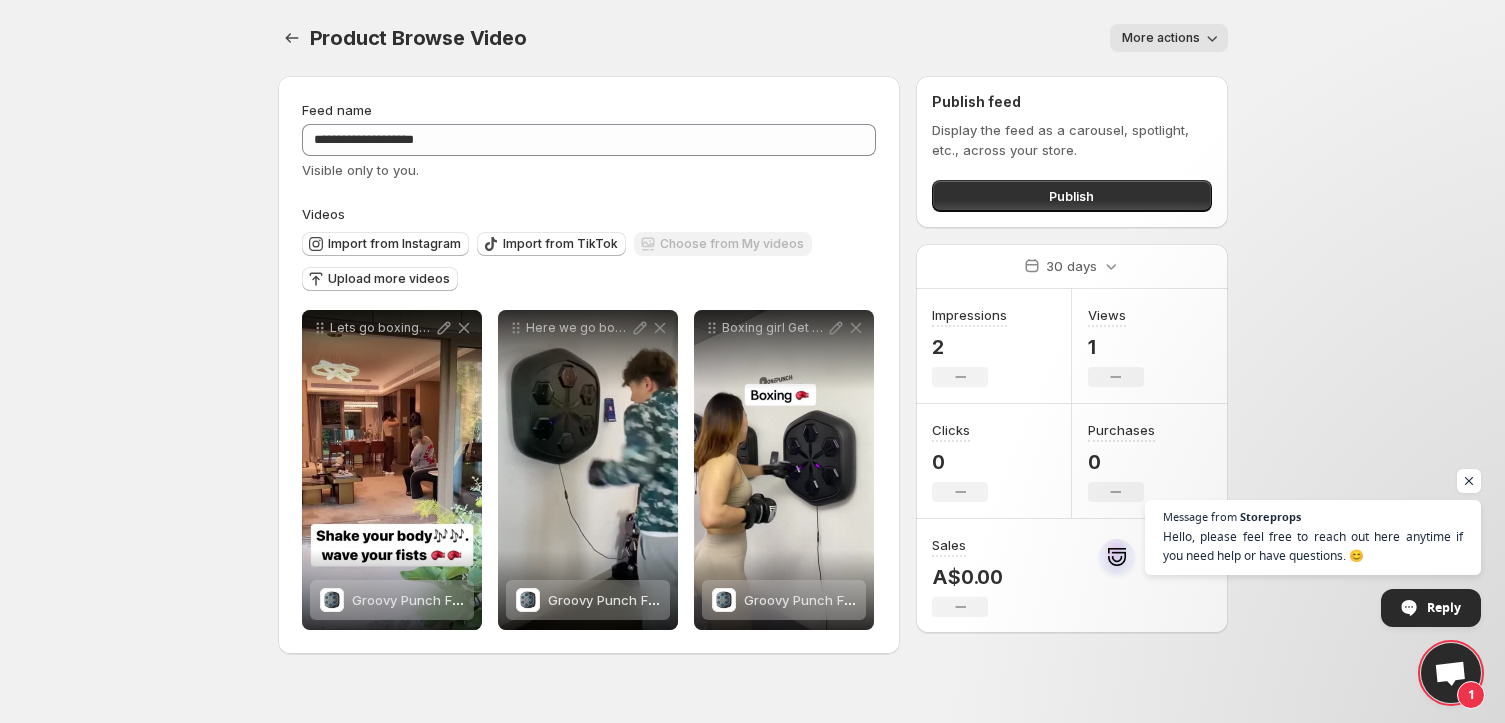 click on "More actions" at bounding box center (1161, 38) 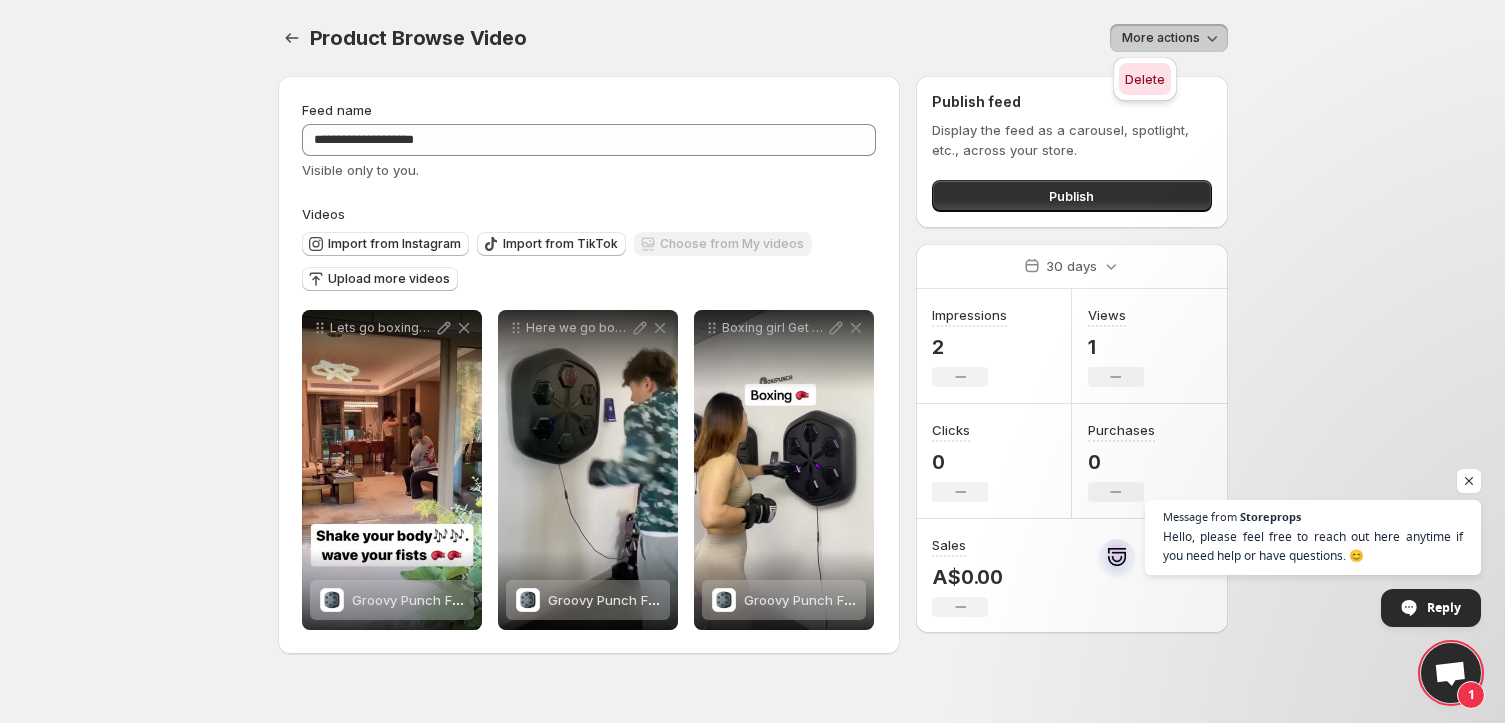 click on "Delete" at bounding box center [1145, 79] 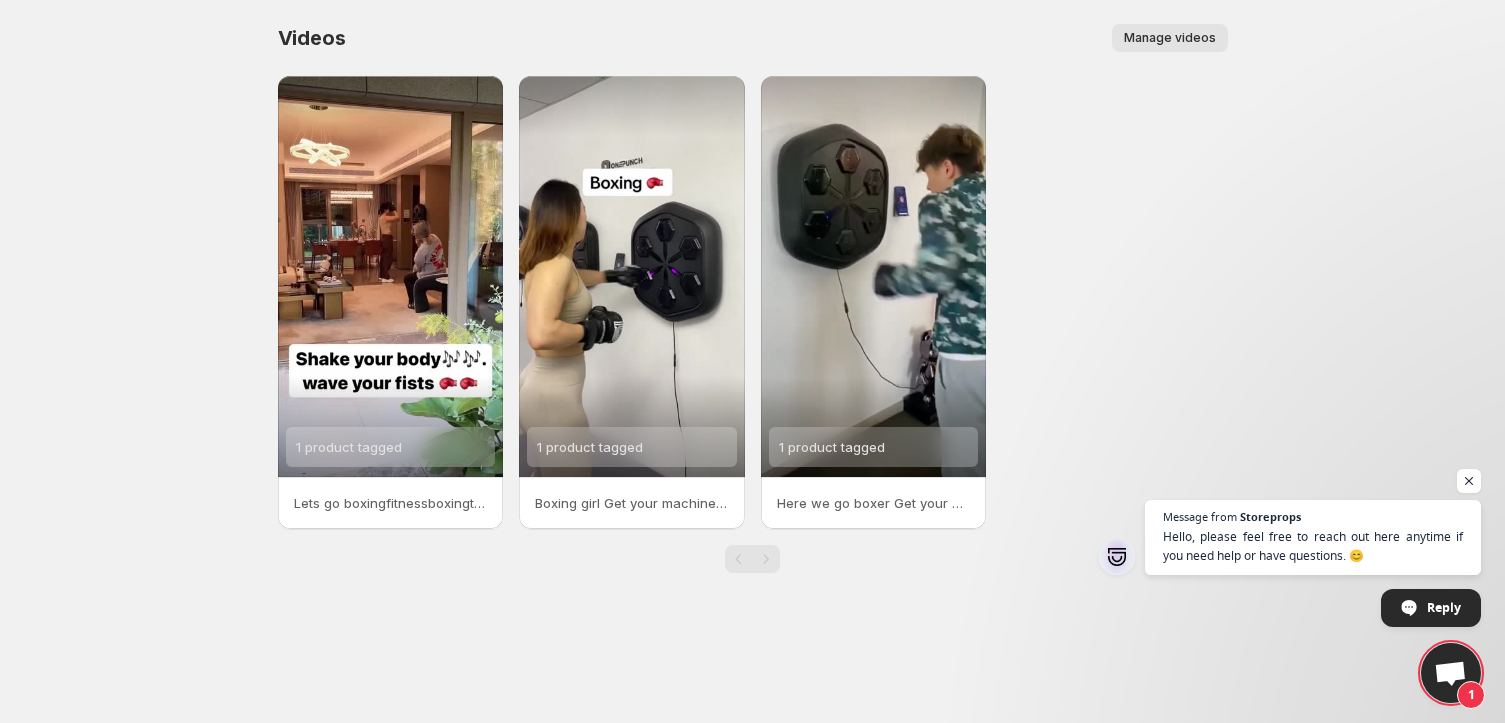 click on "Manage videos" at bounding box center (1170, 38) 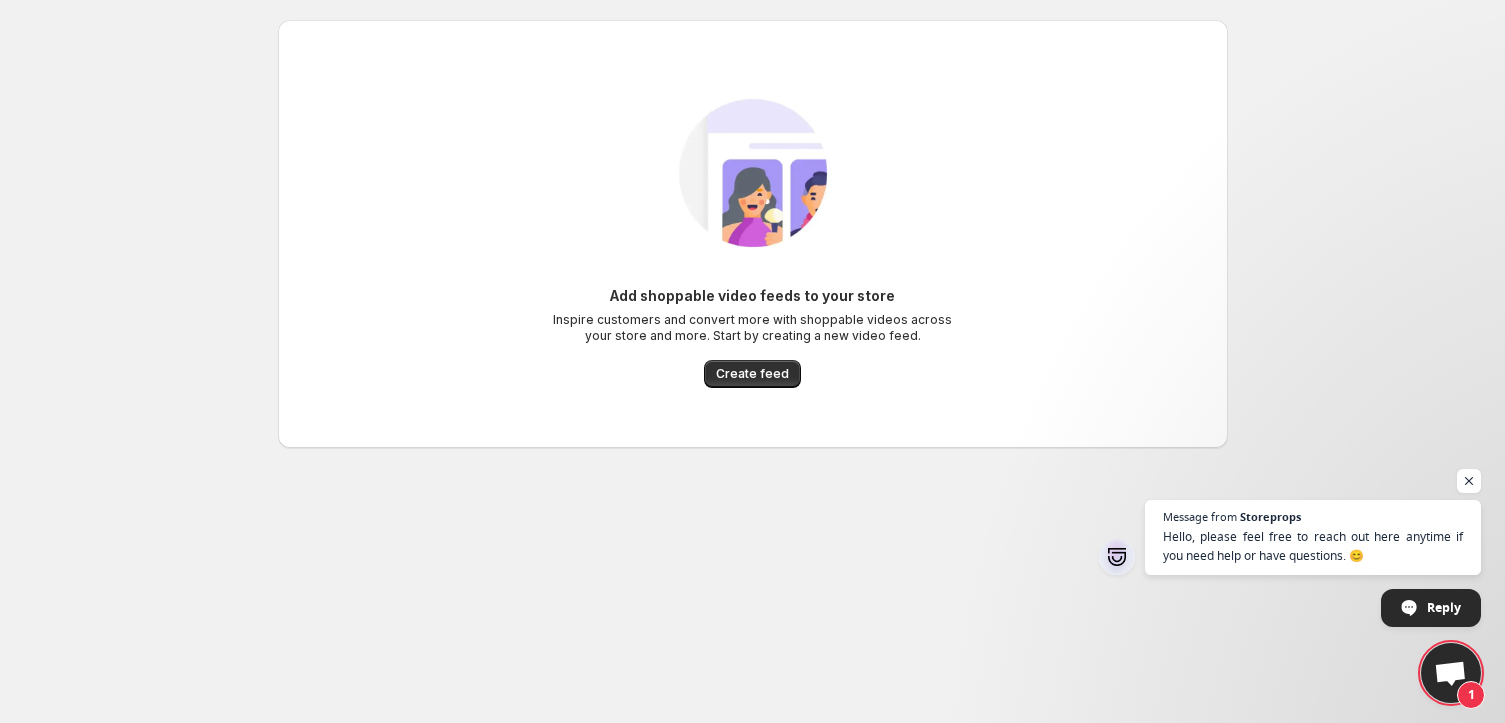 click at bounding box center [1450, 675] 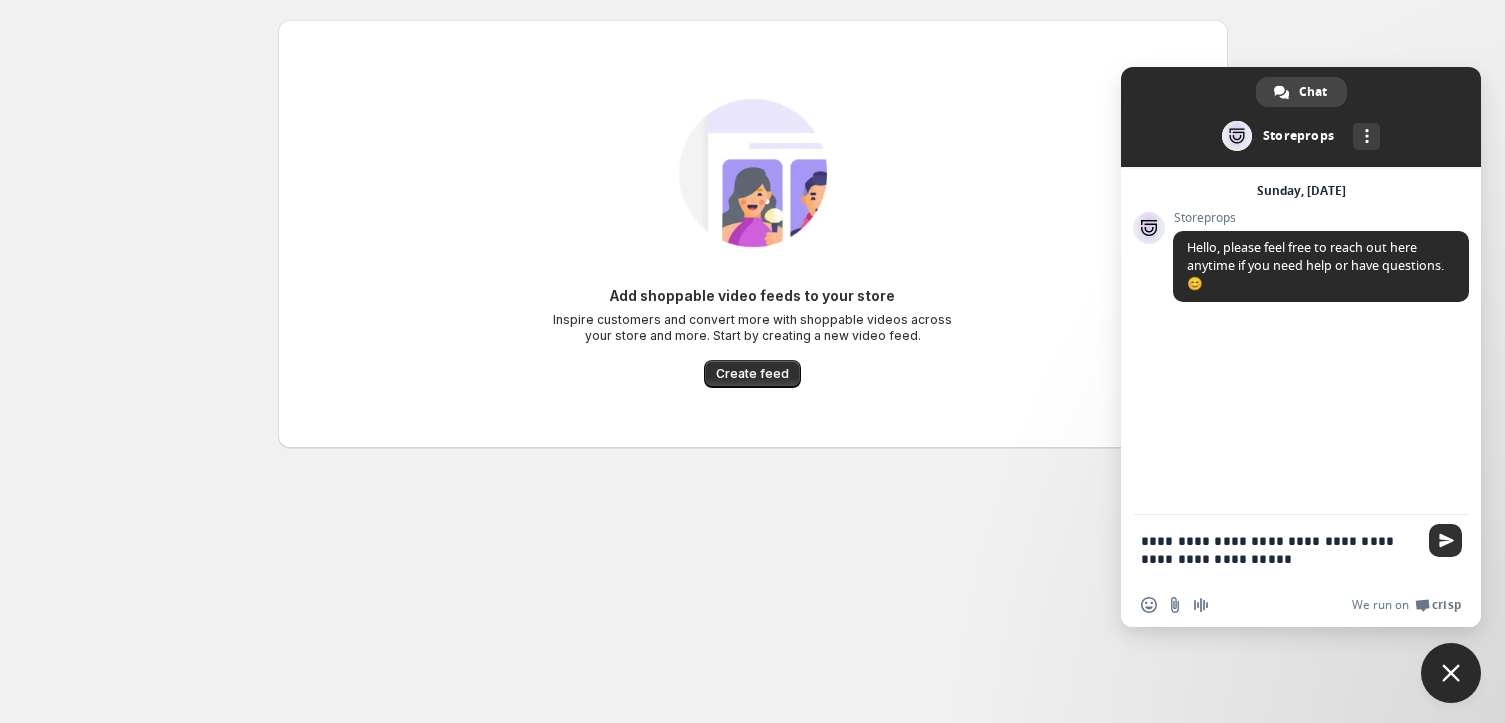 type on "**********" 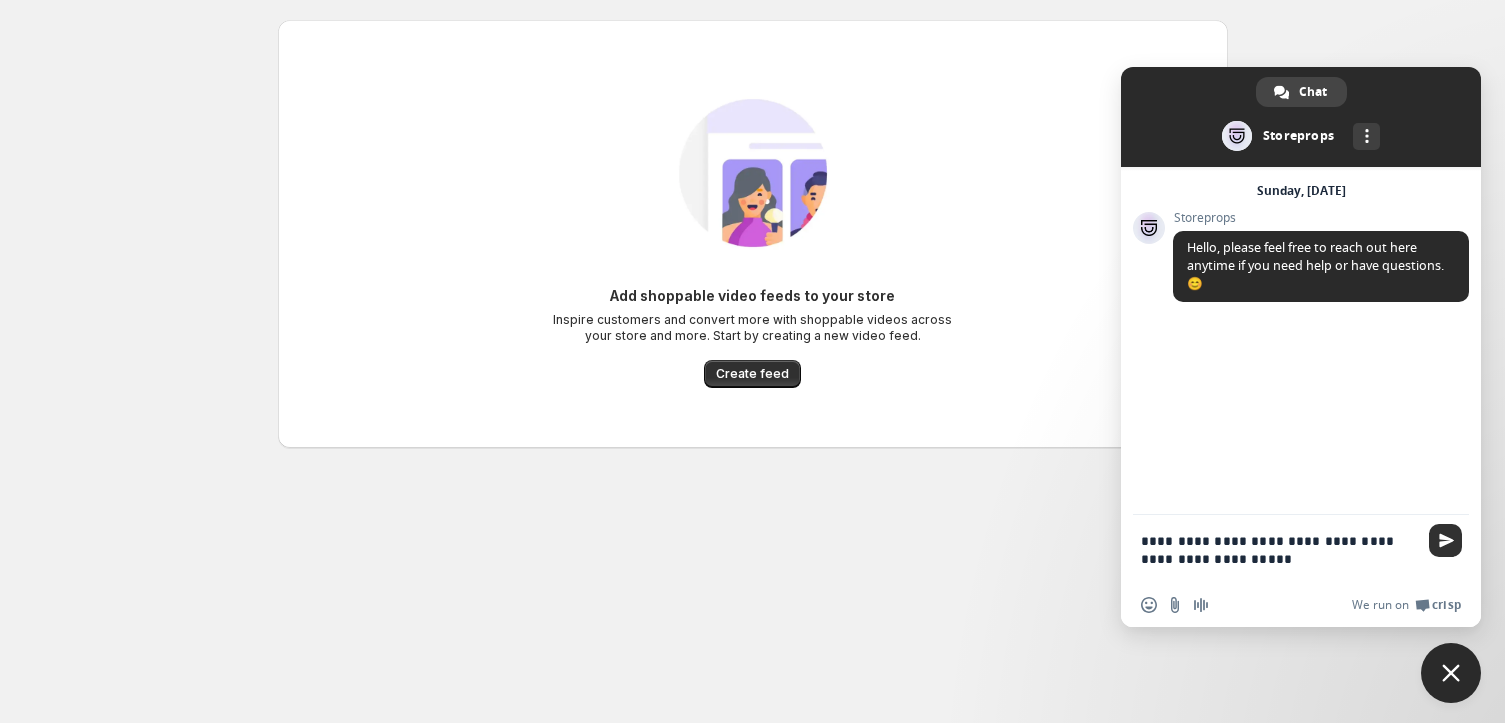 click at bounding box center (1446, 540) 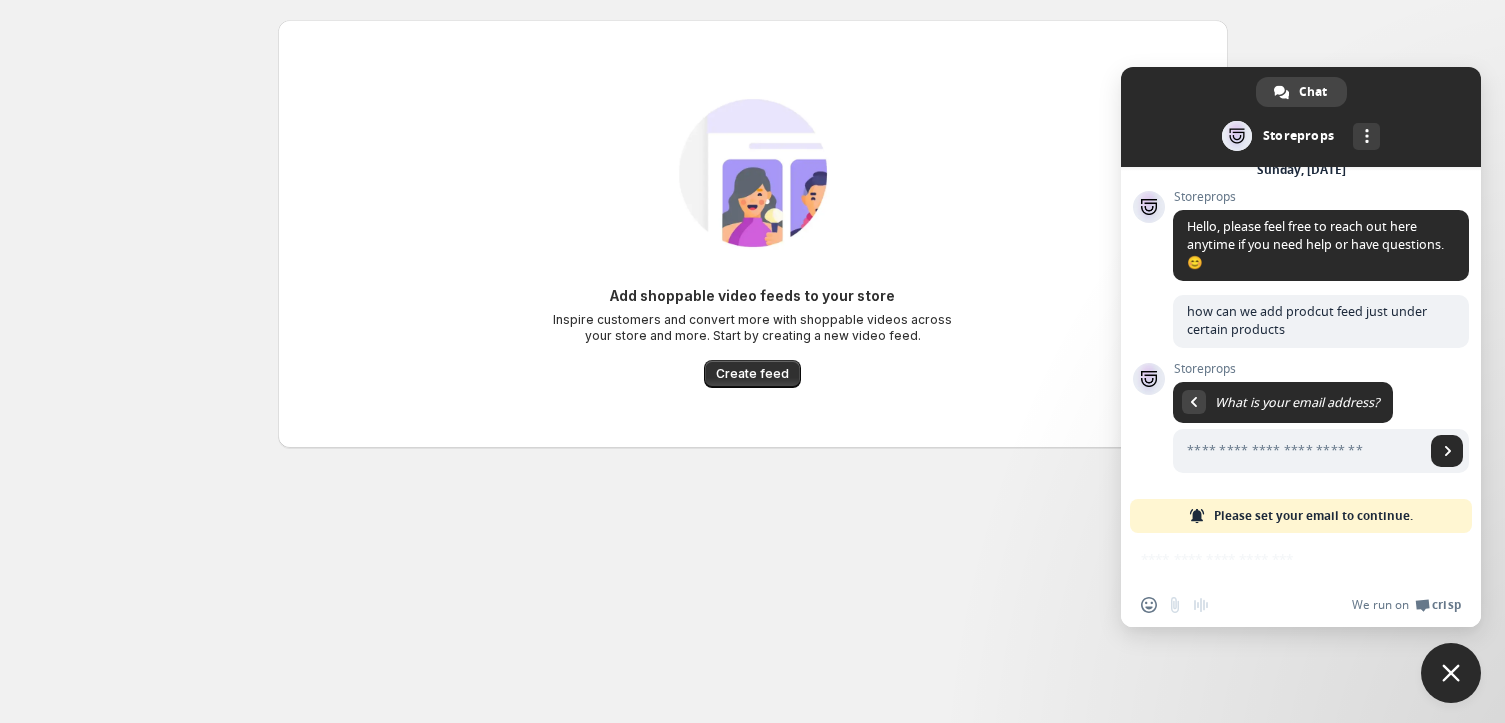 scroll, scrollTop: 24, scrollLeft: 0, axis: vertical 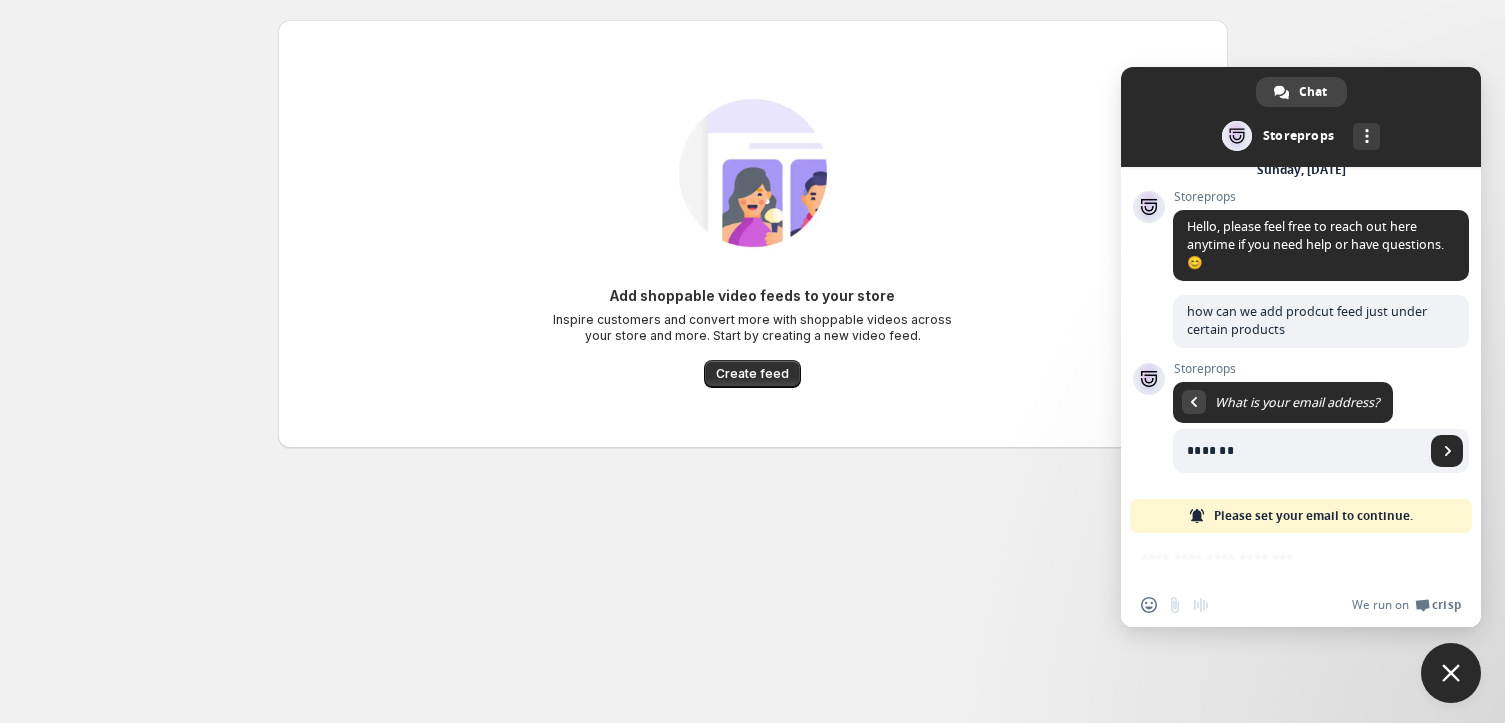 type on "**********" 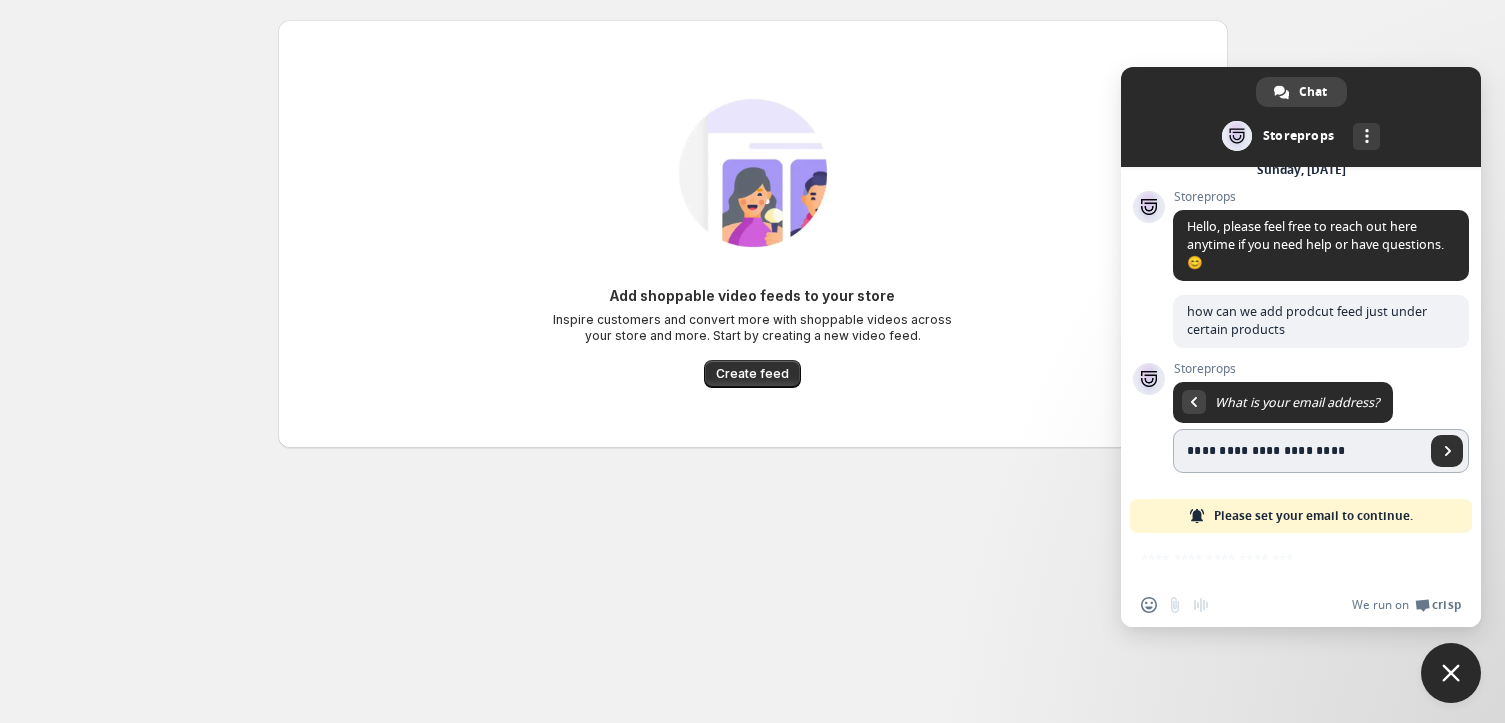 click at bounding box center [1447, 451] 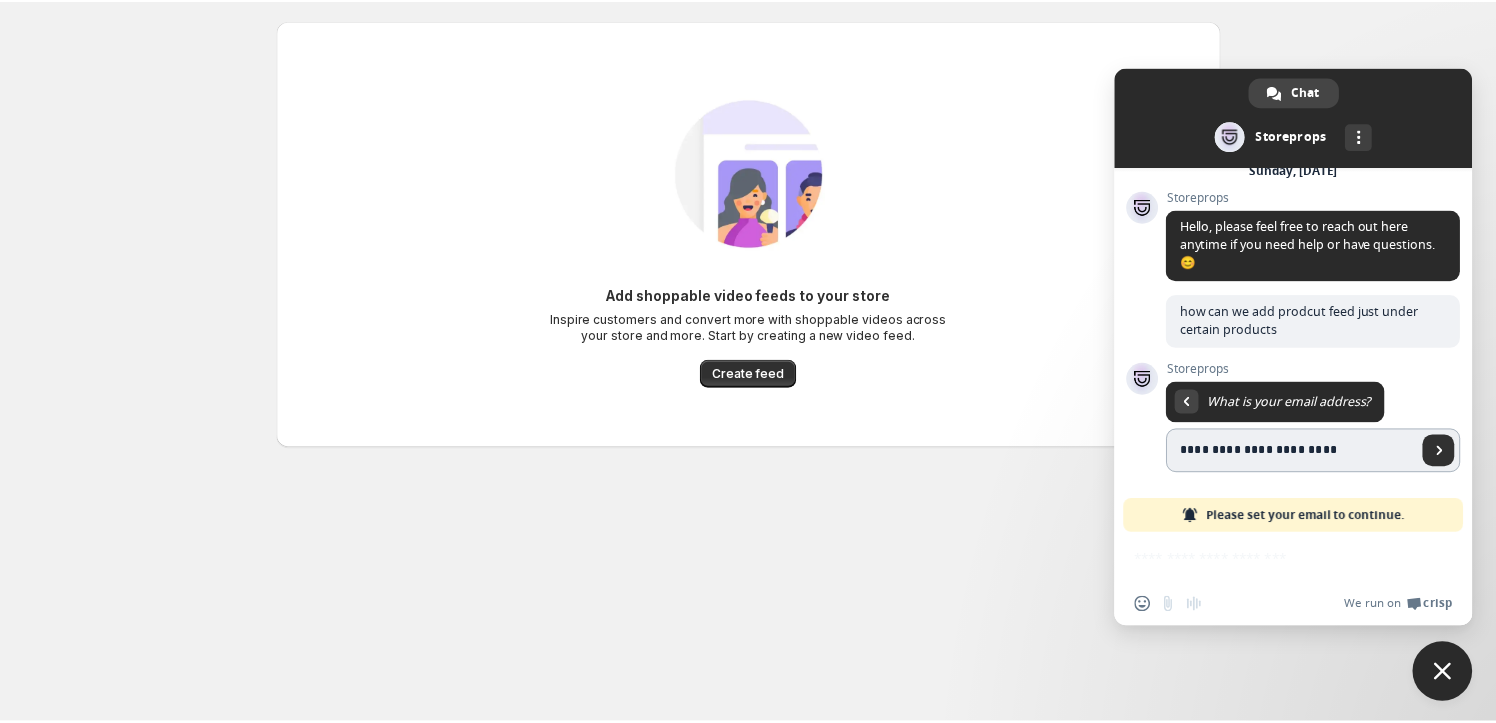 scroll, scrollTop: 0, scrollLeft: 0, axis: both 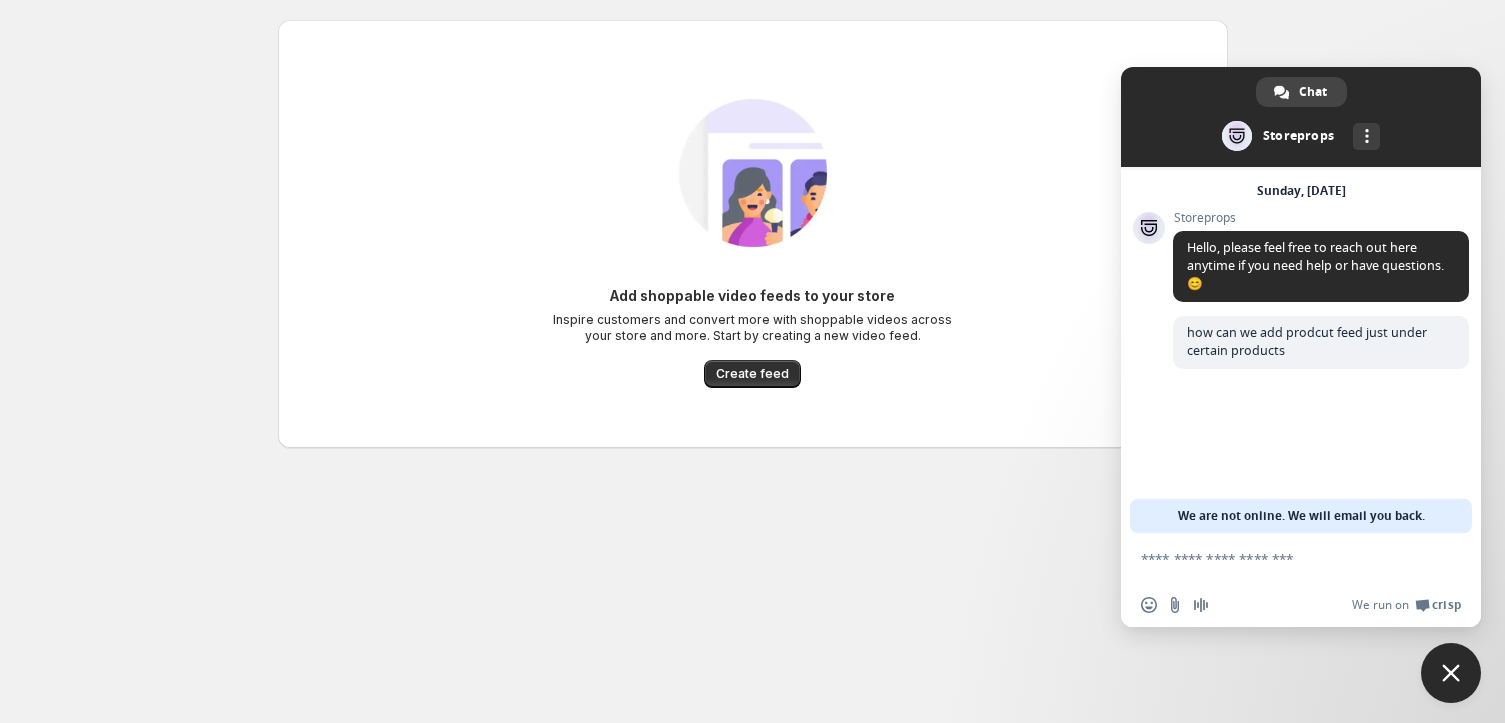 click on "Home Feeds Videos Subscription Settings Add shoppable video feeds to your store Inspire customers and convert more with shoppable videos across your store and more. Start by creating a new video feed. Create feed Chat Storeprops More channels Continue on Email Network offline. Reconnecting... No messages can be received or sent for now. Storeprops Hello, how can we help you today? Sunday, 20 July Storeprops Hello, please feel free to reach out here anytime if you need help or have questions. 😊 9 minutes ago how can we add prodcut feed just under certain products Just now Send a file We are not online. We will email you back. Insert an emoji Send a file Audio message We run on Crisp" at bounding box center (752, 361) 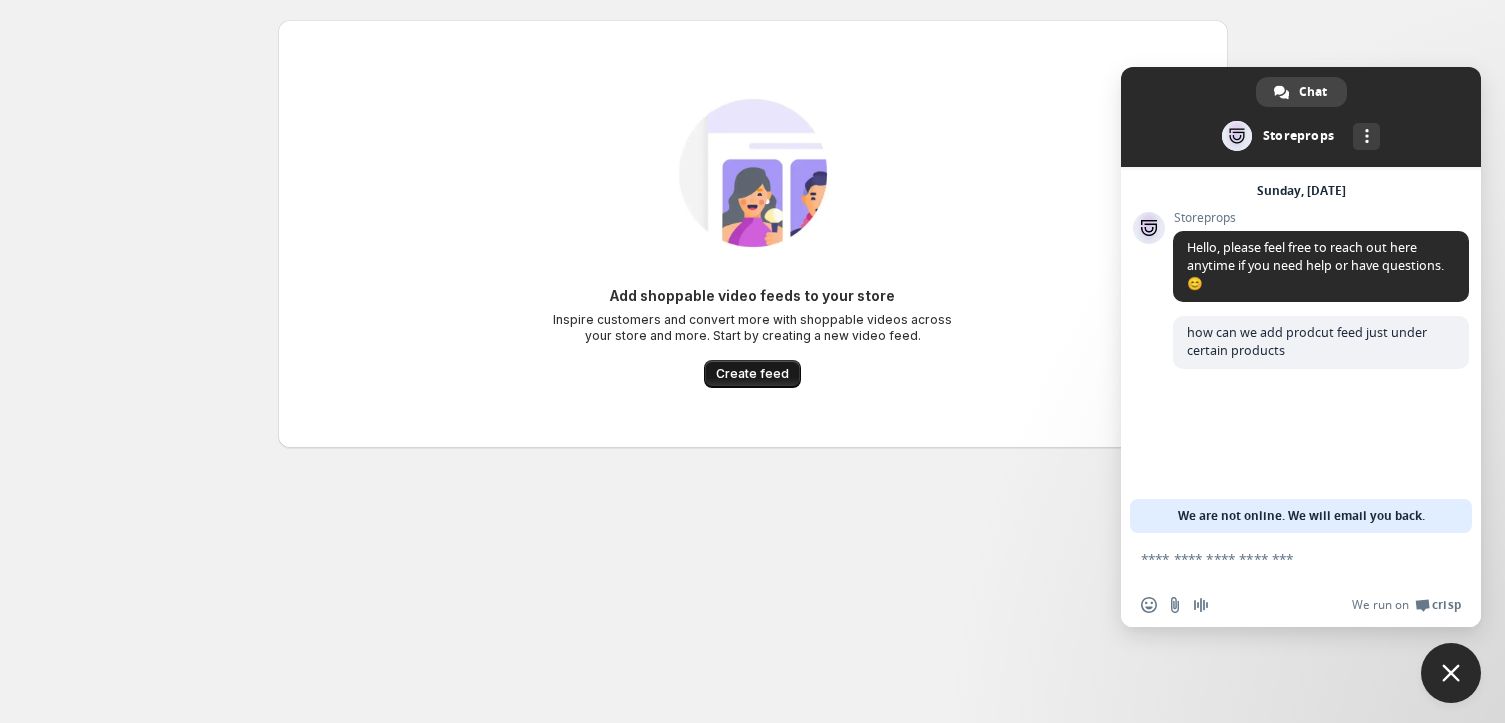 click on "Create feed" at bounding box center (752, 374) 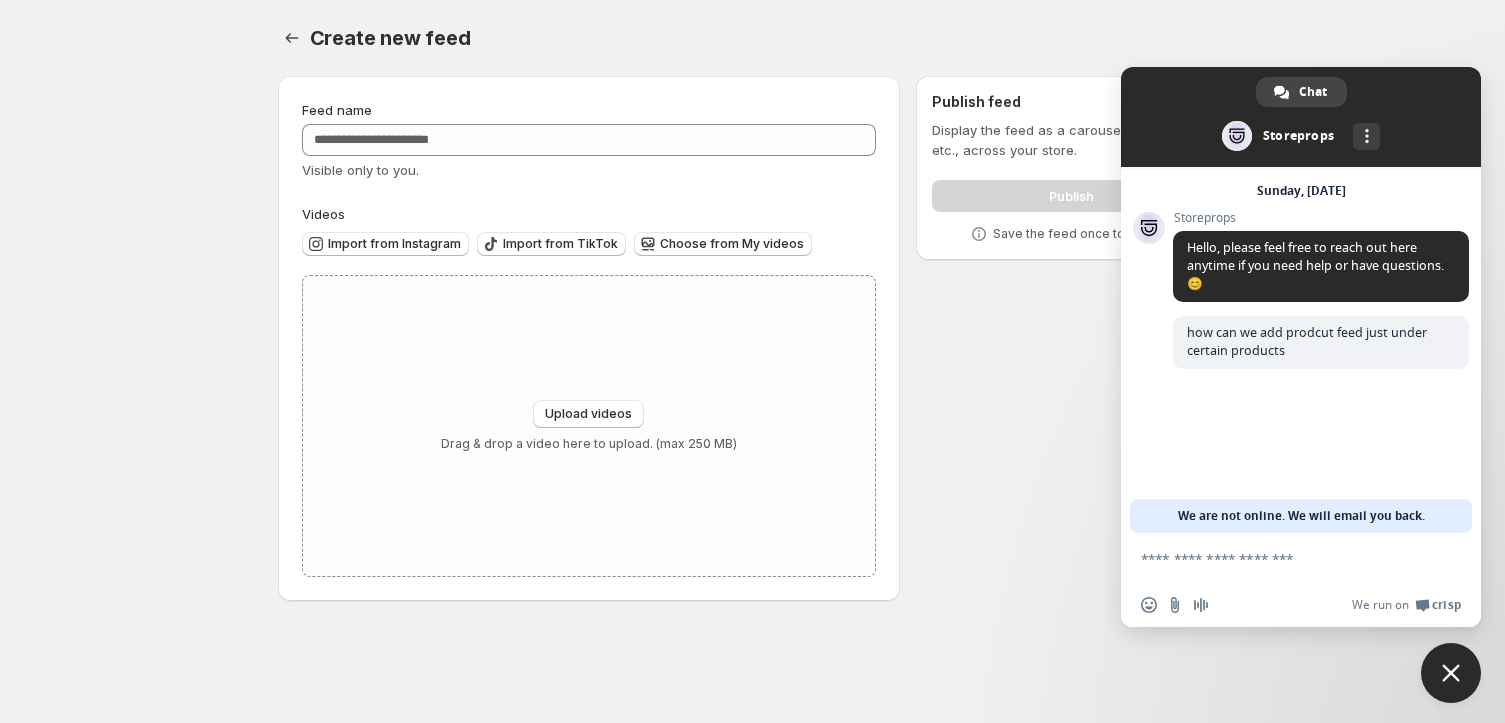 click at bounding box center [1451, 673] 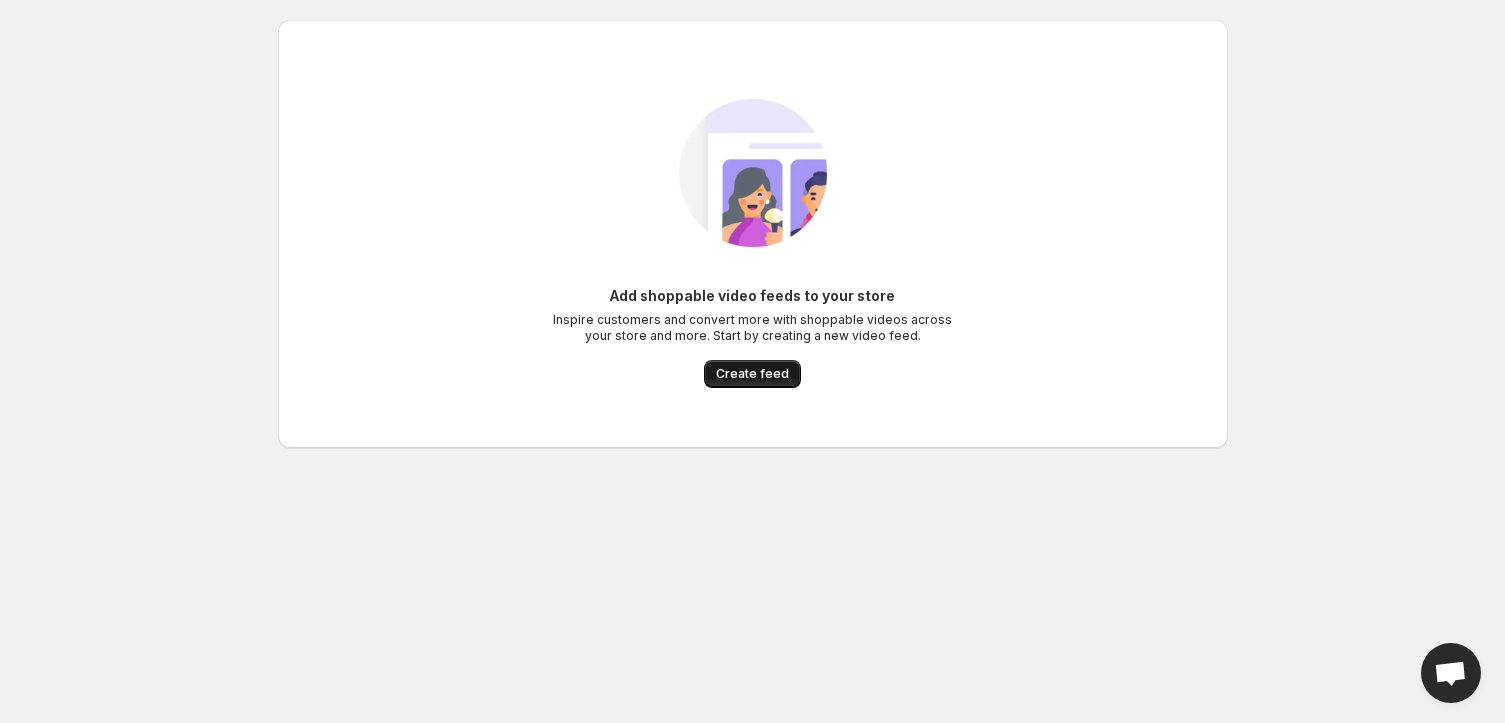 click on "Create feed" at bounding box center (752, 374) 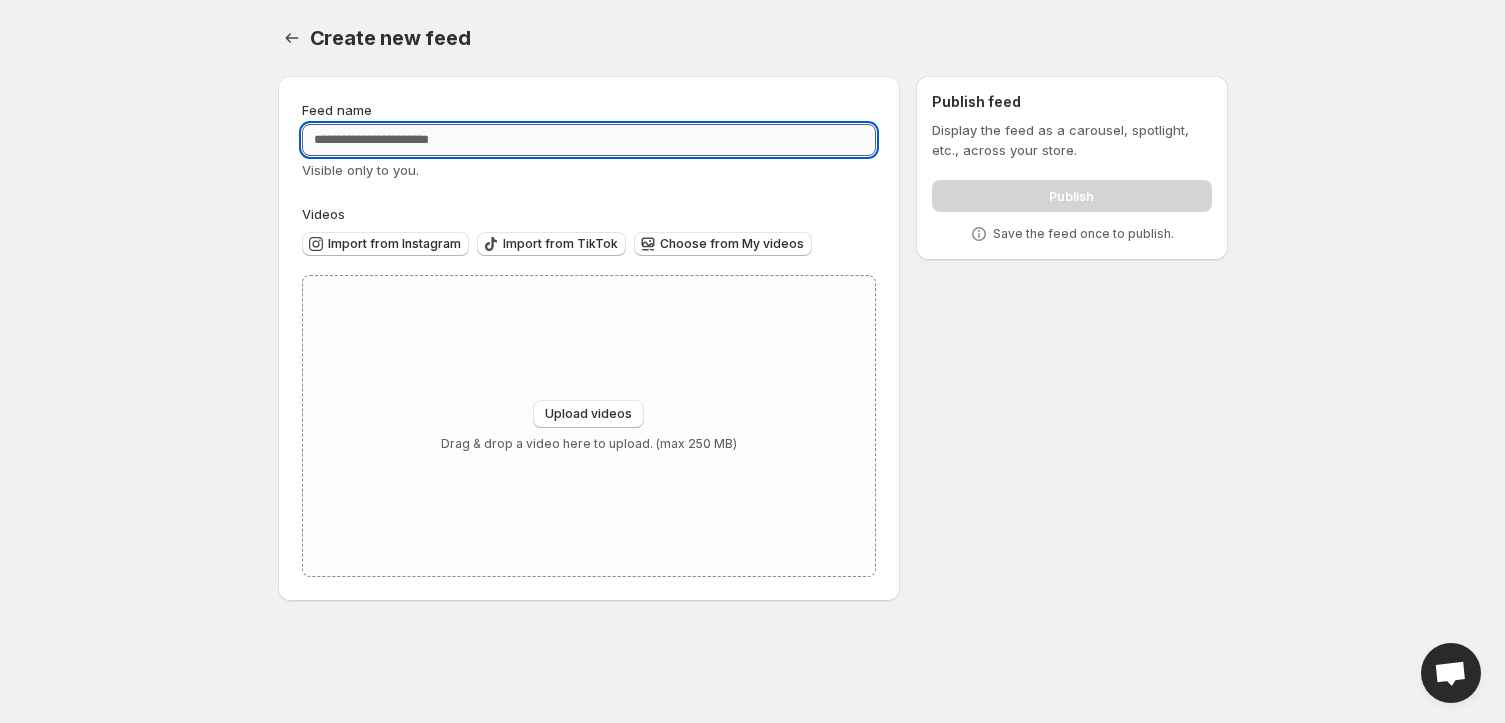 click on "Feed name" at bounding box center [589, 140] 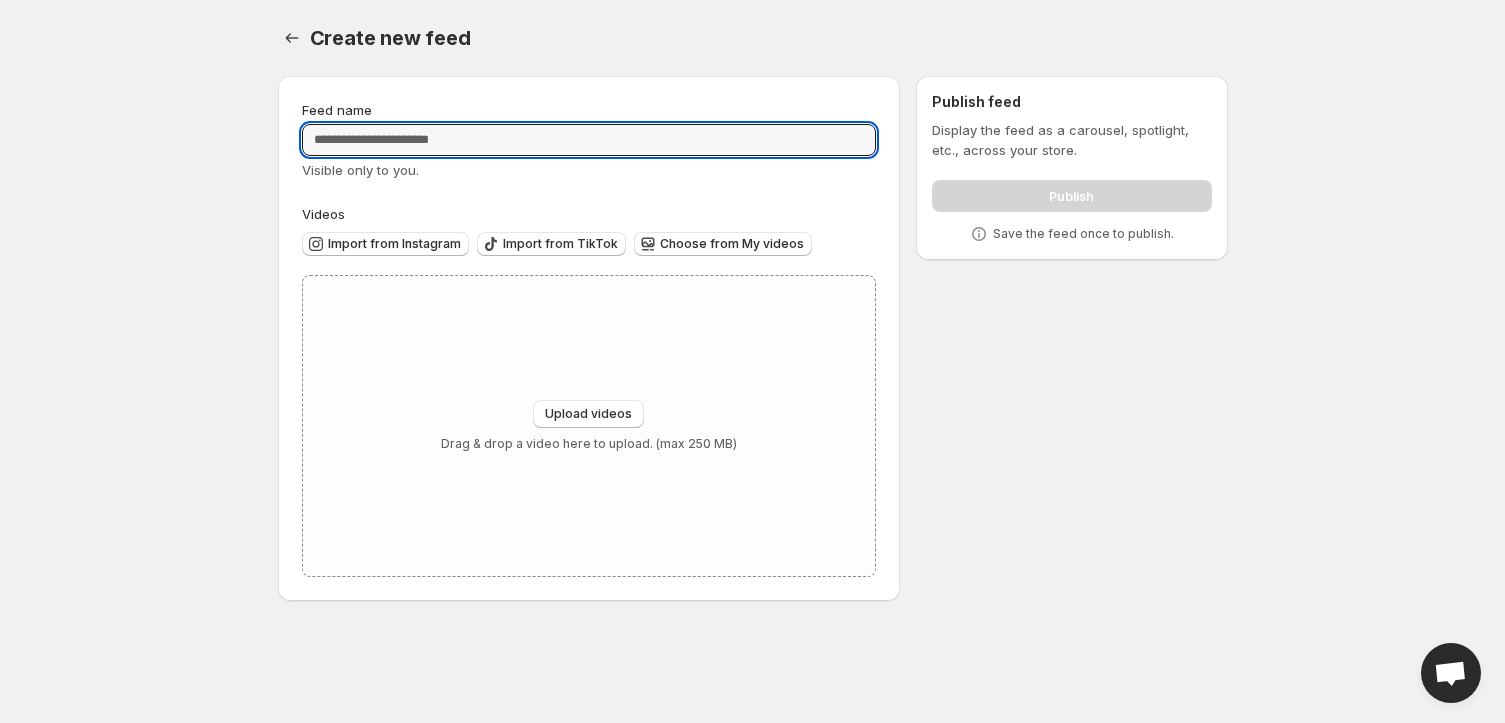 click on "Feed name Visible only to you. Videos Import from Instagram Import from TikTok Choose from My videos Upload videos Upload videos Drag & drop a video here to upload. (max 250 MB)" at bounding box center [589, 338] 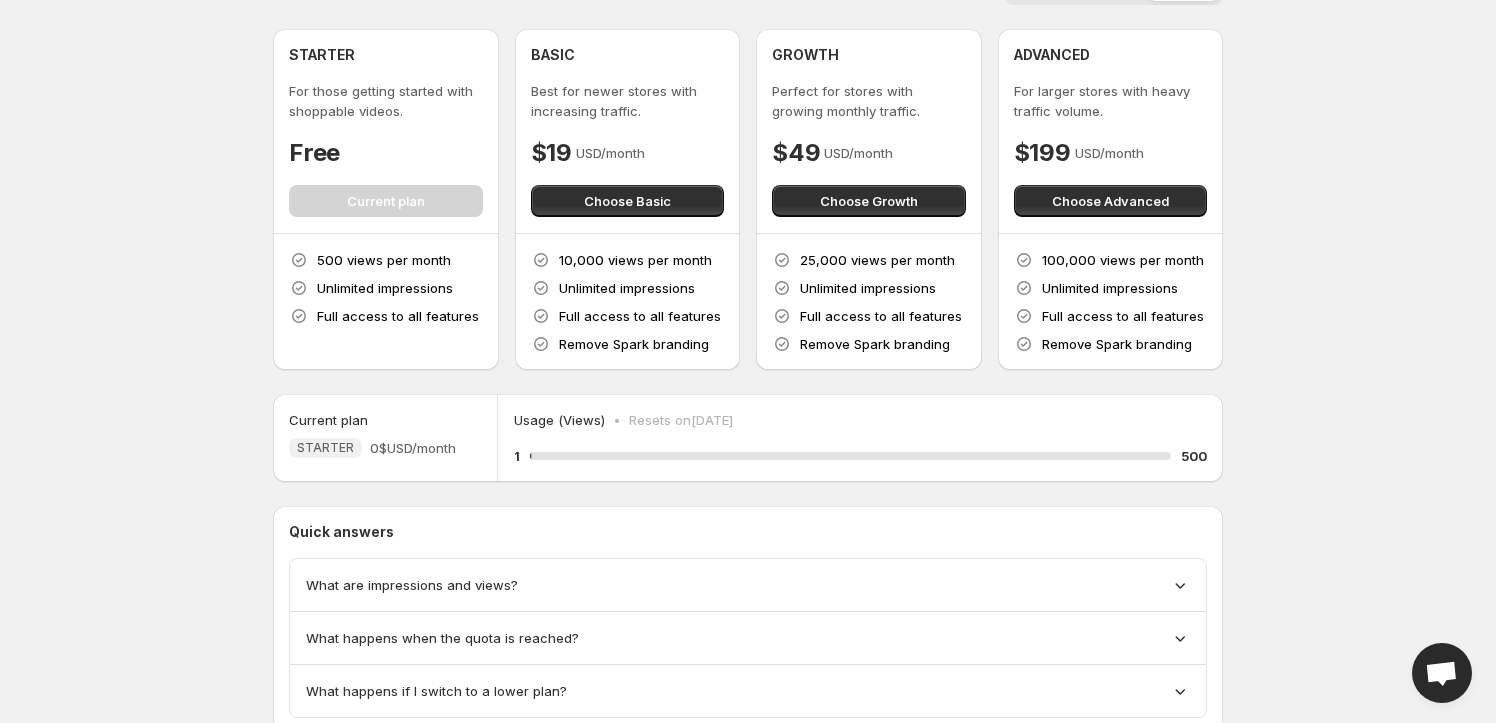 scroll, scrollTop: 118, scrollLeft: 0, axis: vertical 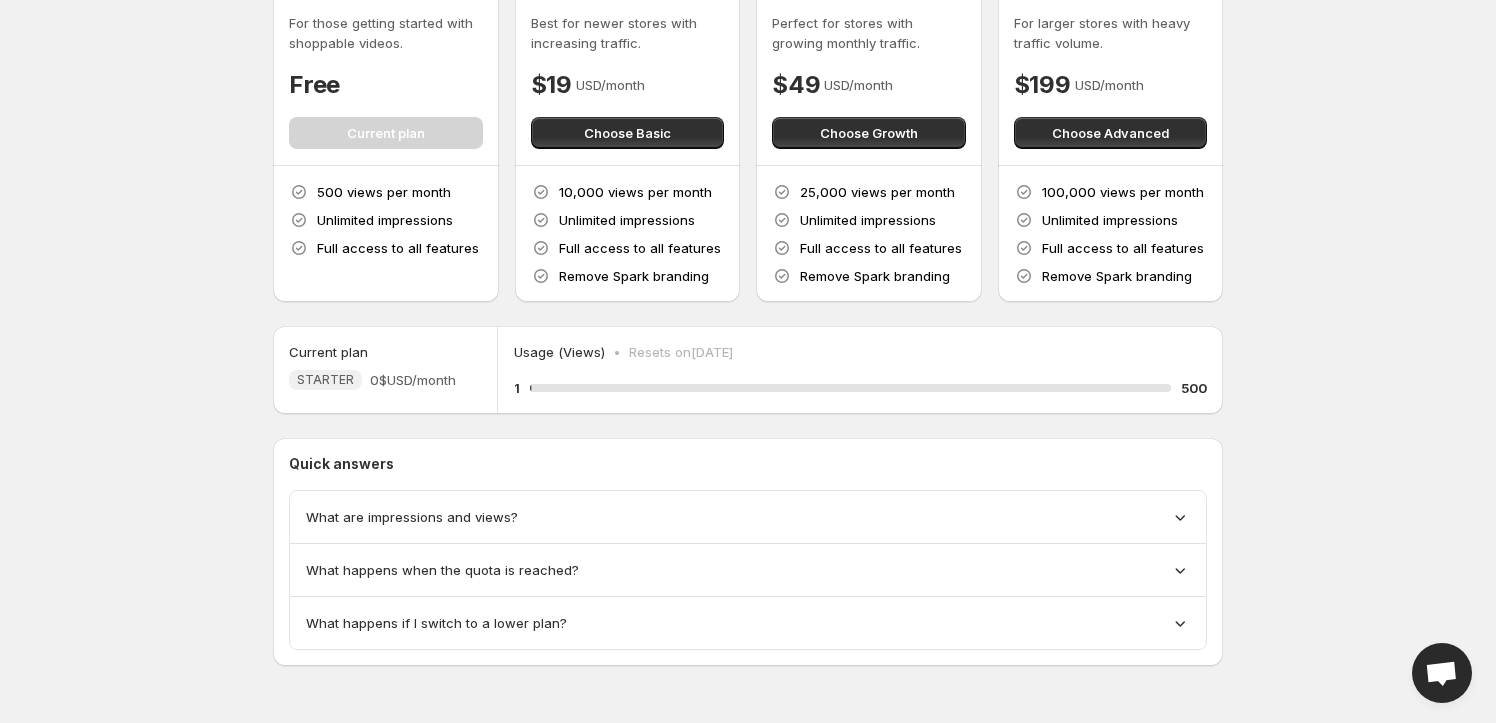 click on "What happens when the quota is reached?" at bounding box center [748, 570] 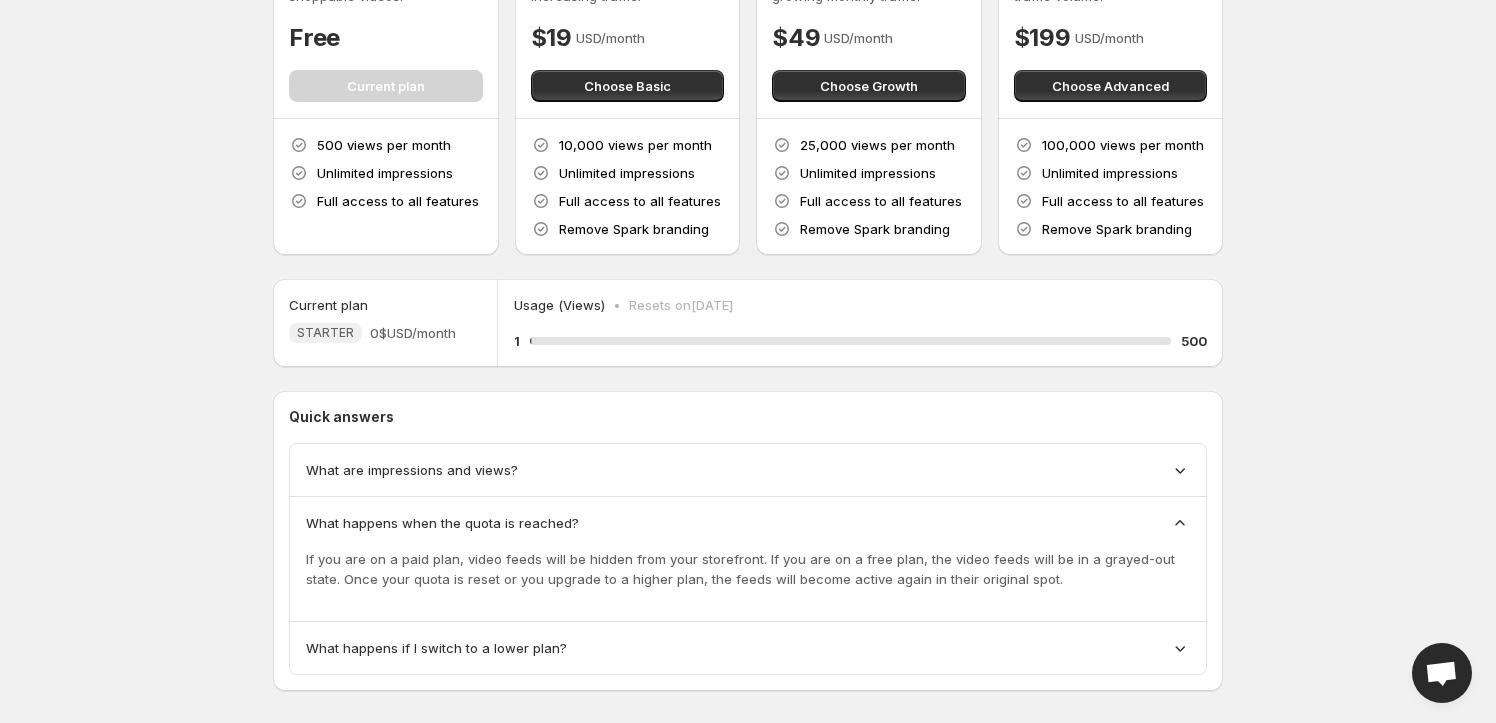 scroll, scrollTop: 190, scrollLeft: 0, axis: vertical 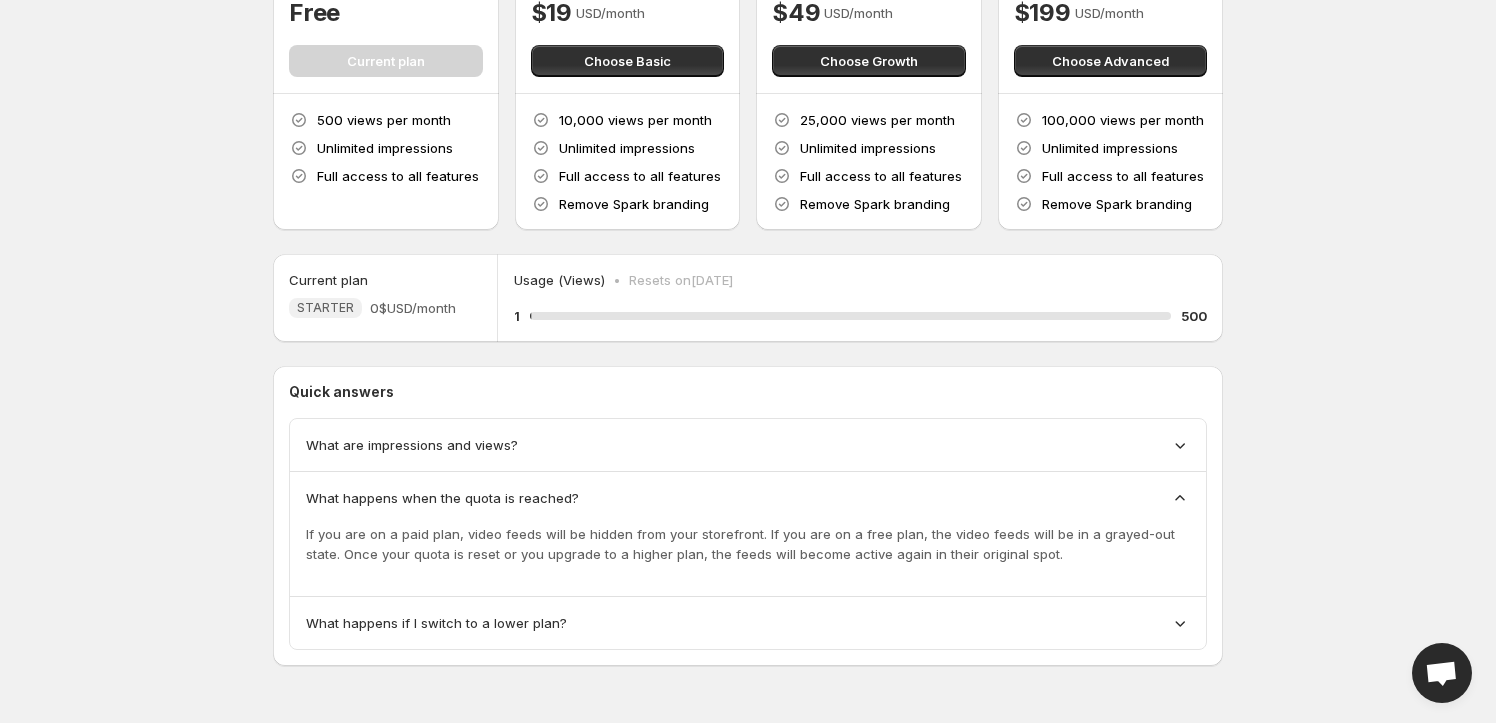 click on "What happens when the quota is reached? If you are on a paid plan, video feeds will be hidden from your storefront. If you are on a free plan, the video feeds will be in a grayed-out state. Once your quota is reset or you upgrade to a higher plan, the feeds will become active again in their original spot." at bounding box center (748, 534) 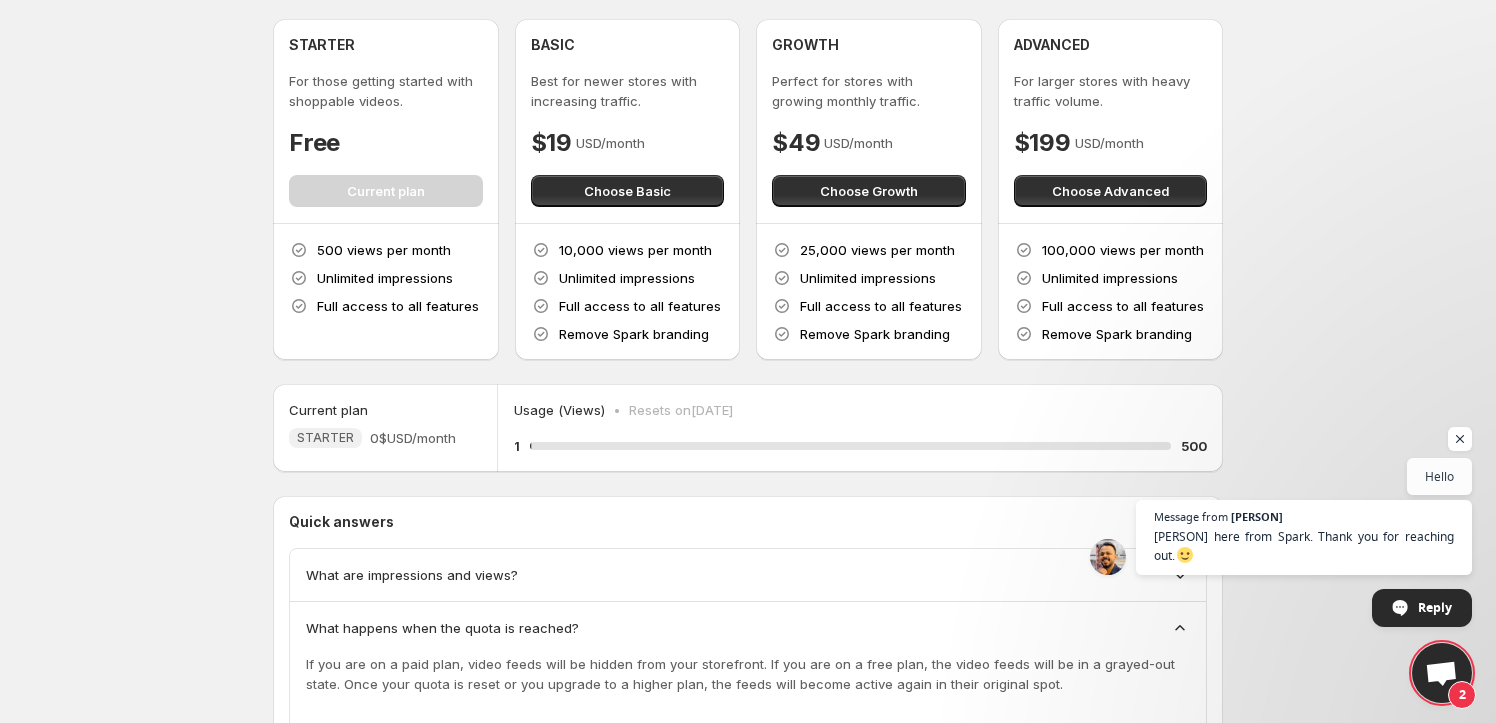 scroll, scrollTop: 90, scrollLeft: 0, axis: vertical 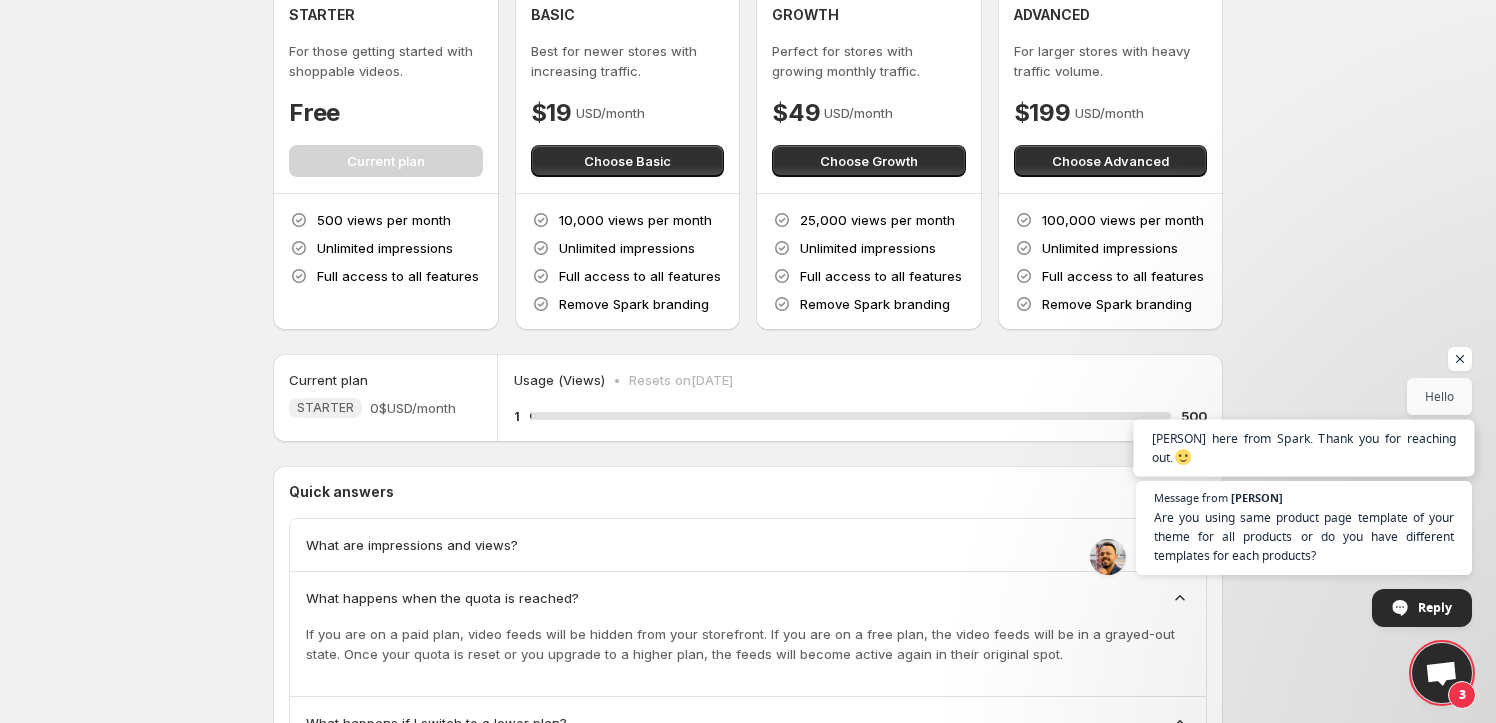click on "Dhanesh here from Spark. Thank you for reaching out." at bounding box center (1304, 448) 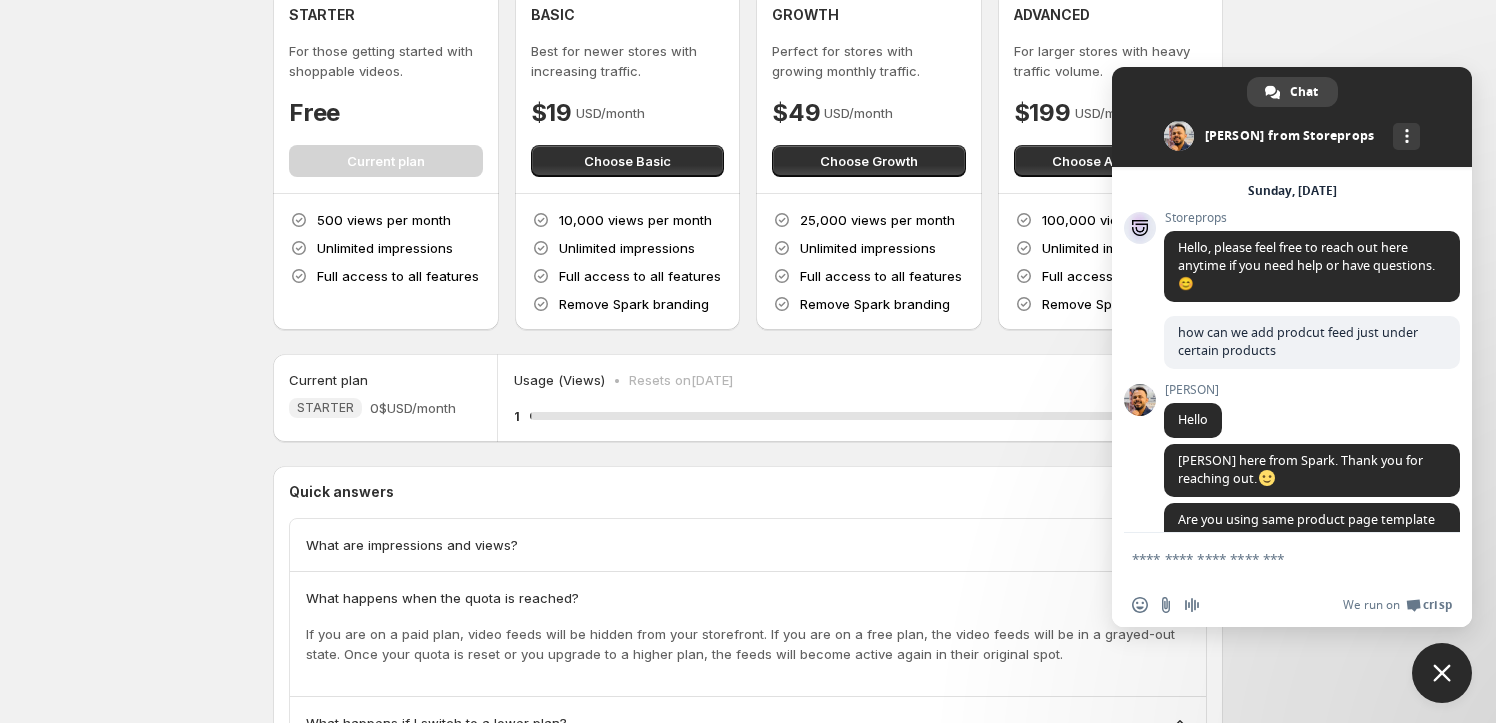 scroll, scrollTop: 90, scrollLeft: 0, axis: vertical 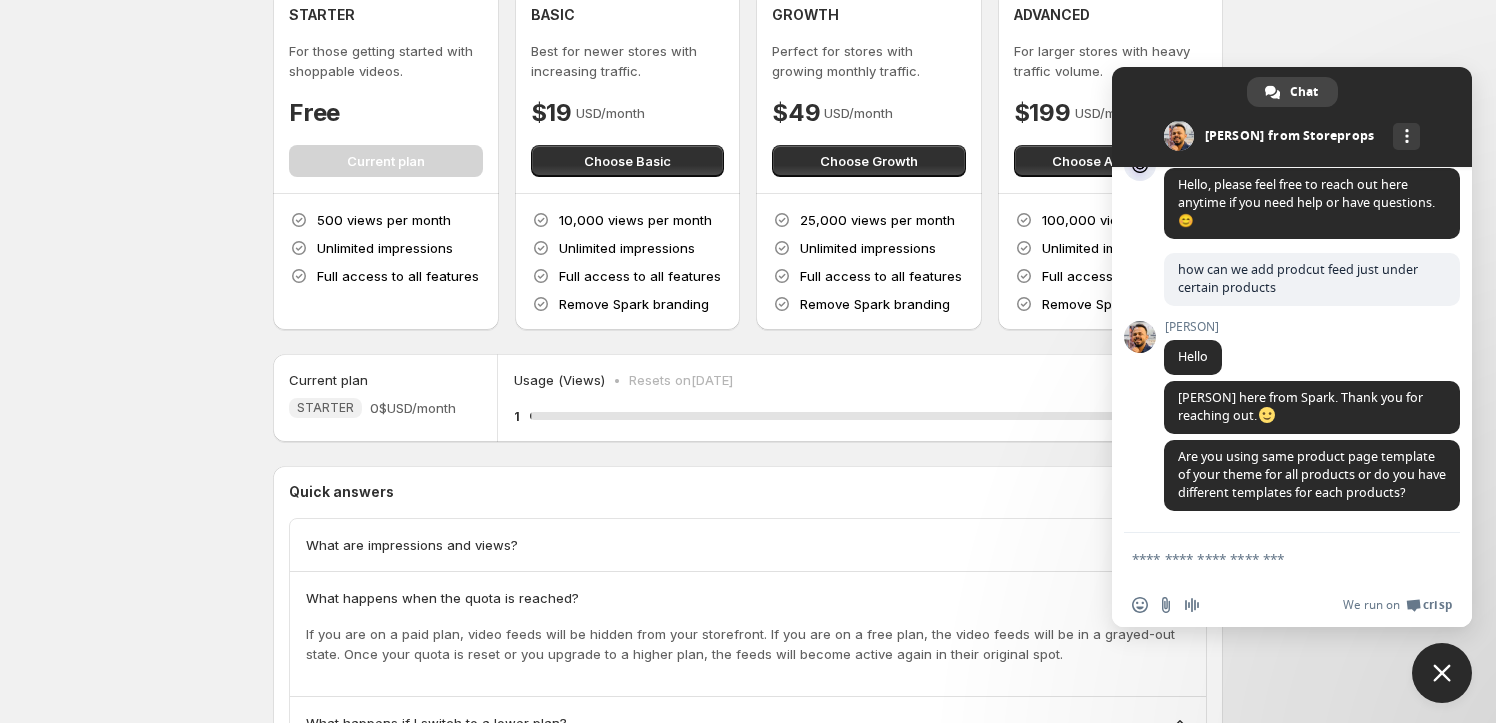click at bounding box center (1272, 558) 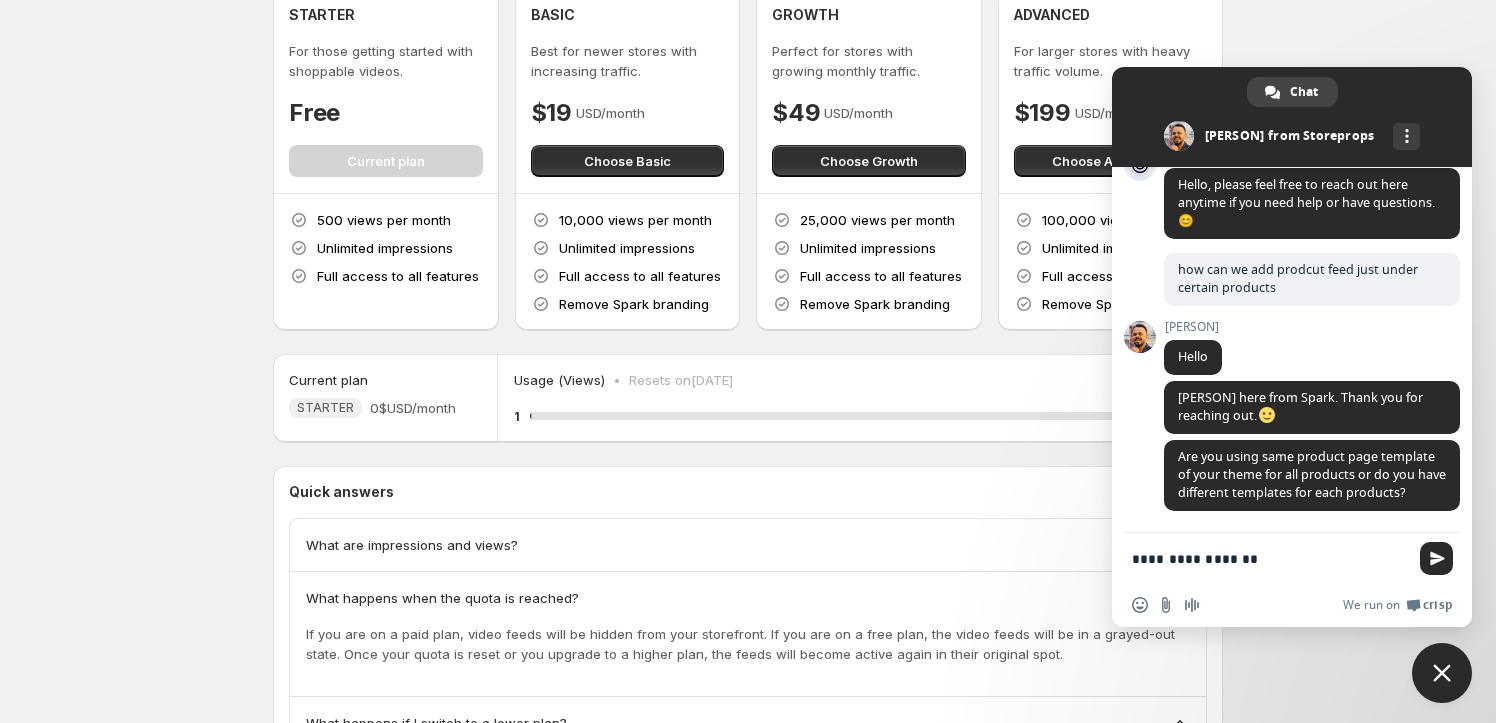 type on "**********" 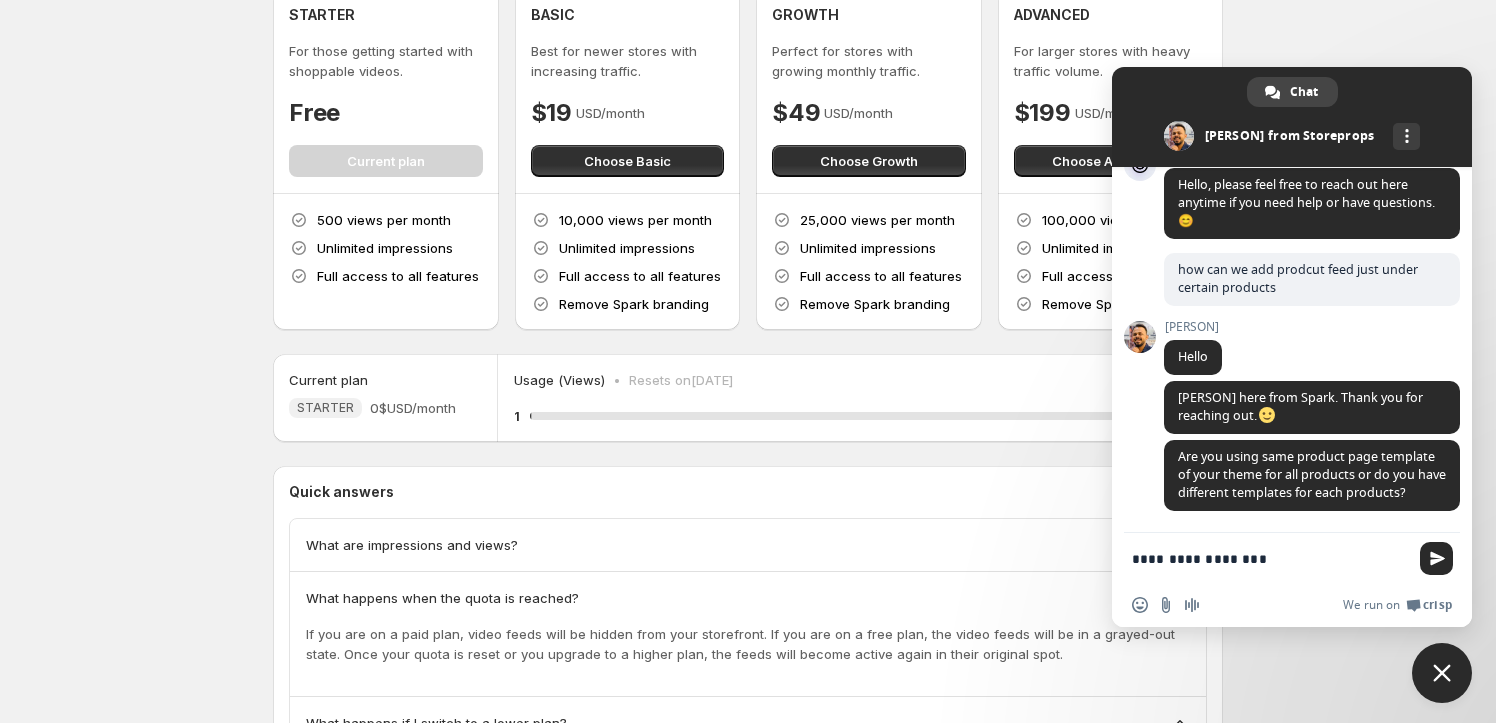type 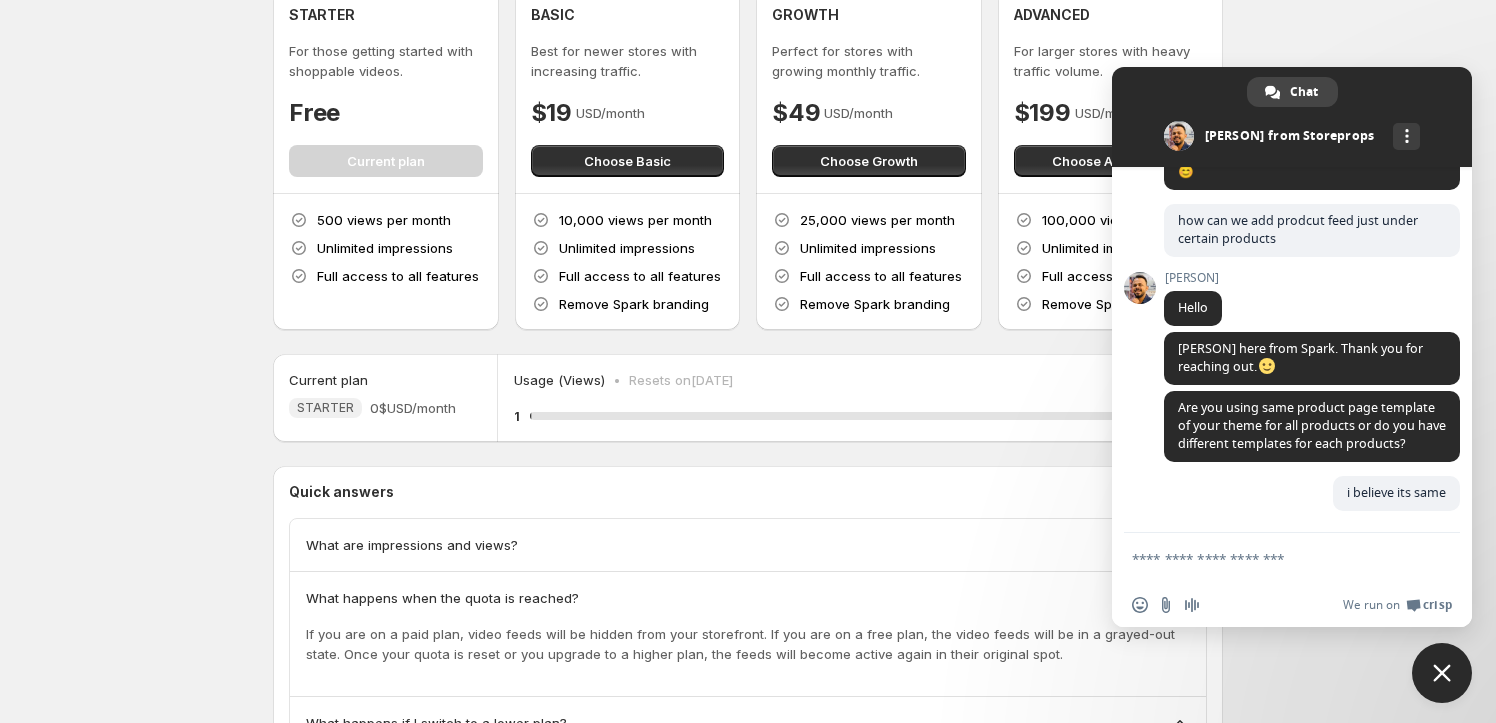 scroll, scrollTop: 140, scrollLeft: 0, axis: vertical 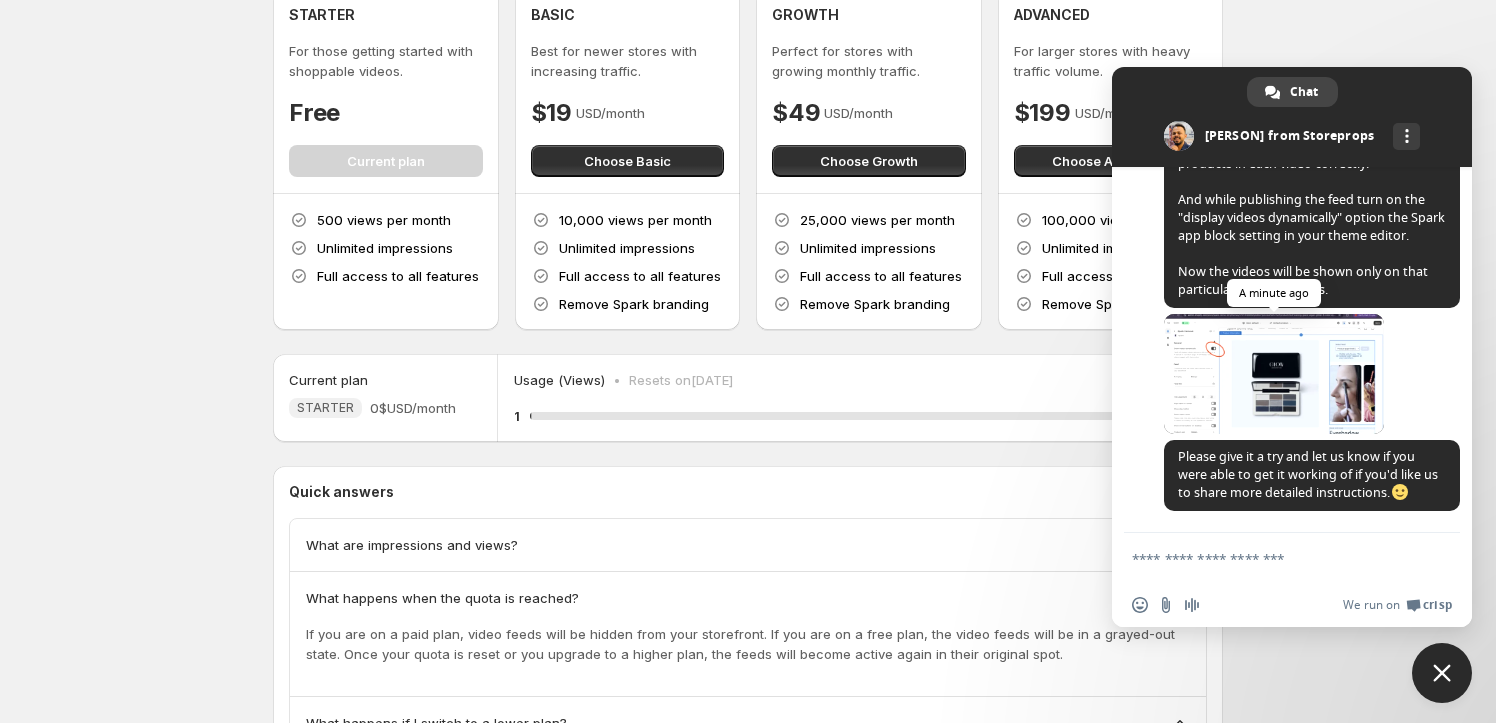 click at bounding box center [1274, 374] 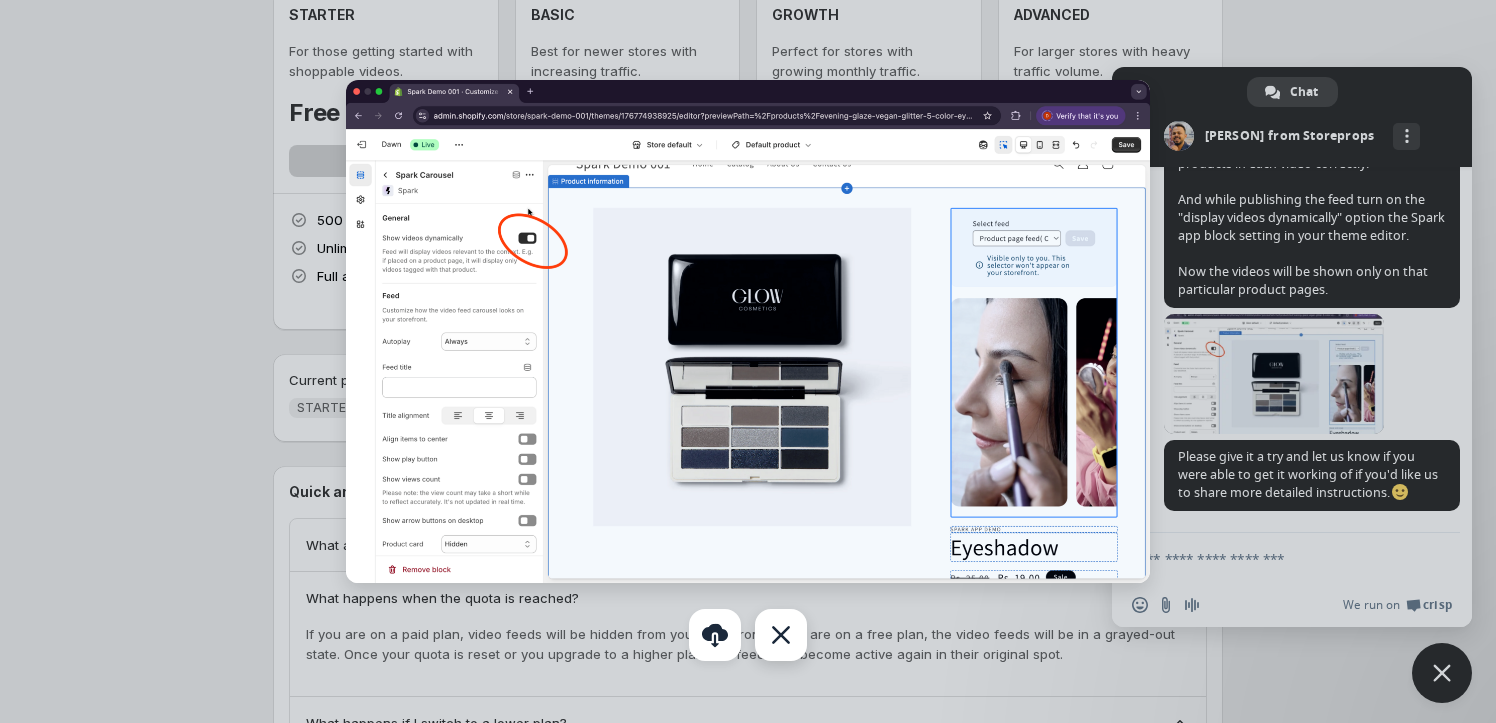 click at bounding box center (781, 635) 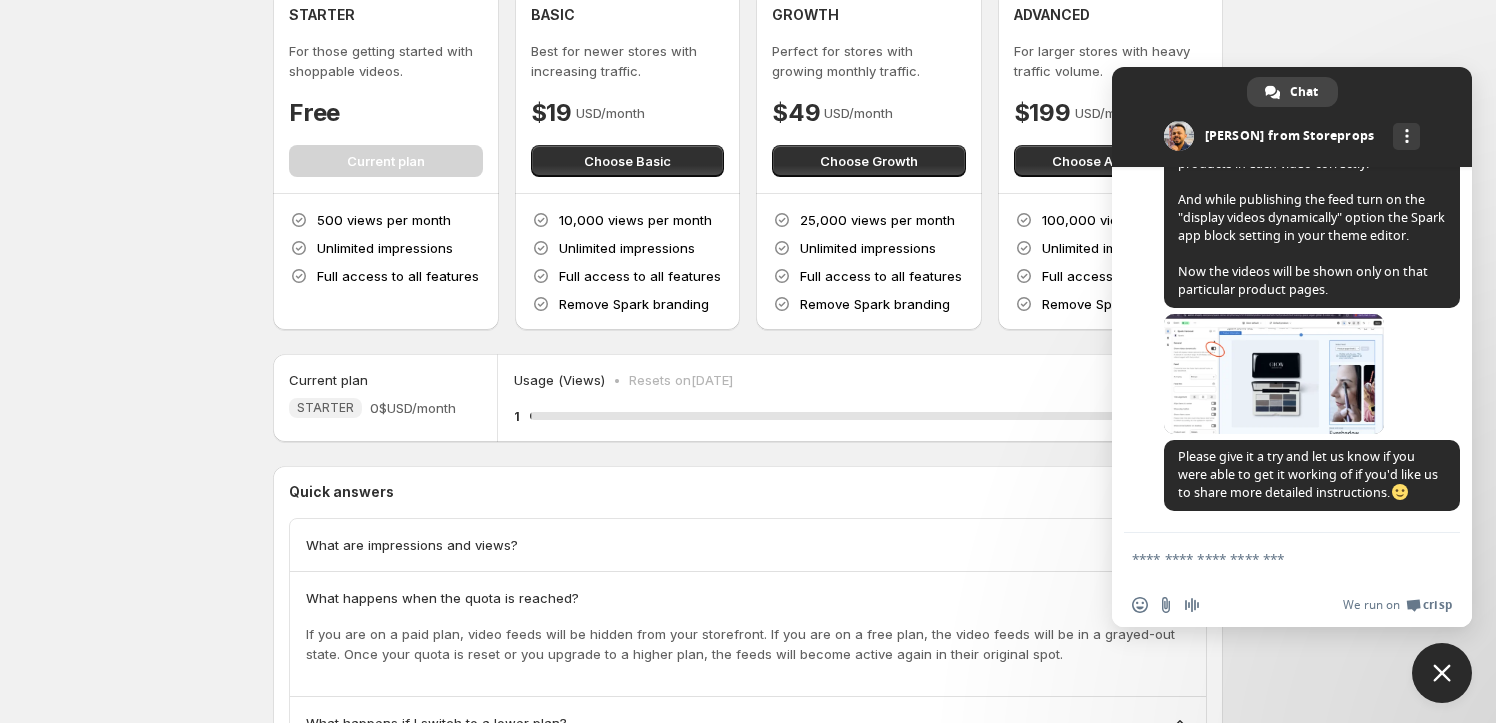 scroll, scrollTop: 0, scrollLeft: 0, axis: both 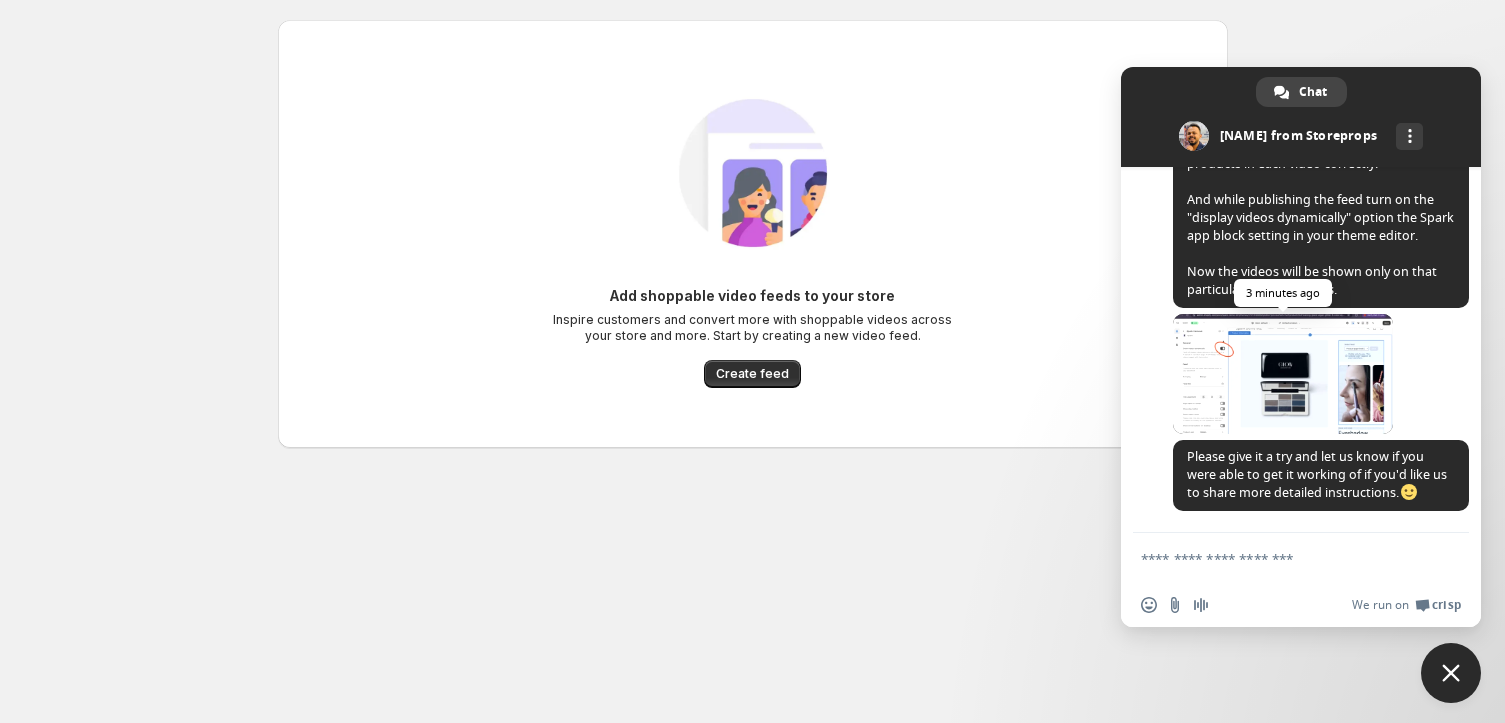 click at bounding box center [1283, 374] 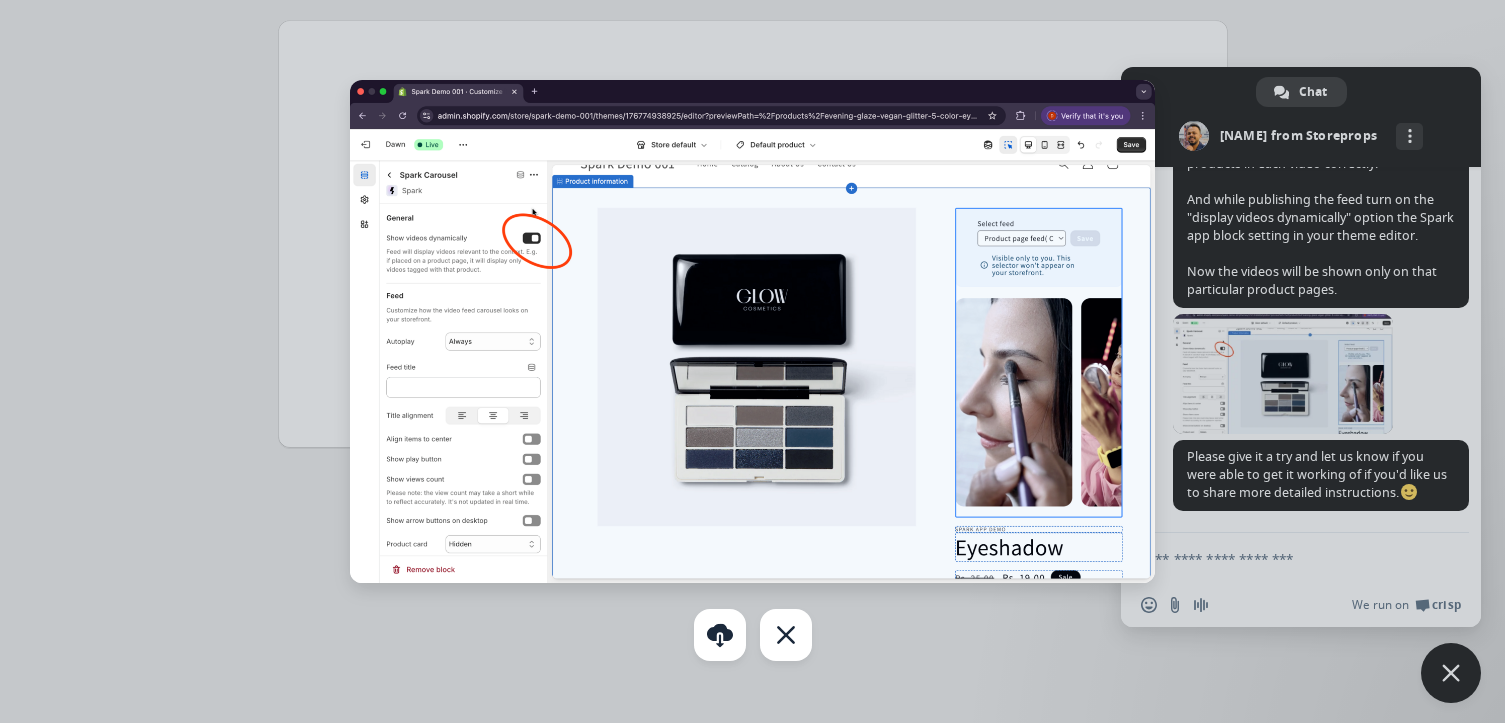 click at bounding box center [752, 361] 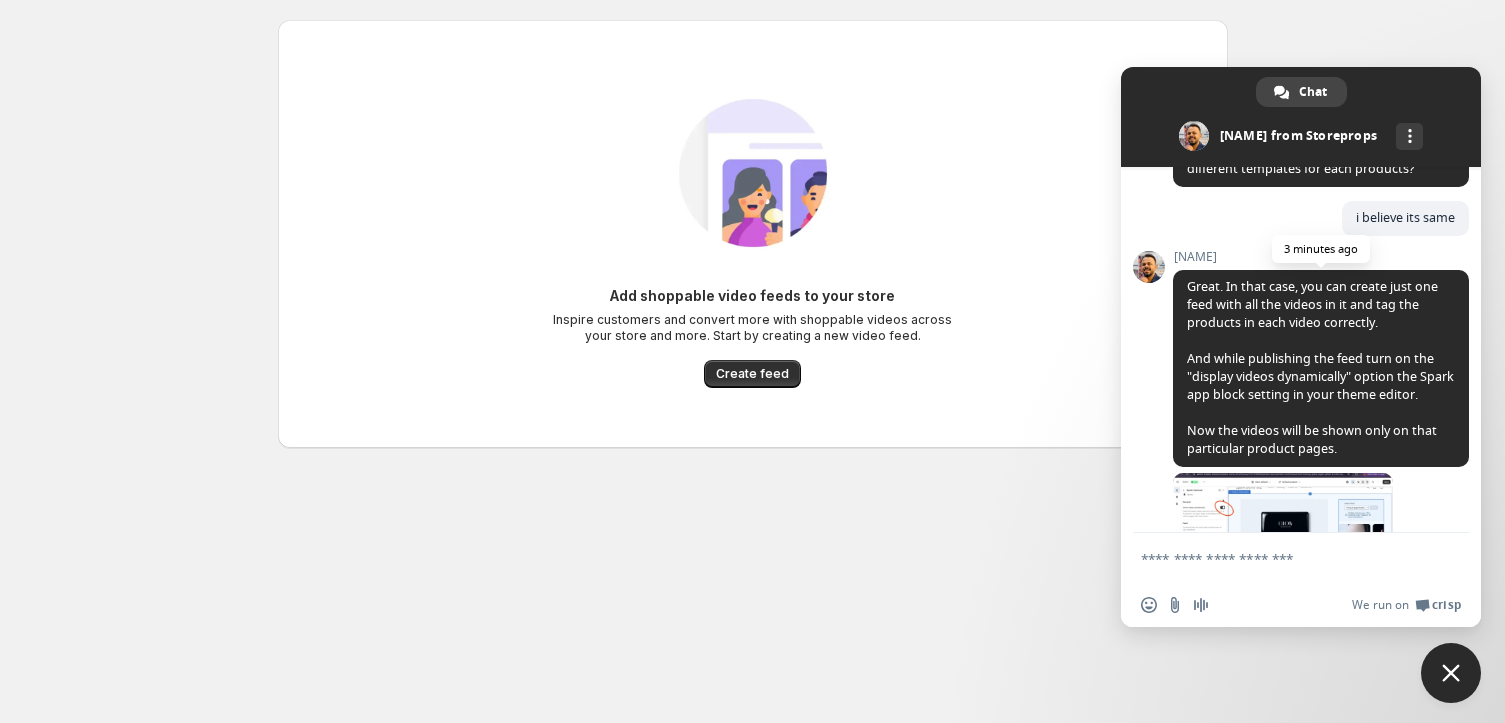 scroll, scrollTop: 496, scrollLeft: 0, axis: vertical 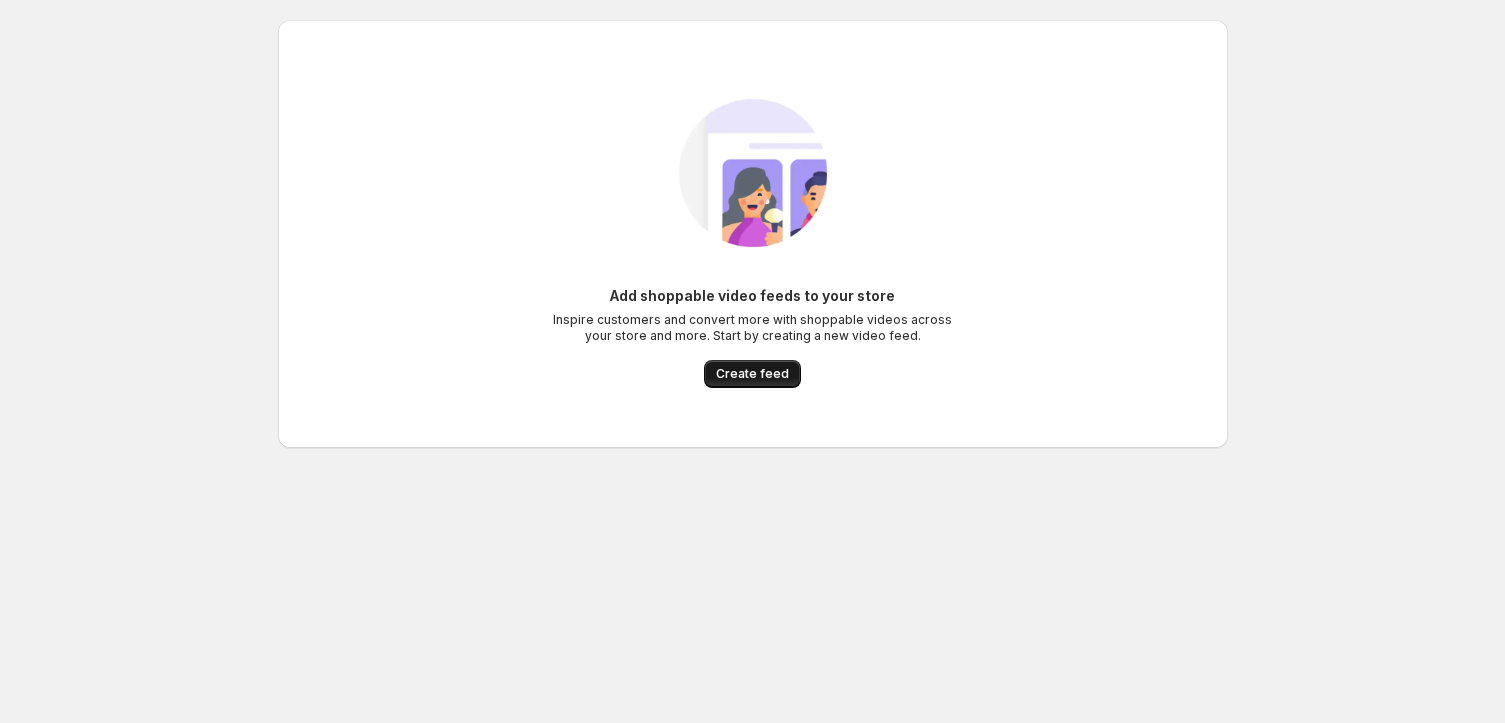 click on "Create feed" at bounding box center (752, 374) 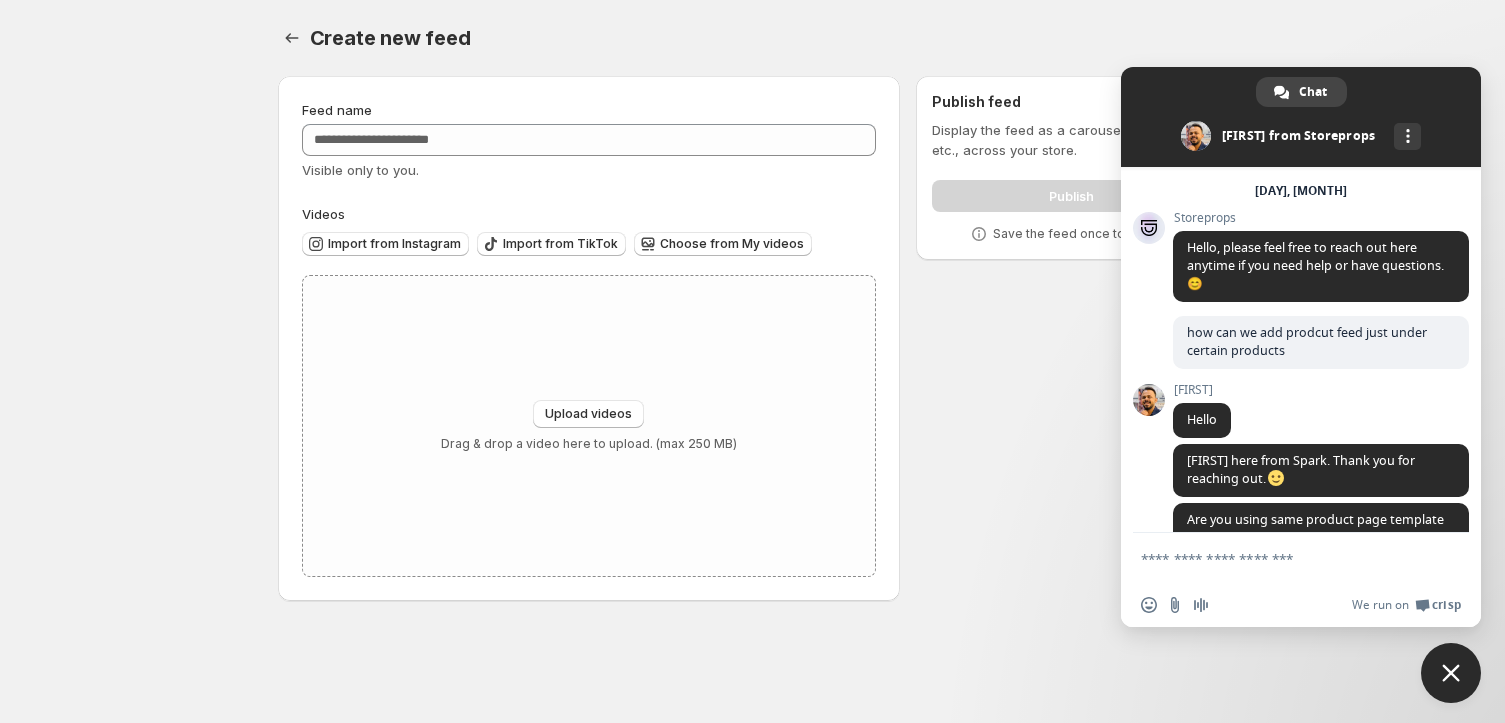 scroll, scrollTop: 0, scrollLeft: 0, axis: both 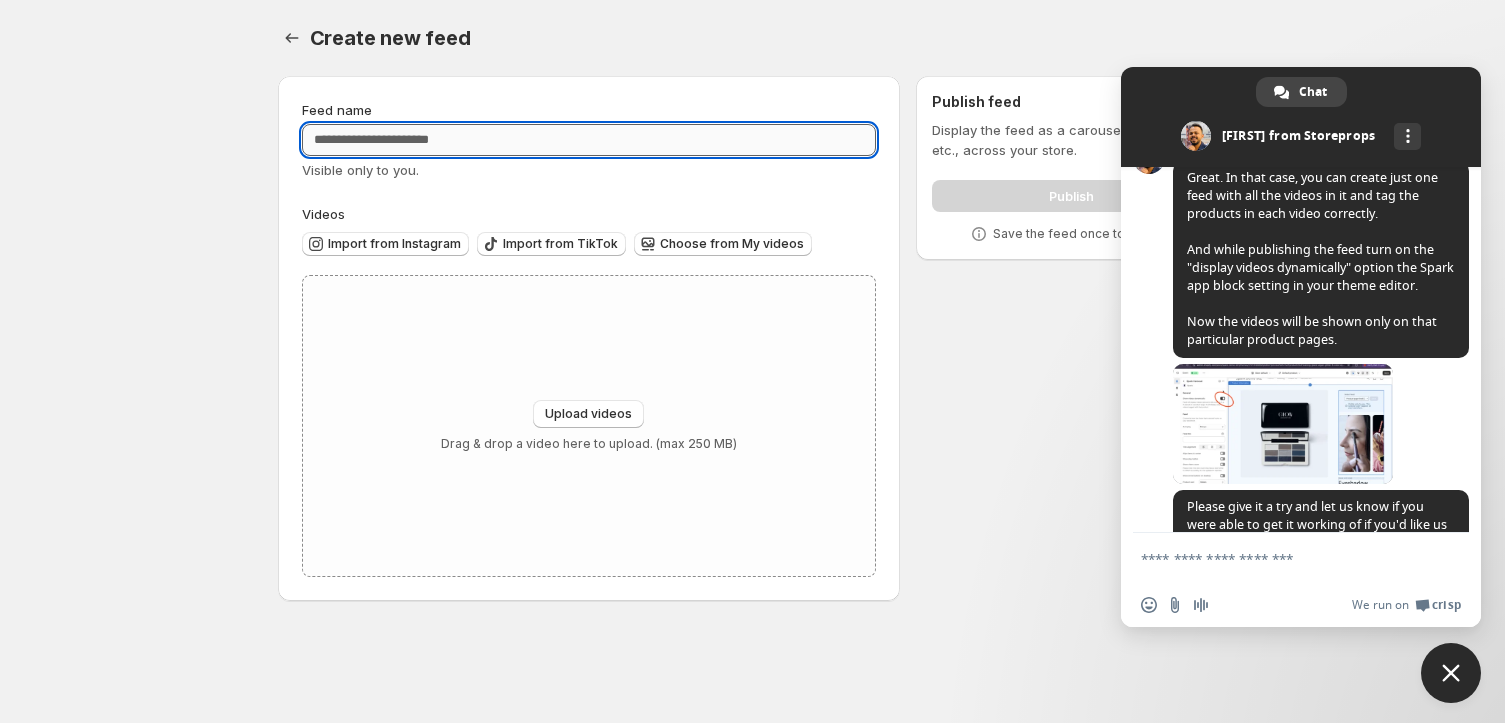 click on "Feed name" at bounding box center (589, 140) 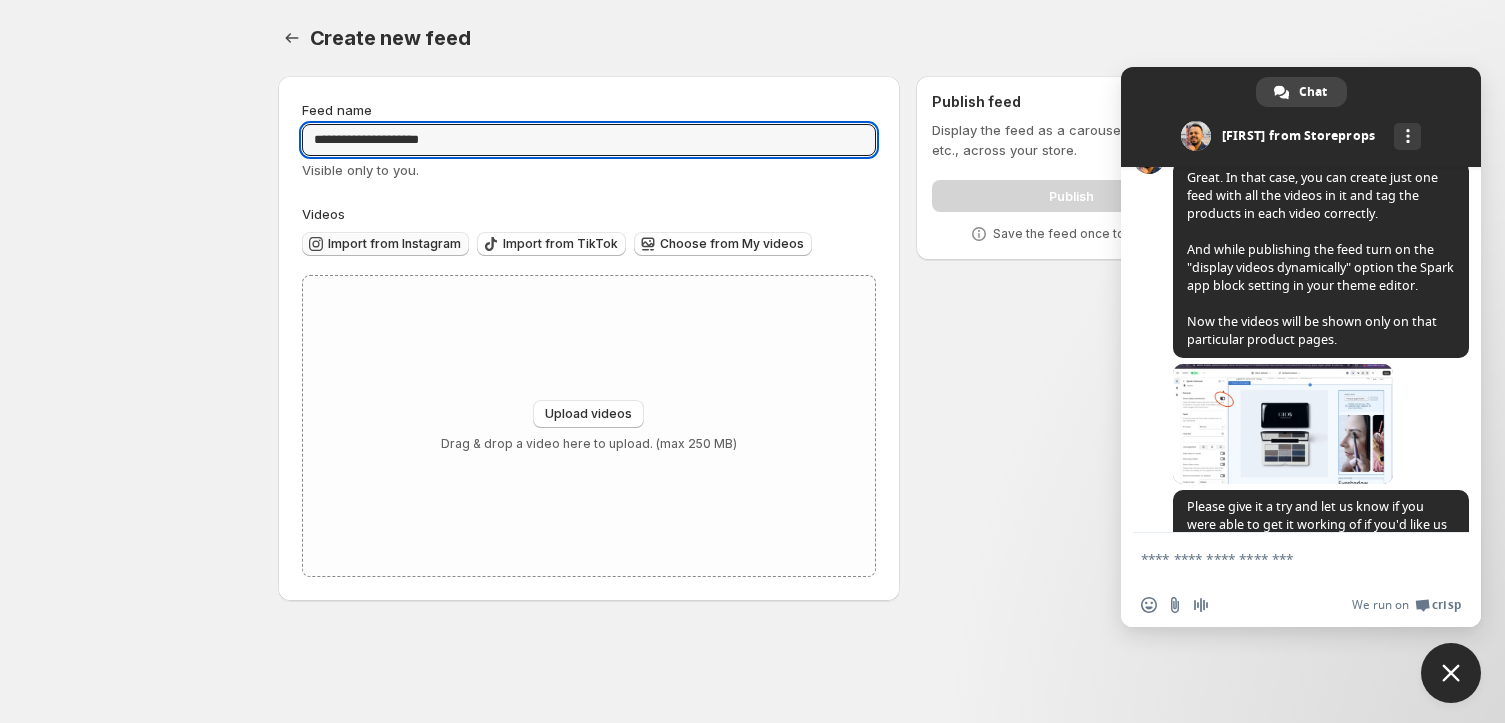 type on "**********" 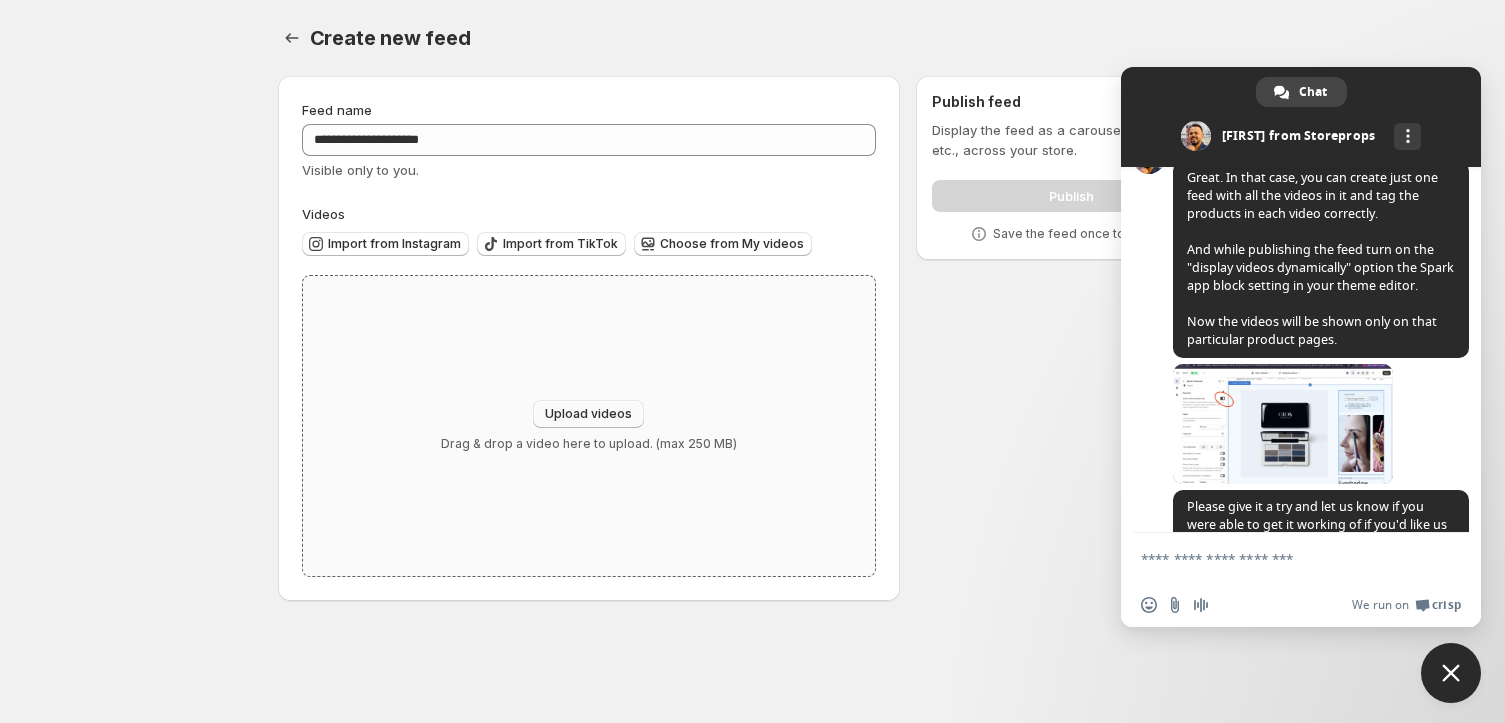 click on "Upload videos" at bounding box center [588, 414] 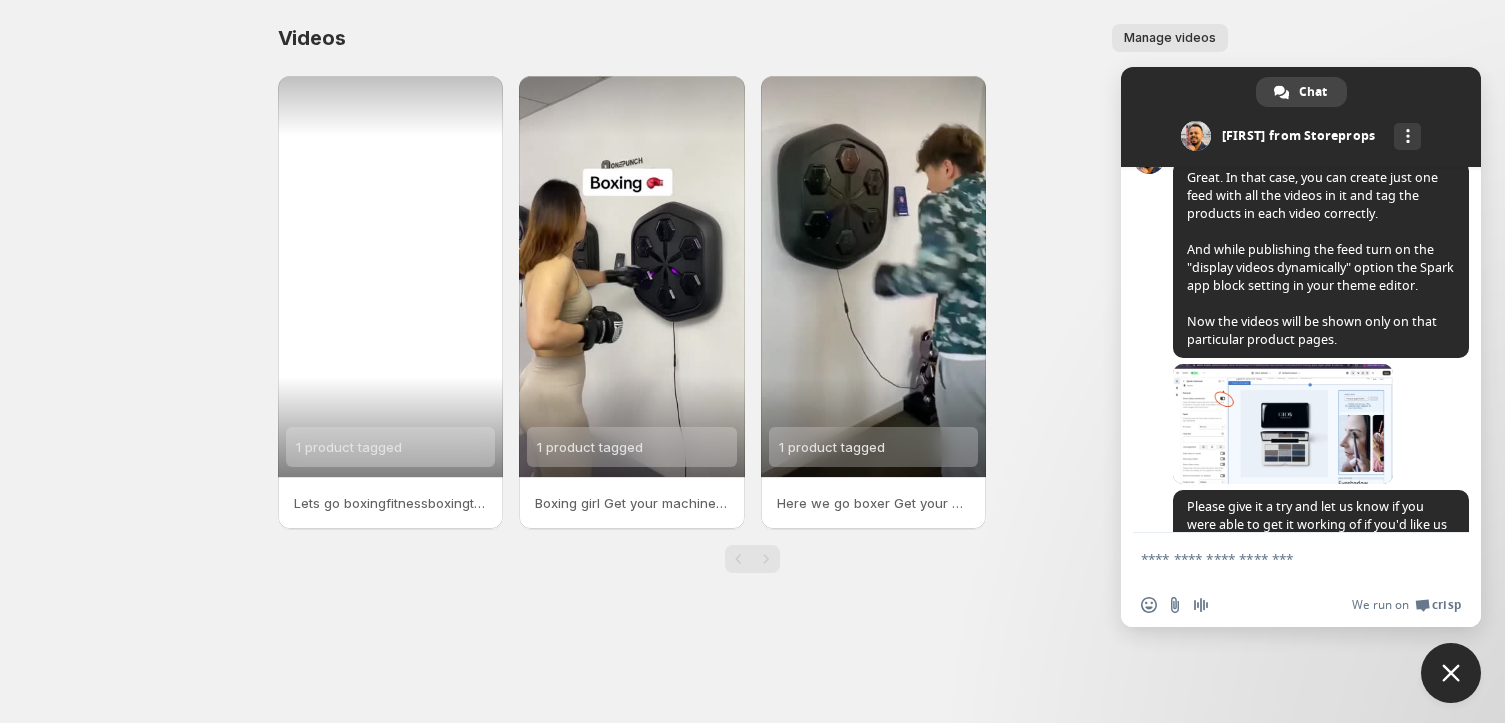 click on "1 product tagged" at bounding box center [349, 447] 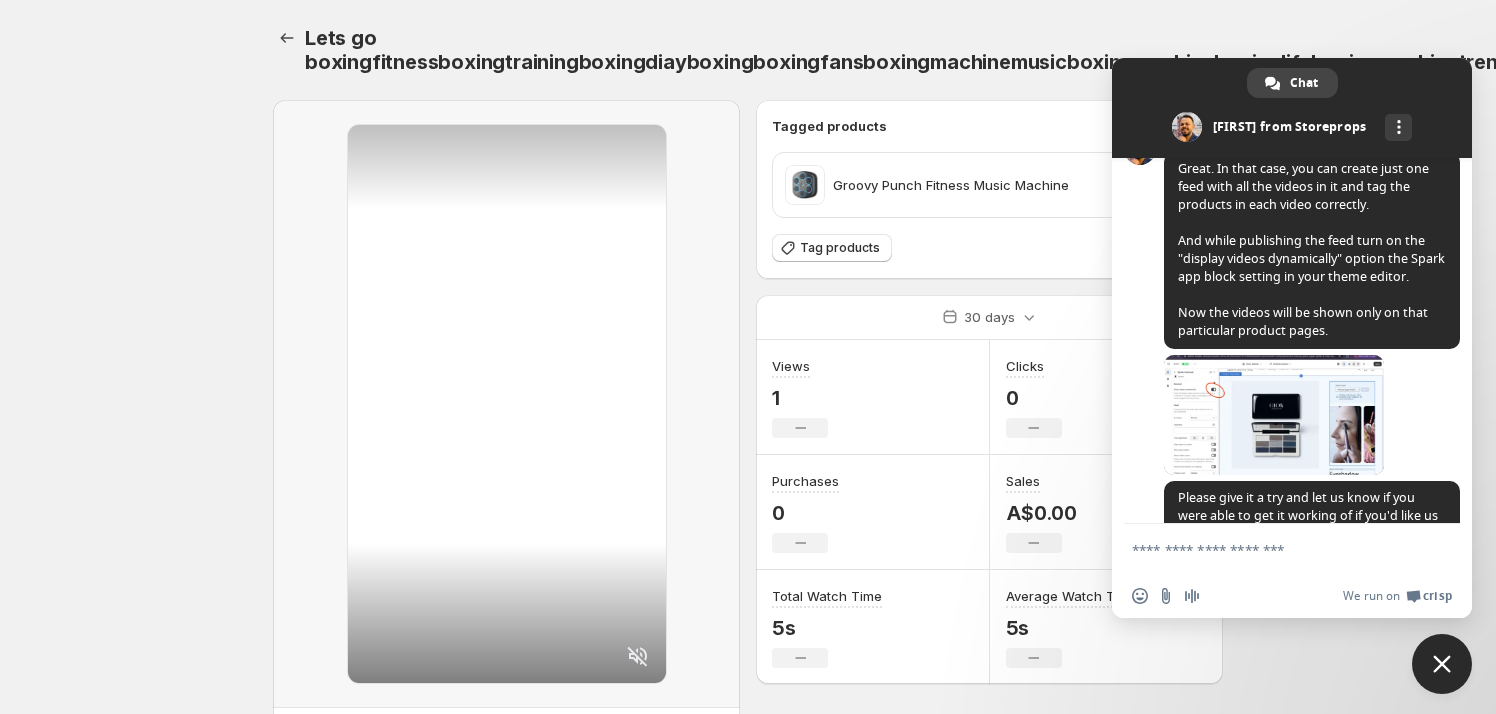 click at bounding box center (1442, 664) 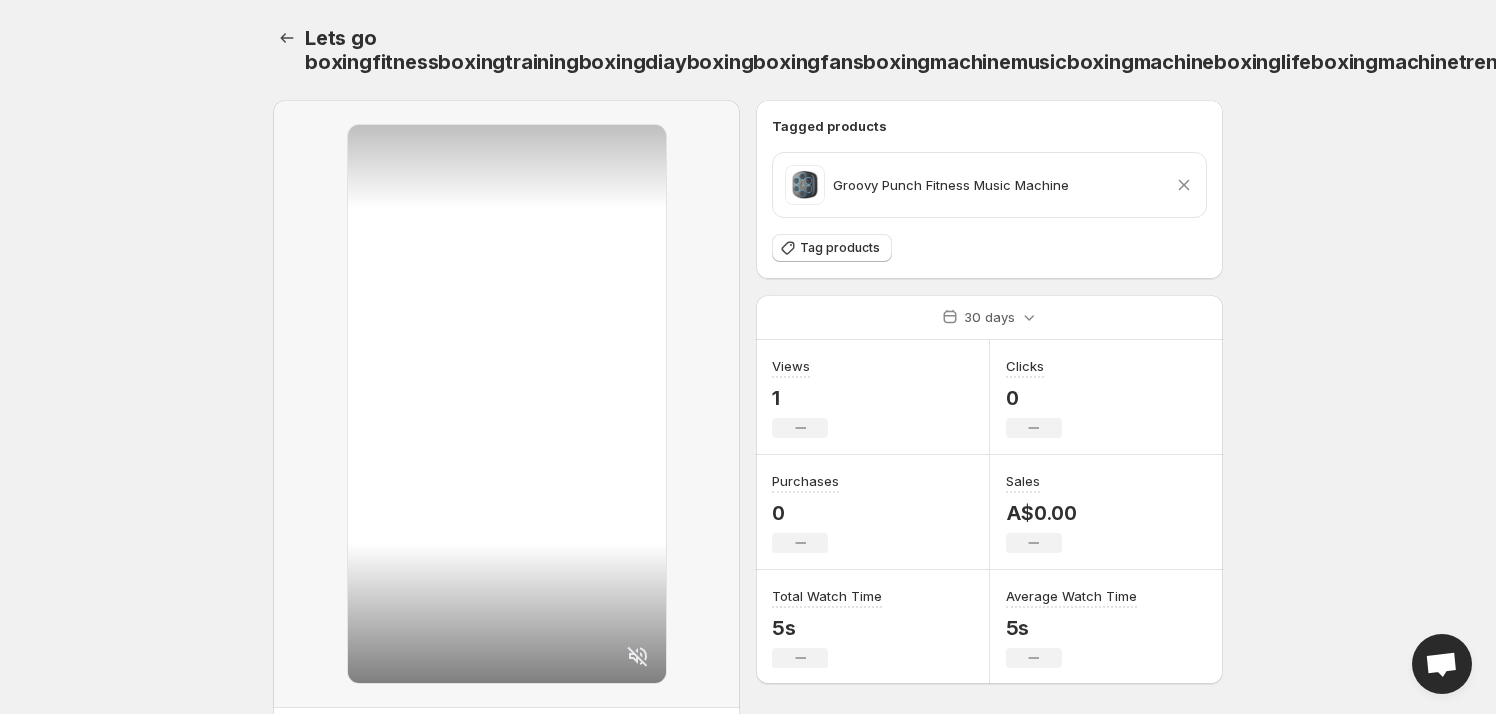 click 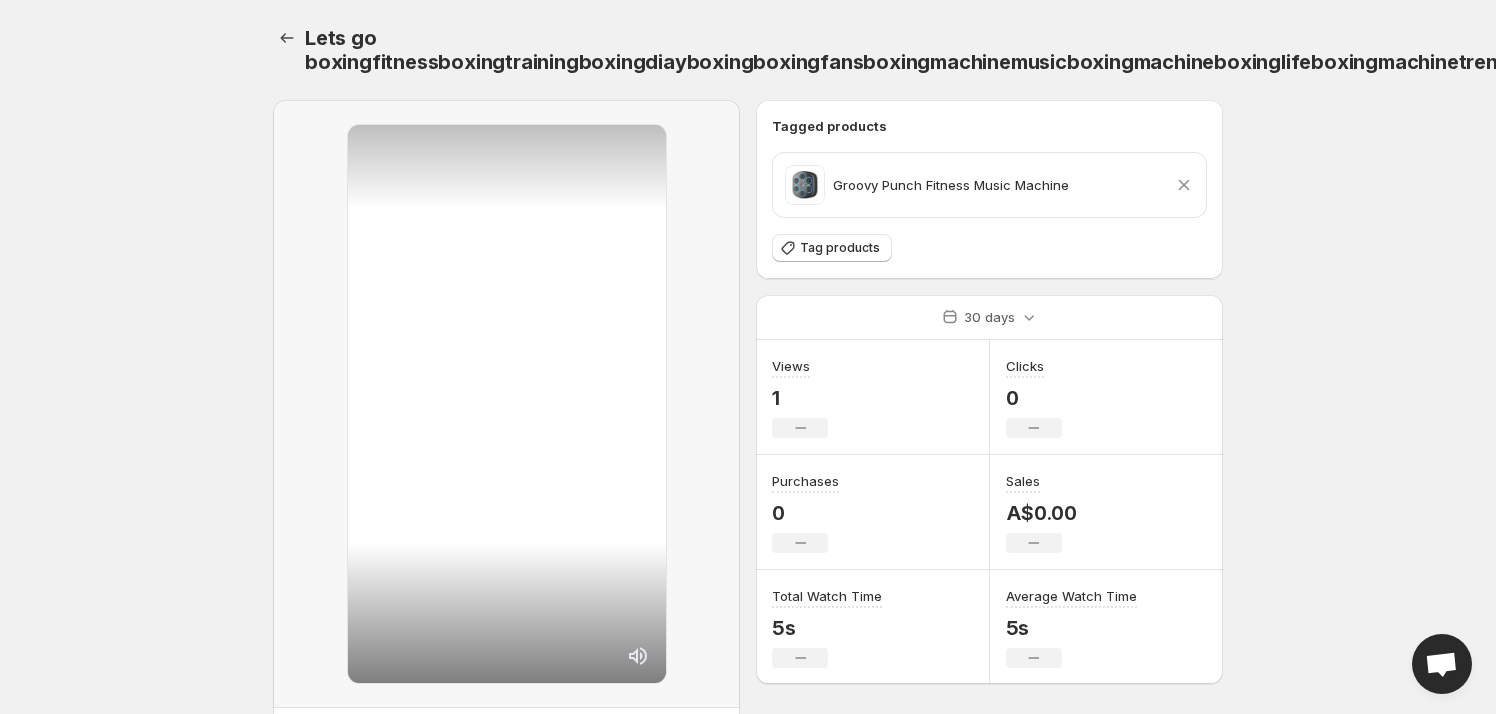 click 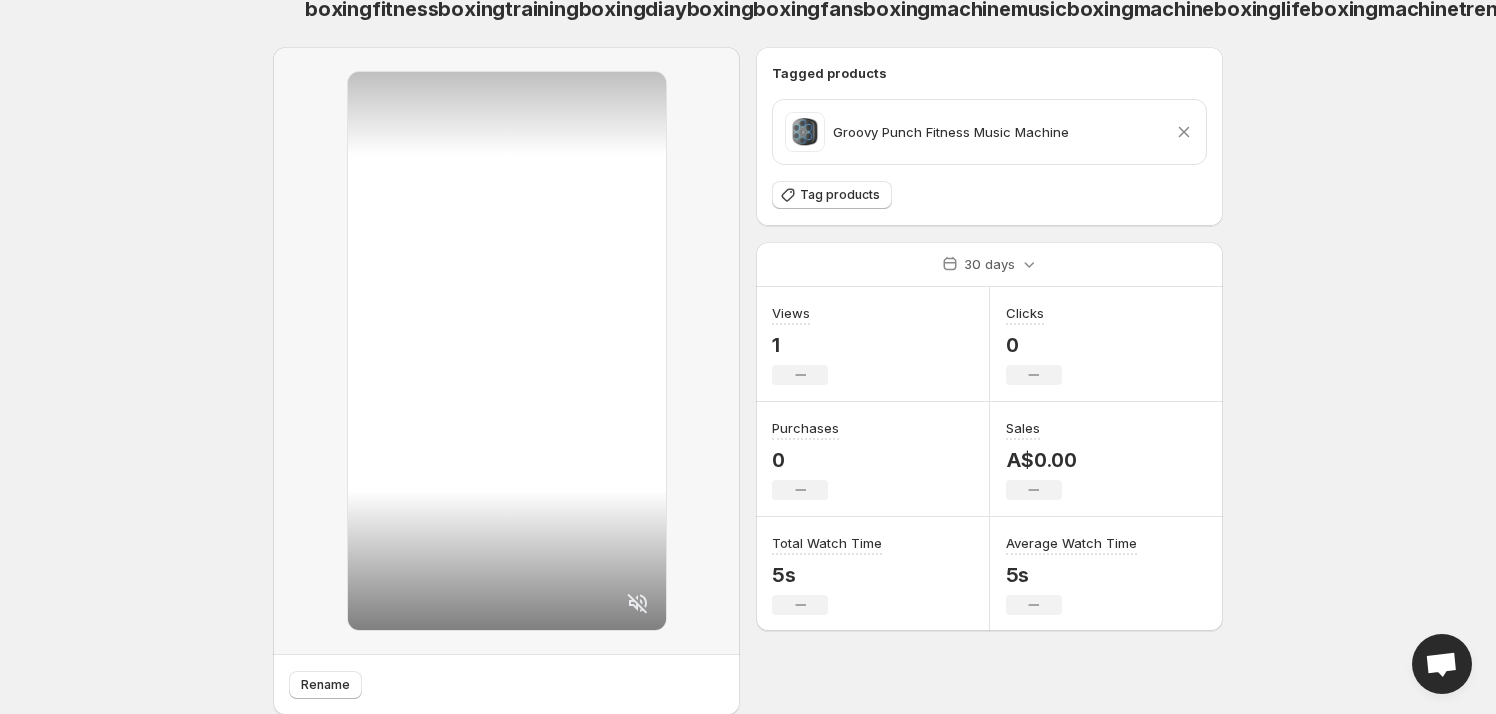 scroll, scrollTop: 27, scrollLeft: 0, axis: vertical 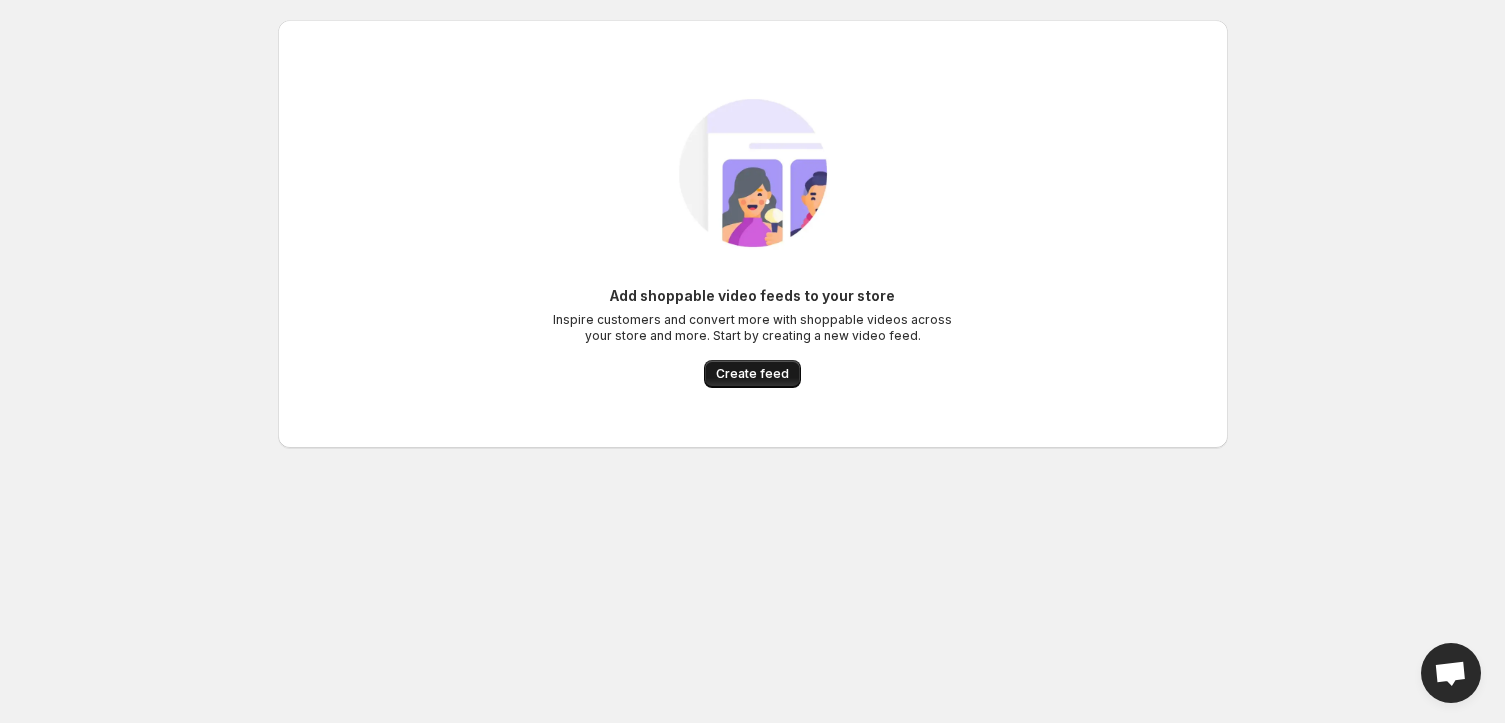 click on "Create feed" at bounding box center [752, 374] 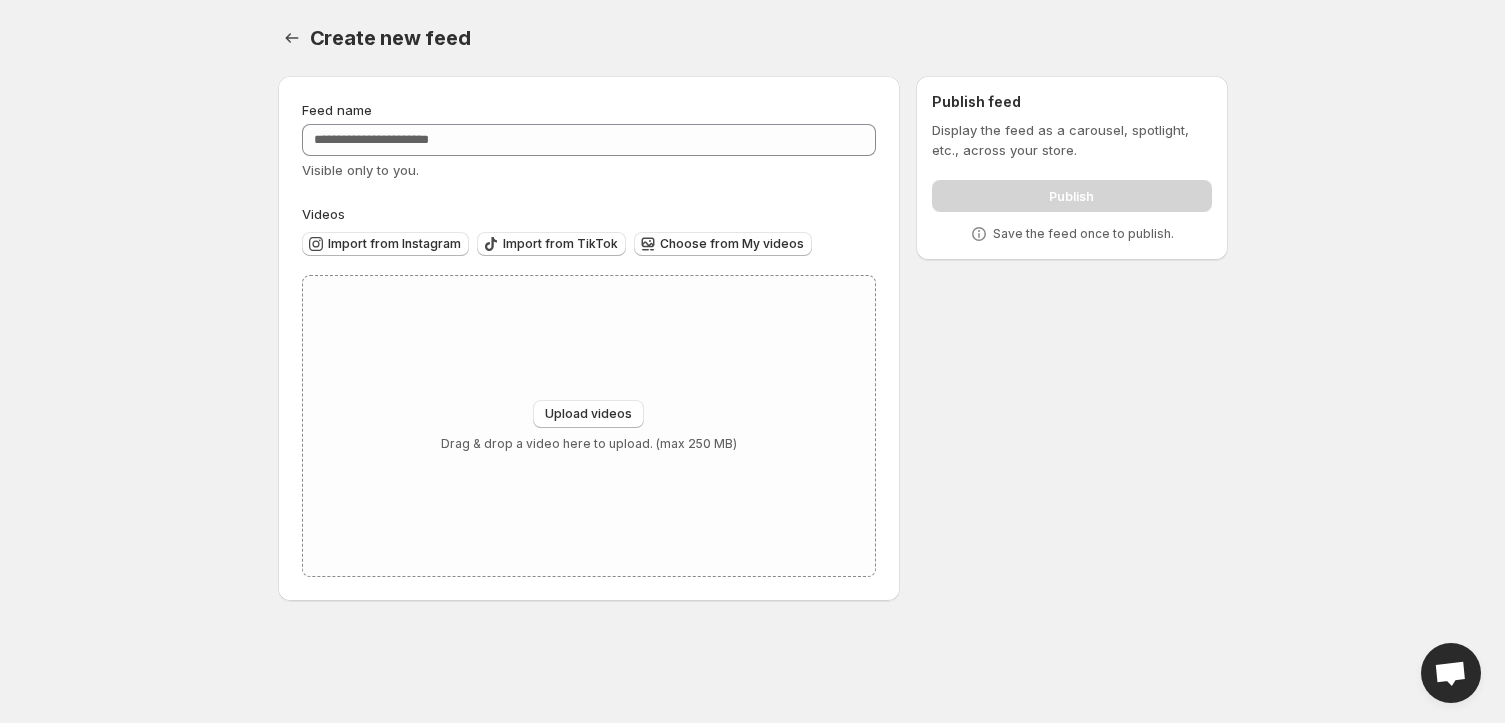 click on "Feed name" at bounding box center [589, 110] 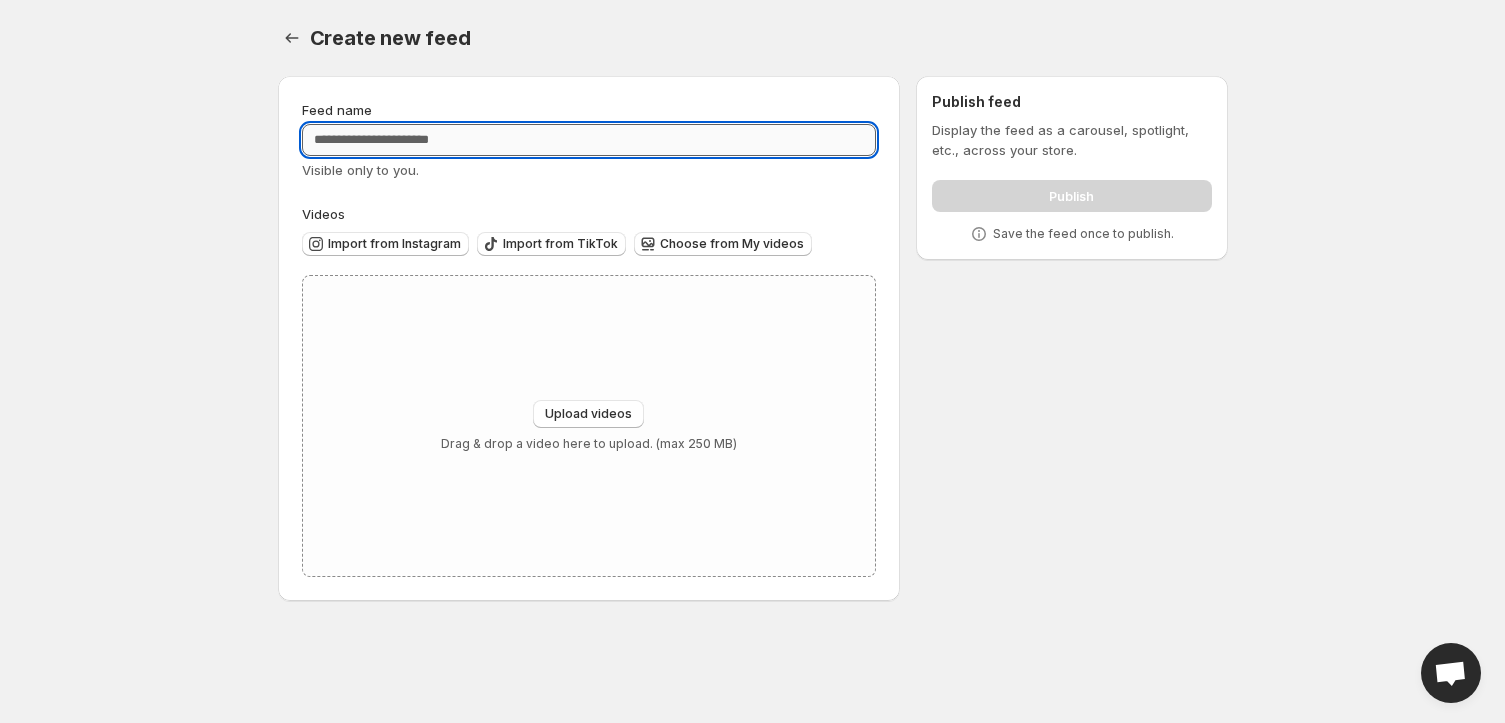 click on "Feed name" at bounding box center [589, 140] 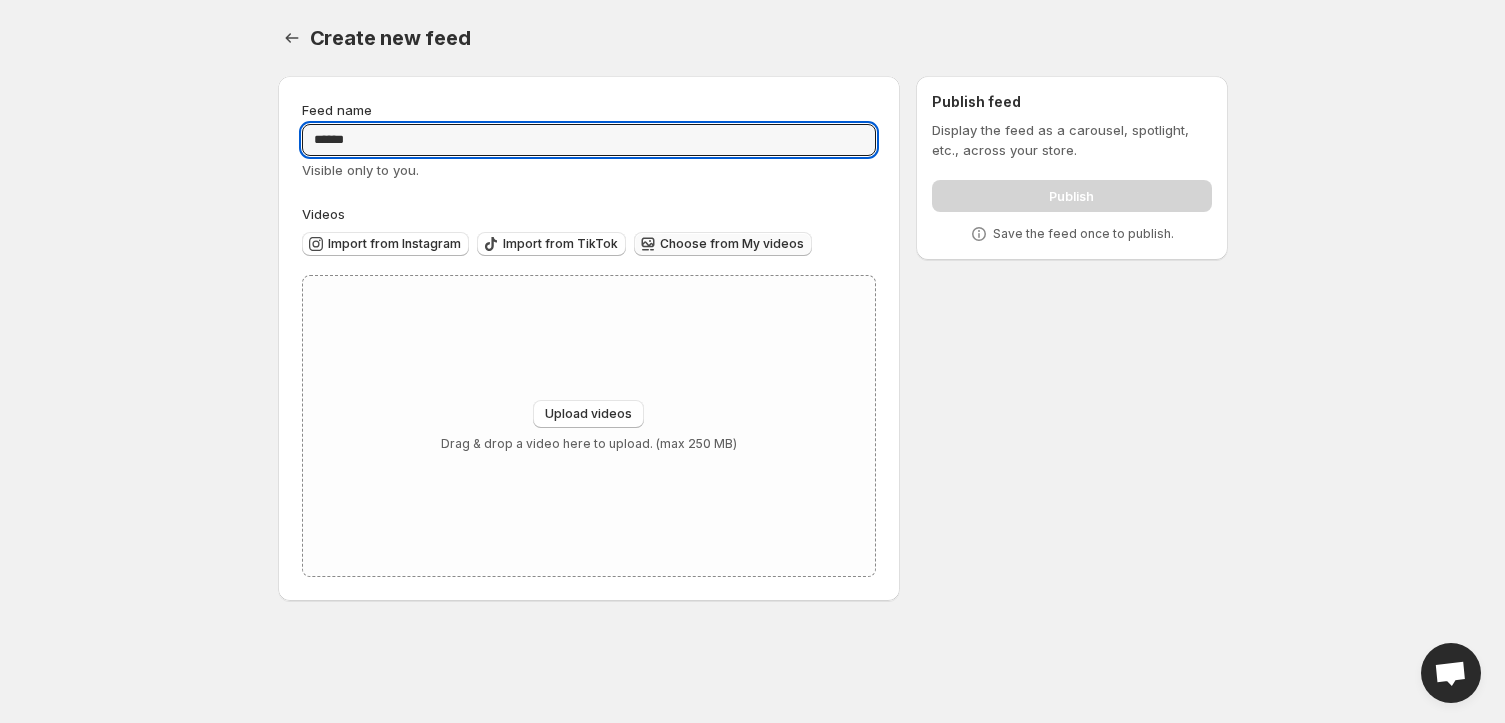 type on "*****" 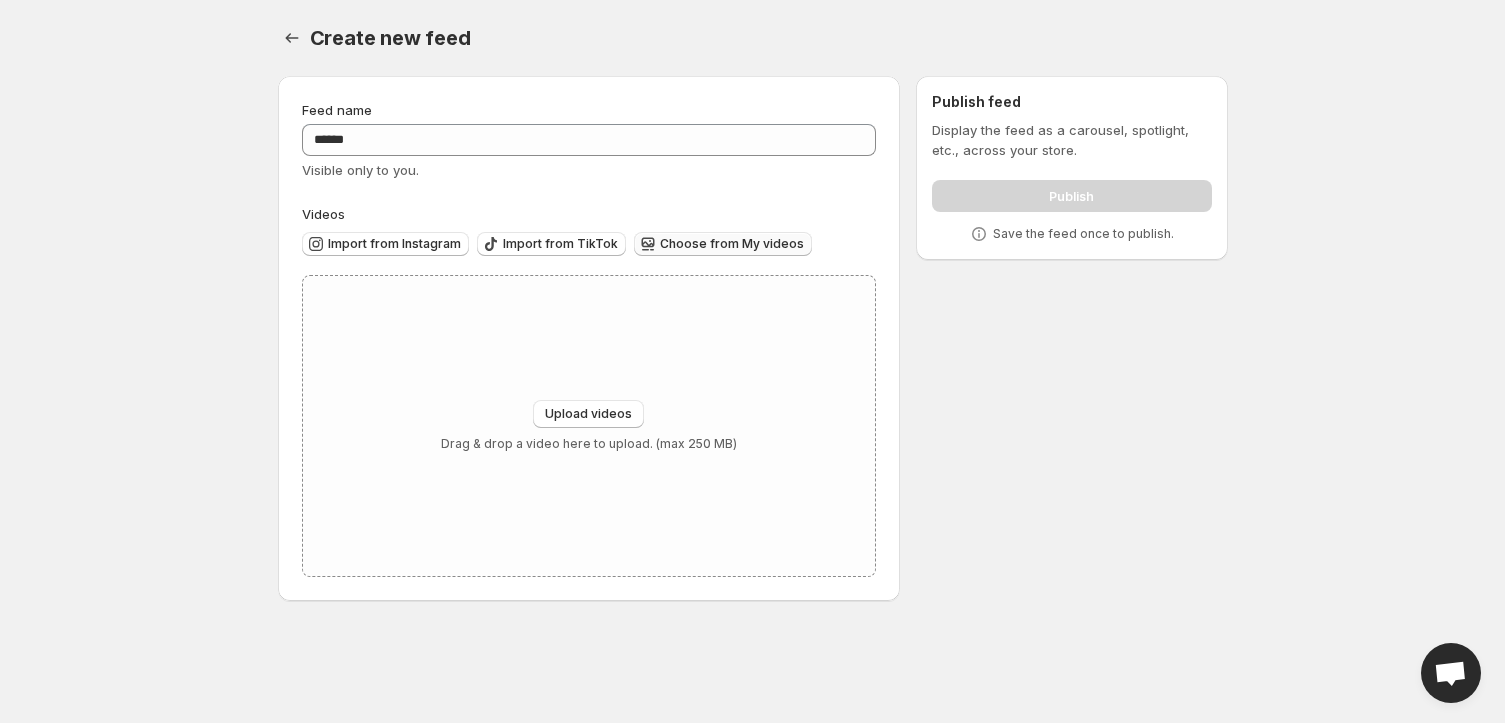 click on "Choose from My videos" at bounding box center (732, 244) 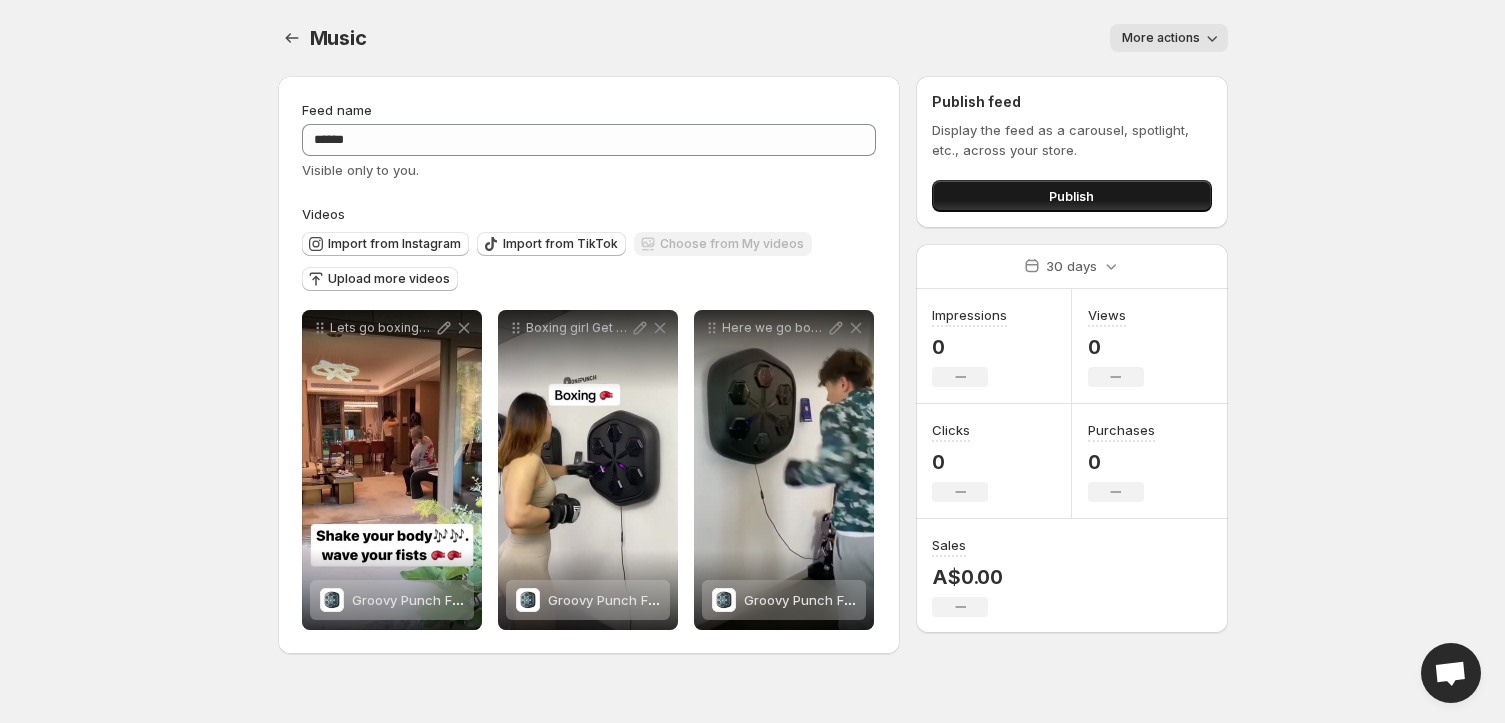 click on "Publish" at bounding box center [1071, 196] 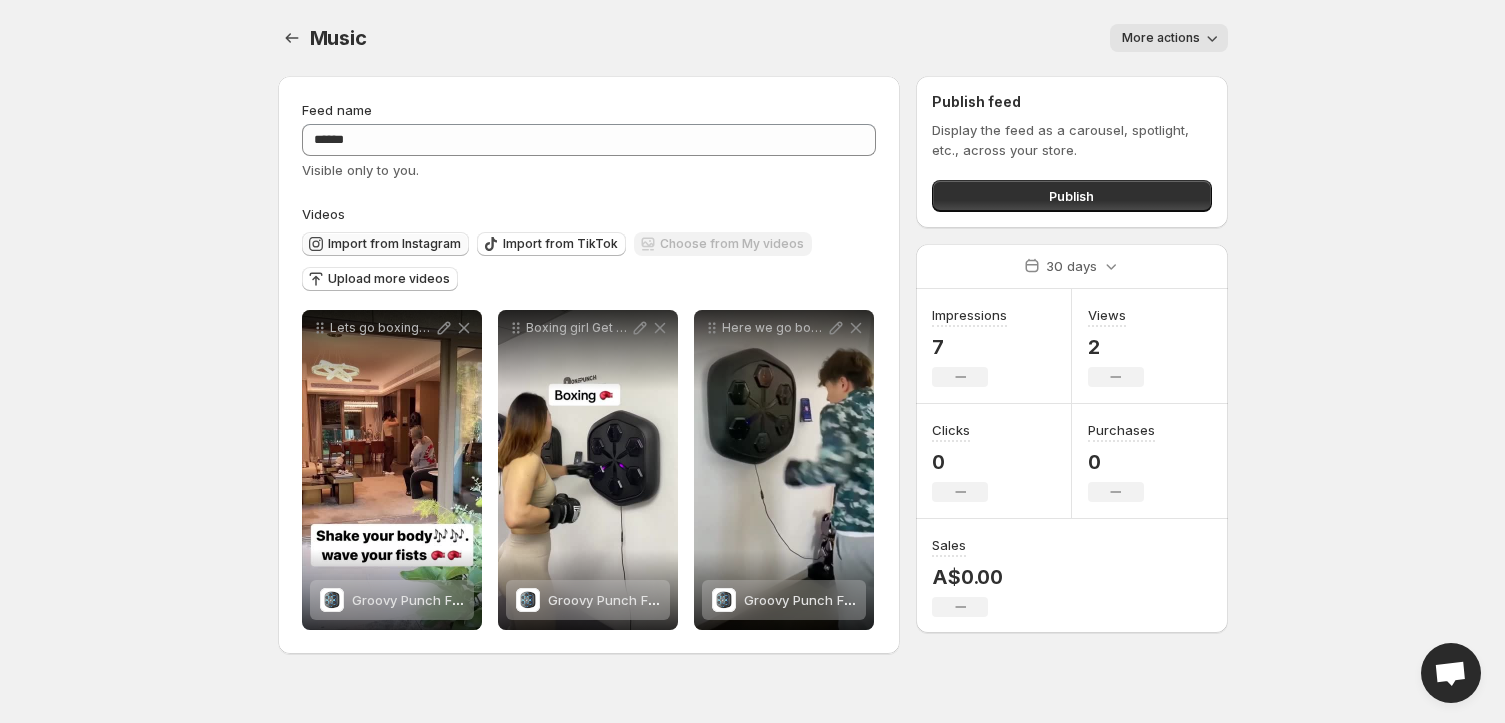 click on "Import from Instagram" at bounding box center [394, 244] 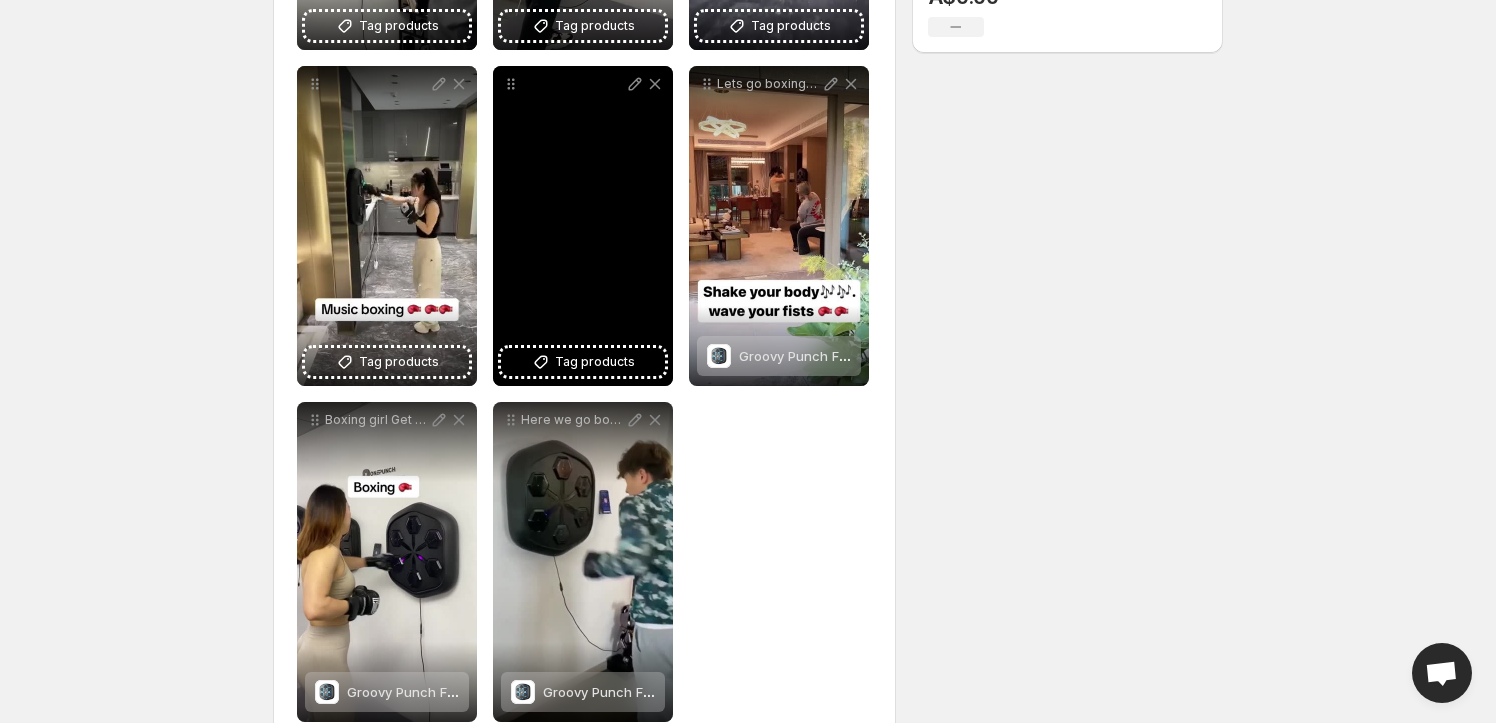 scroll, scrollTop: 628, scrollLeft: 0, axis: vertical 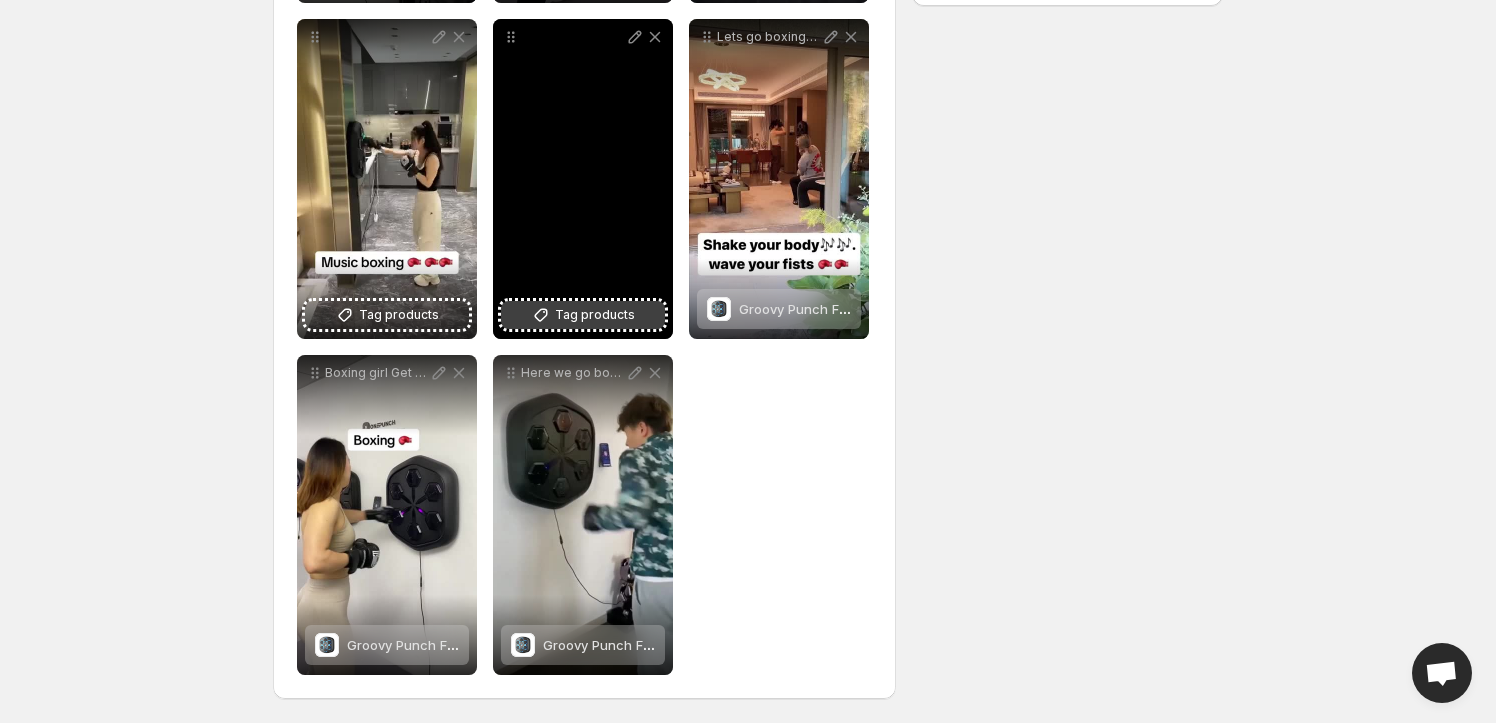 click on "Tag products" at bounding box center (595, 315) 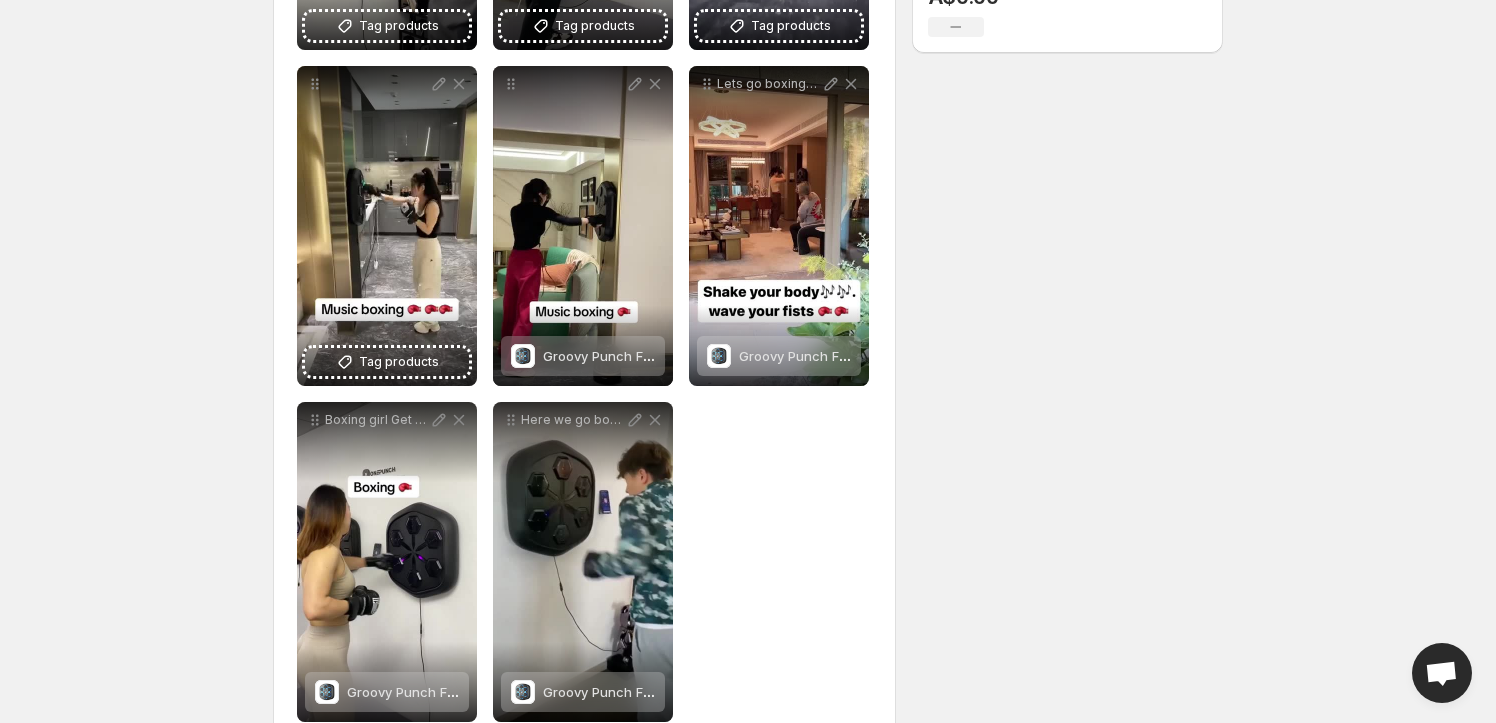 scroll, scrollTop: 355, scrollLeft: 0, axis: vertical 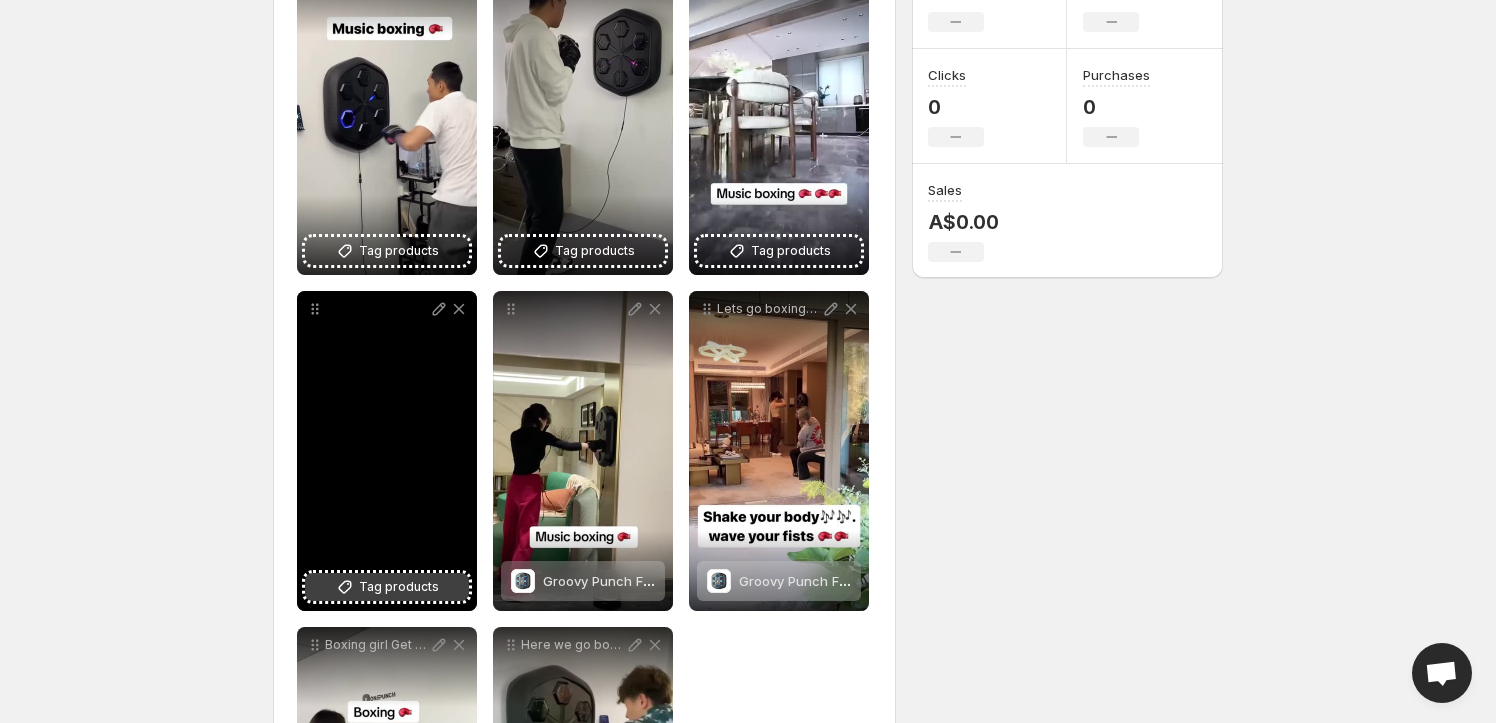 click on "Tag products" at bounding box center [399, 587] 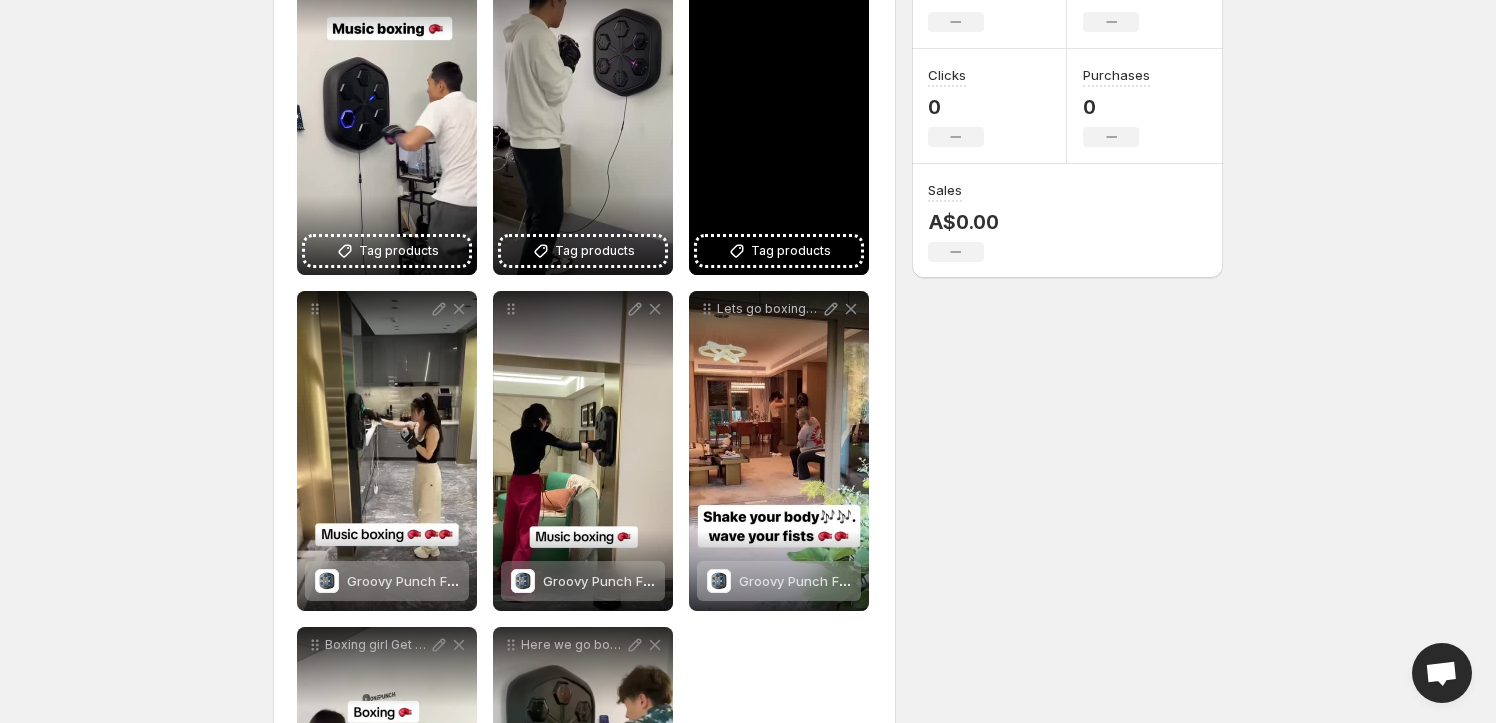 click at bounding box center (779, 115) 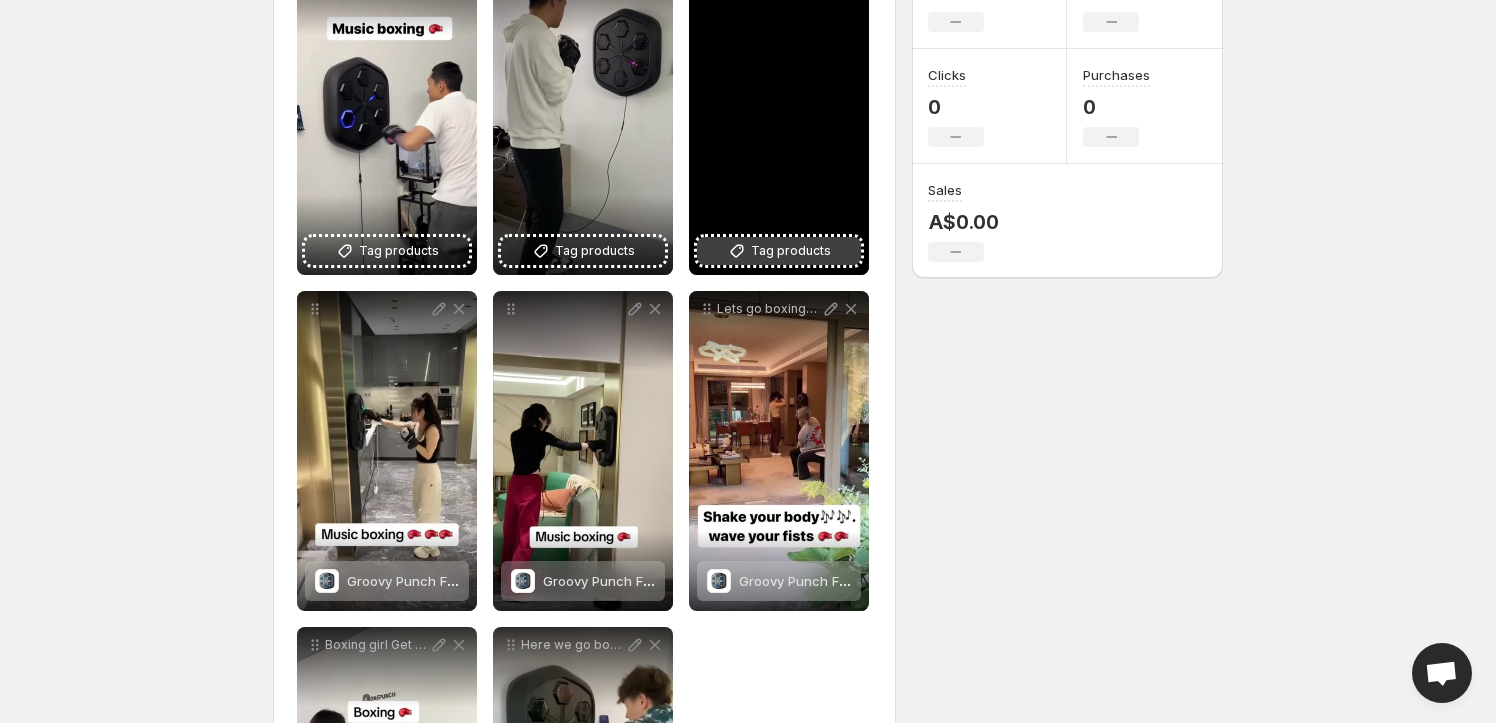 click on "Tag products" at bounding box center (779, 251) 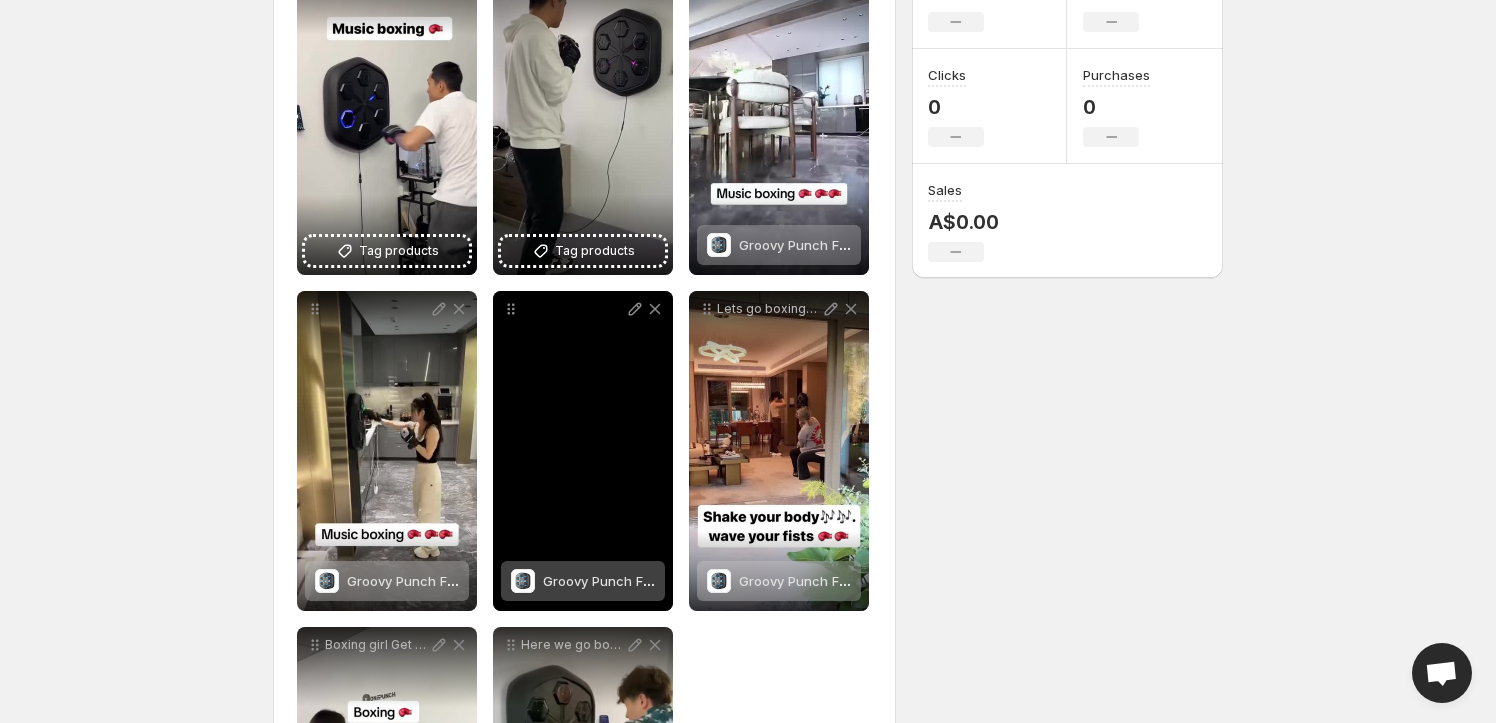 scroll, scrollTop: 264, scrollLeft: 0, axis: vertical 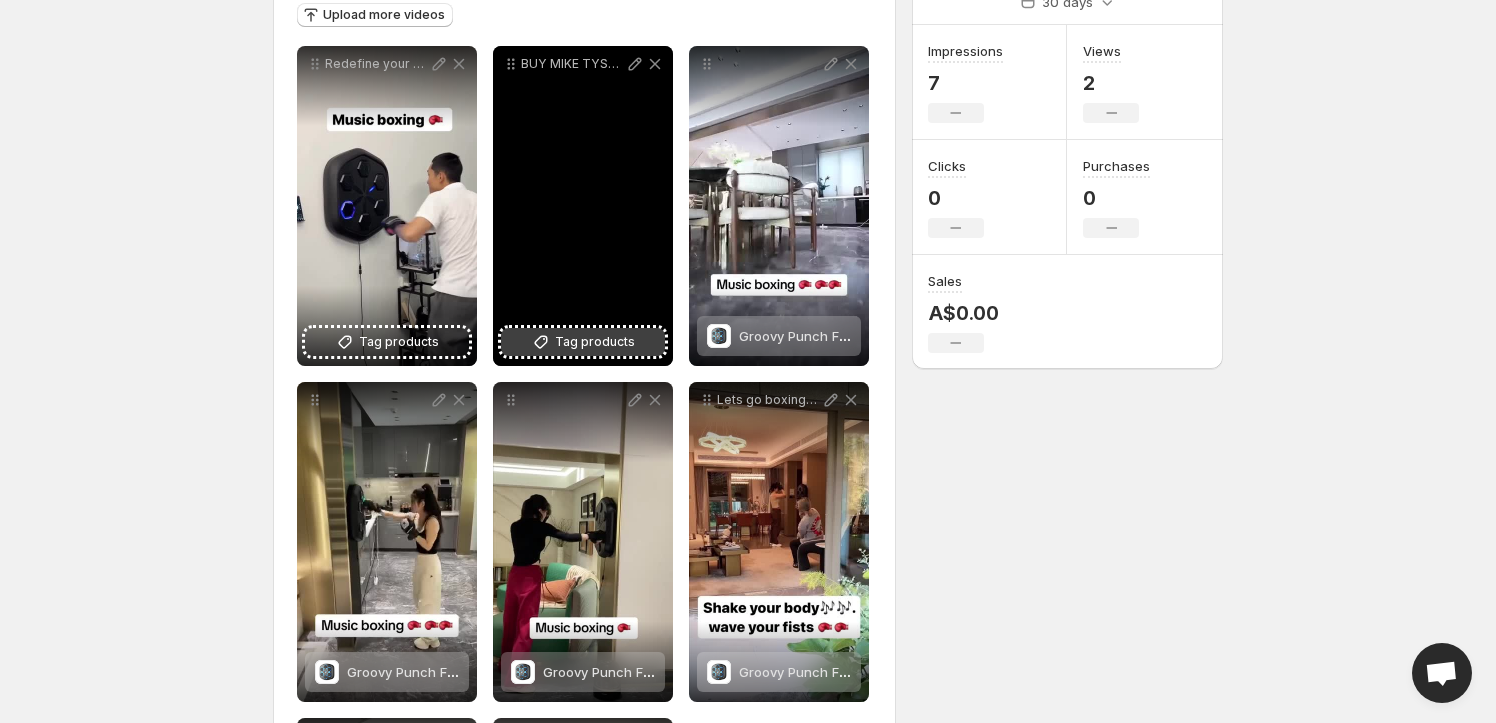 click on "Tag products" at bounding box center (595, 342) 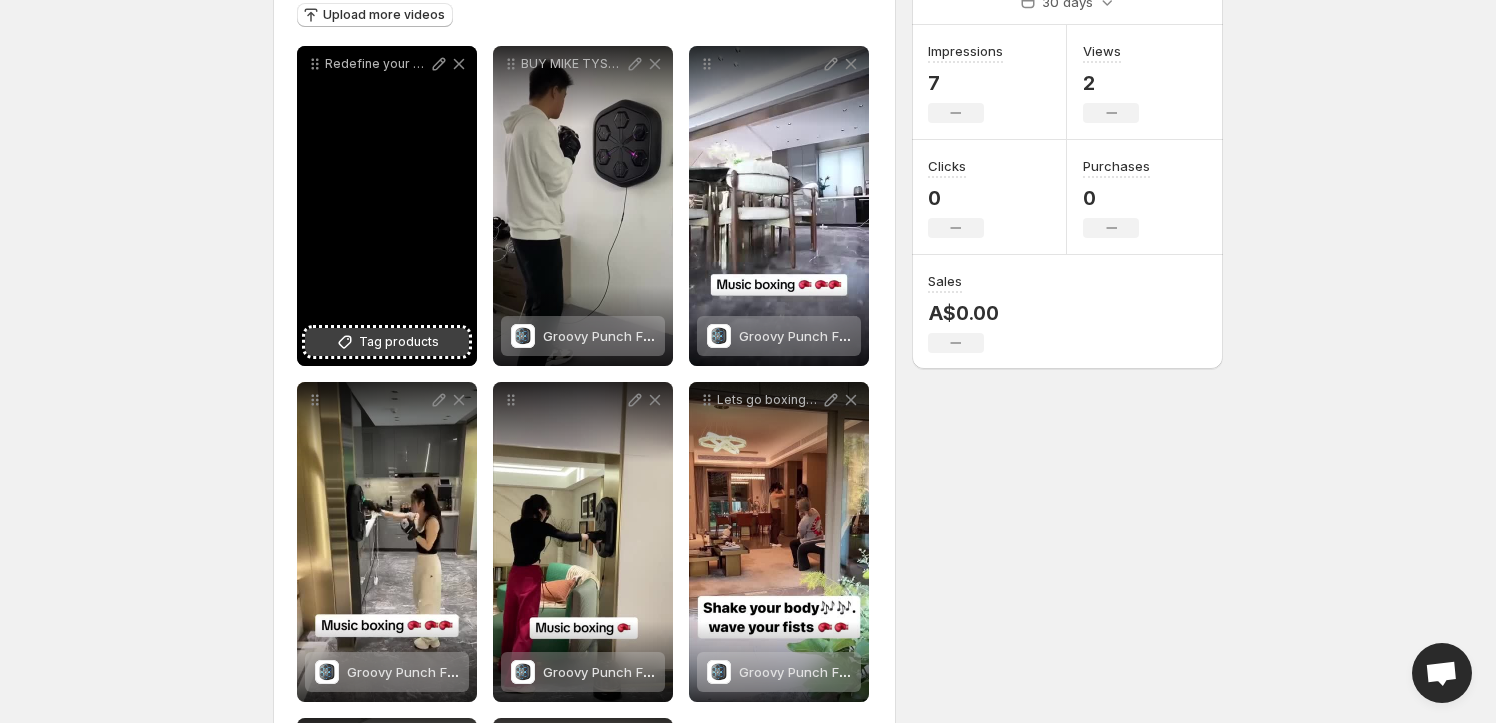 click on "Tag products" at bounding box center [387, 342] 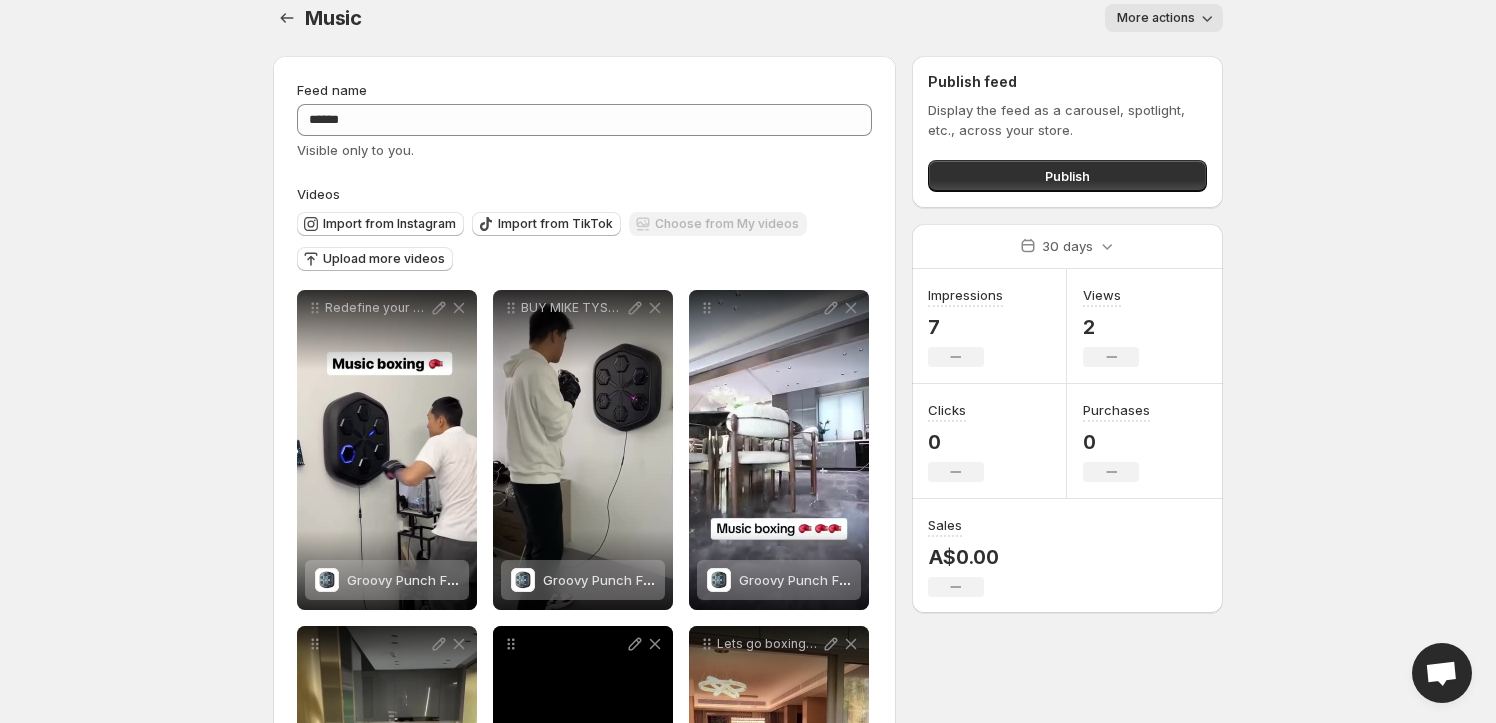 scroll, scrollTop: 0, scrollLeft: 0, axis: both 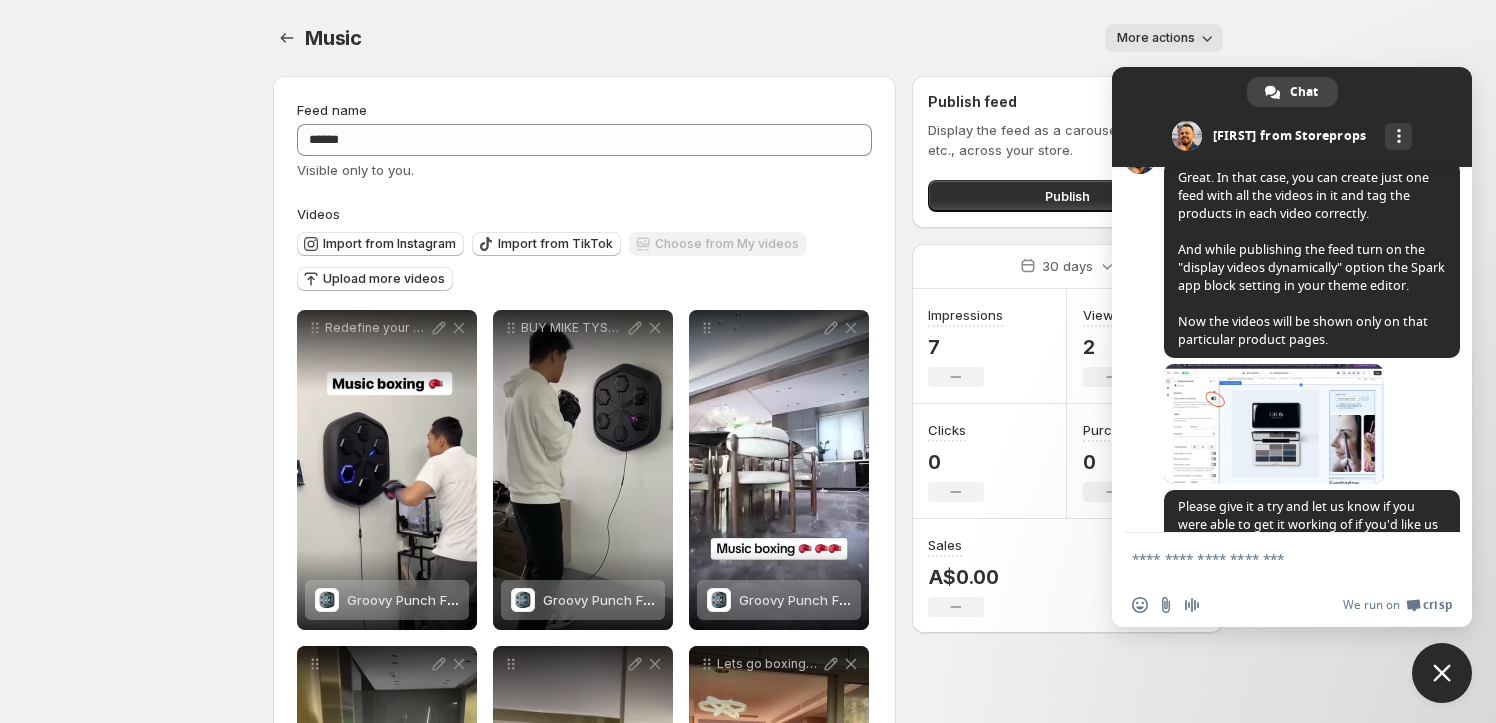 type on "**********" 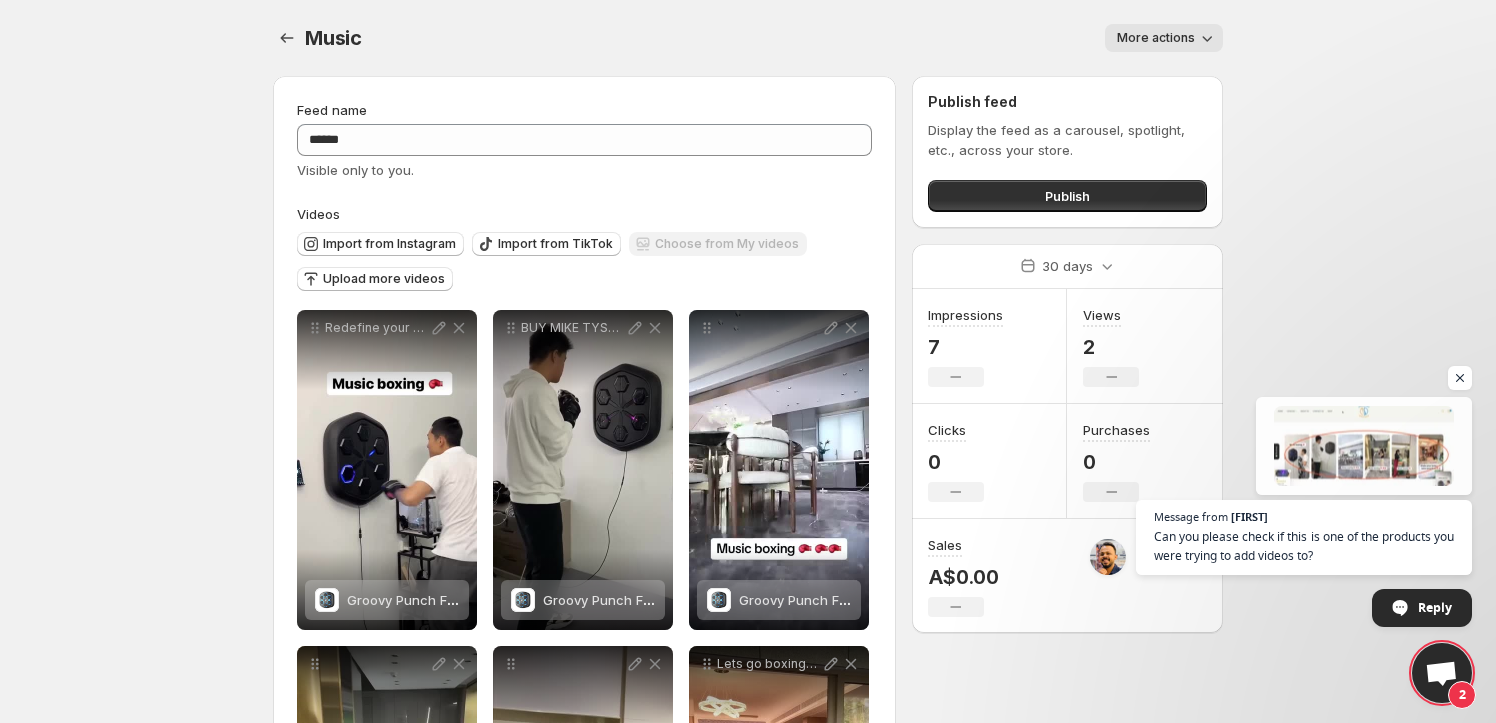 scroll, scrollTop: 1089, scrollLeft: 0, axis: vertical 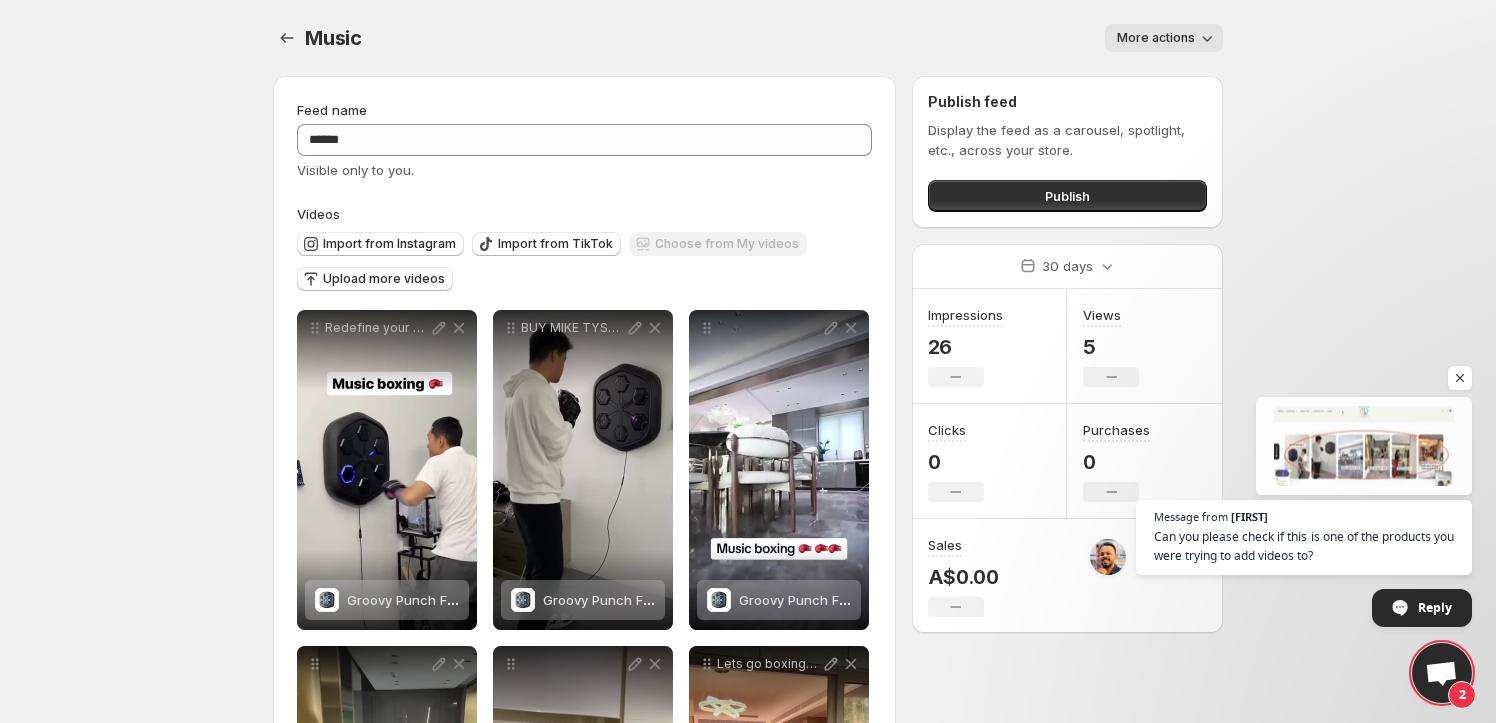 click on "2" at bounding box center (1442, 673) 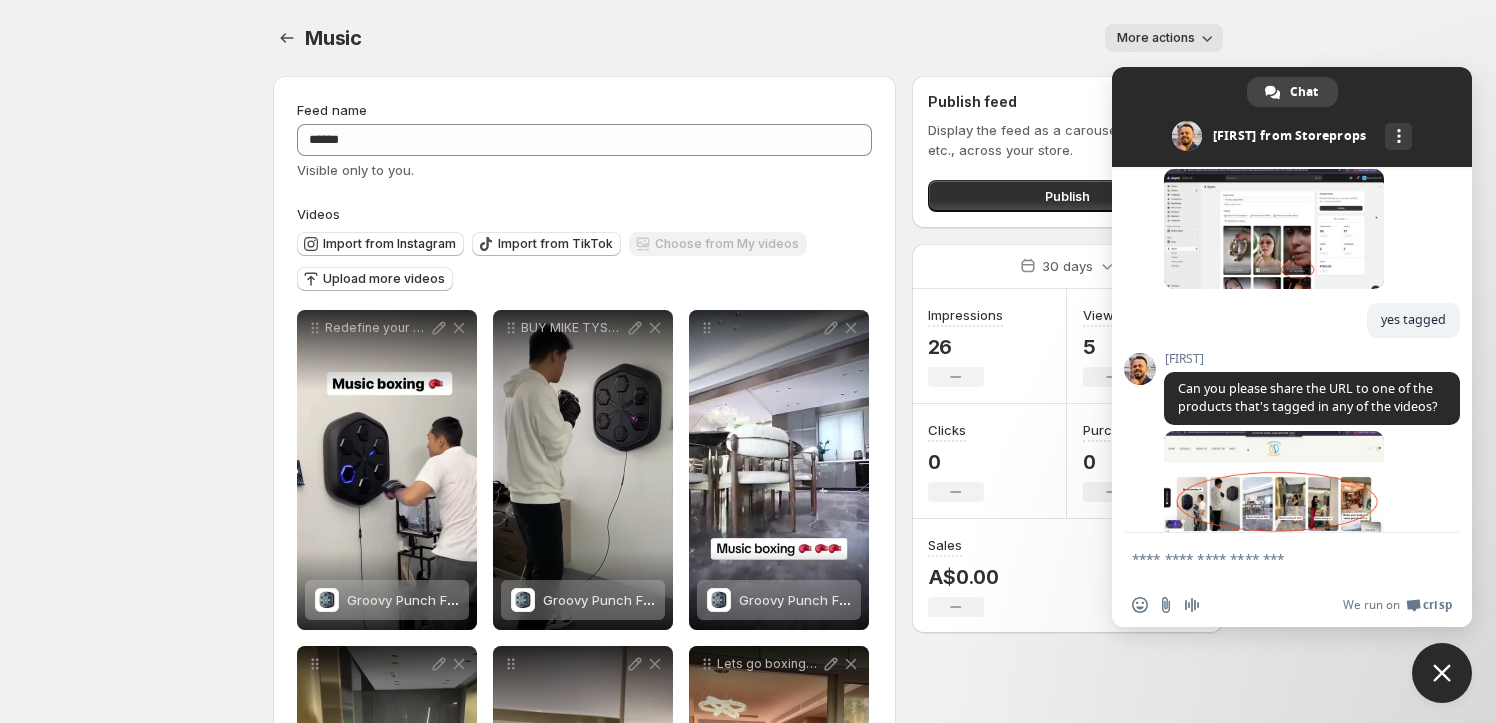 scroll, scrollTop: 1275, scrollLeft: 0, axis: vertical 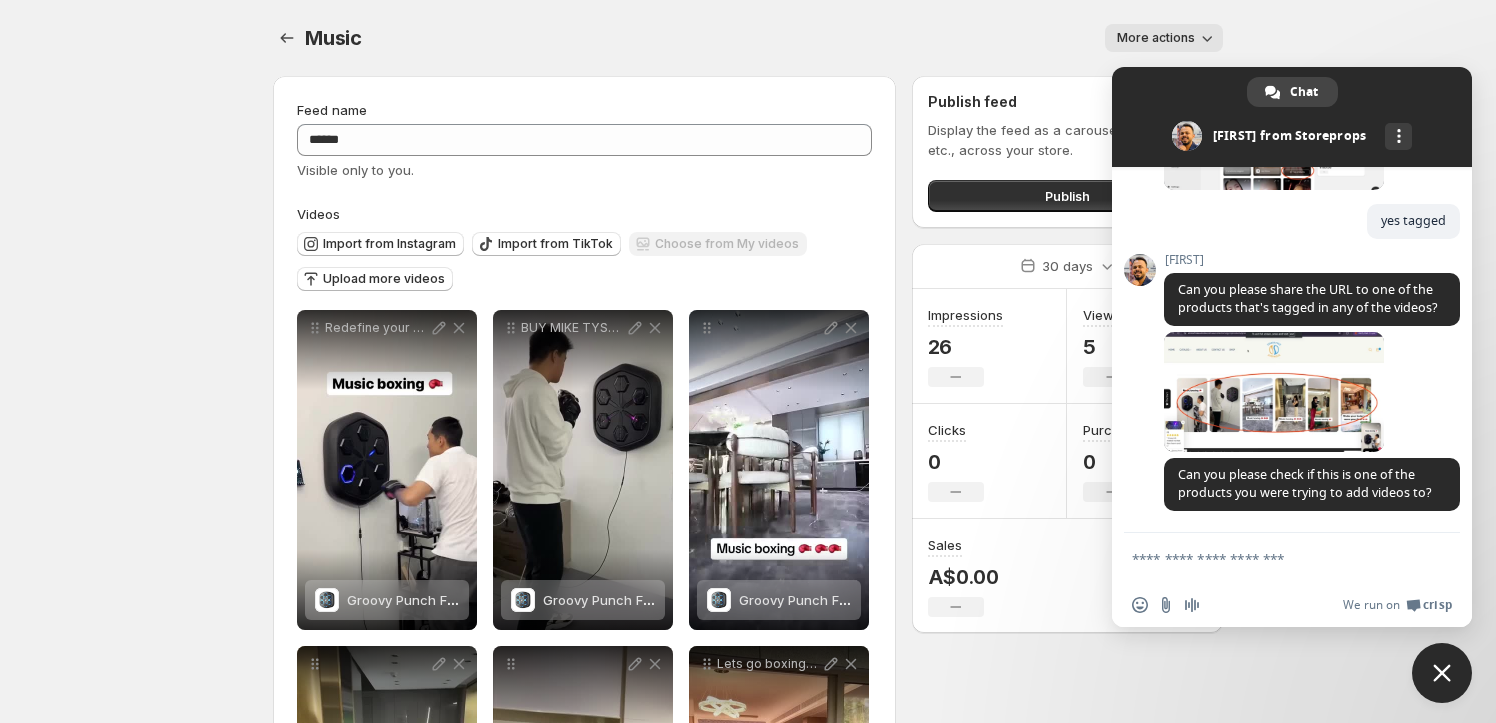 paste on "**********" 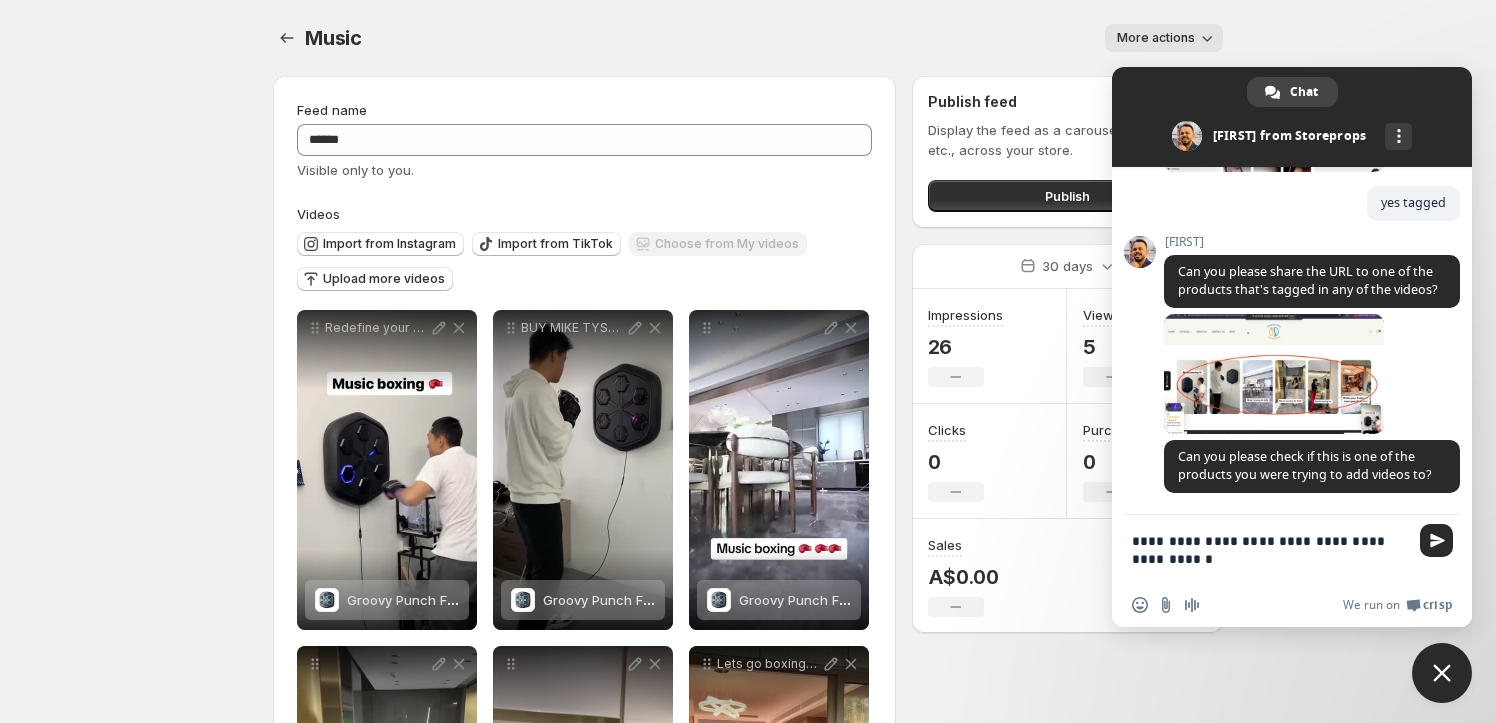 scroll, scrollTop: 2, scrollLeft: 0, axis: vertical 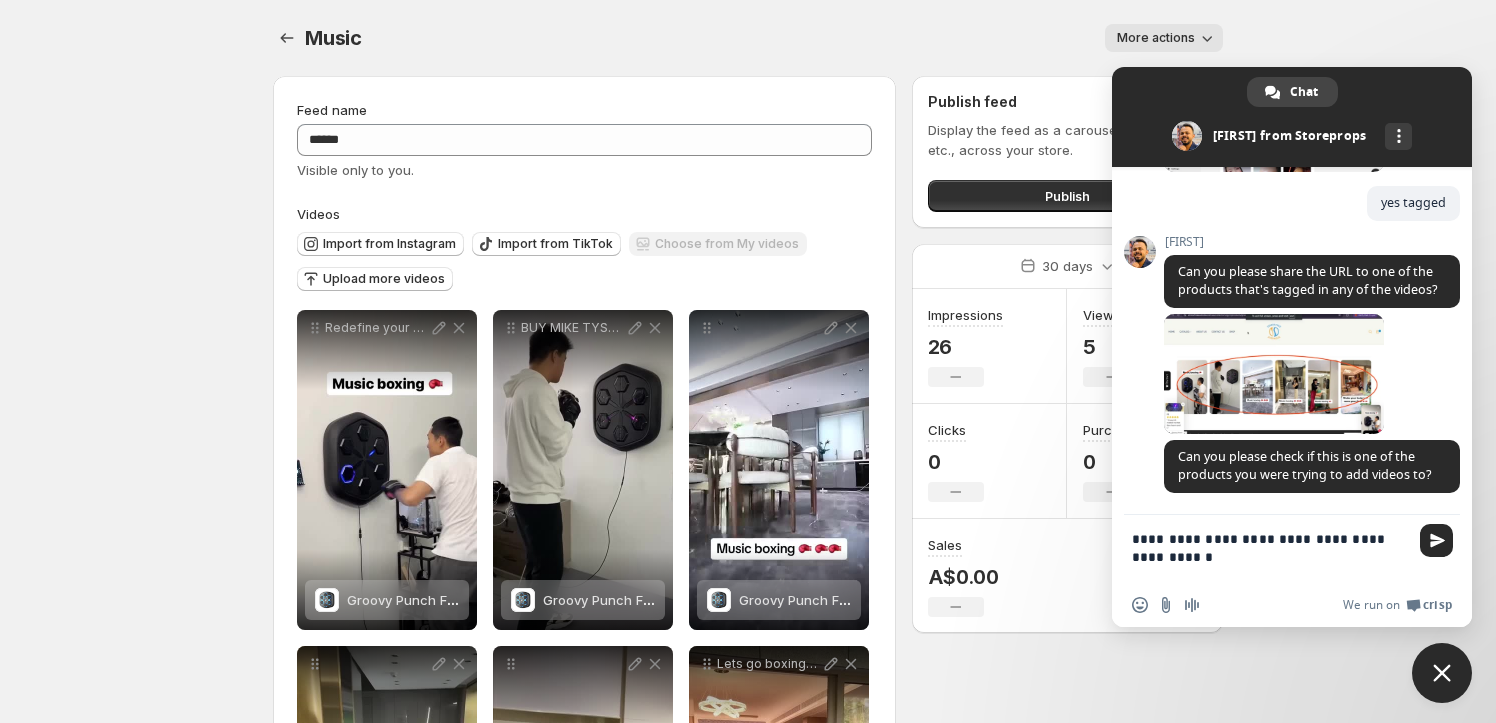 drag, startPoint x: 1258, startPoint y: 568, endPoint x: 989, endPoint y: 517, distance: 273.7919 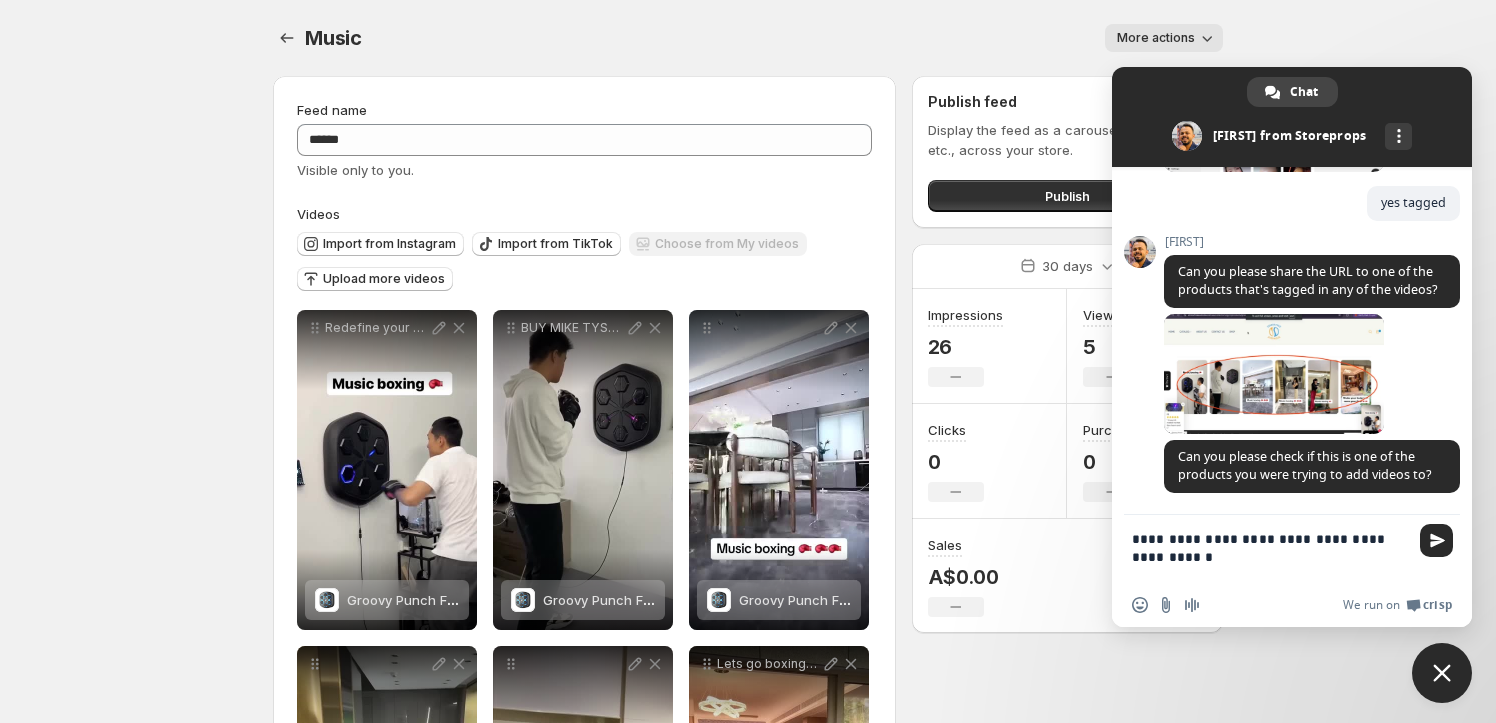 paste on "**********" 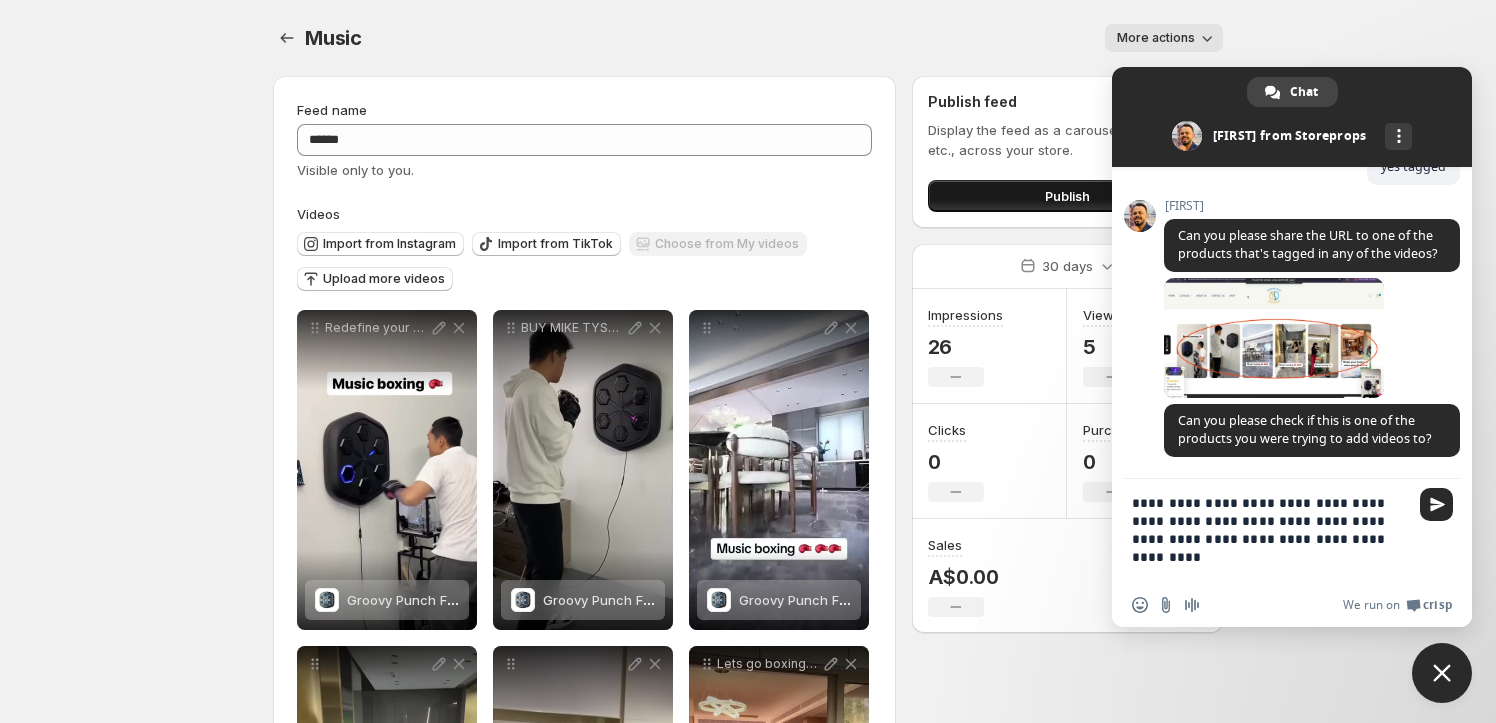scroll, scrollTop: 0, scrollLeft: 0, axis: both 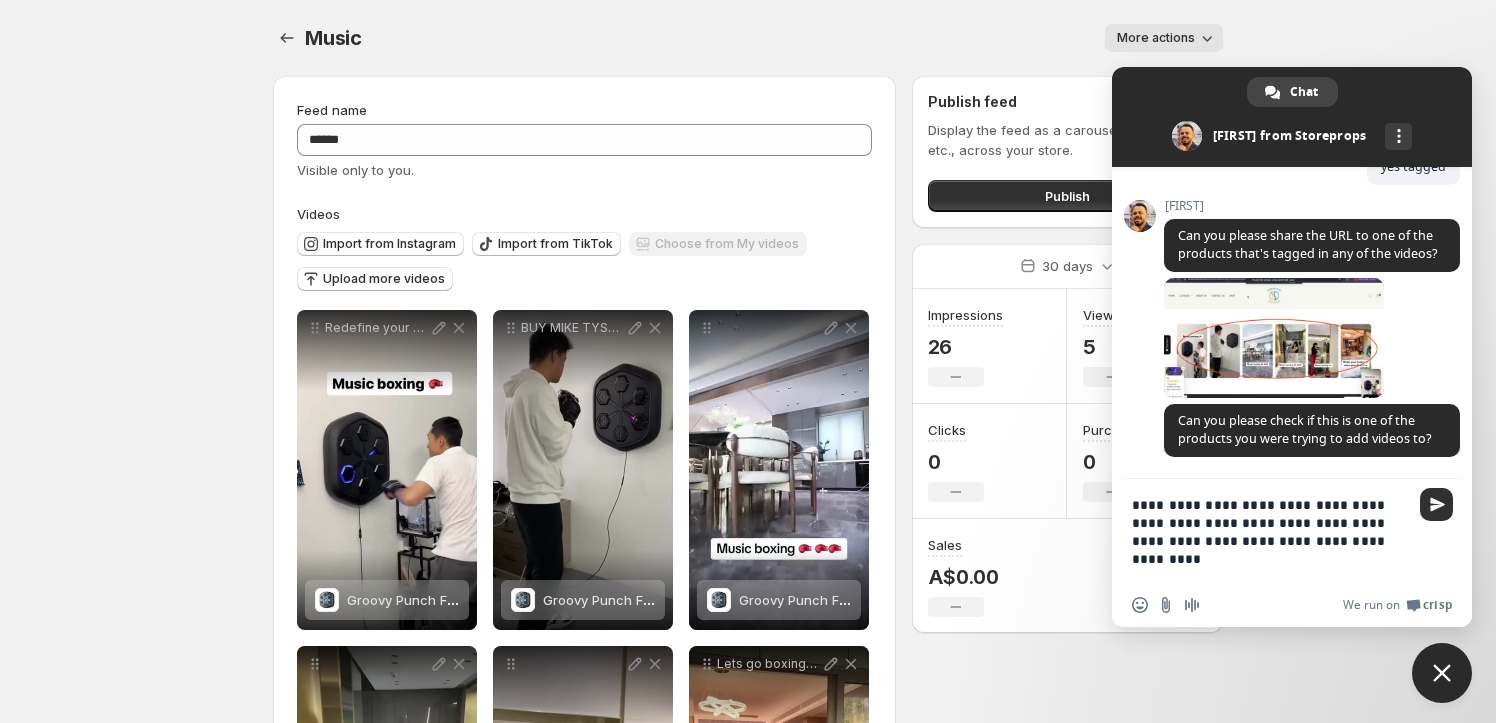 type on "**********" 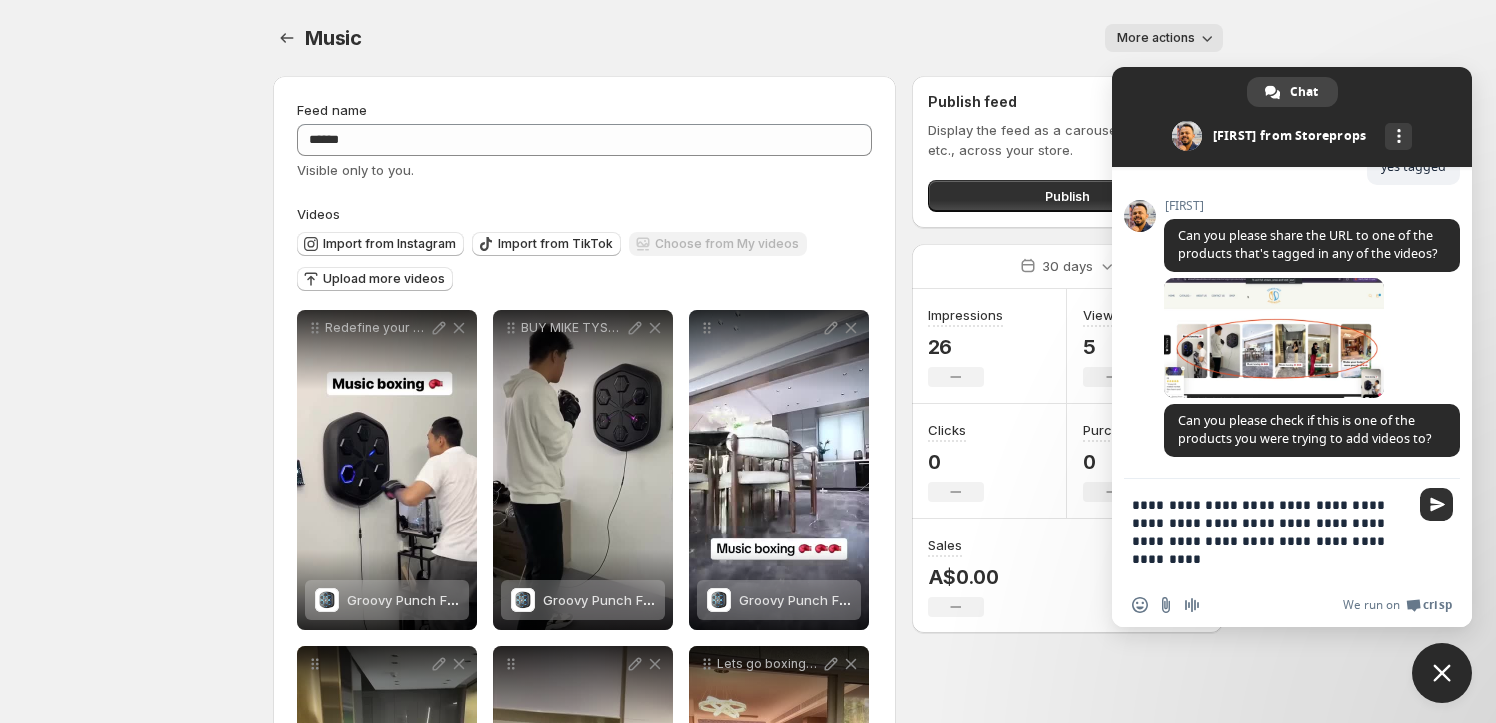 click at bounding box center (1437, 504) 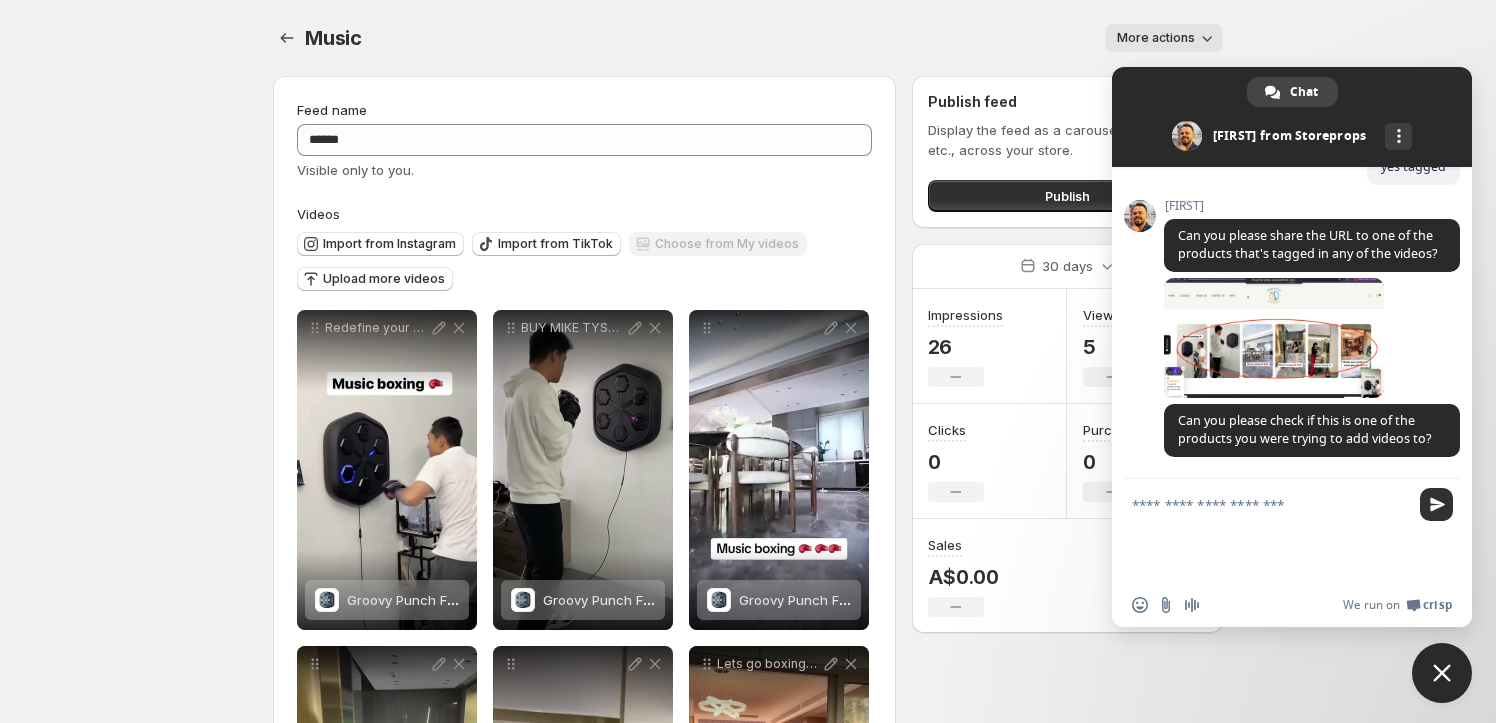 scroll, scrollTop: 1386, scrollLeft: 0, axis: vertical 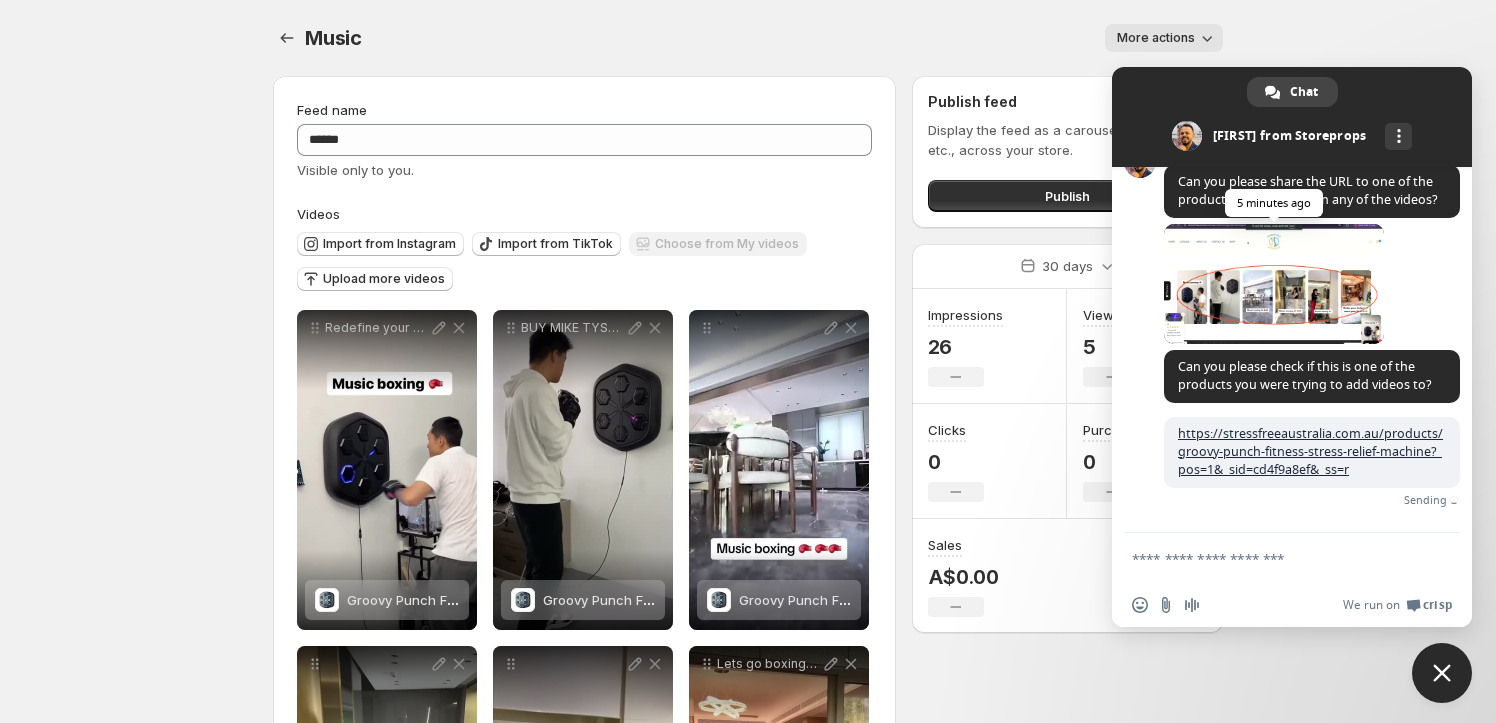 click at bounding box center (1274, 284) 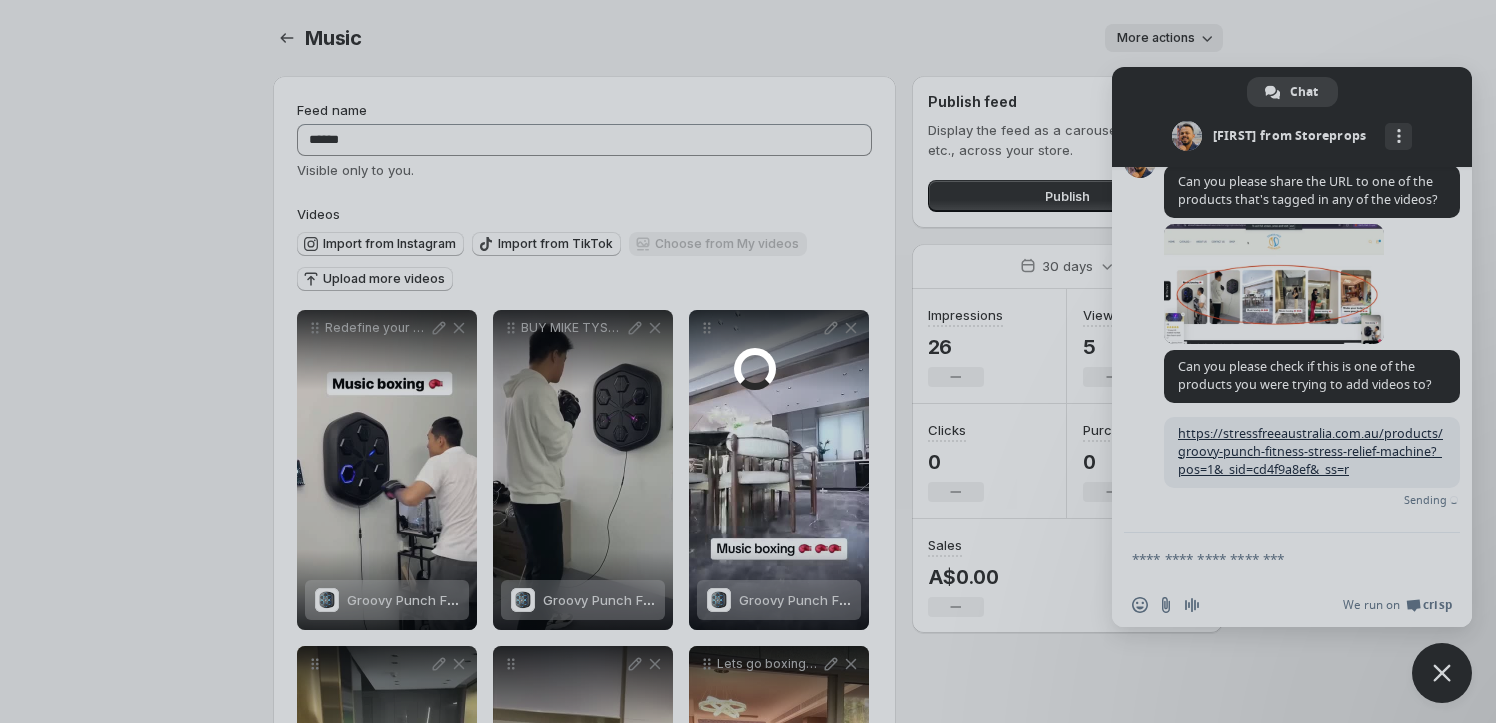 scroll, scrollTop: 1490, scrollLeft: 0, axis: vertical 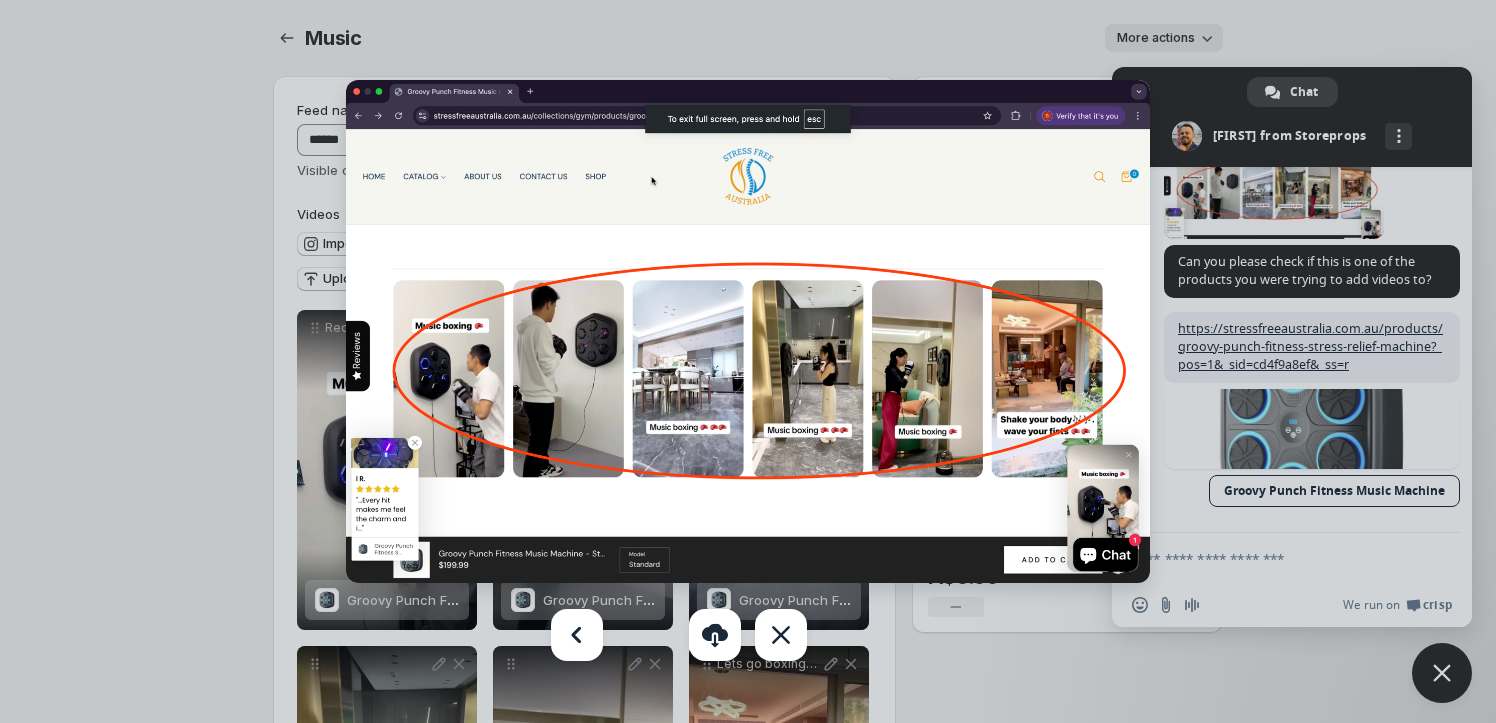 click at bounding box center [748, 361] 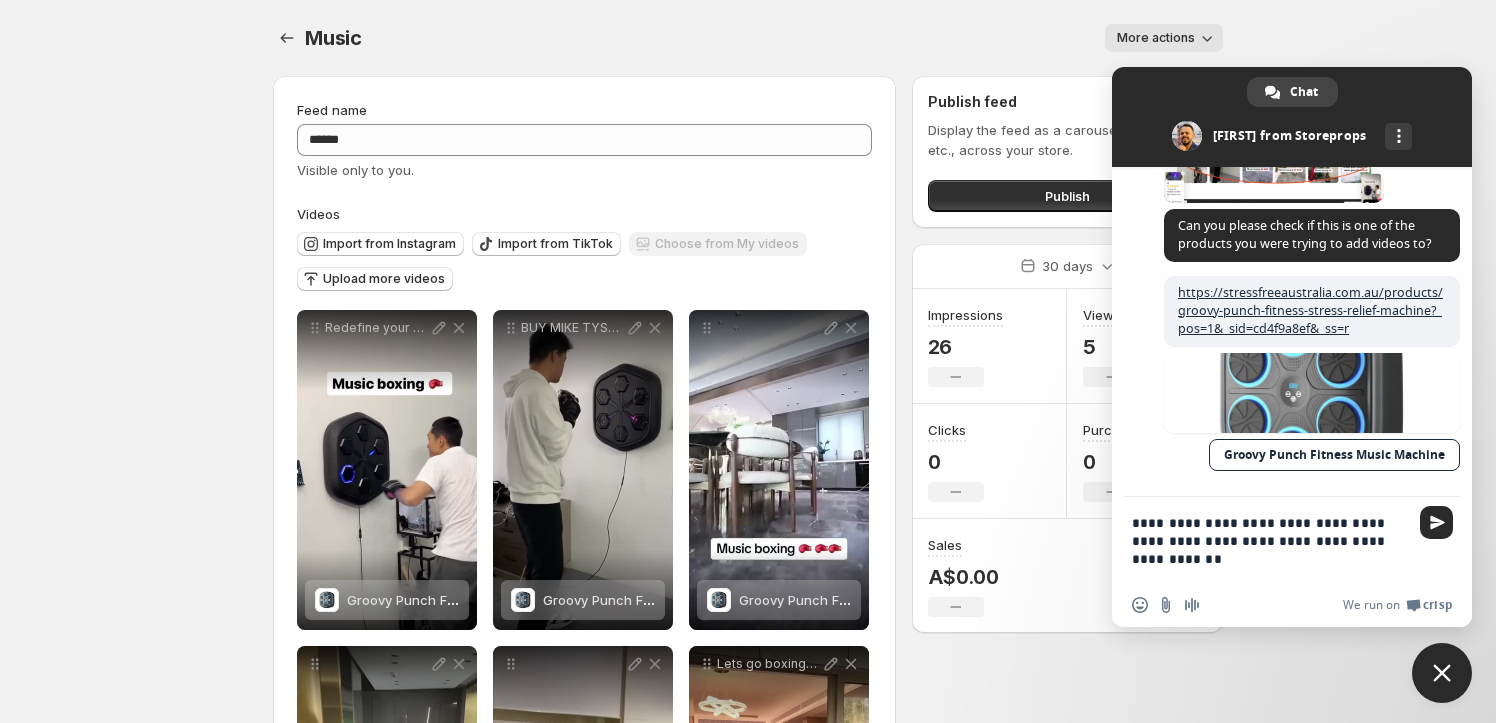 type on "**********" 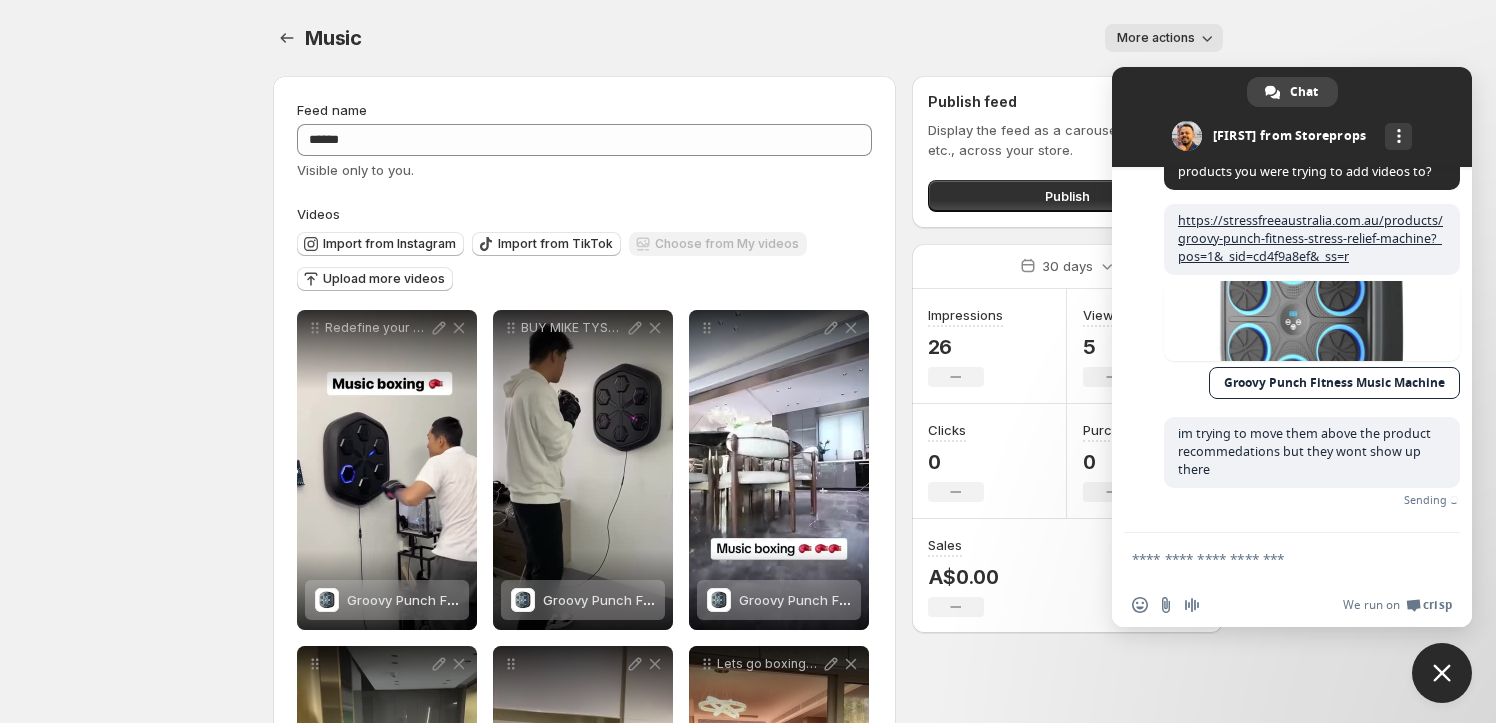 scroll, scrollTop: 1570, scrollLeft: 0, axis: vertical 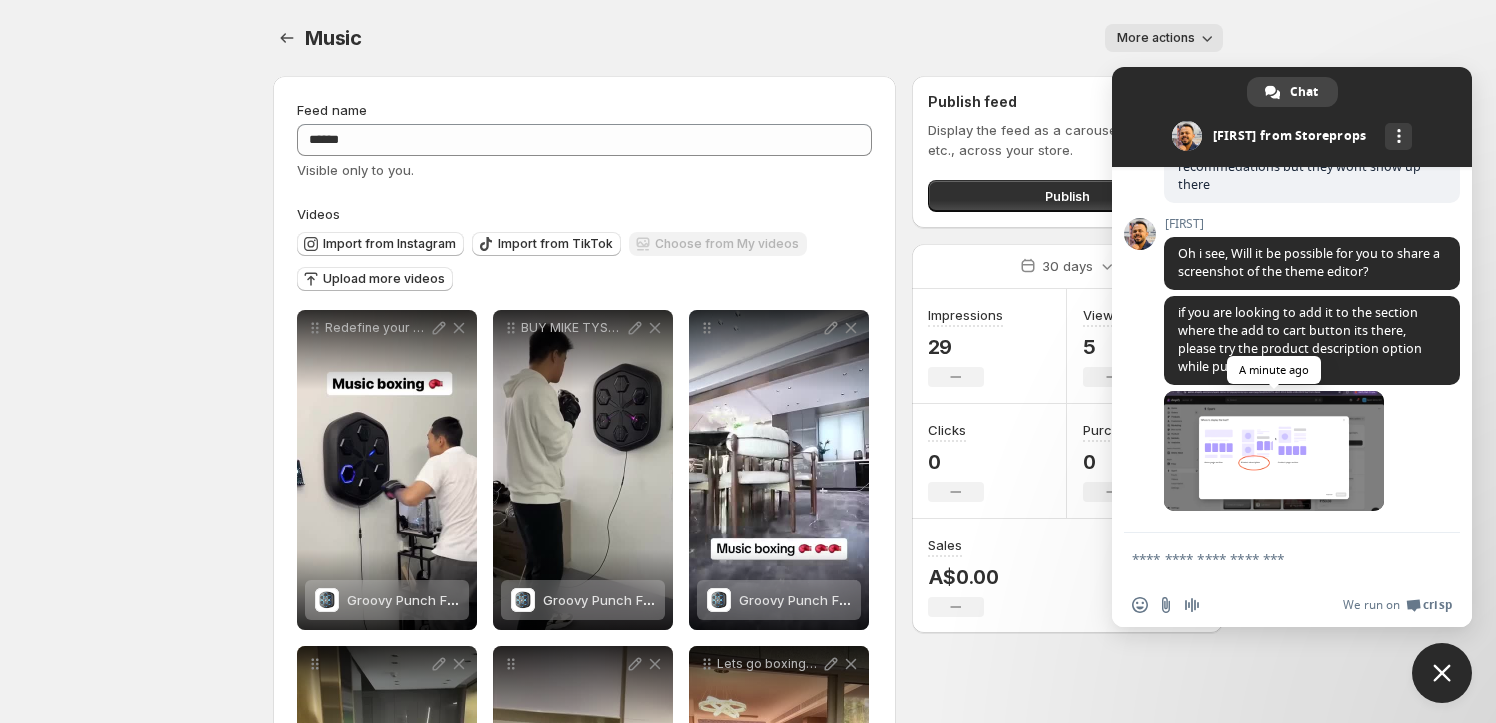 click at bounding box center [1274, 451] 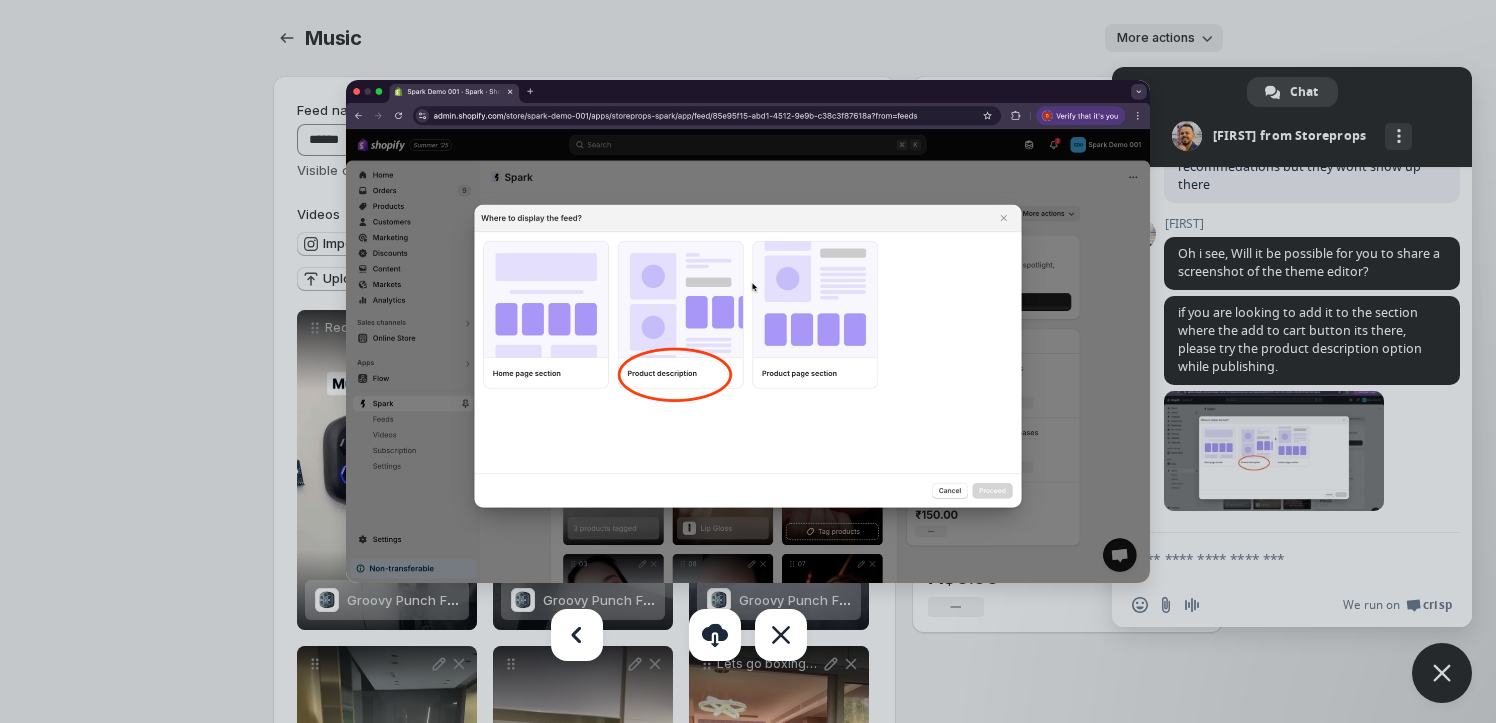 click at bounding box center [748, 361] 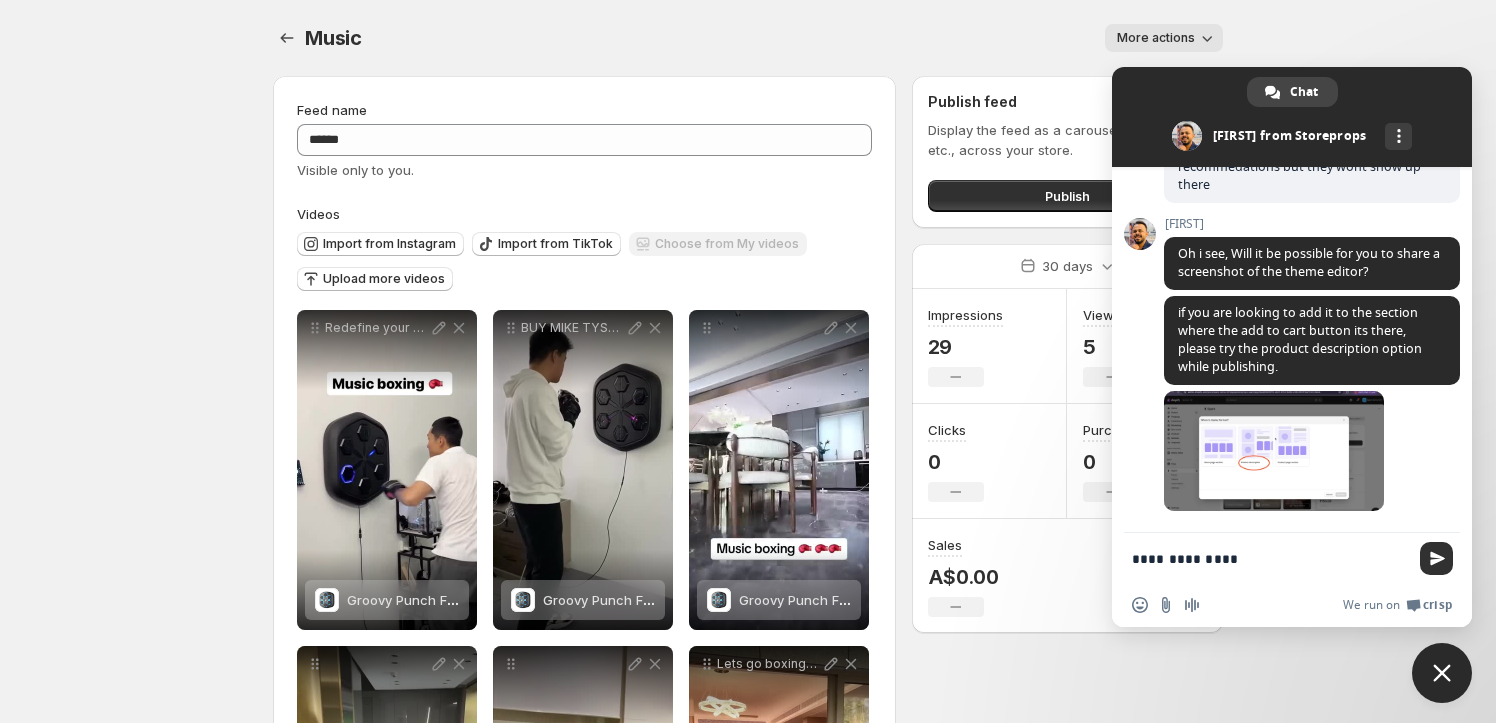 type on "**********" 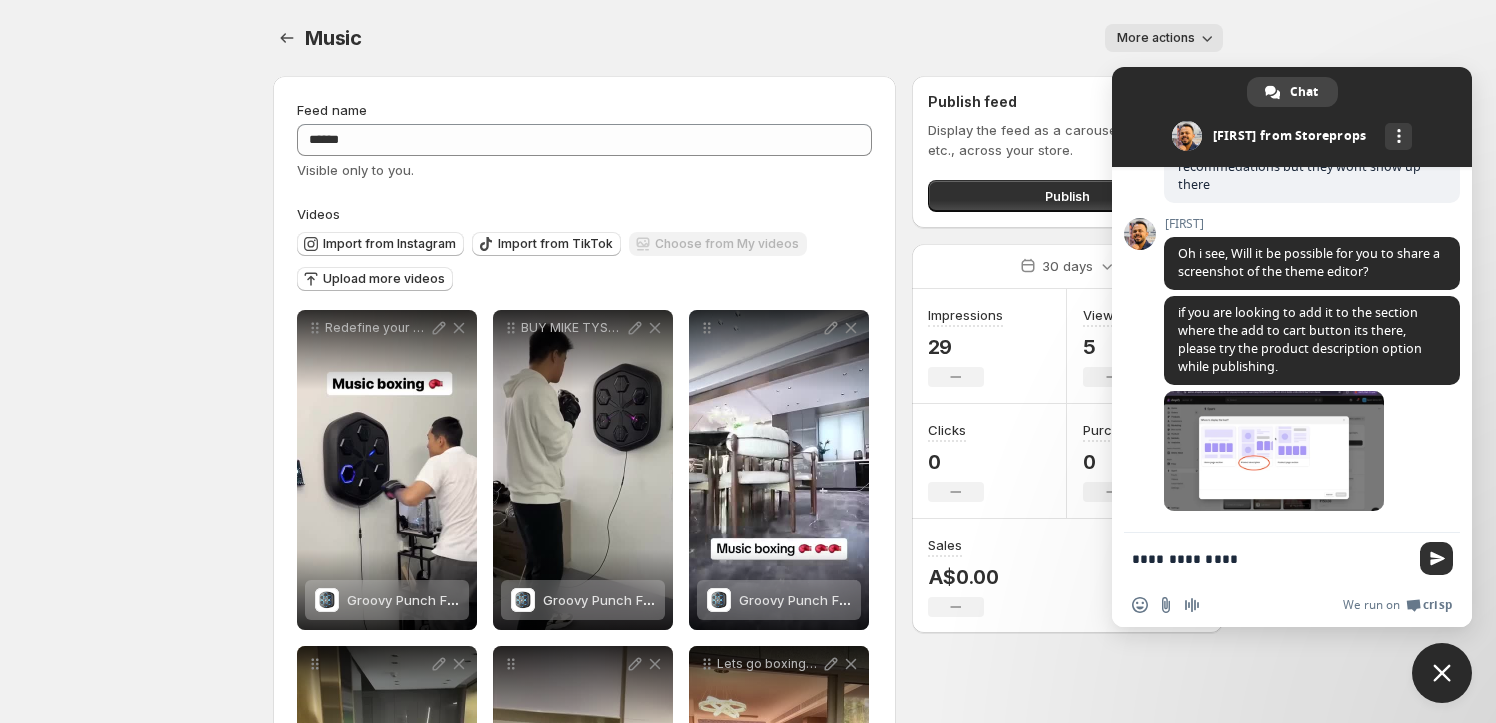 click at bounding box center [1436, 558] 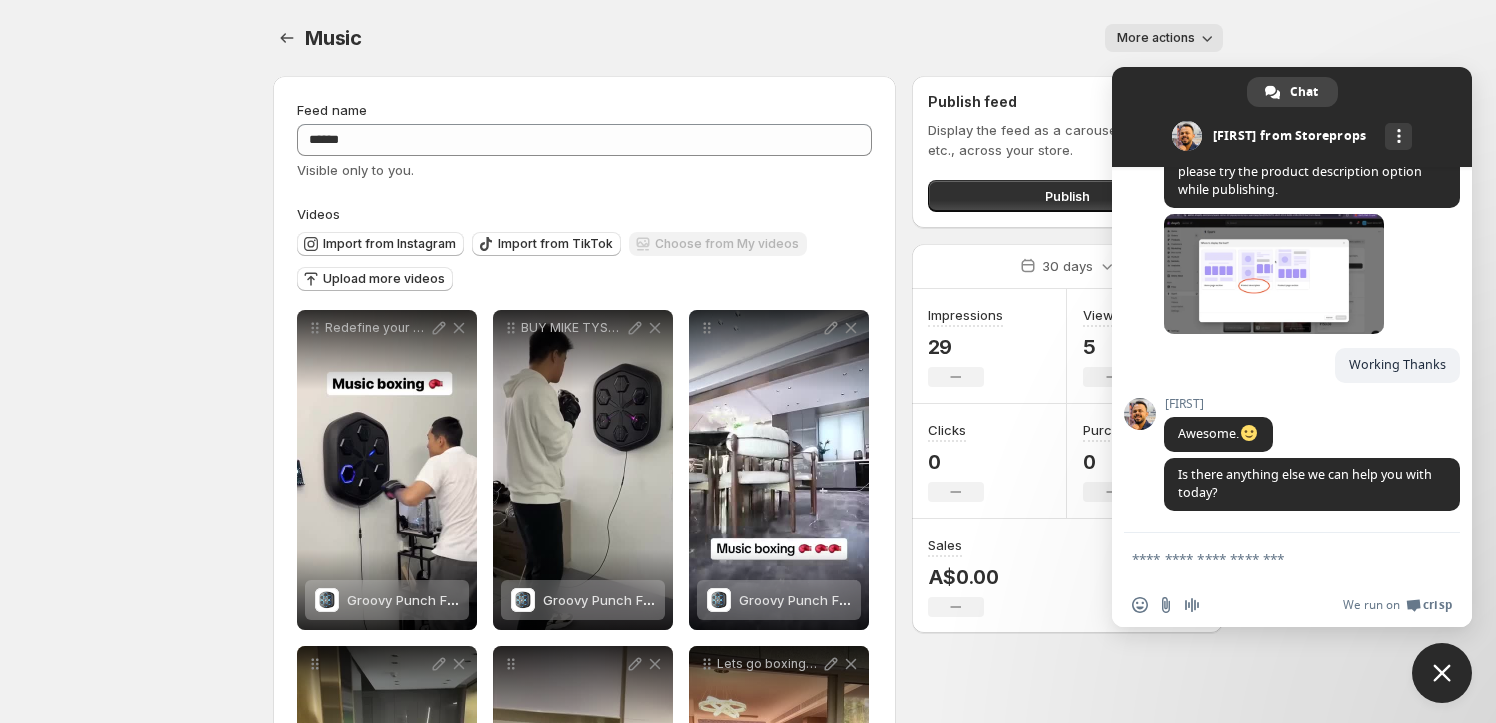 scroll, scrollTop: 2064, scrollLeft: 0, axis: vertical 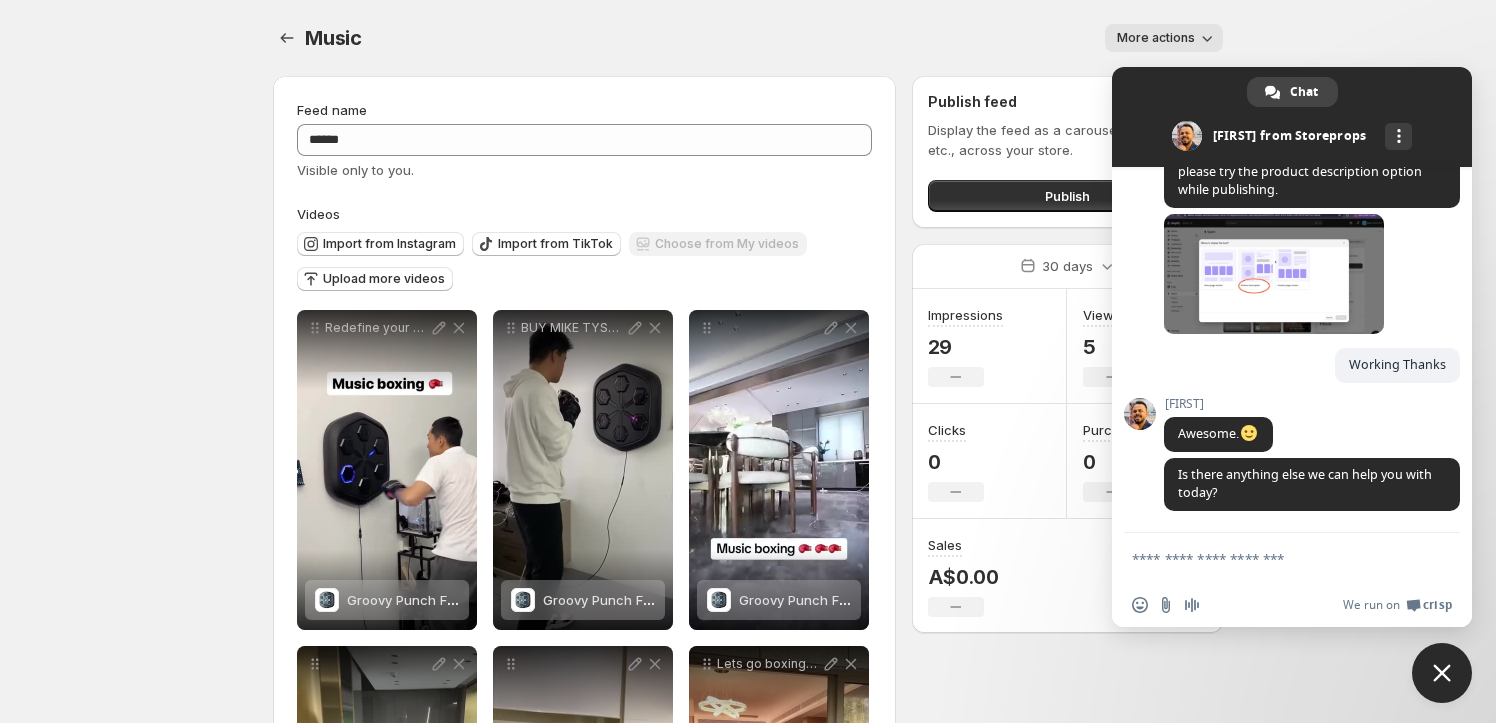 click at bounding box center (1272, 558) 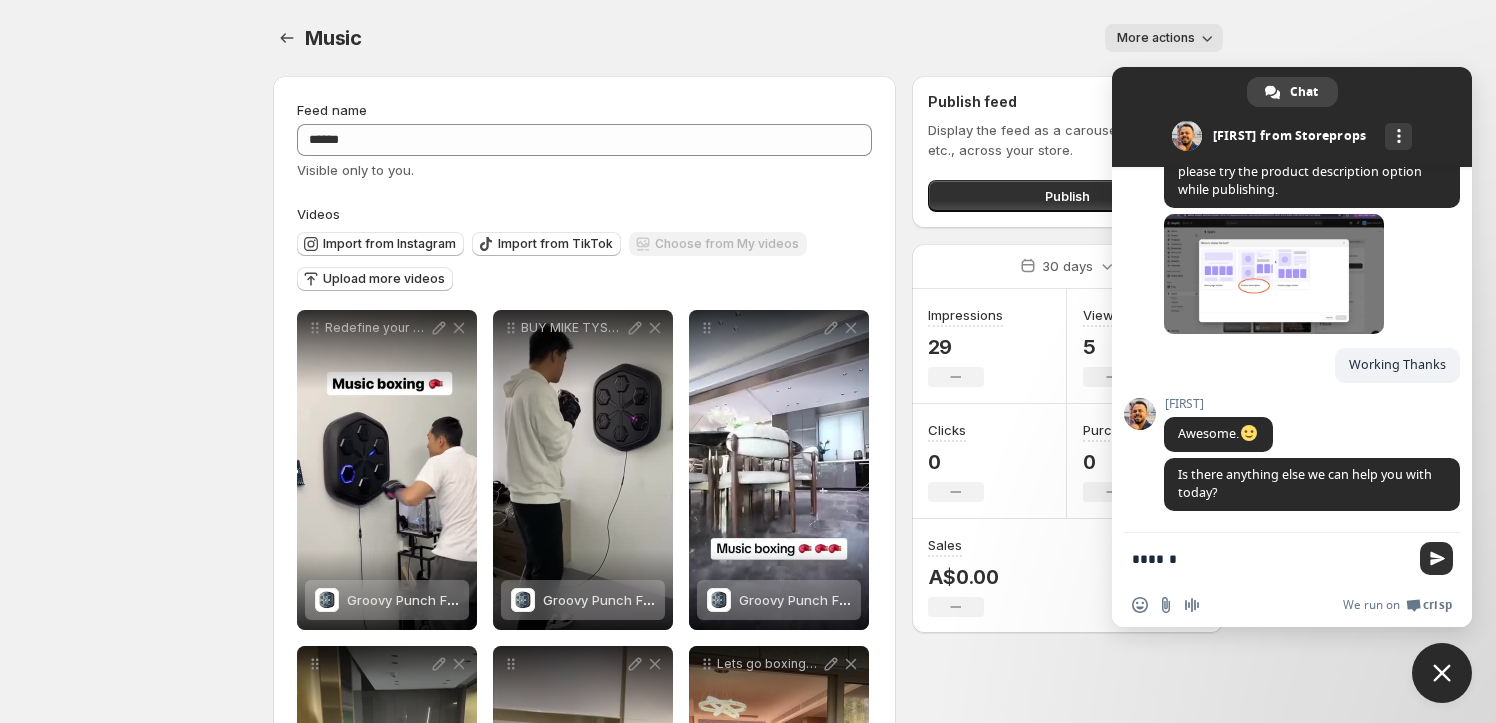 type on "******" 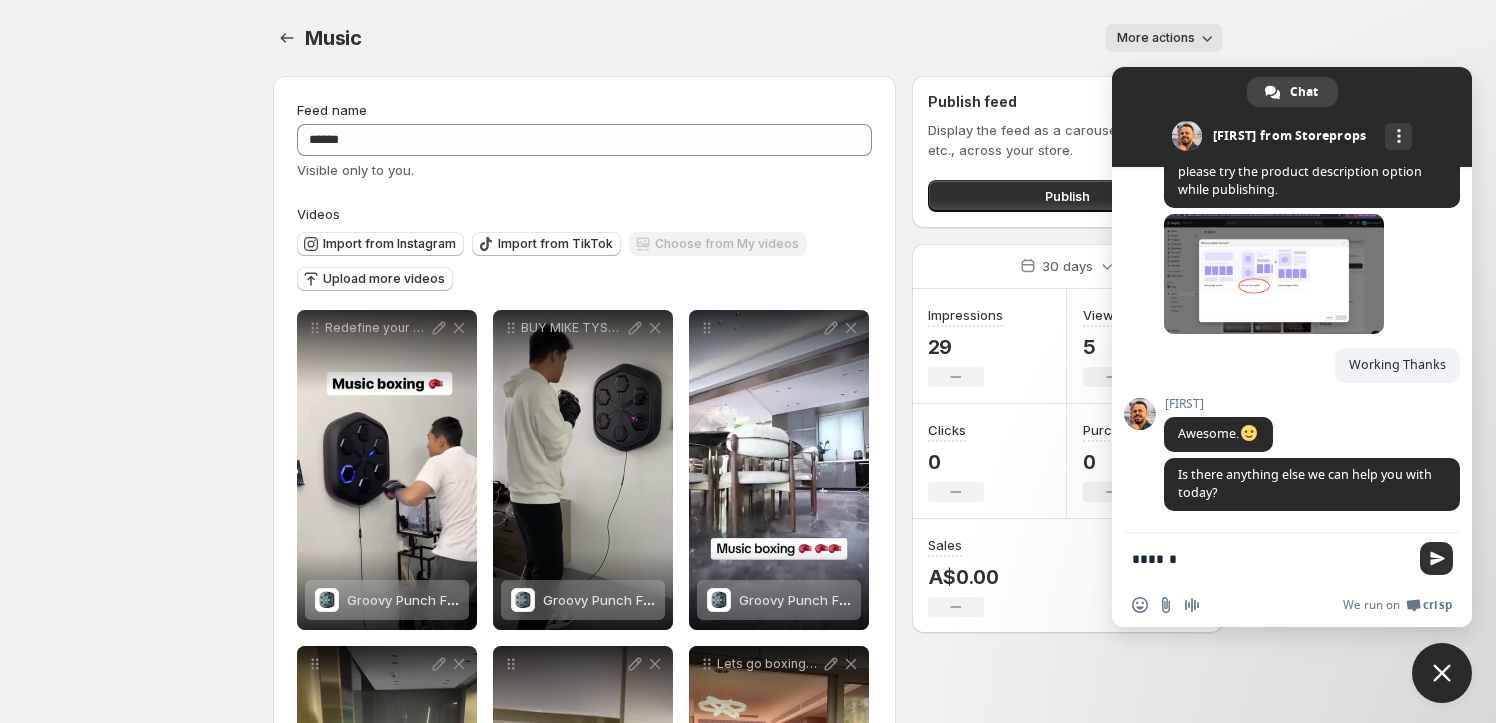 click at bounding box center (1436, 558) 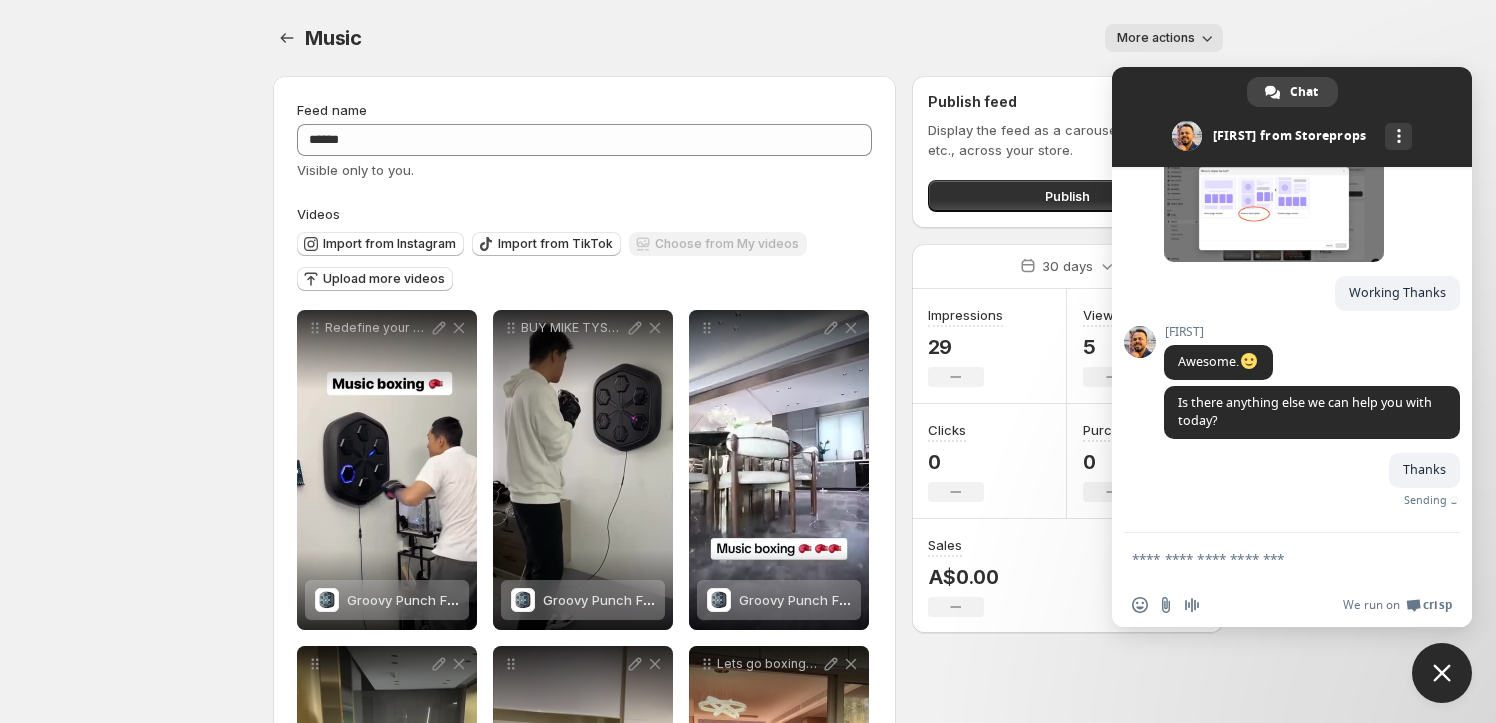 scroll, scrollTop: 2137, scrollLeft: 0, axis: vertical 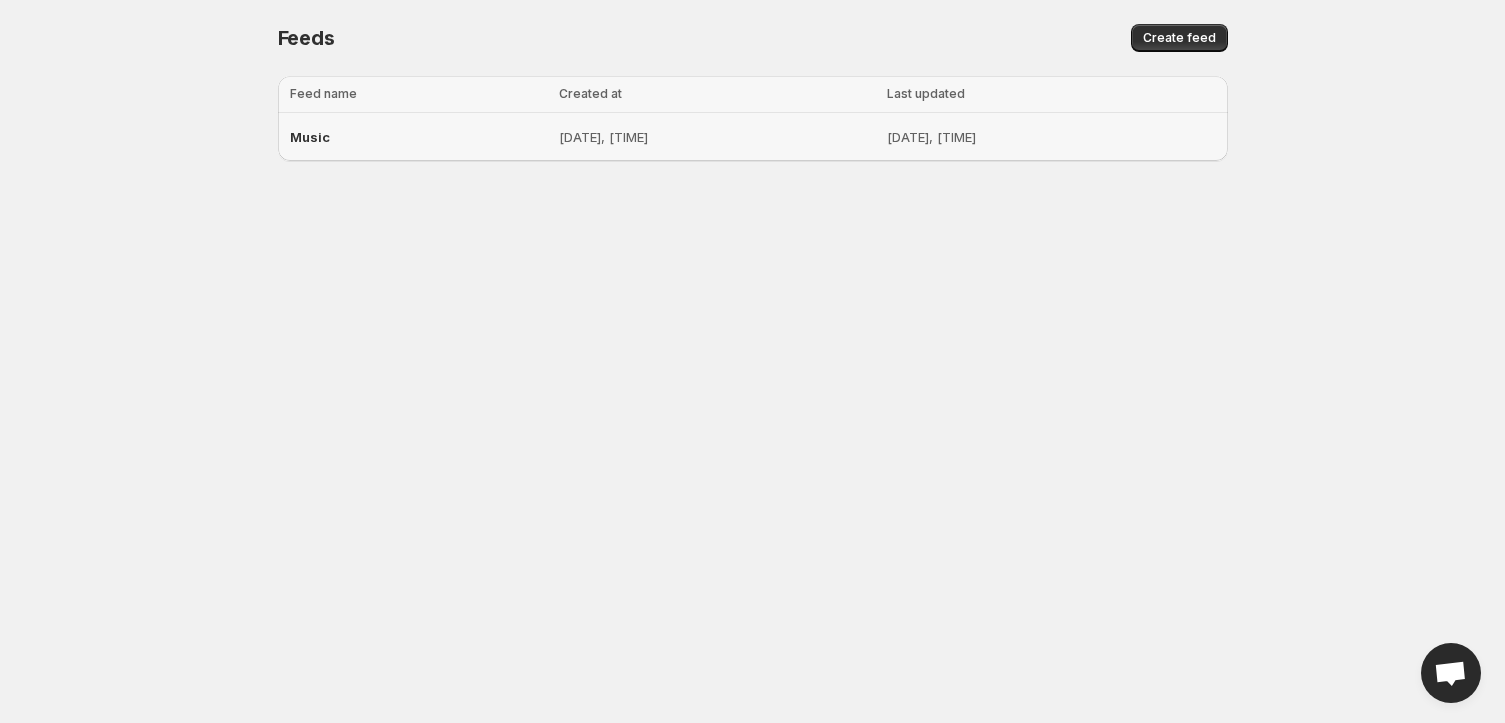 click on "Music" at bounding box center (419, 137) 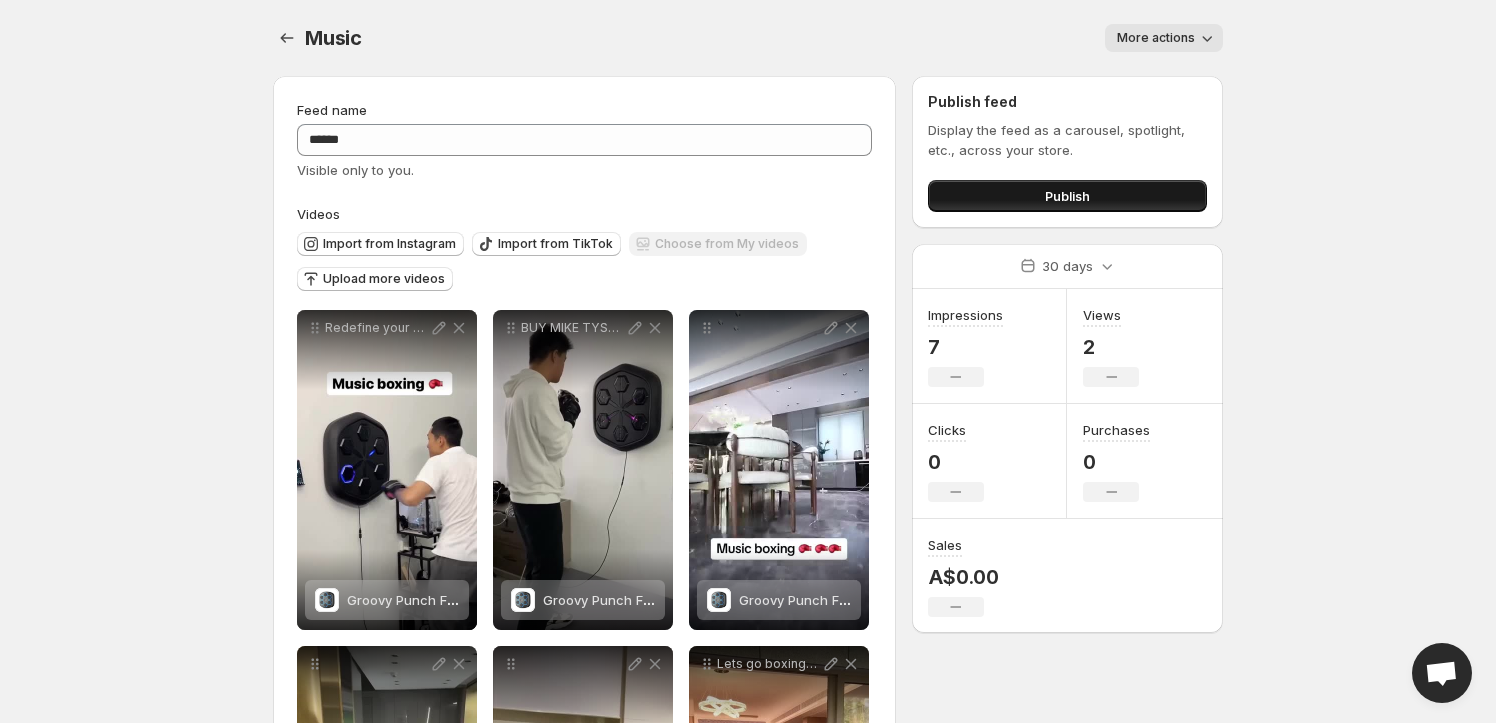 click on "Publish" at bounding box center (1067, 196) 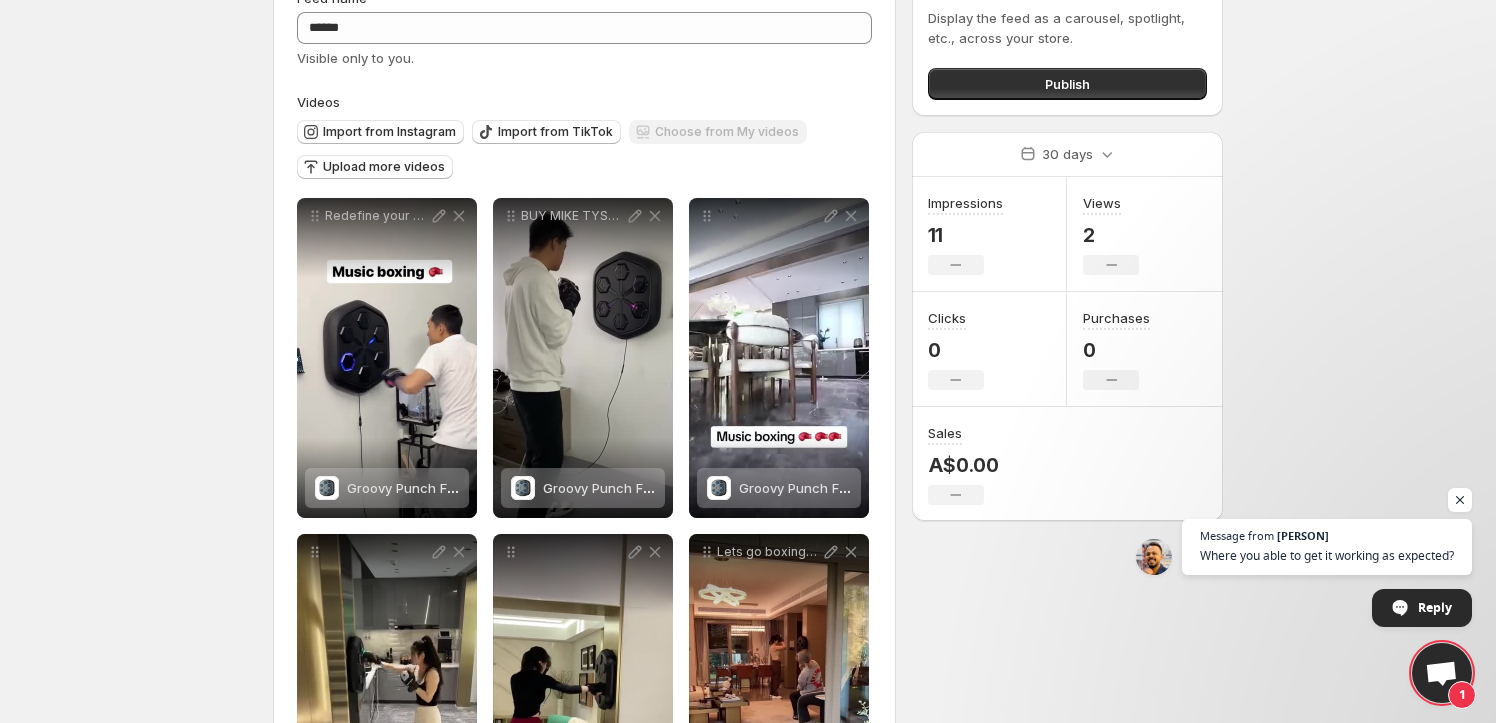 scroll, scrollTop: 0, scrollLeft: 0, axis: both 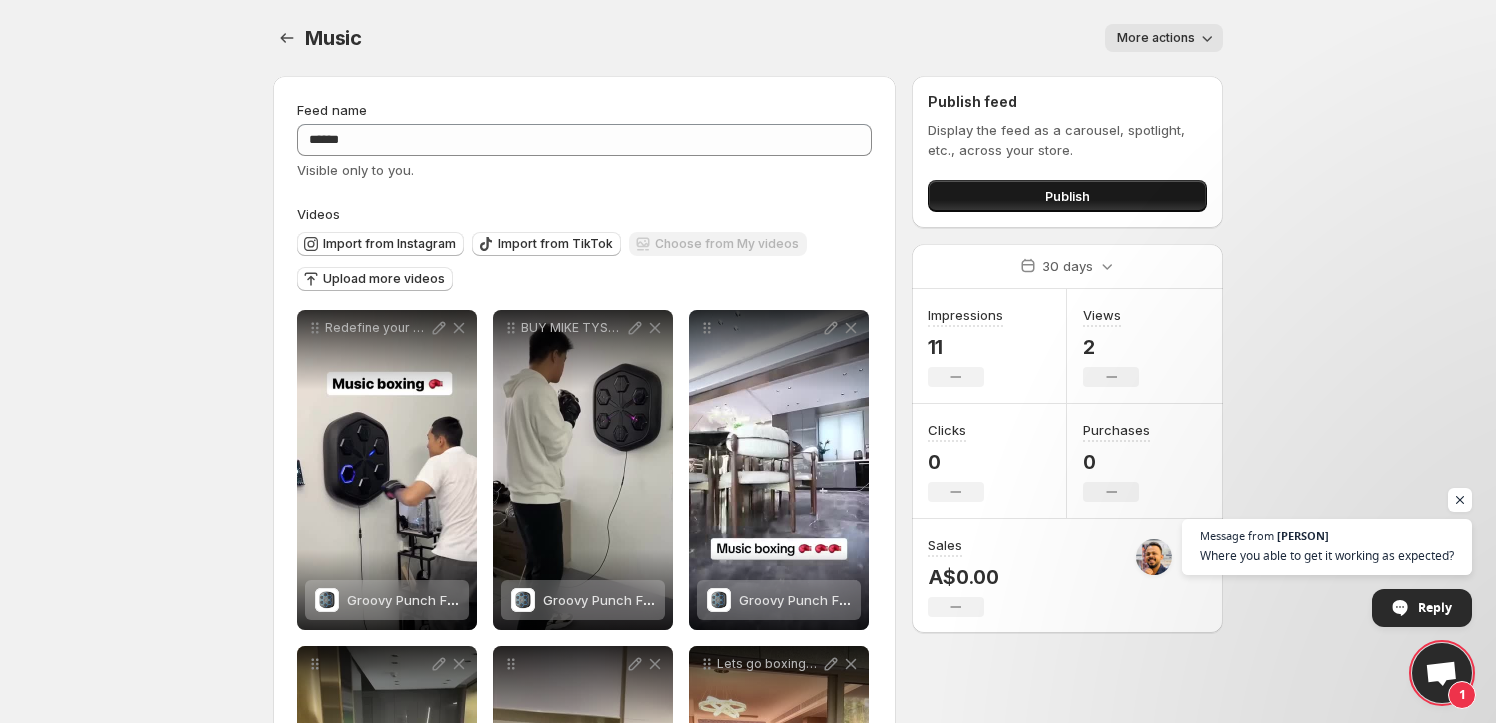 click on "Publish" at bounding box center (1067, 196) 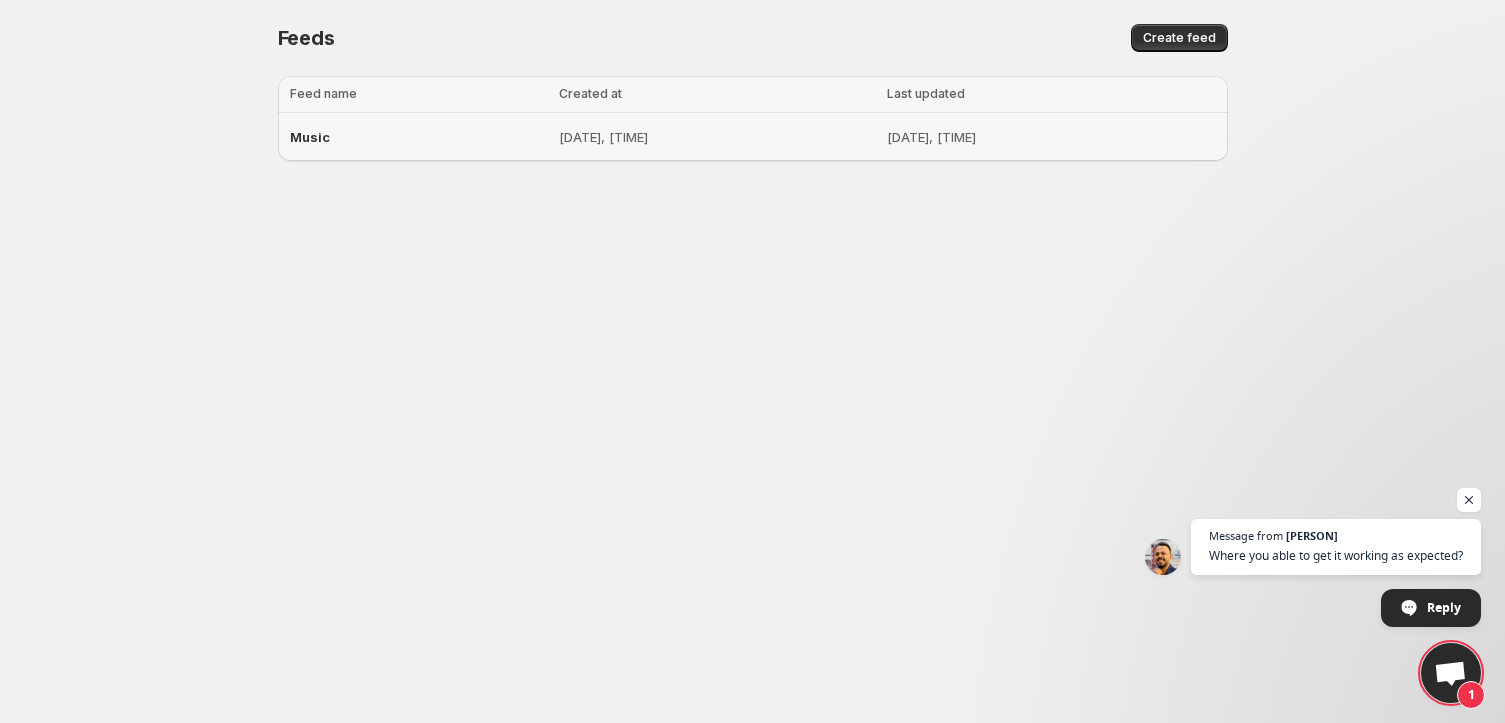 click on "Jul 20, 2025, 2:42 PM" at bounding box center (716, 137) 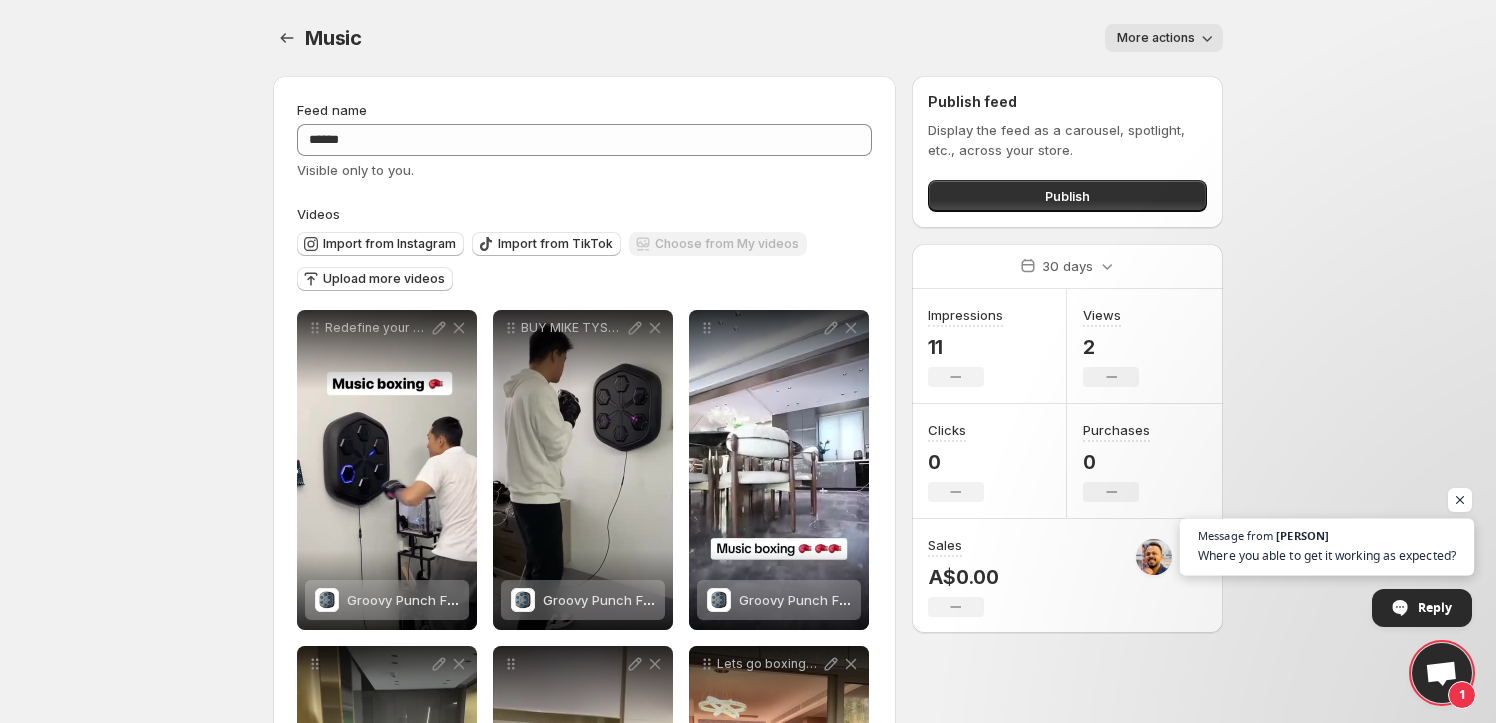 click on "Message from Dhanesh Where you able to get it working as expected?" at bounding box center (1327, 547) 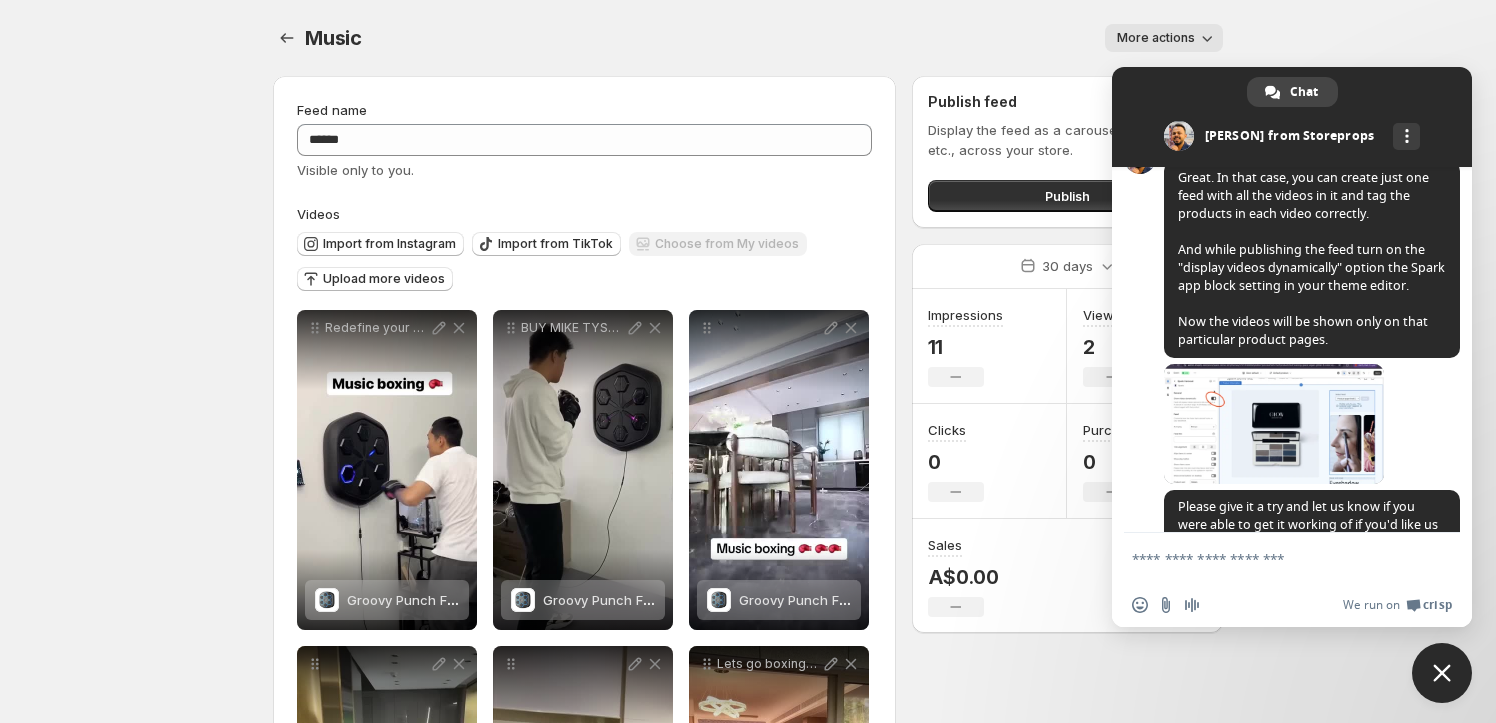 scroll, scrollTop: 666, scrollLeft: 0, axis: vertical 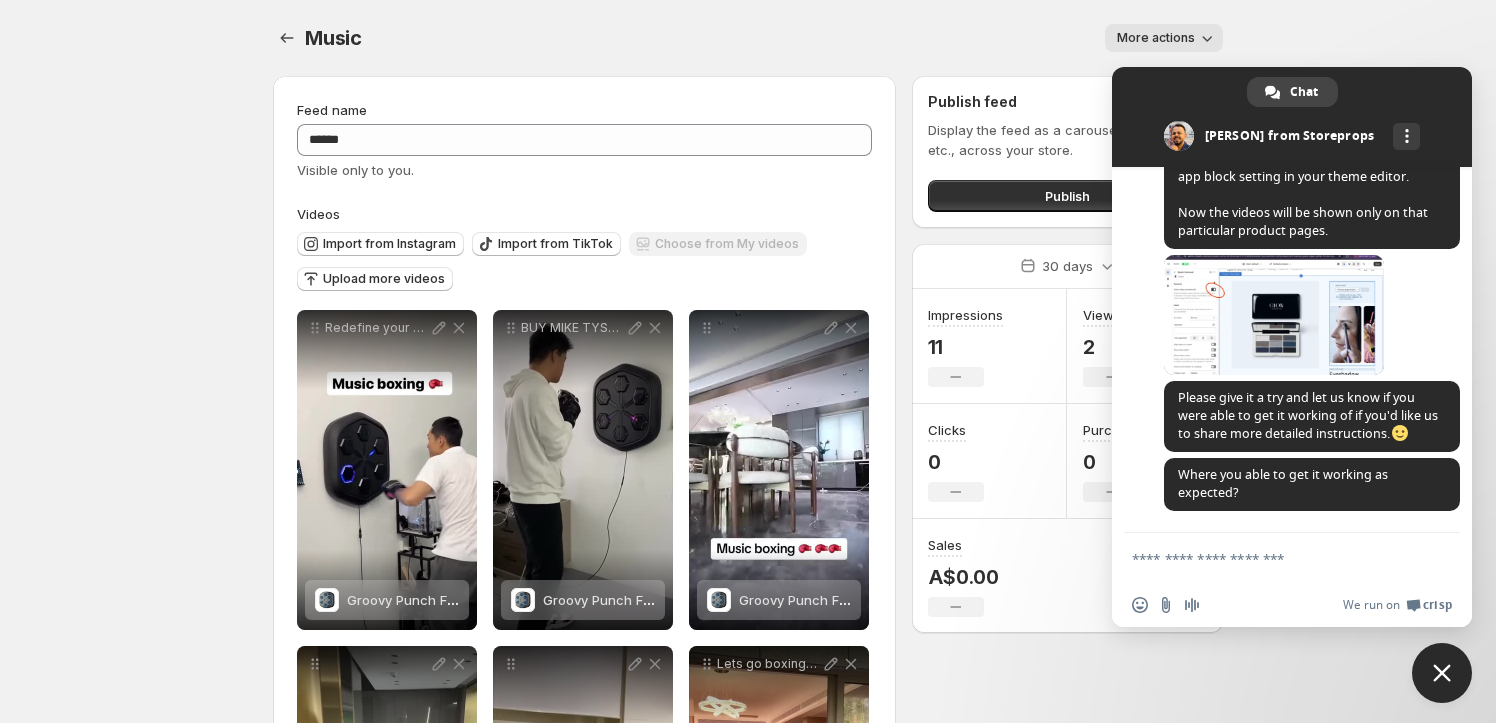click at bounding box center (1272, 558) 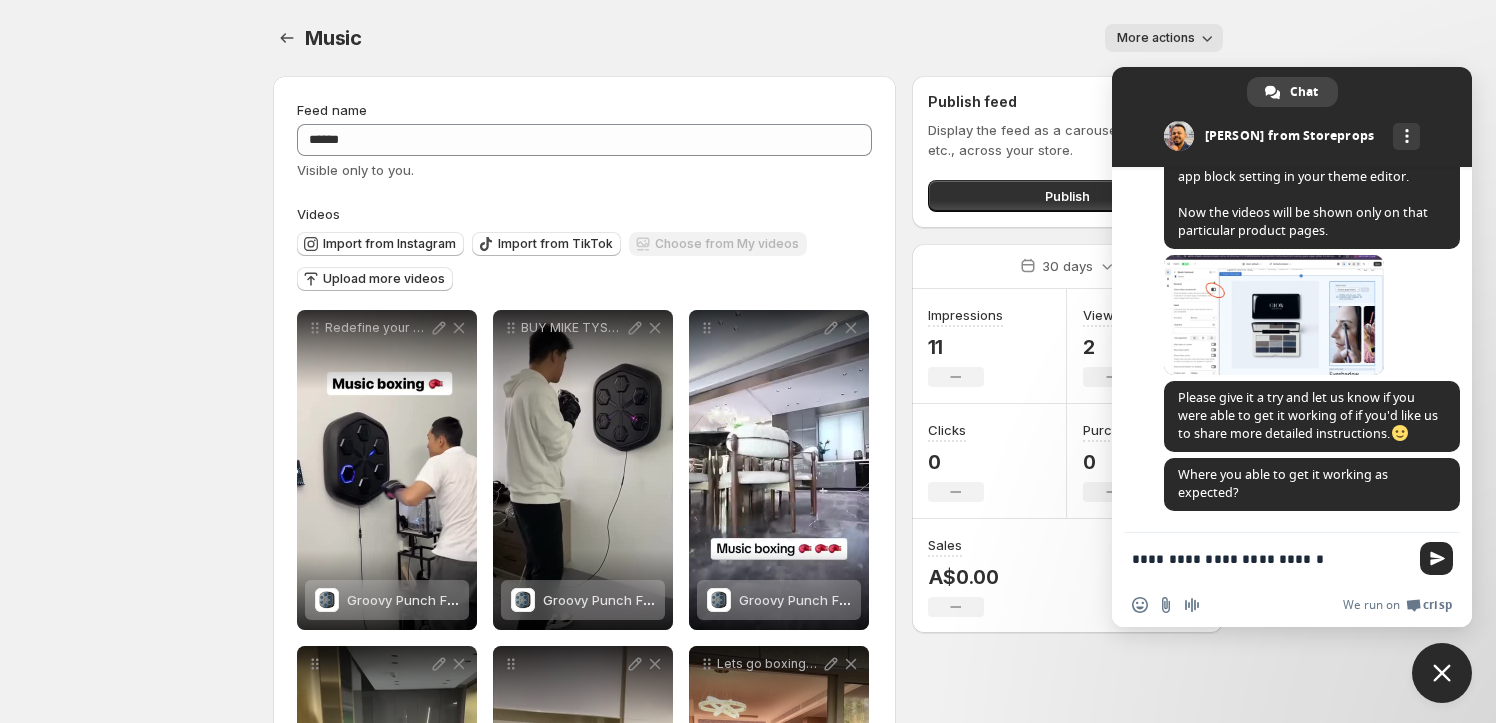 type on "**********" 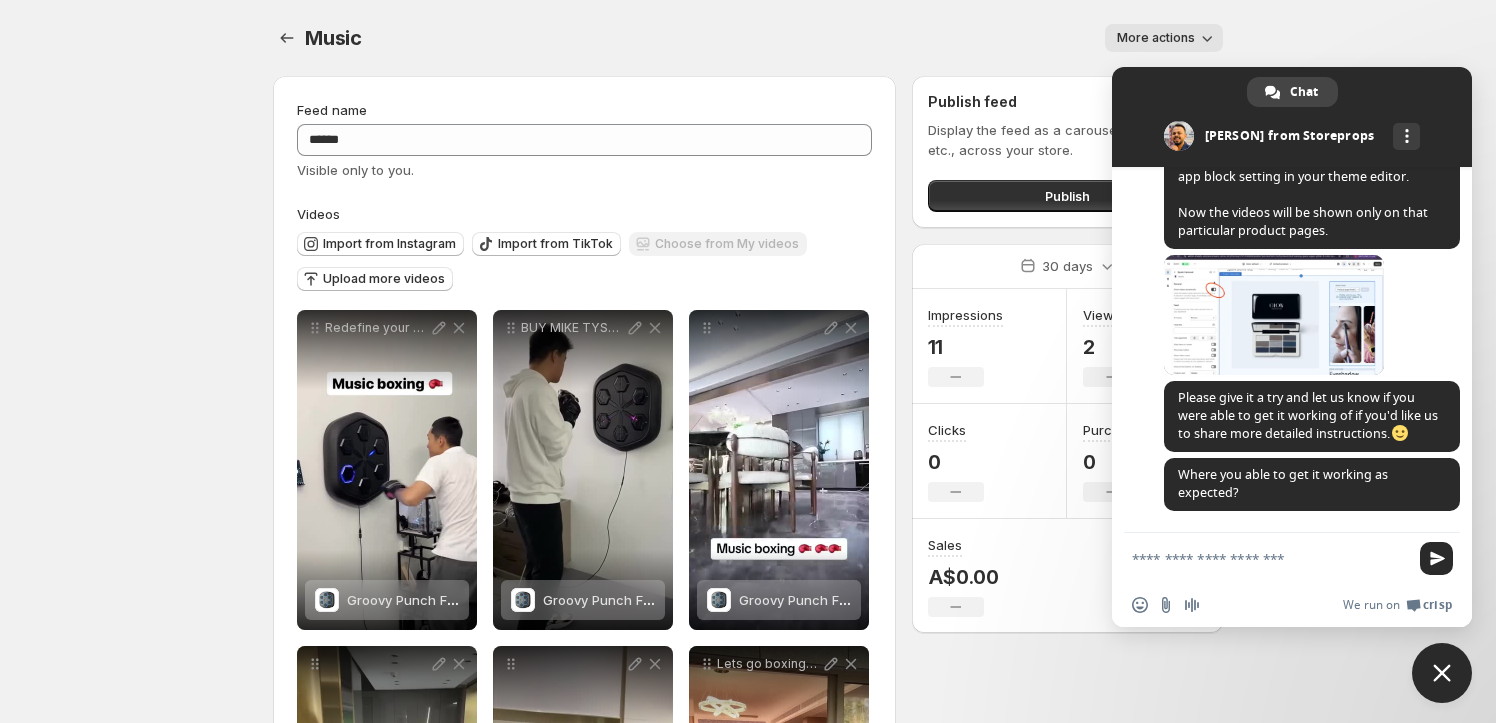 scroll, scrollTop: 739, scrollLeft: 0, axis: vertical 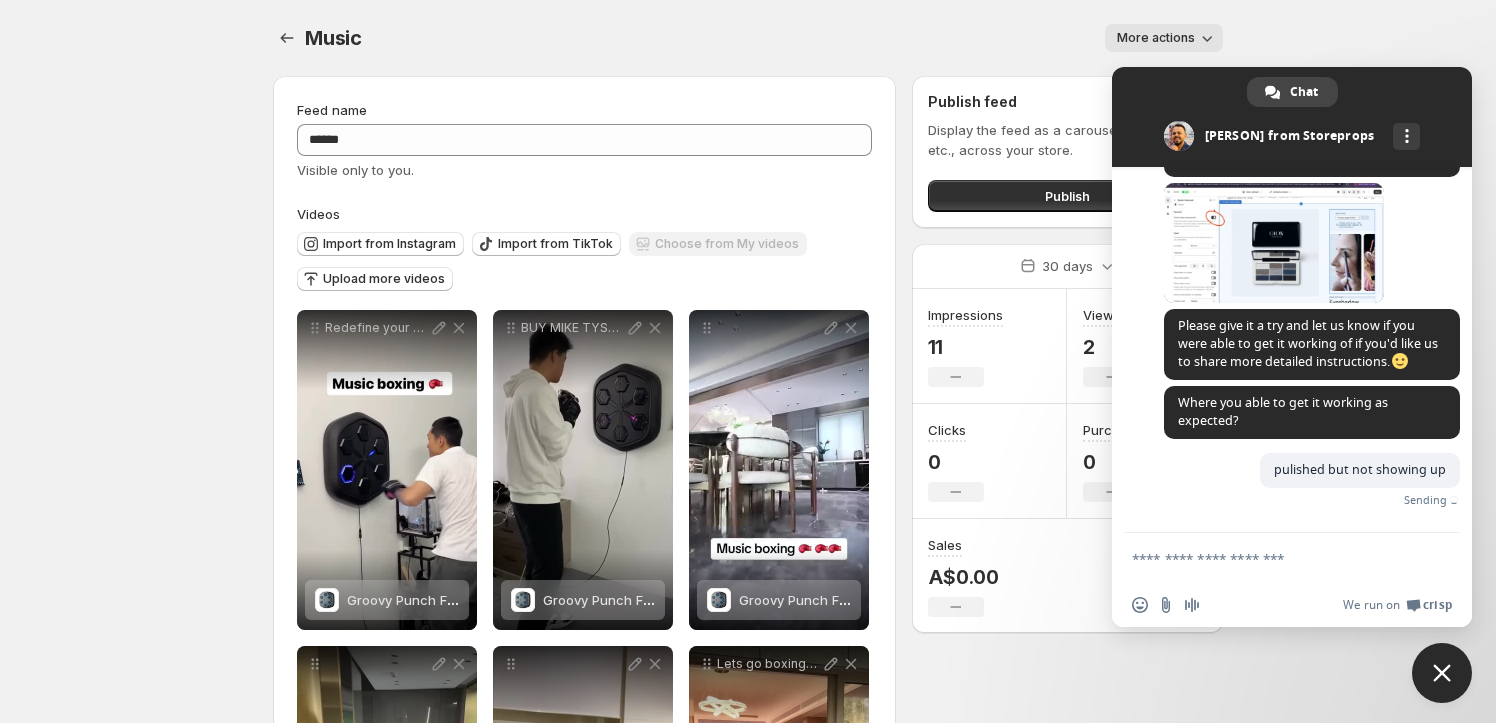 click on "More actions" at bounding box center (804, 38) 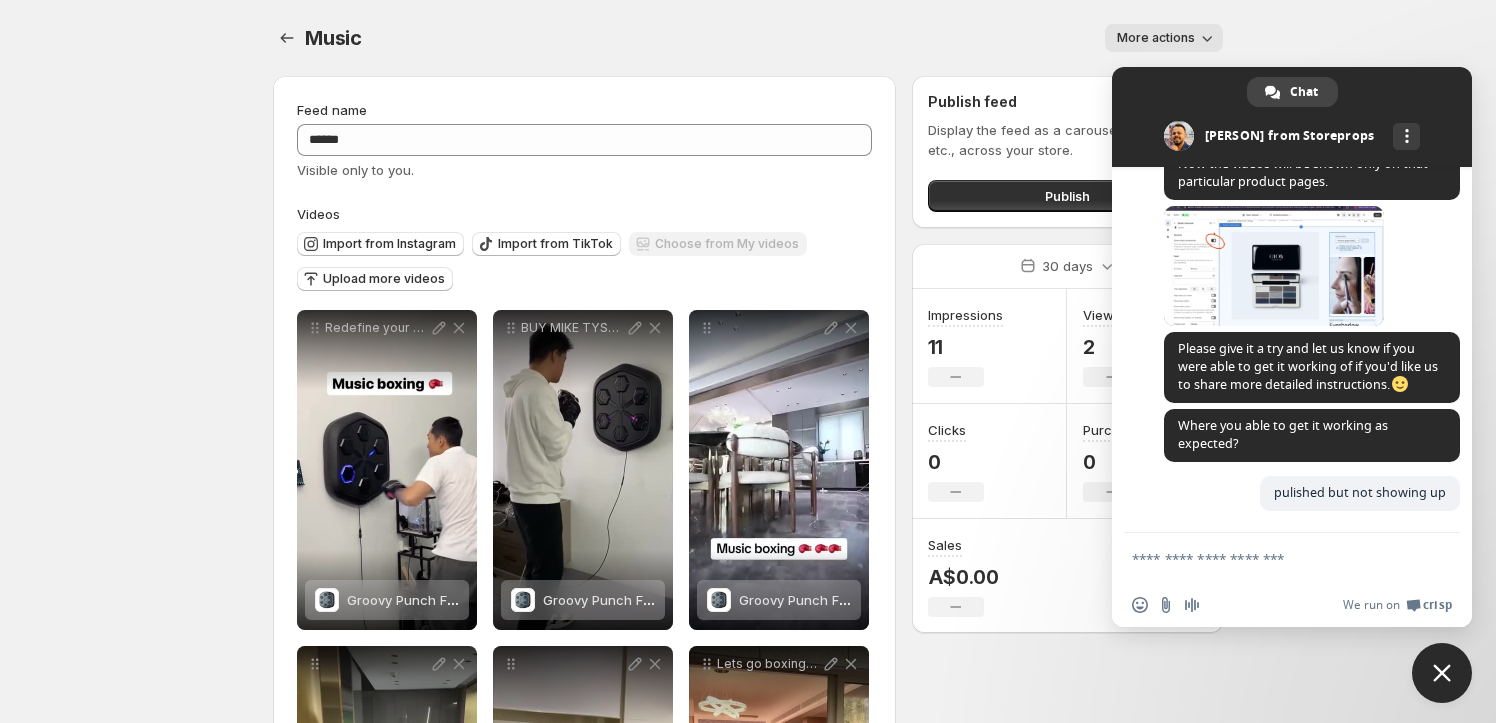 click at bounding box center [1442, 673] 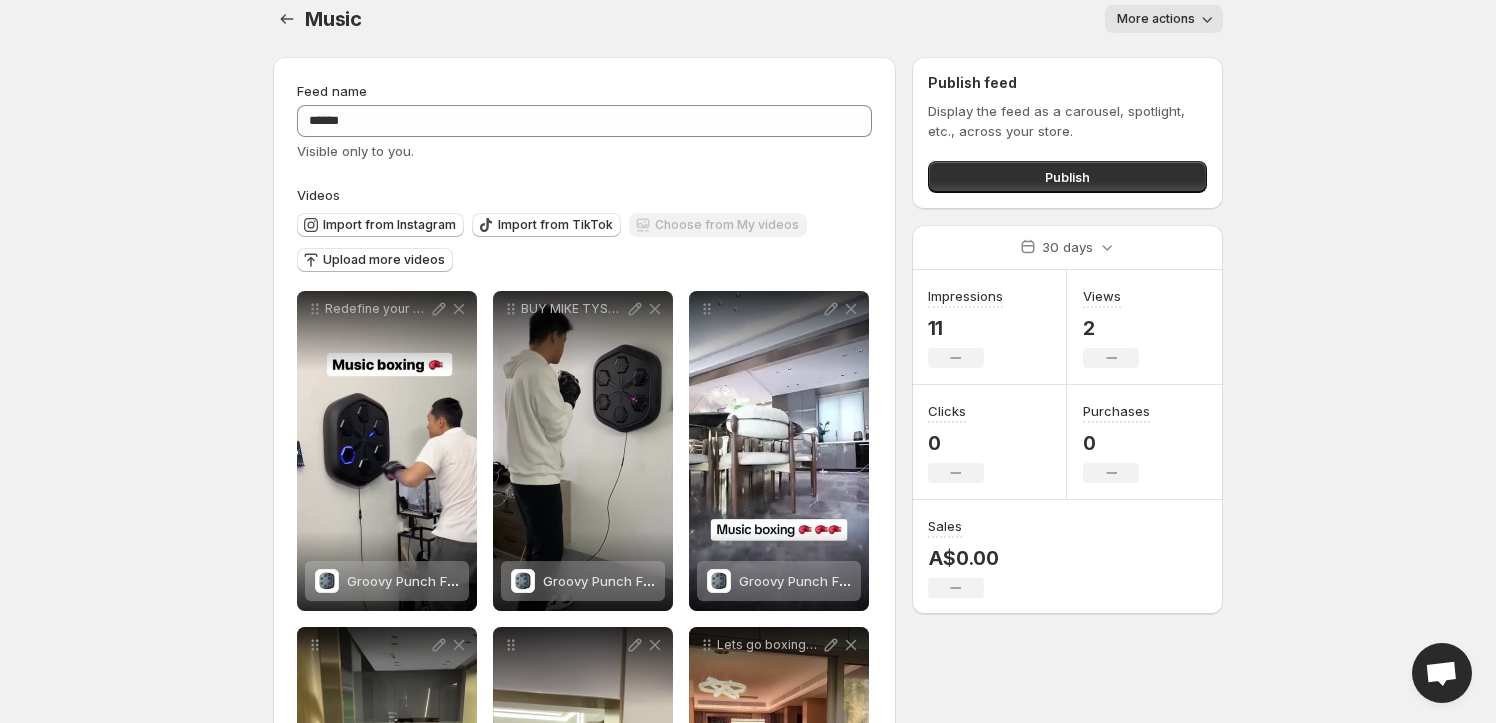scroll, scrollTop: 0, scrollLeft: 0, axis: both 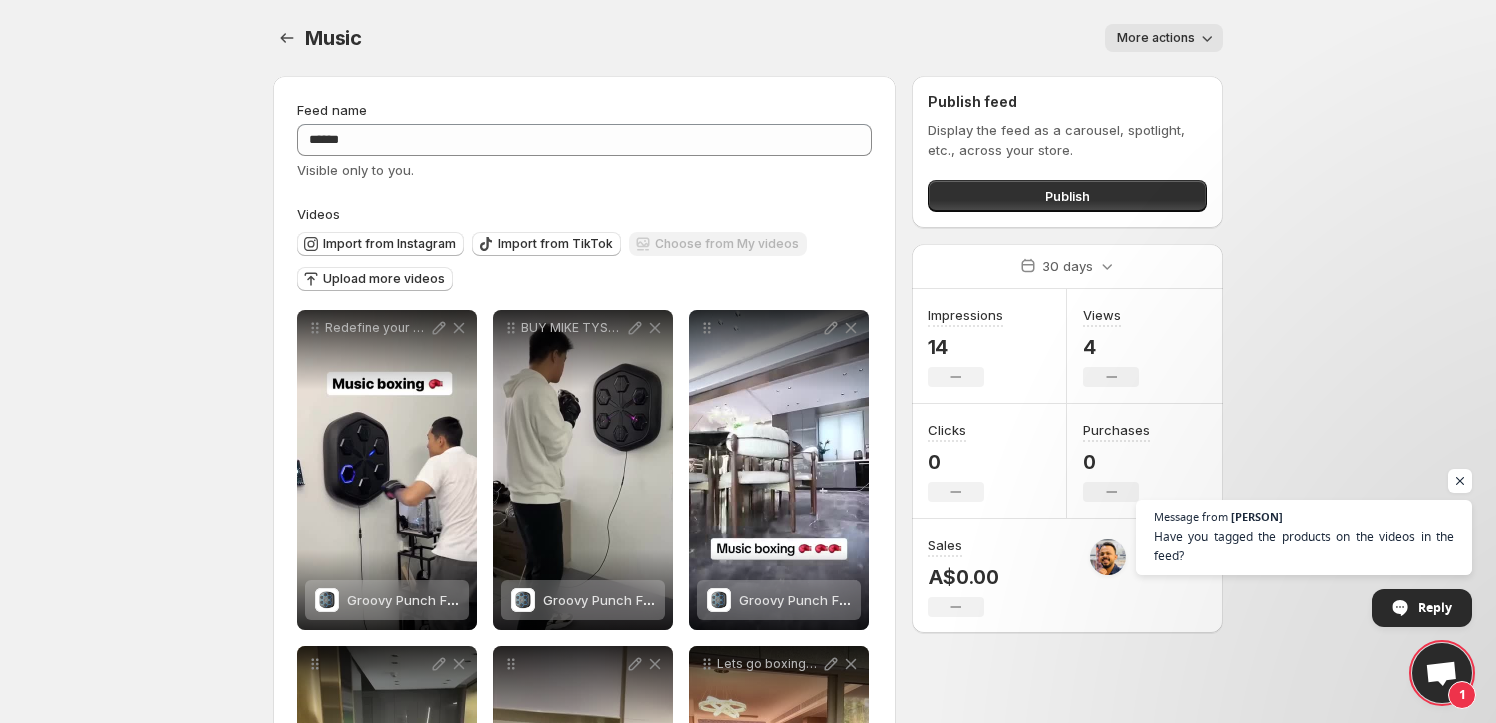 click on "More actions" at bounding box center (1164, 38) 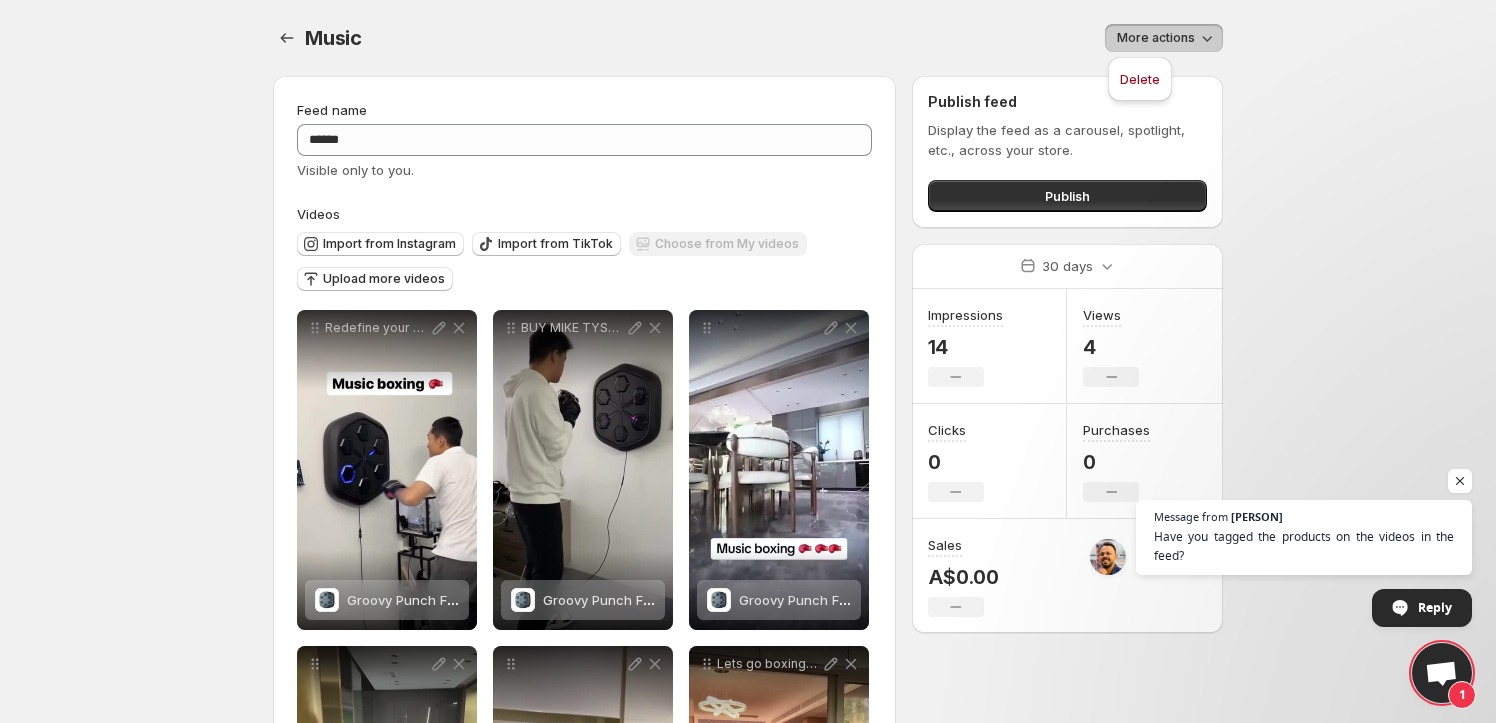 click on "**********" at bounding box center [748, 361] 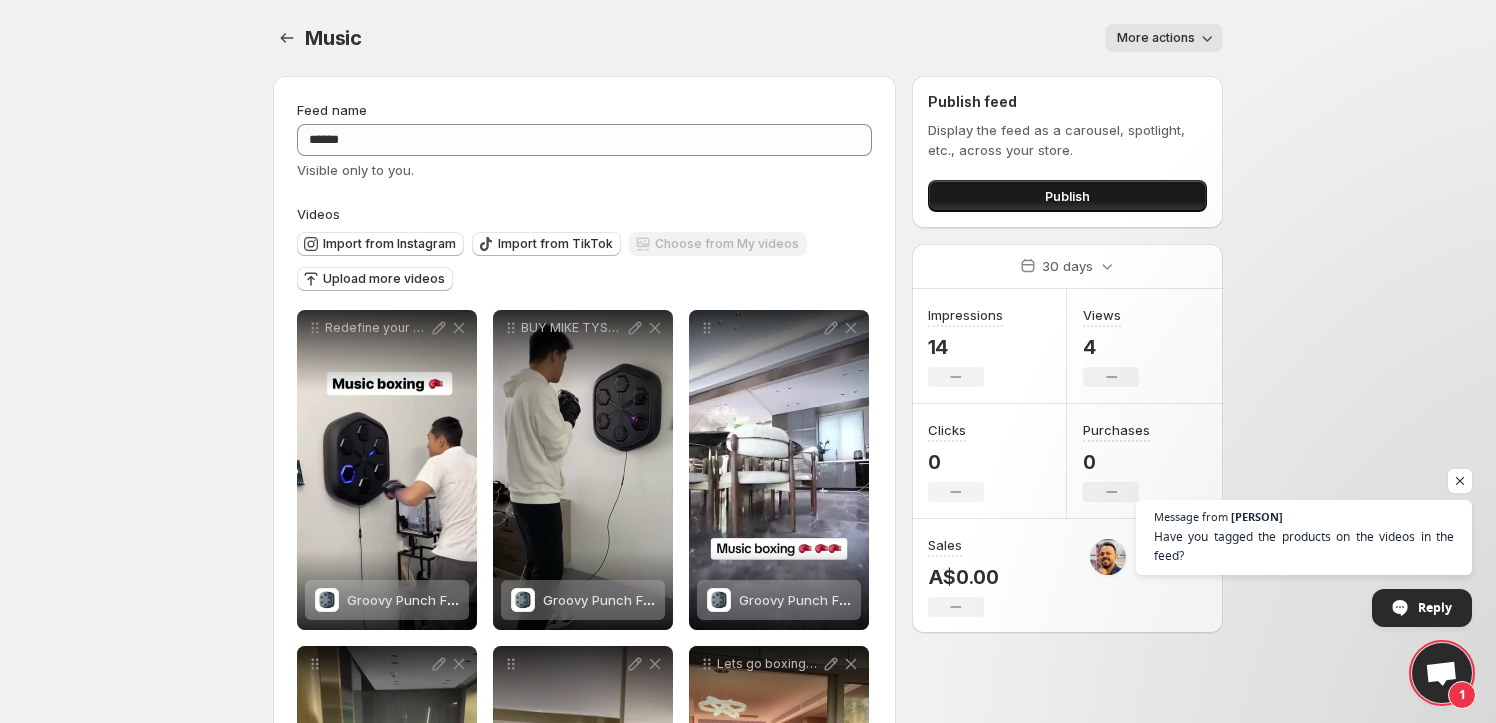 click on "Publish" at bounding box center (1067, 196) 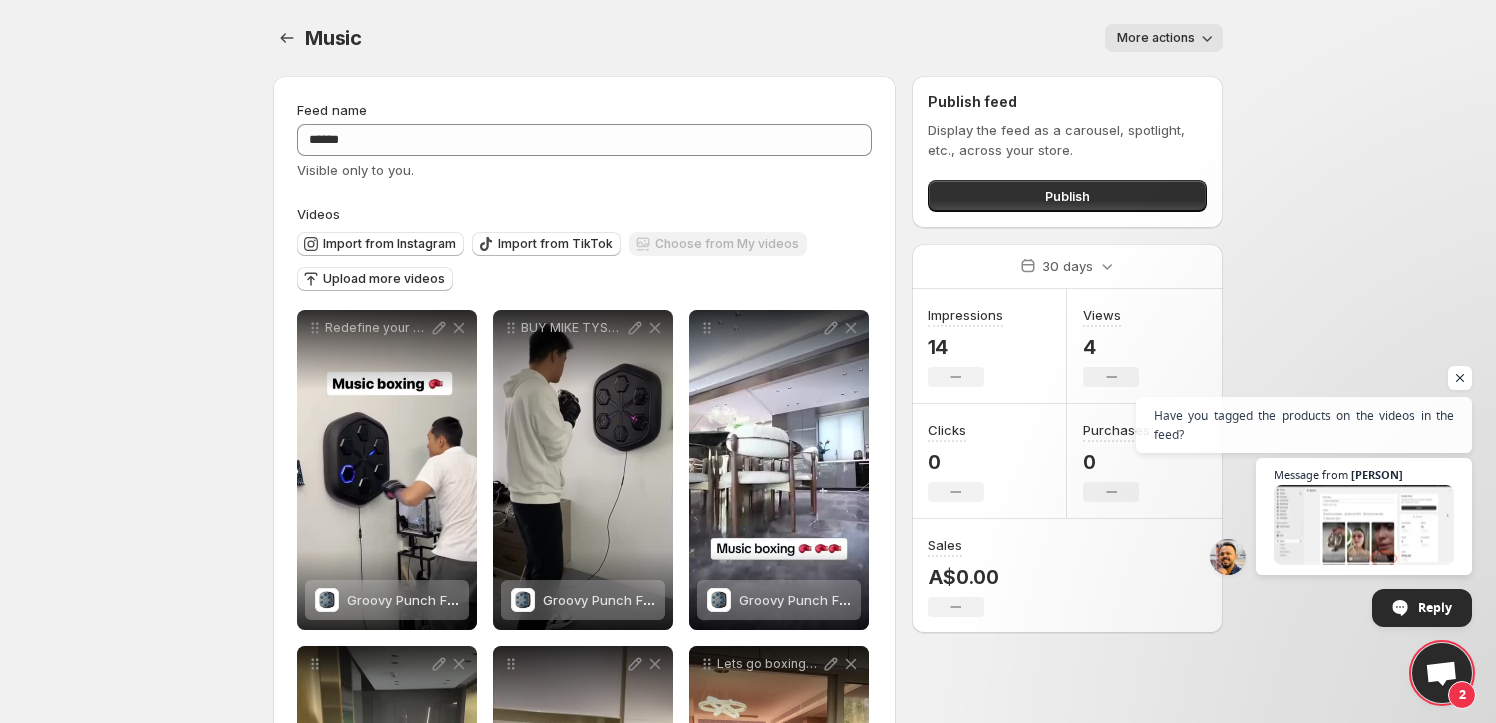 click at bounding box center [1441, 675] 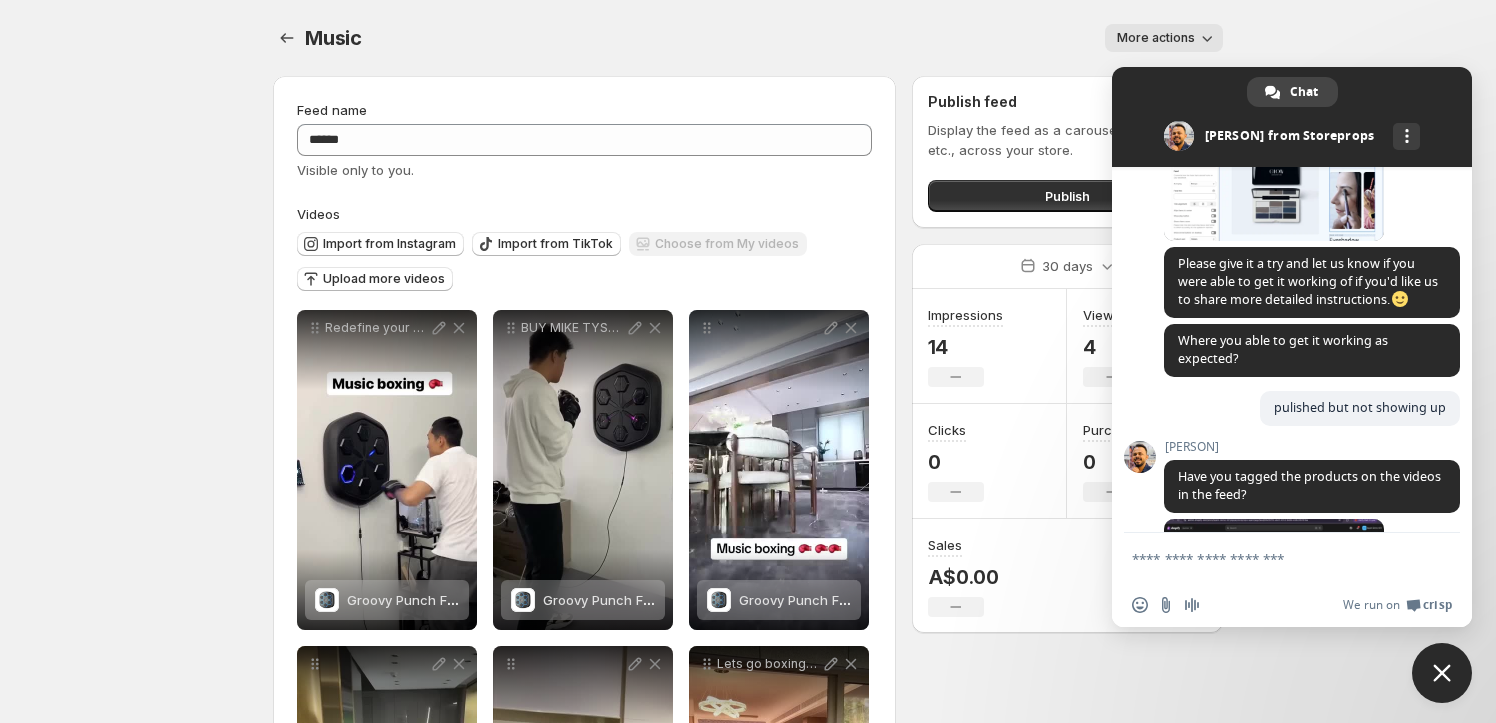 scroll, scrollTop: 930, scrollLeft: 0, axis: vertical 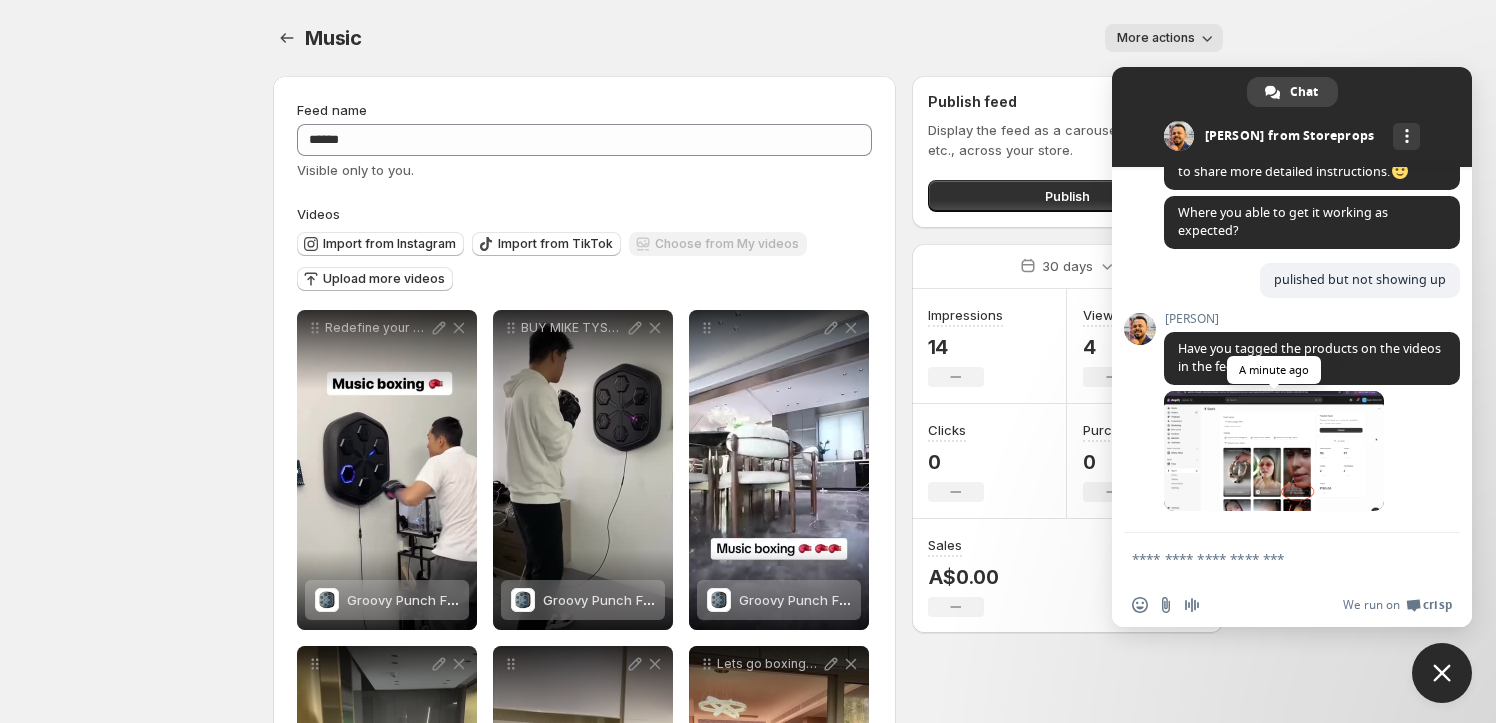 click at bounding box center [1274, 451] 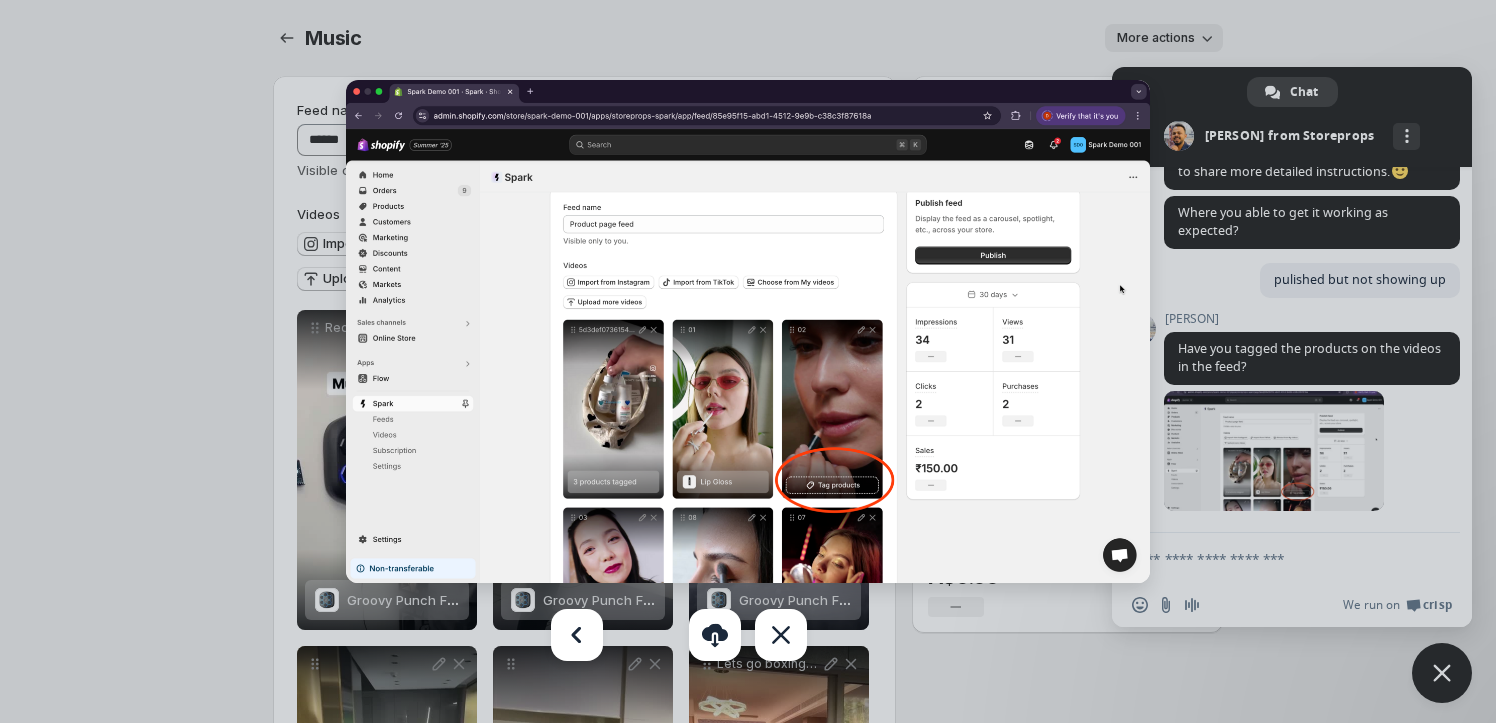 click at bounding box center (748, 361) 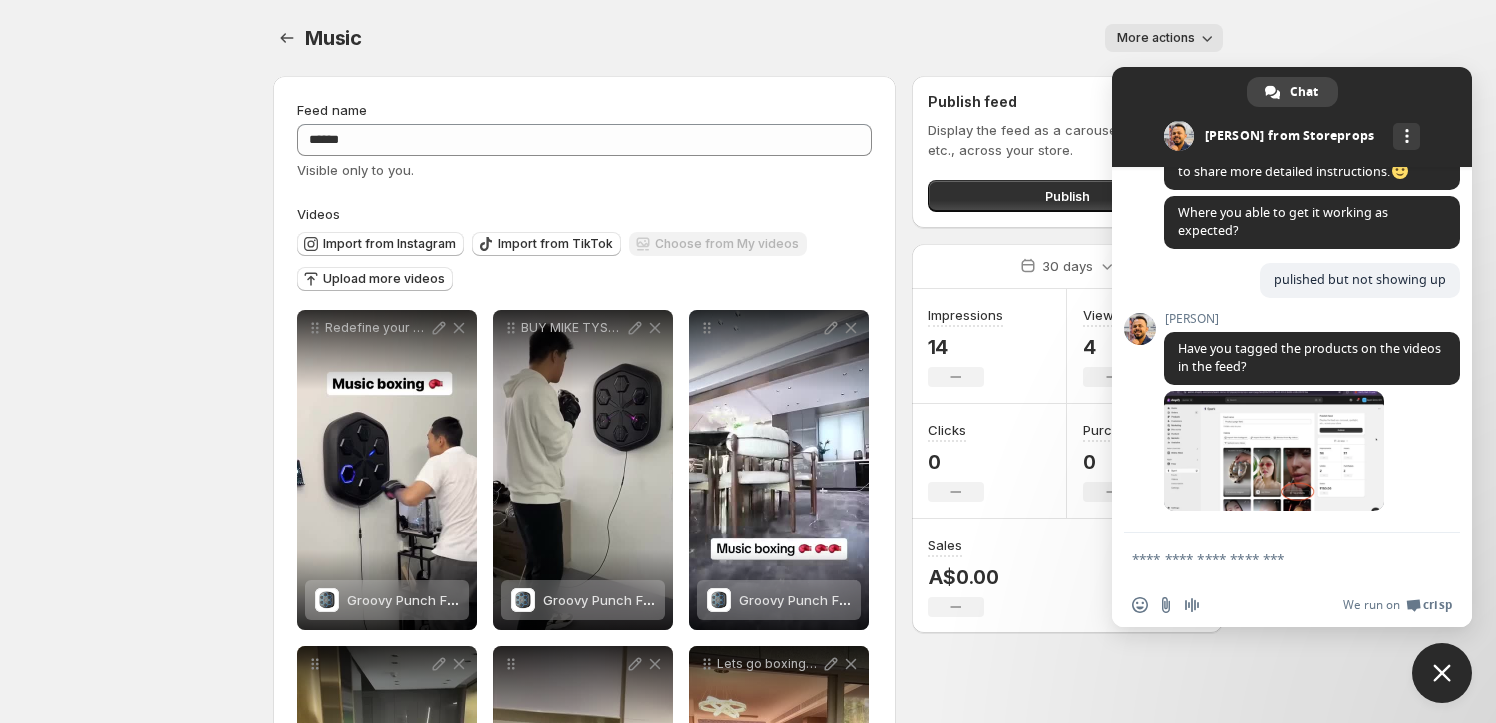 click at bounding box center (1272, 558) 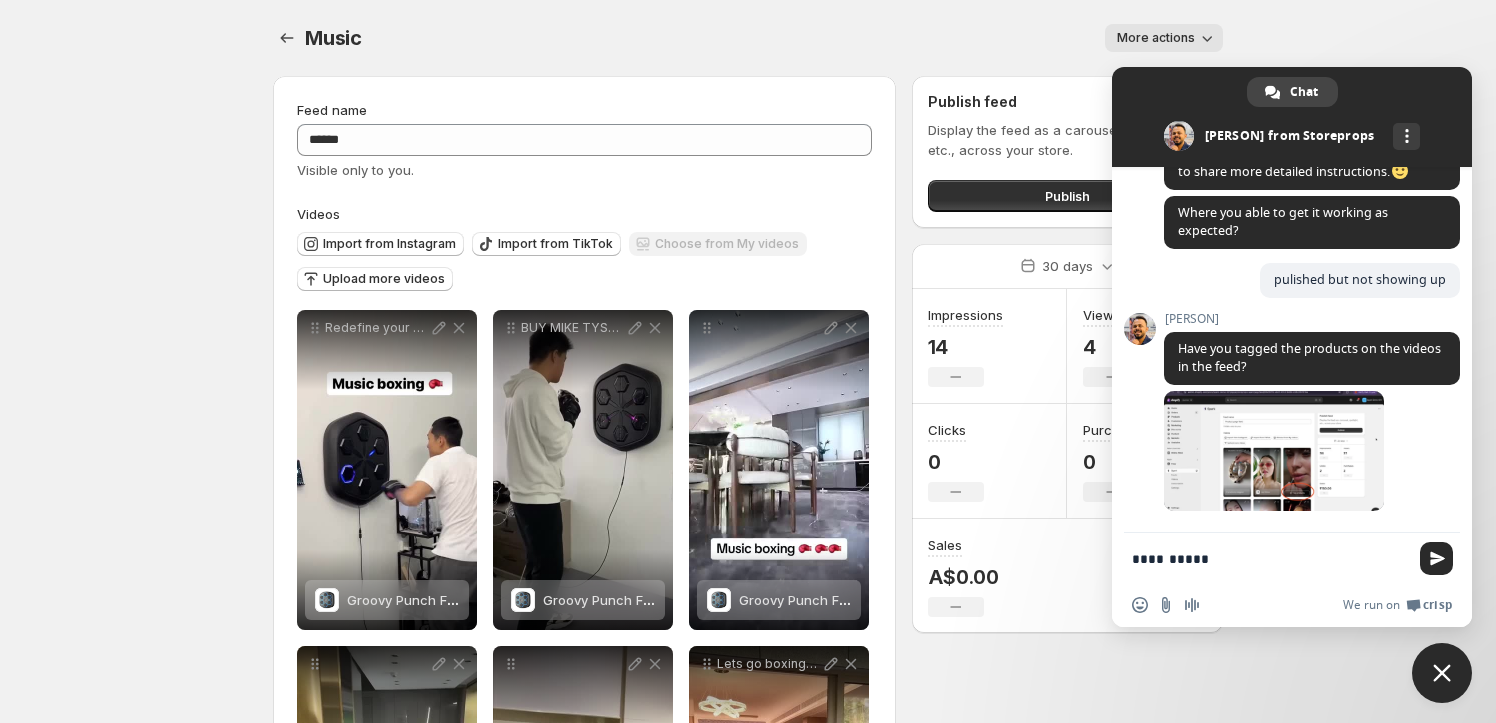type on "**********" 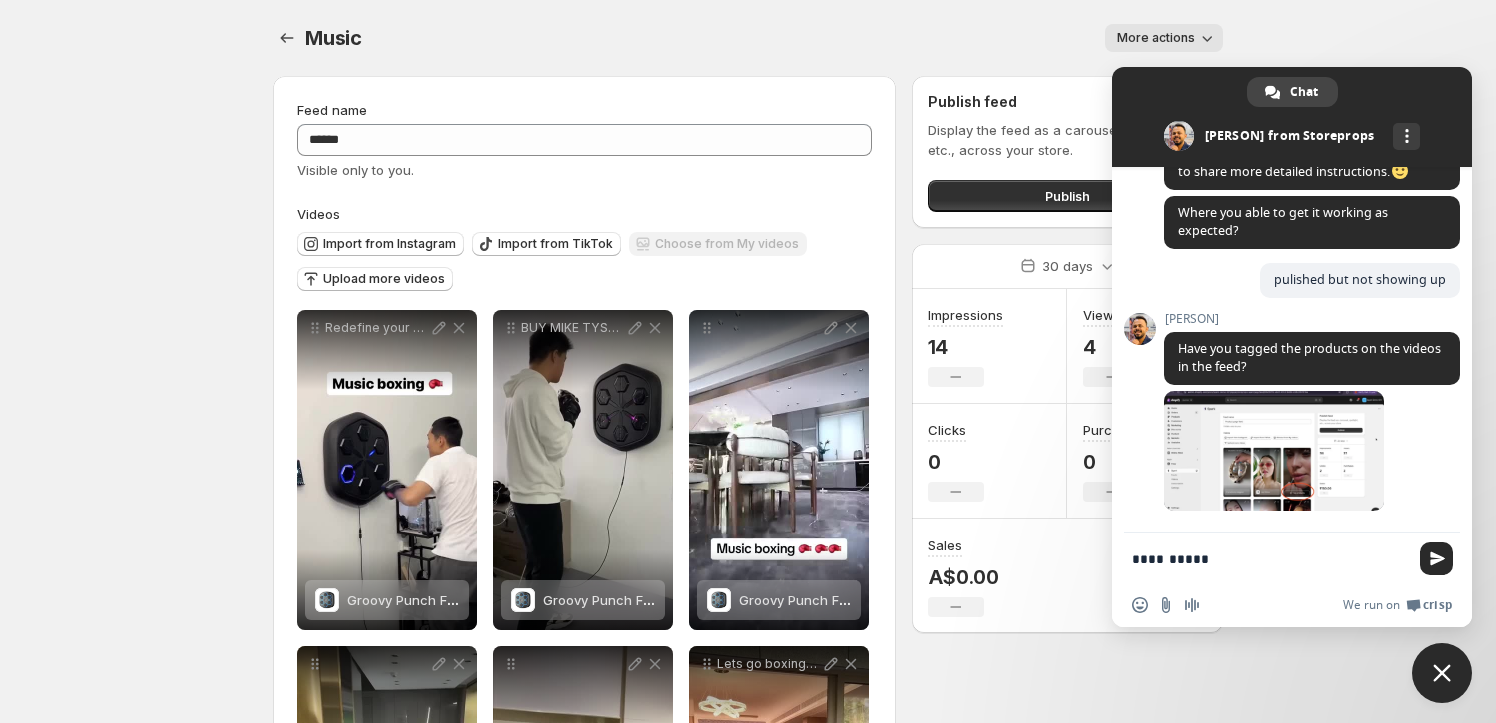 click on "**********" at bounding box center (1292, 558) 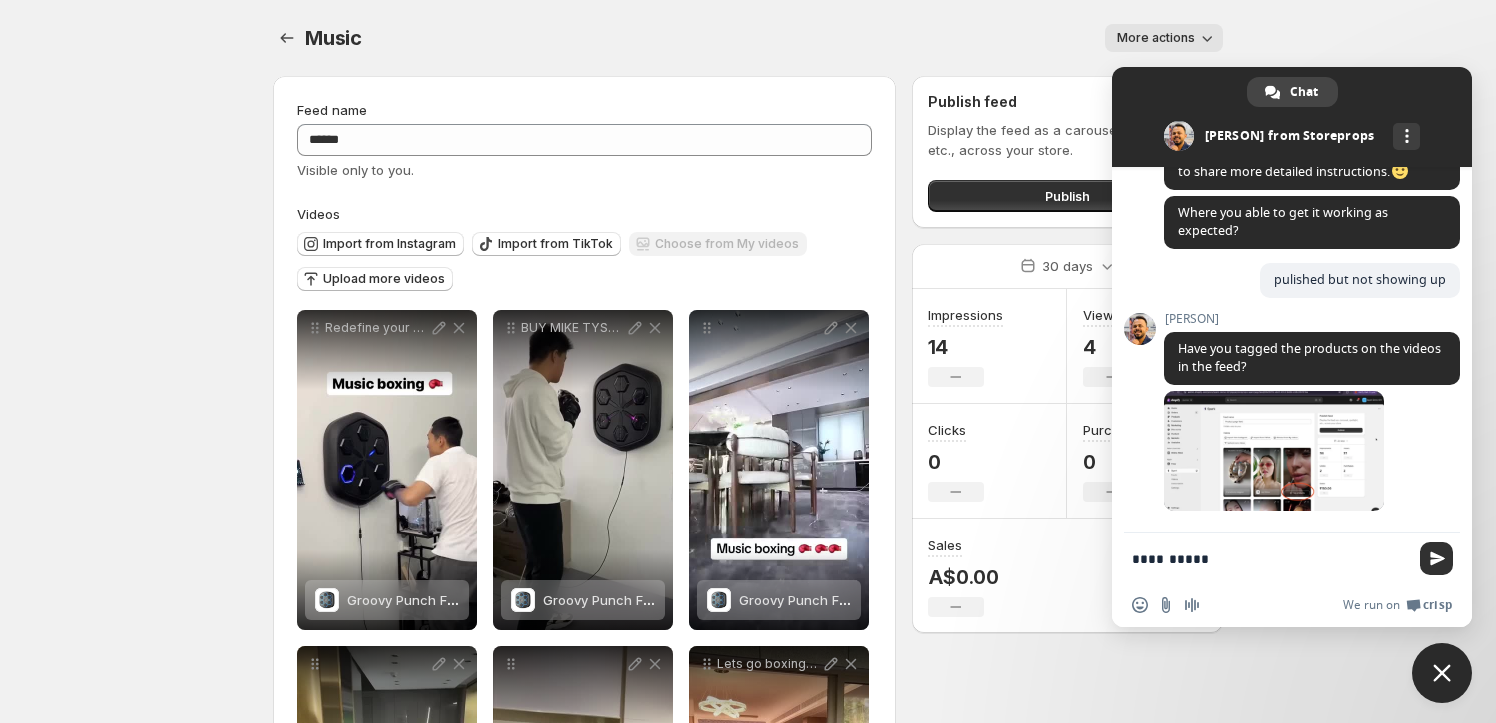 click at bounding box center [1436, 558] 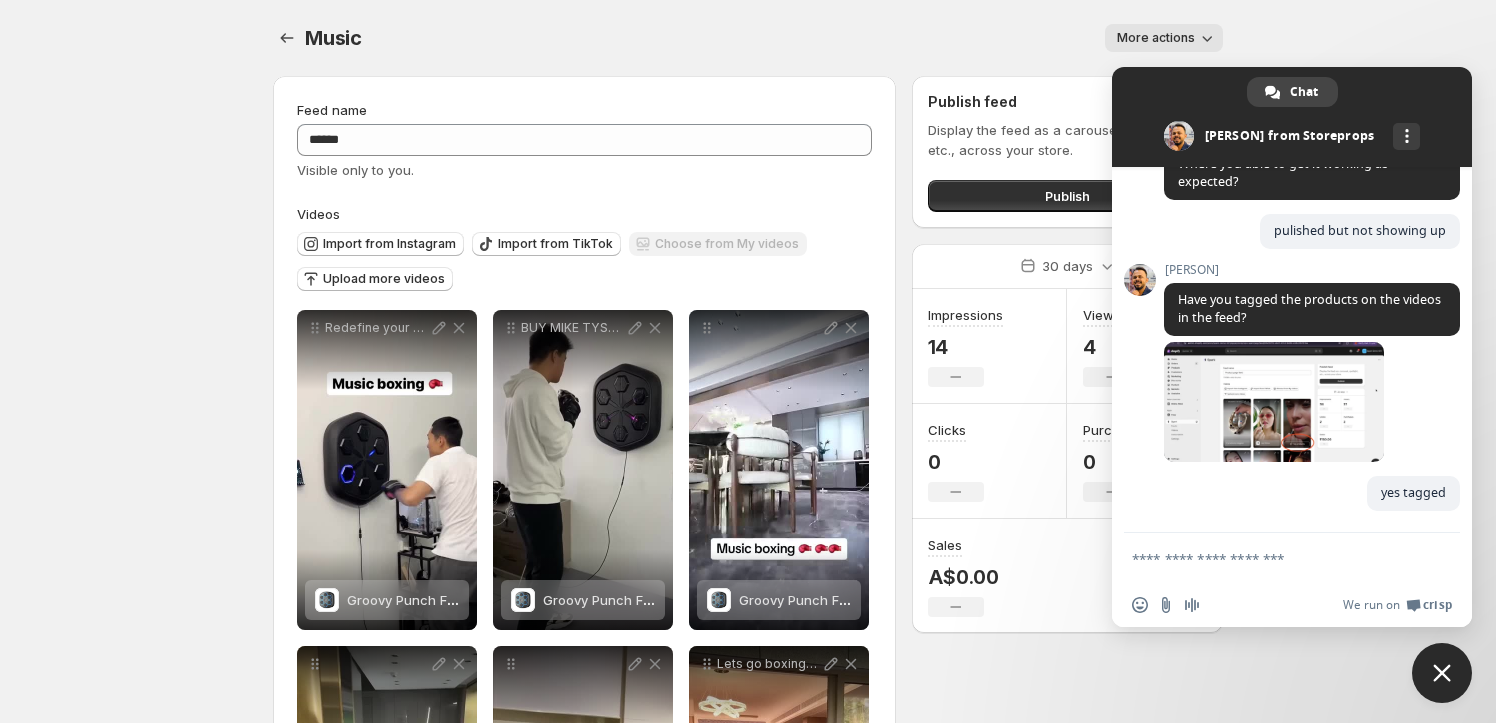 scroll, scrollTop: 980, scrollLeft: 0, axis: vertical 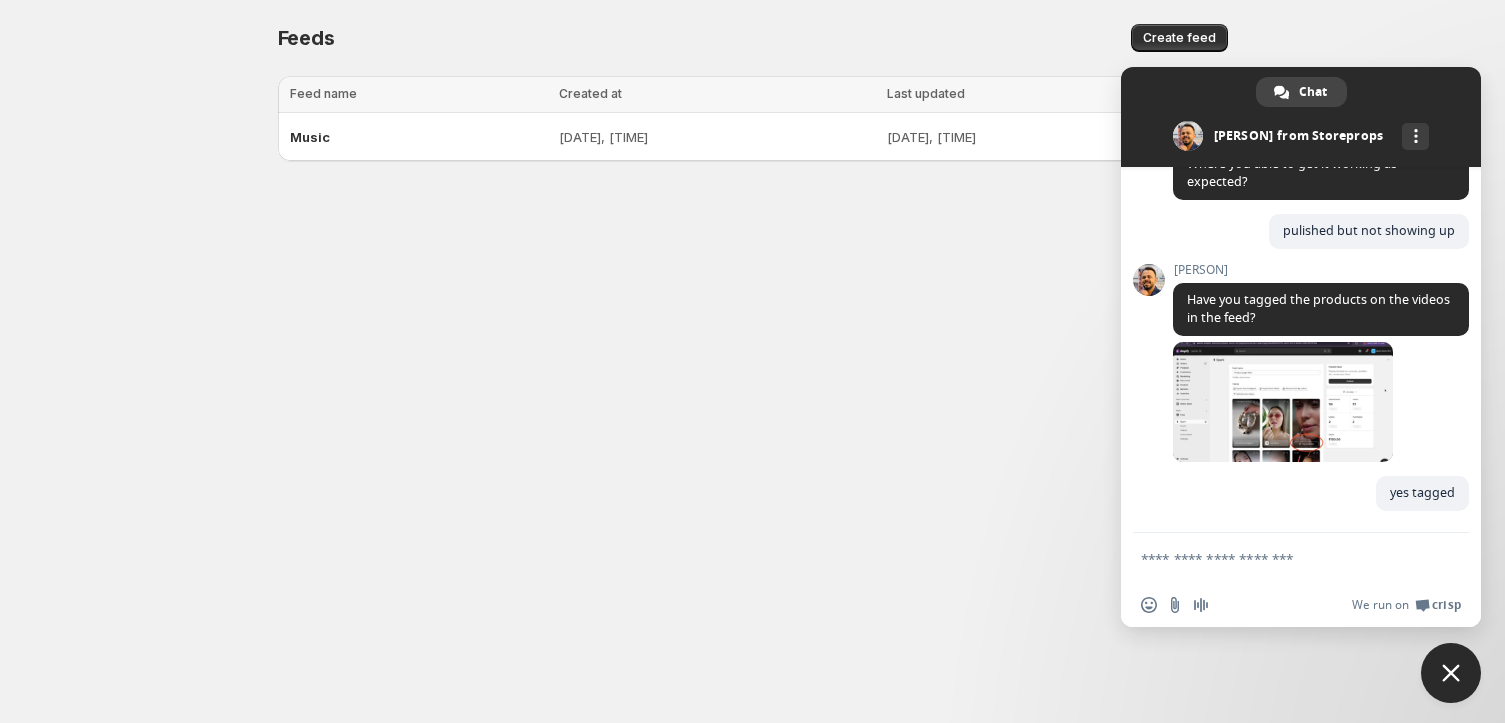click at bounding box center [1451, 673] 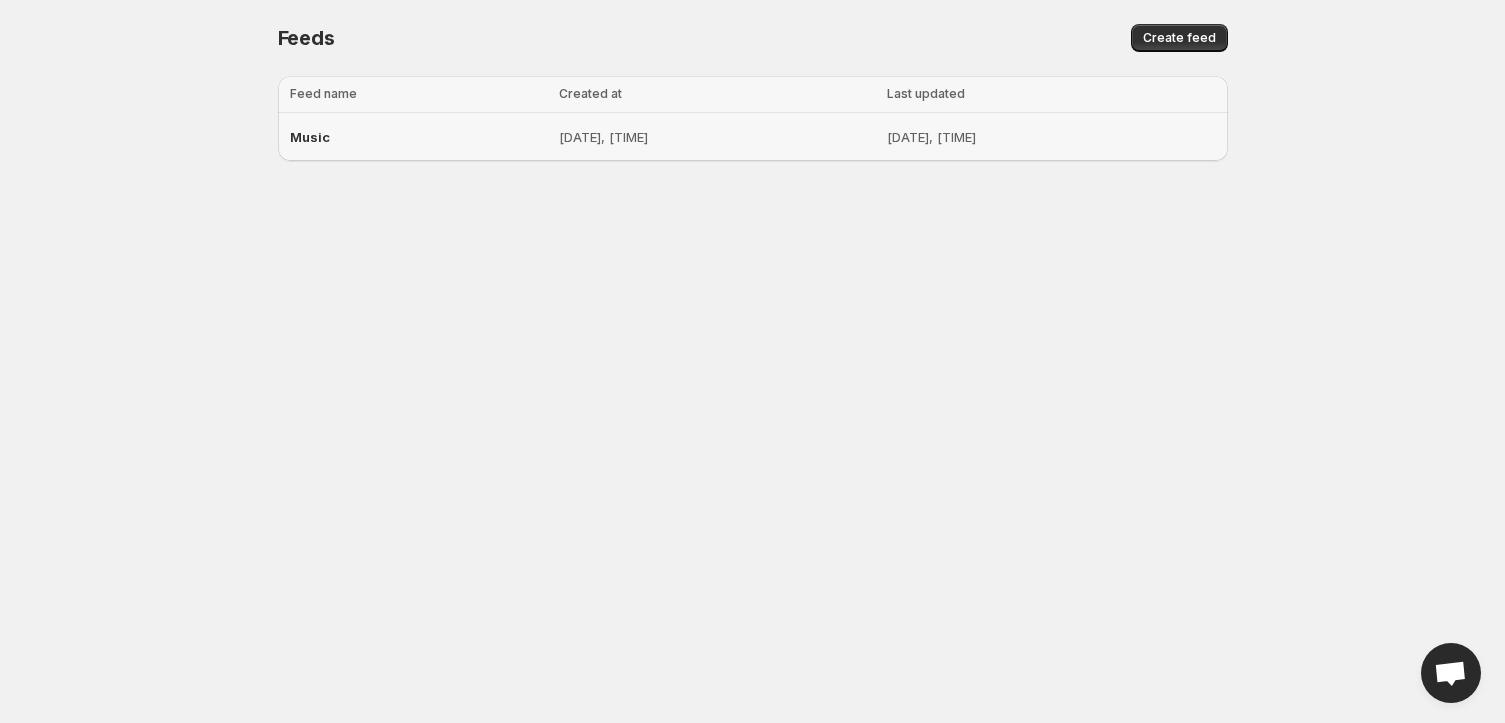 click on "Jul 20, 2025, 2:53 PM" at bounding box center [1051, 137] 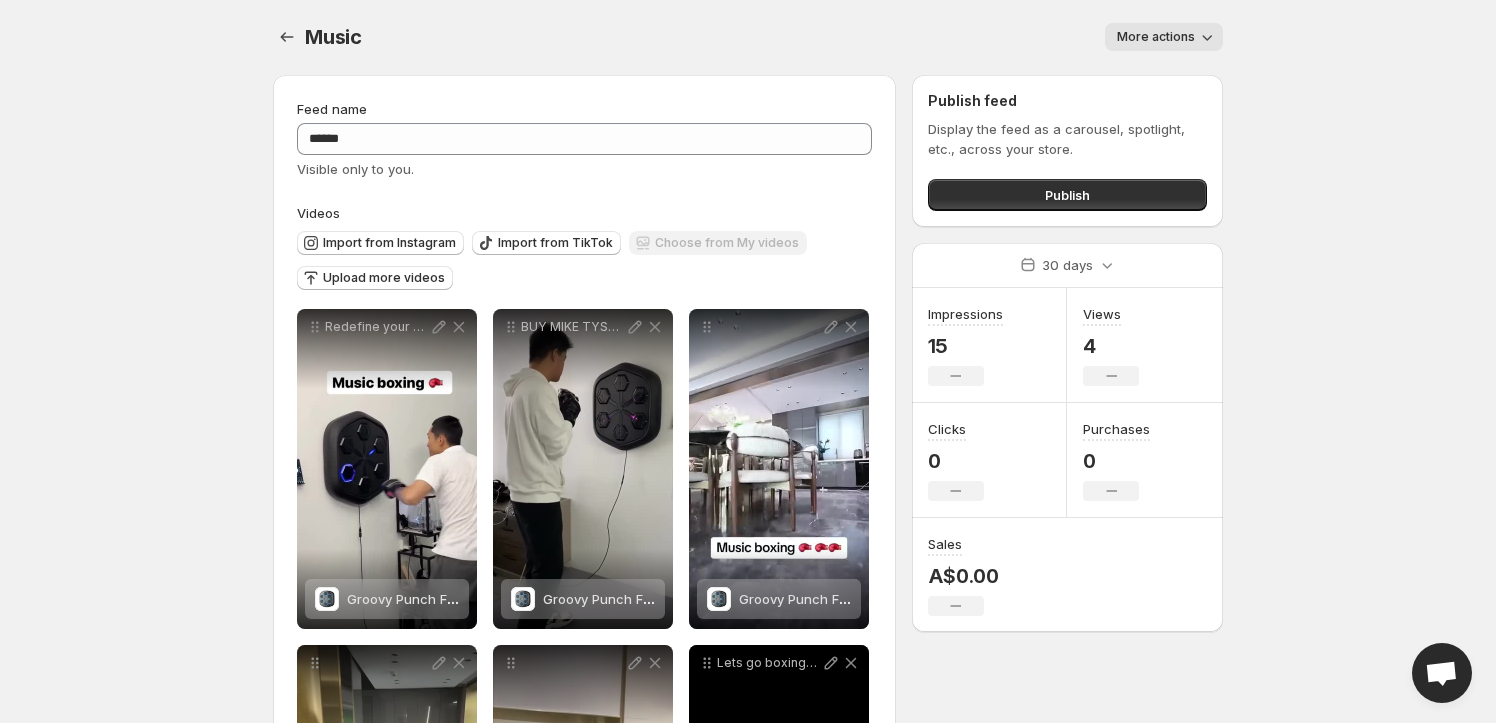 scroll, scrollTop: 0, scrollLeft: 0, axis: both 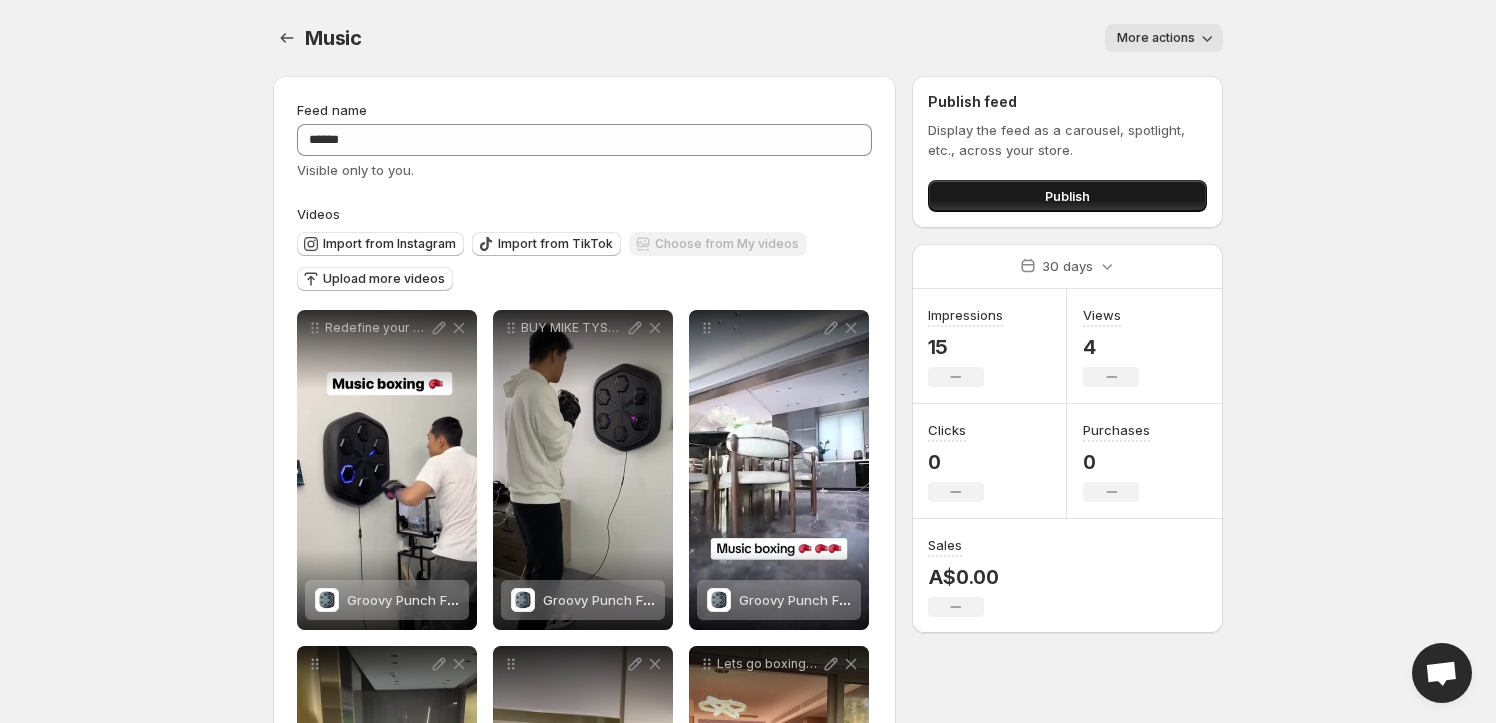 click on "Publish" at bounding box center (1067, 196) 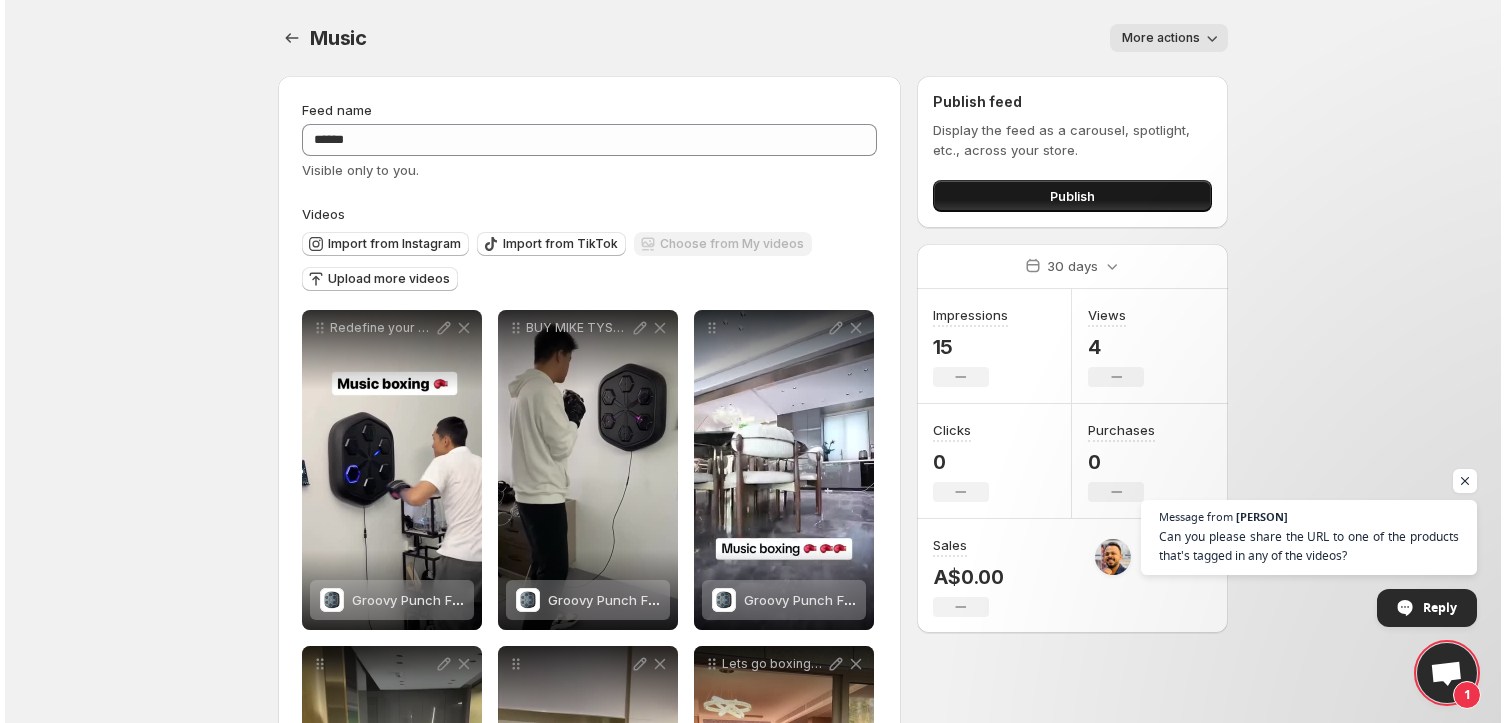 scroll, scrollTop: 1003, scrollLeft: 0, axis: vertical 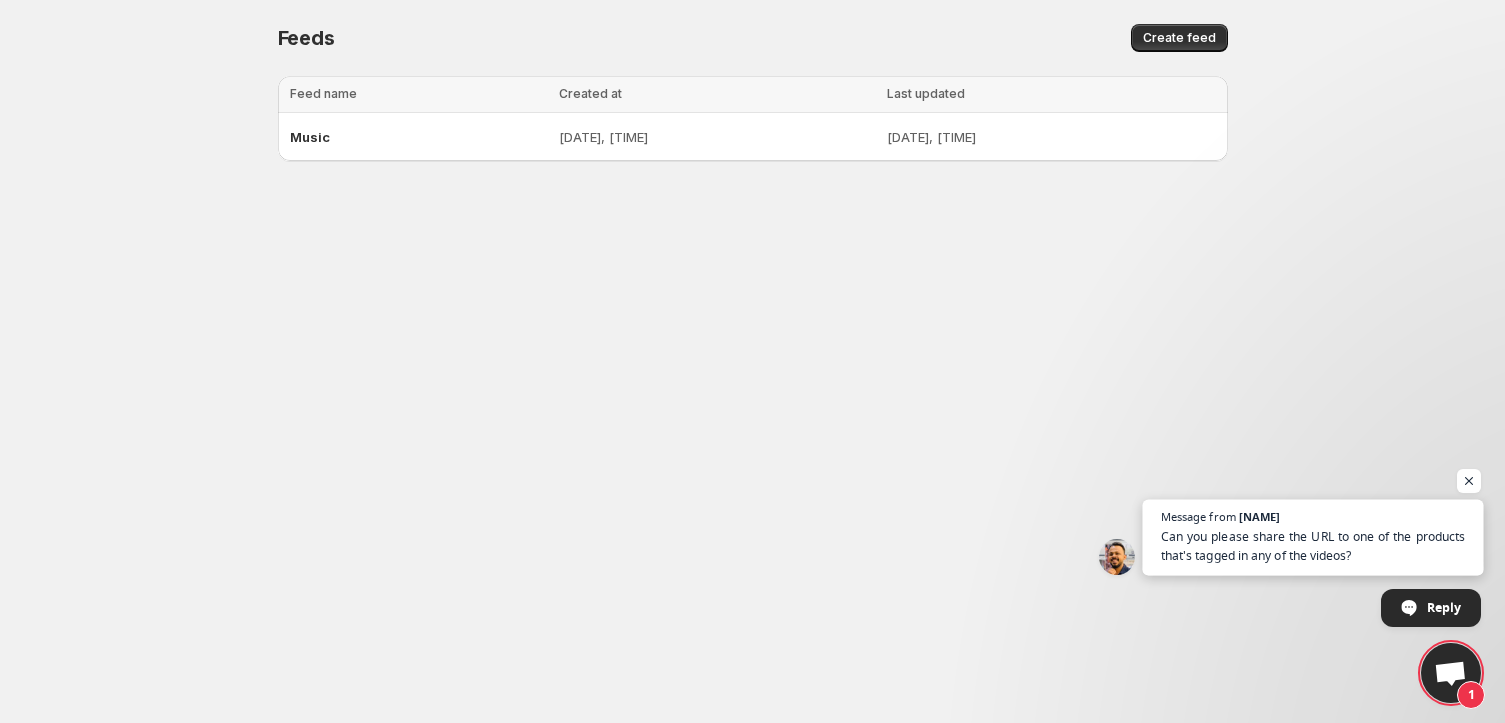 click at bounding box center (1312, 567) 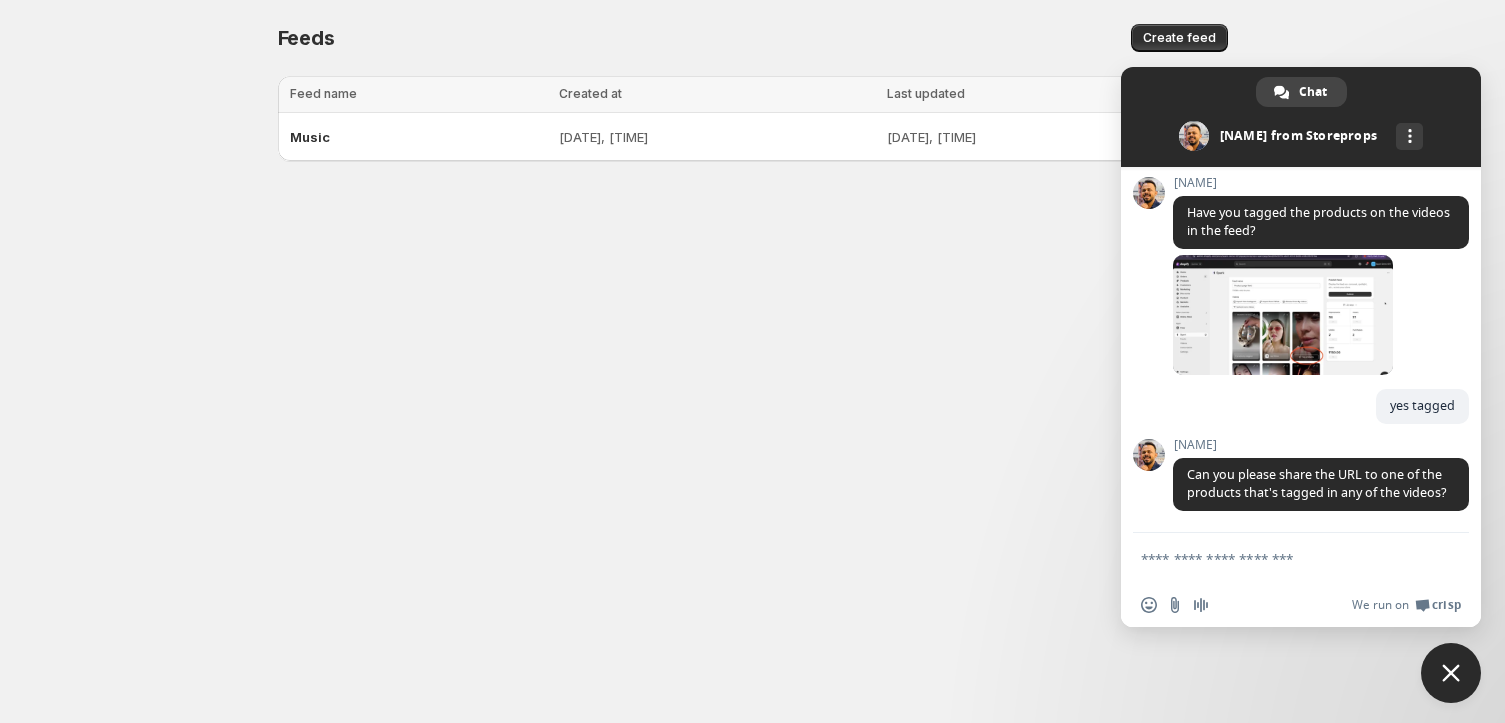 scroll, scrollTop: 1089, scrollLeft: 0, axis: vertical 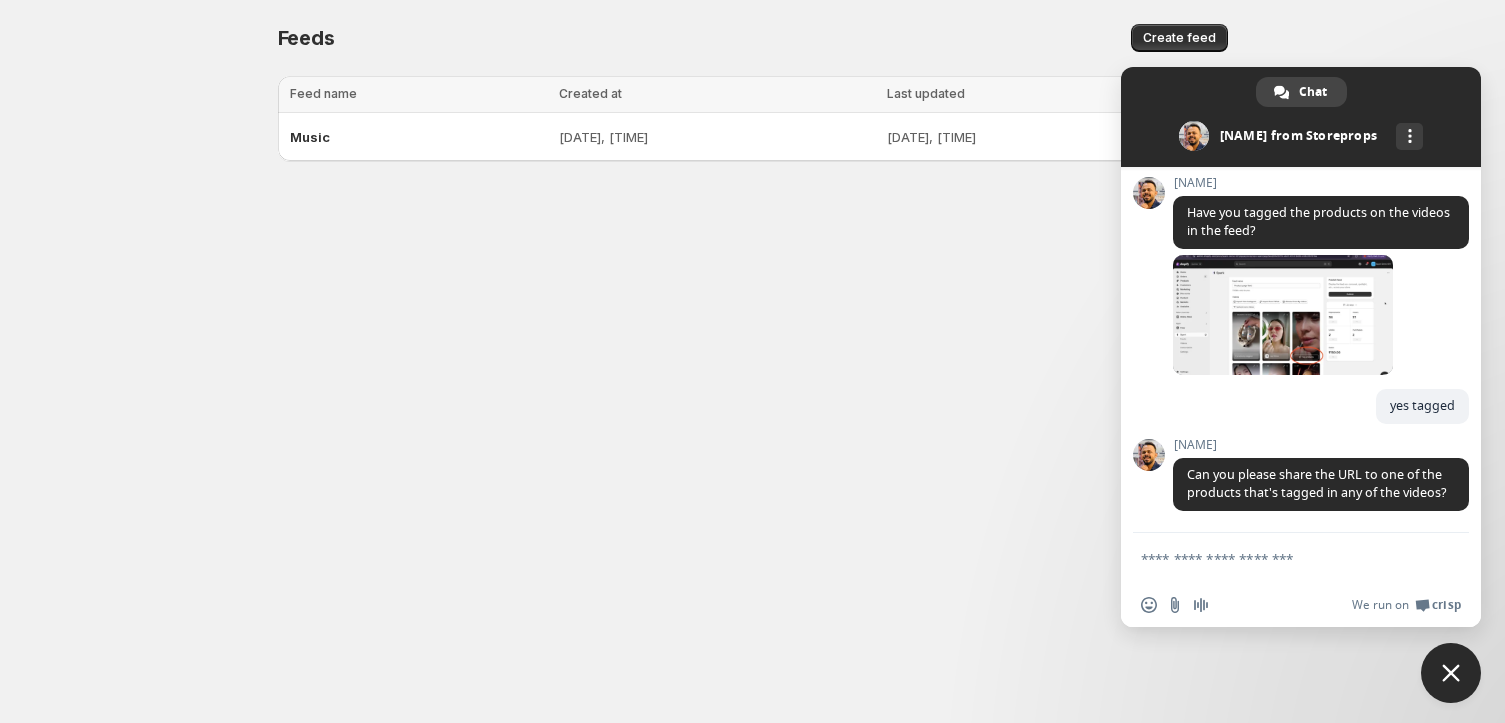 click at bounding box center (1281, 558) 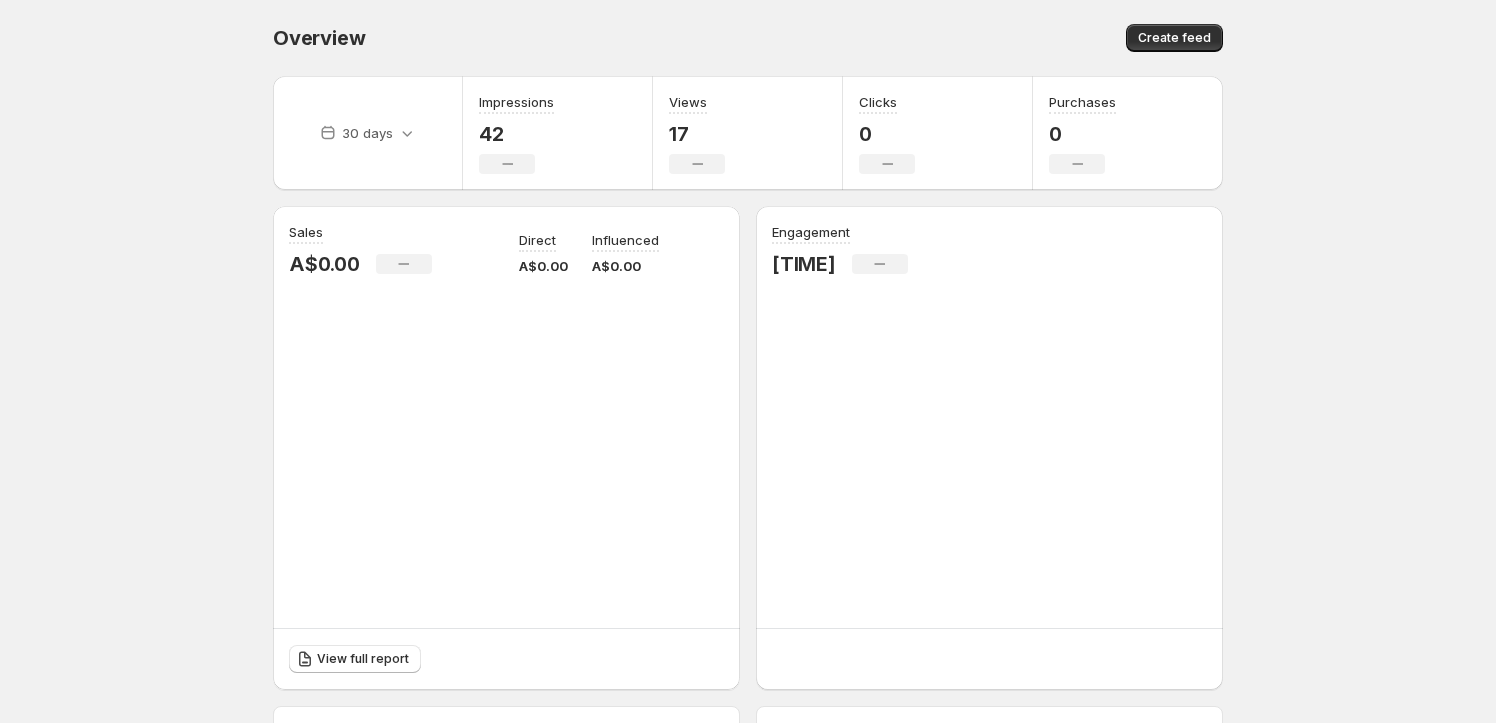 scroll, scrollTop: 0, scrollLeft: 0, axis: both 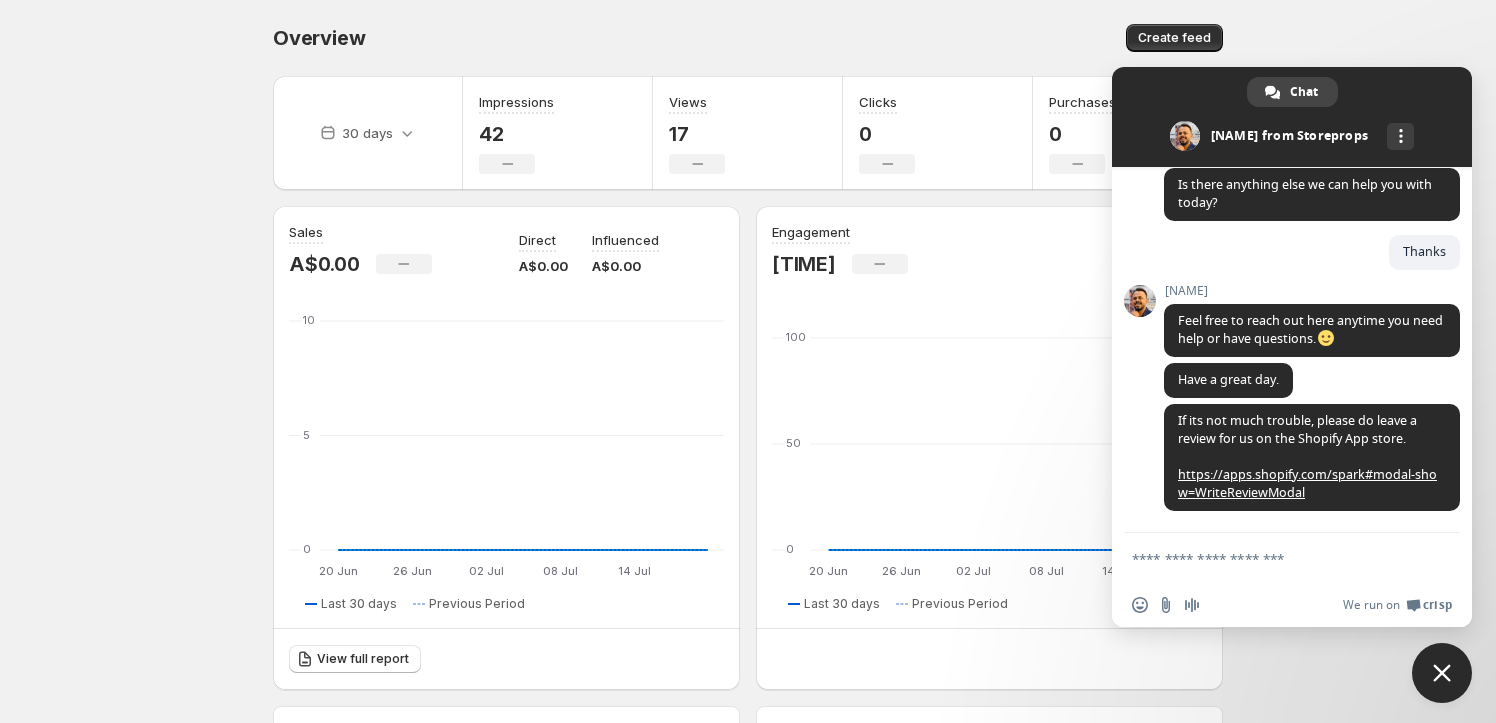 click at bounding box center [1442, 673] 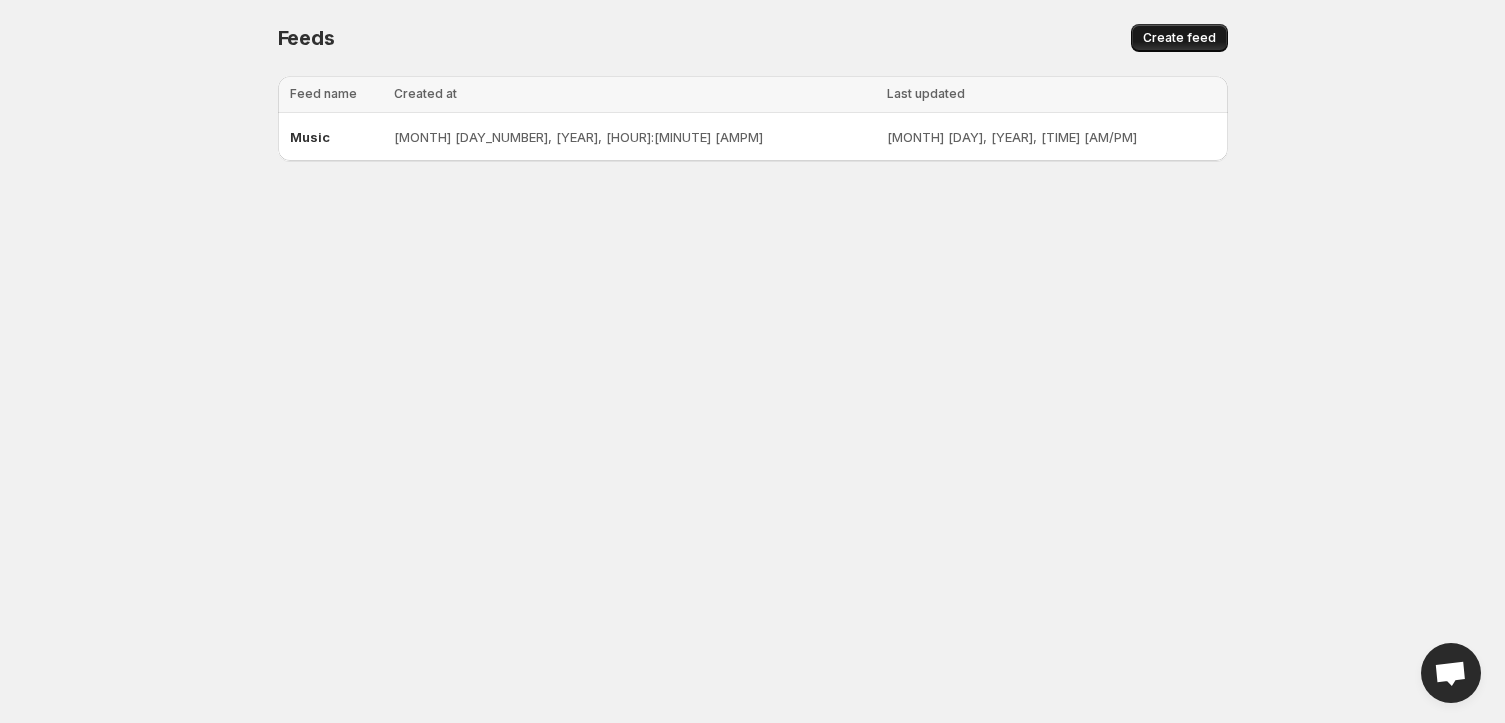 click on "Create feed" at bounding box center (1179, 38) 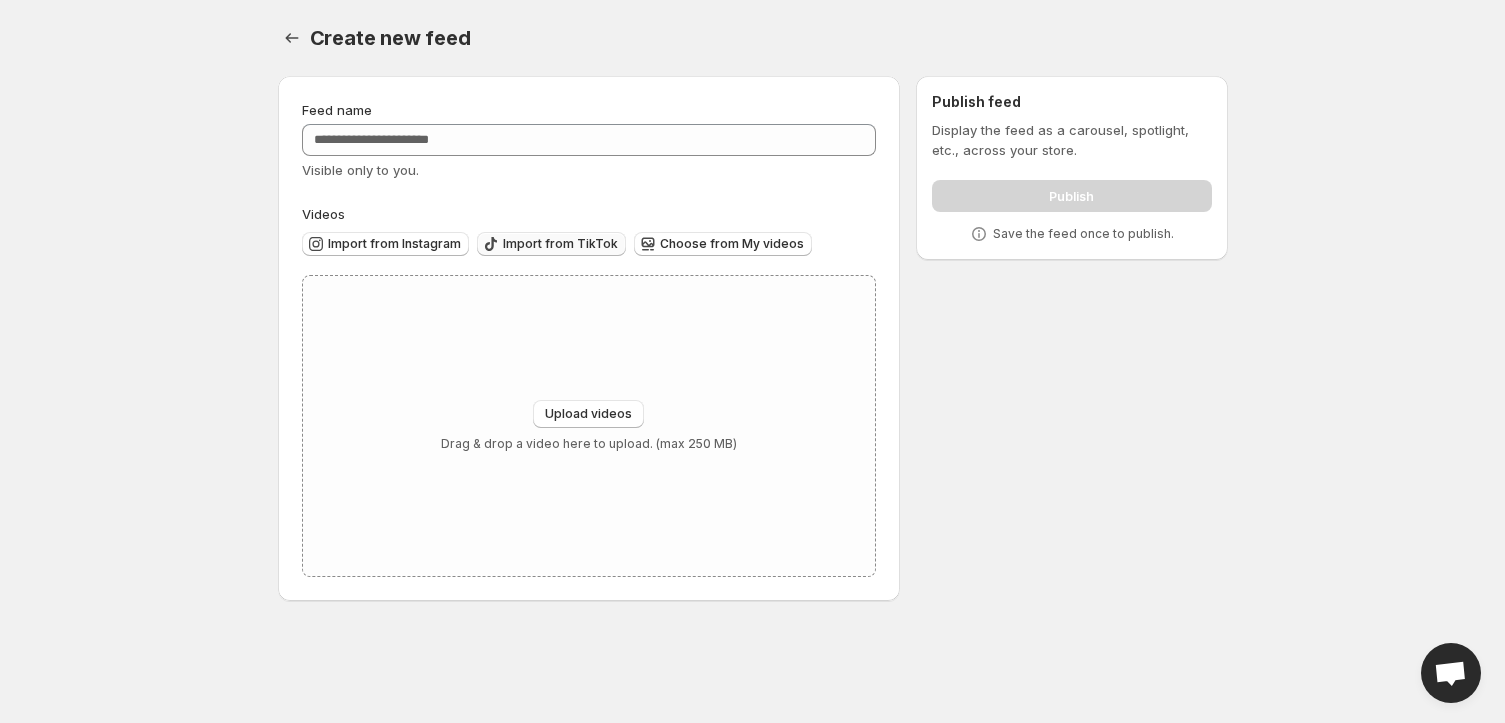click on "Import from TikTok" at bounding box center (560, 244) 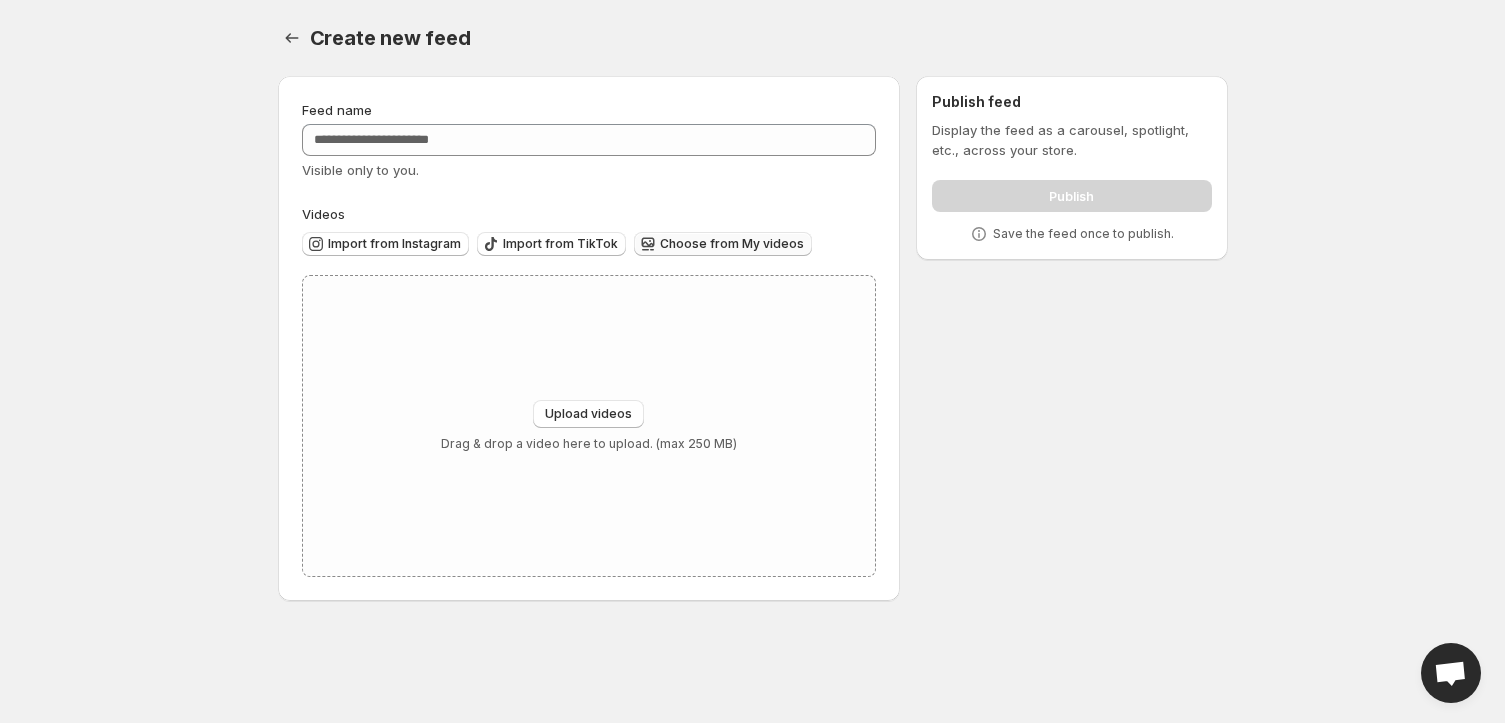 click on "Choose from My videos" at bounding box center [732, 244] 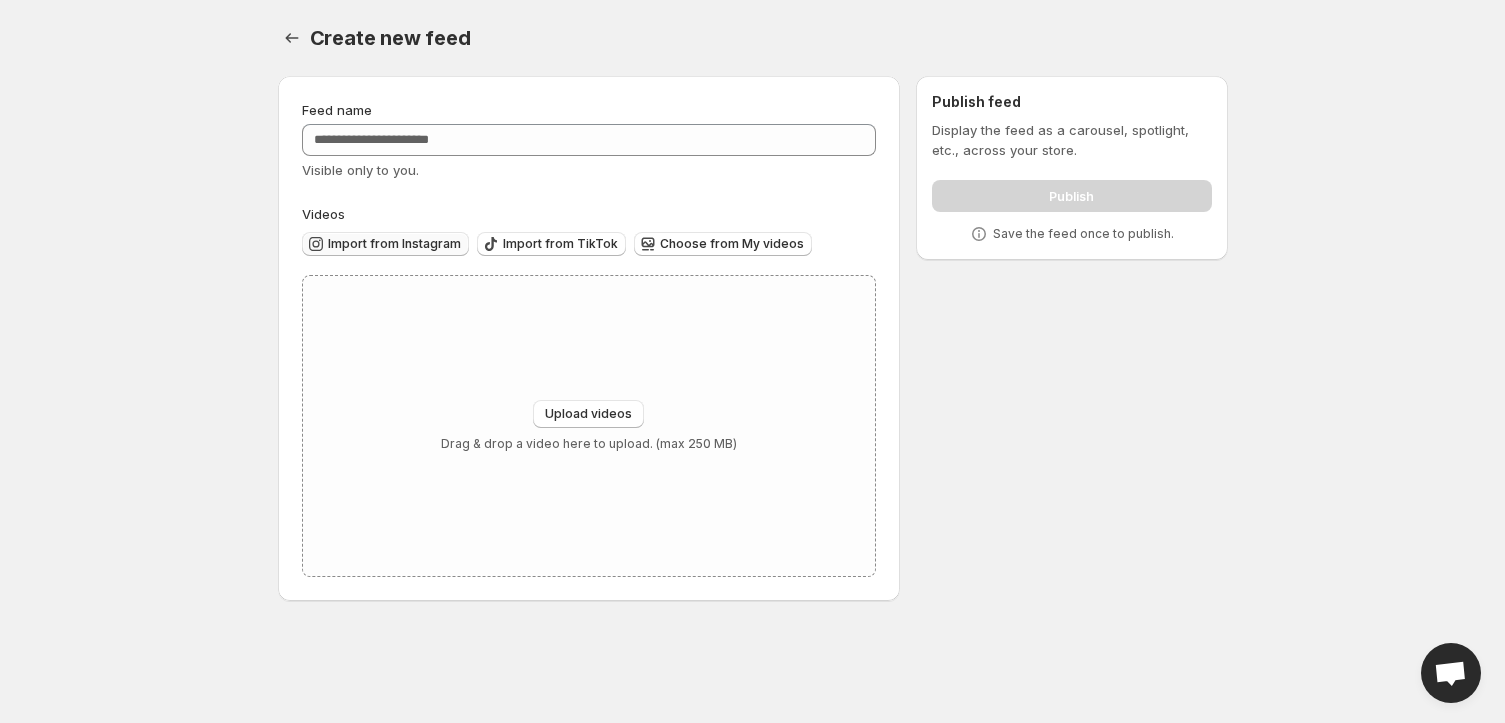 click on "Import from Instagram" at bounding box center (394, 244) 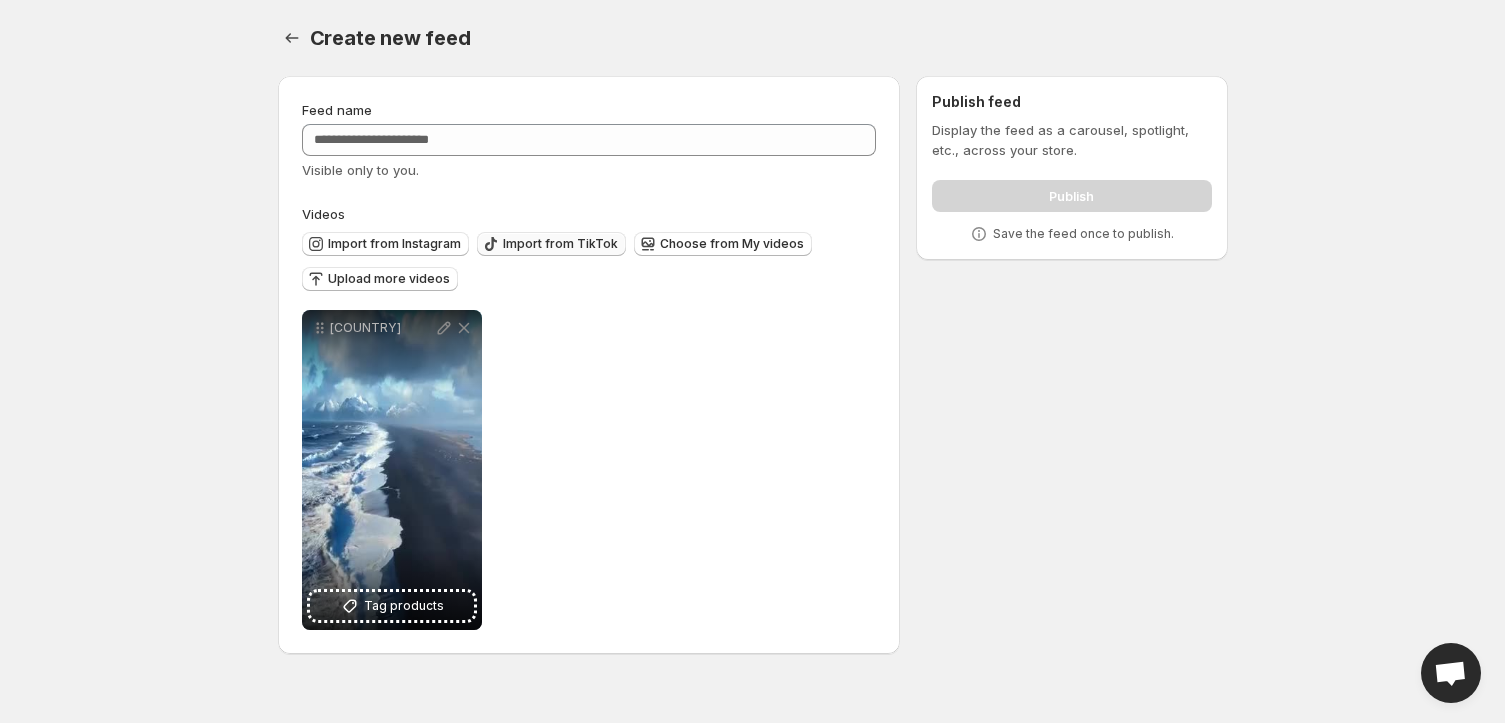 click on "Import from TikTok" at bounding box center (560, 244) 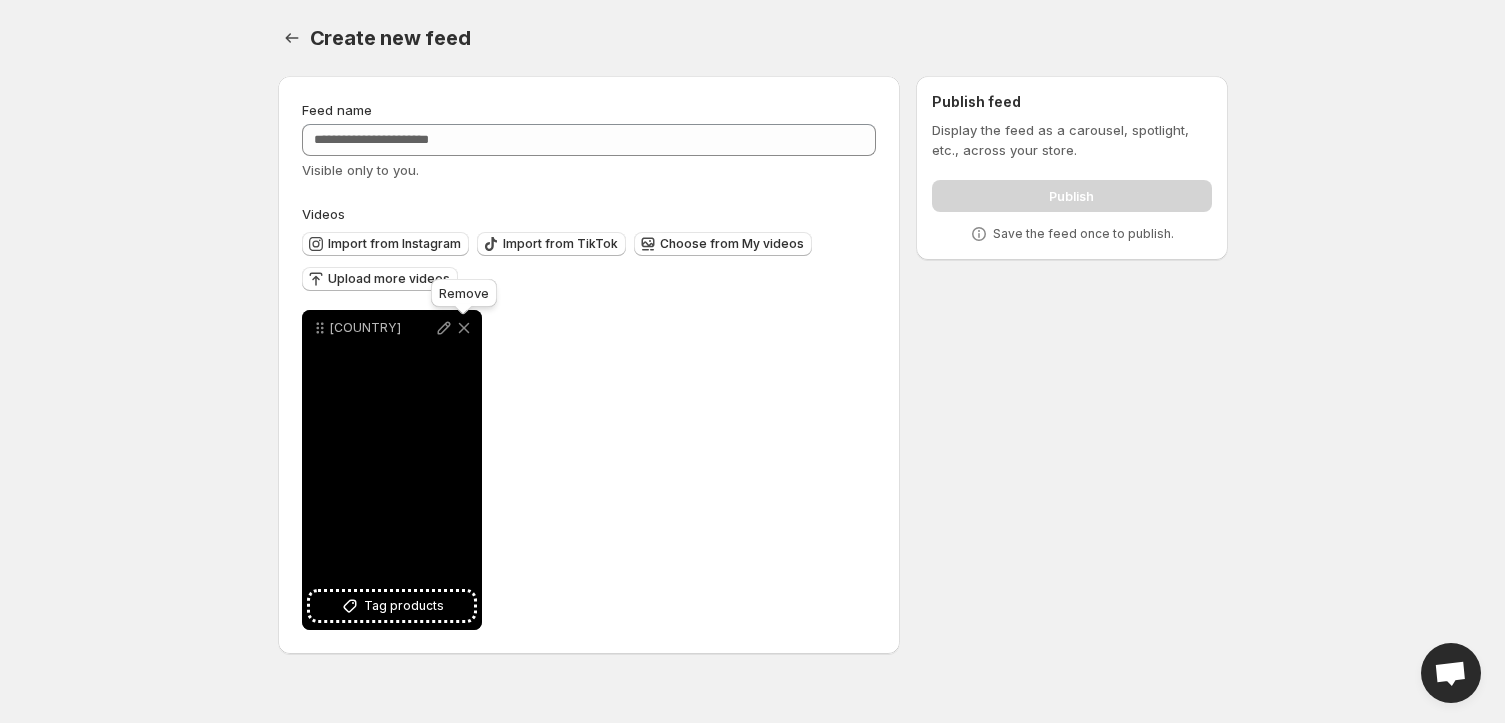 click 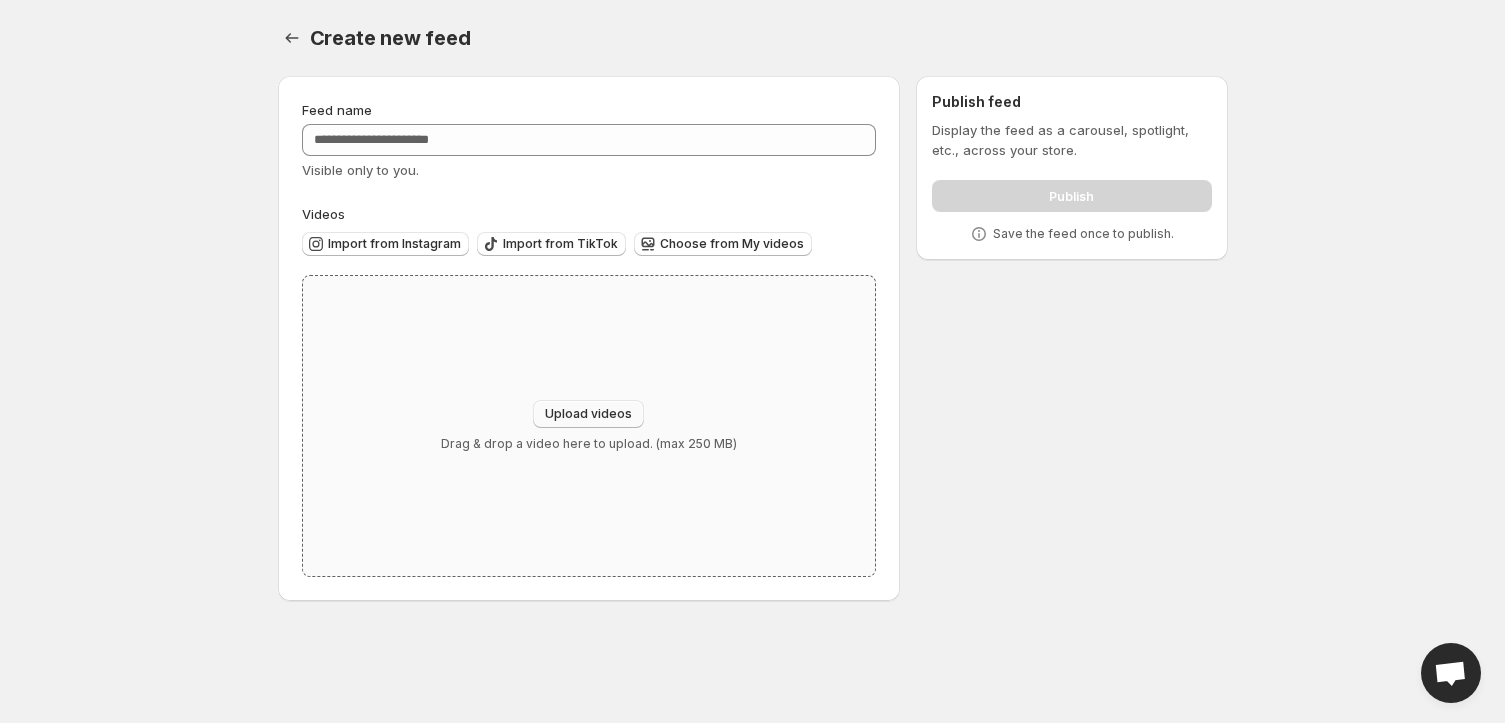 click on "Upload videos" at bounding box center (588, 414) 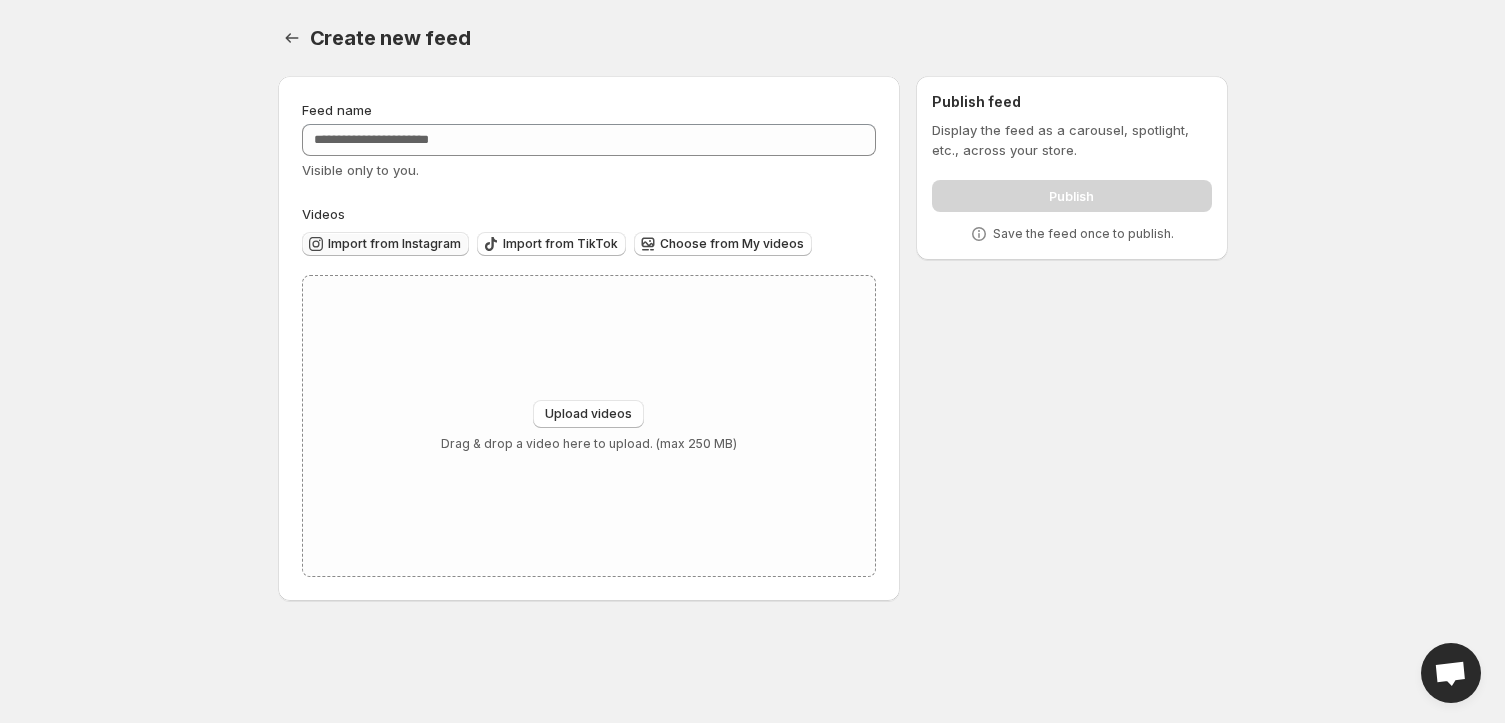 click on "Import from Instagram" at bounding box center (394, 244) 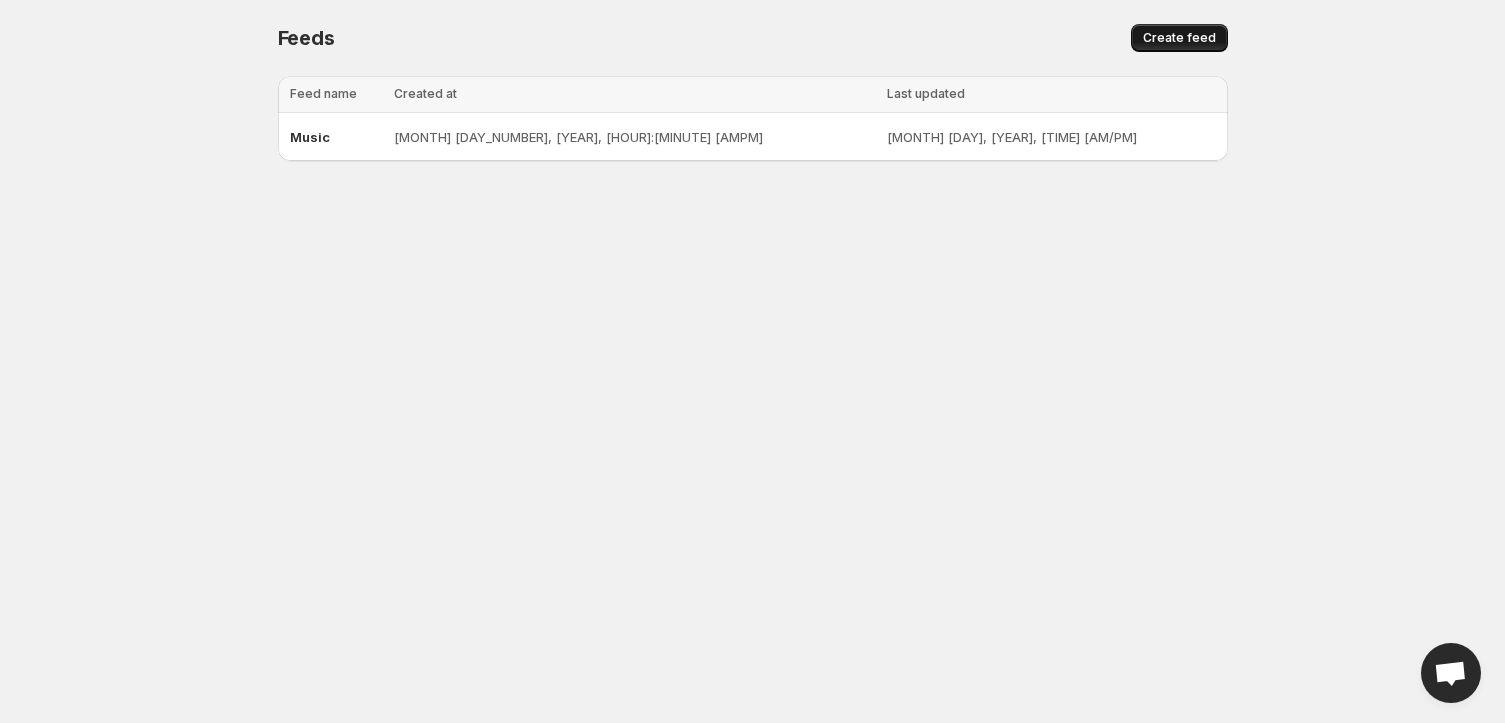 click on "Create feed" at bounding box center [1179, 38] 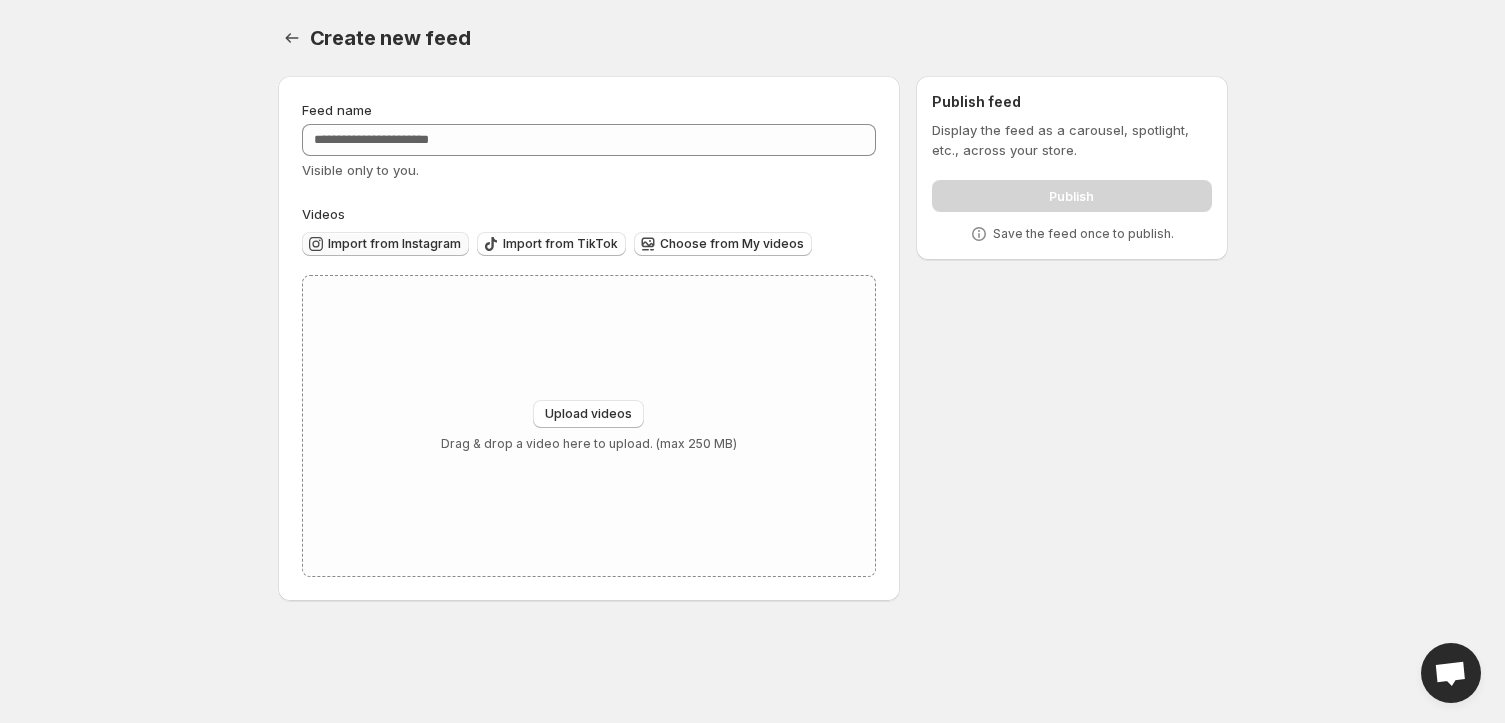 click on "Import from Instagram" at bounding box center (385, 244) 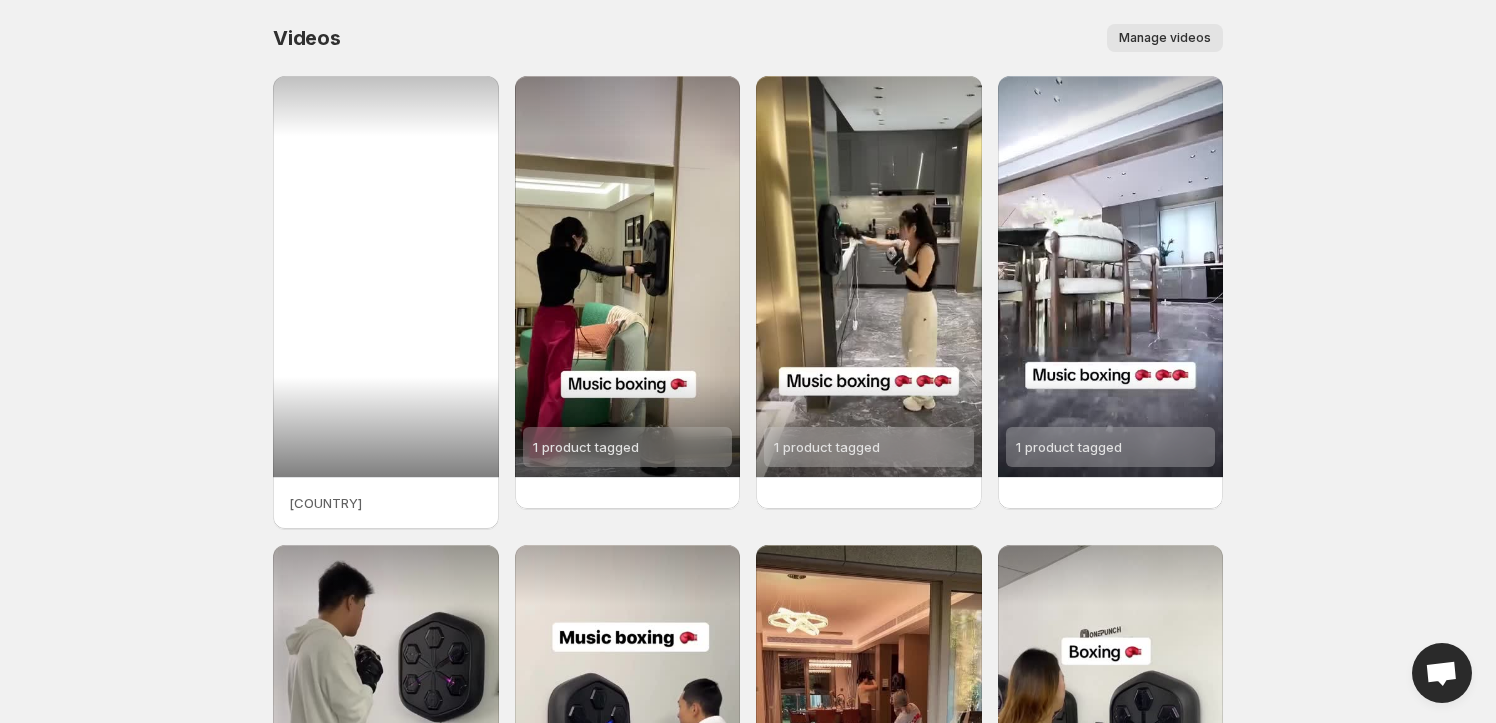 click at bounding box center (386, 276) 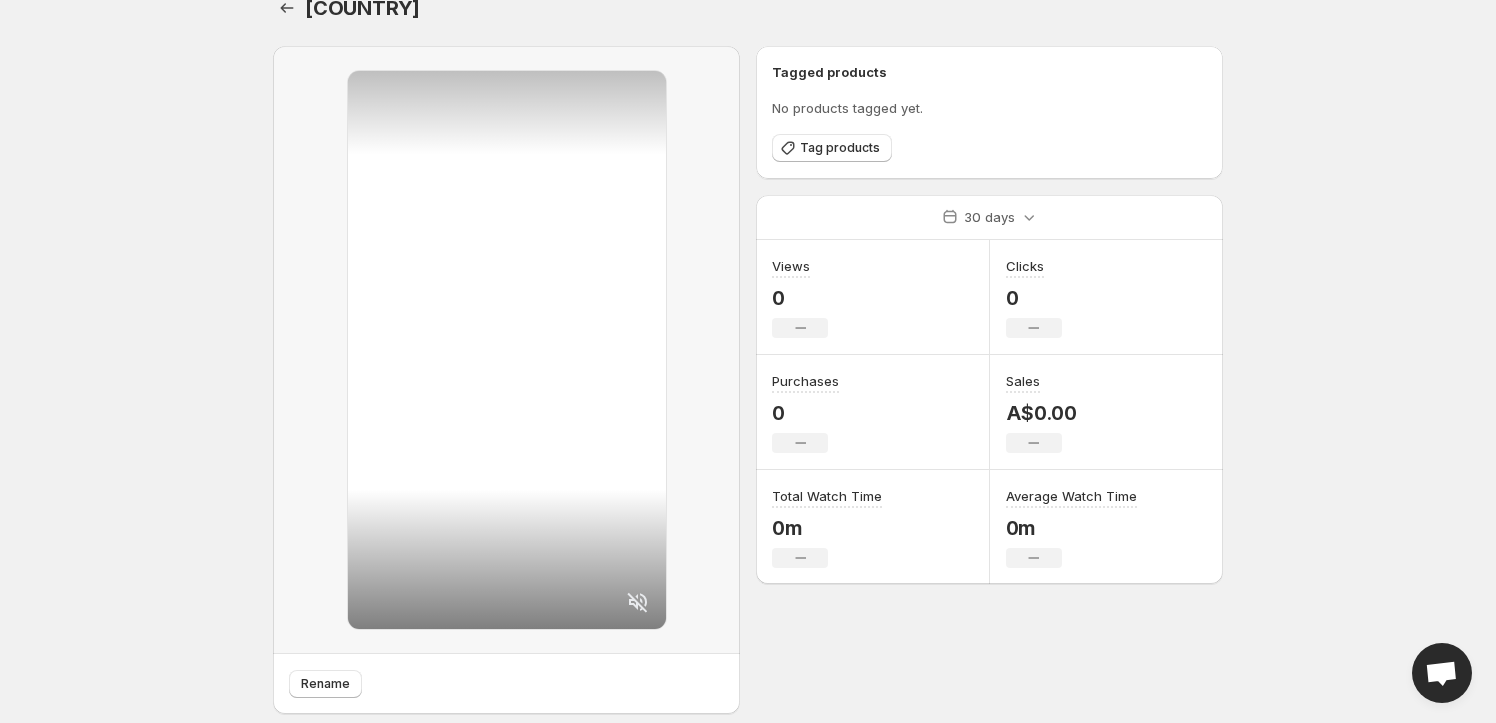 scroll, scrollTop: 85, scrollLeft: 0, axis: vertical 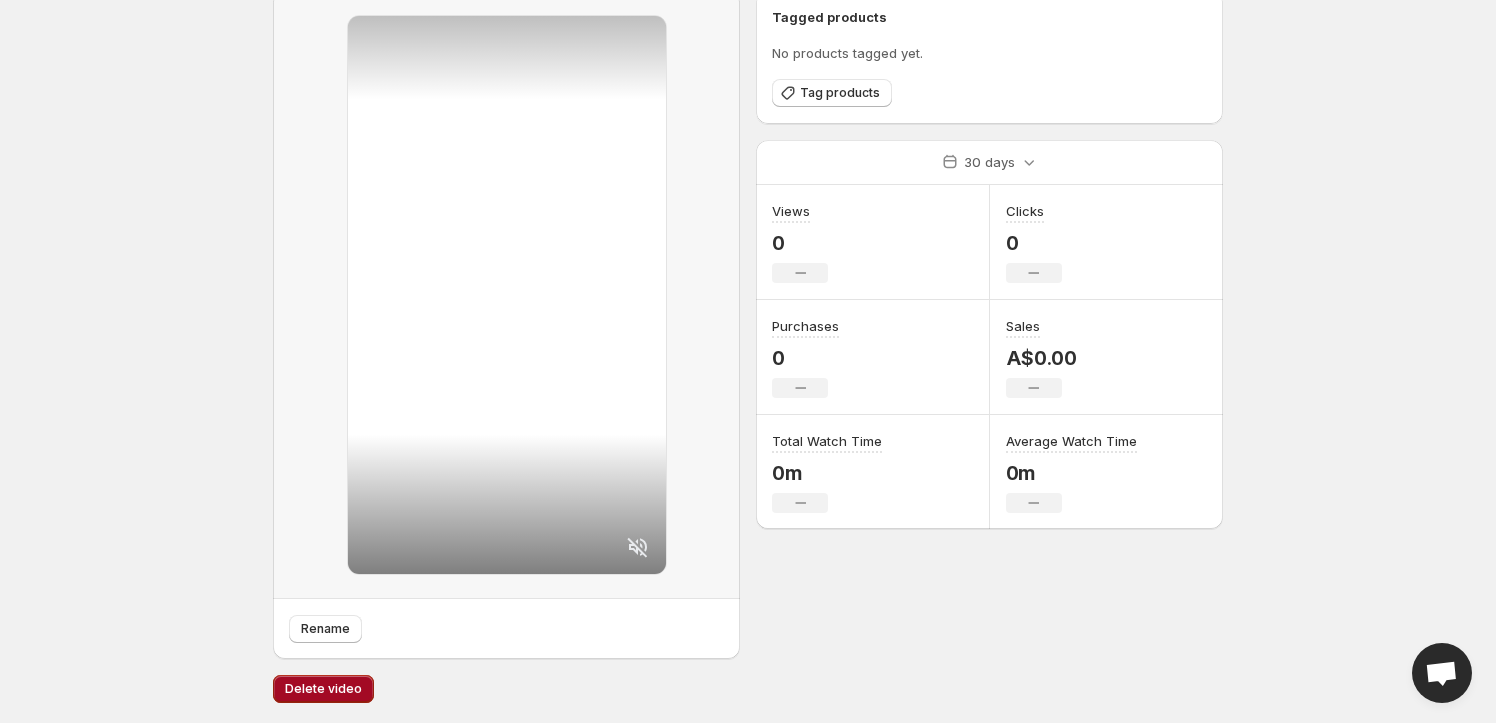 click on "Delete video" at bounding box center (323, 689) 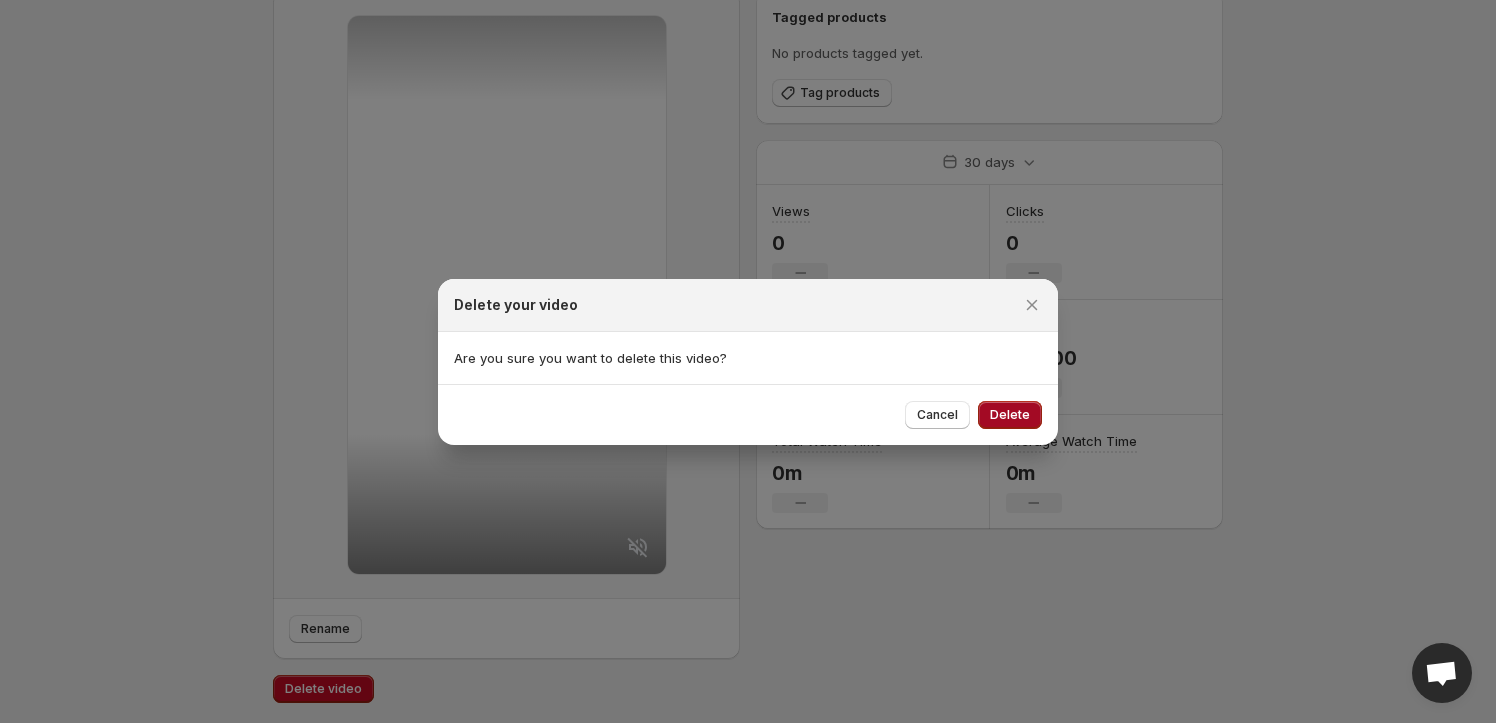 click on "Delete" at bounding box center [1010, 415] 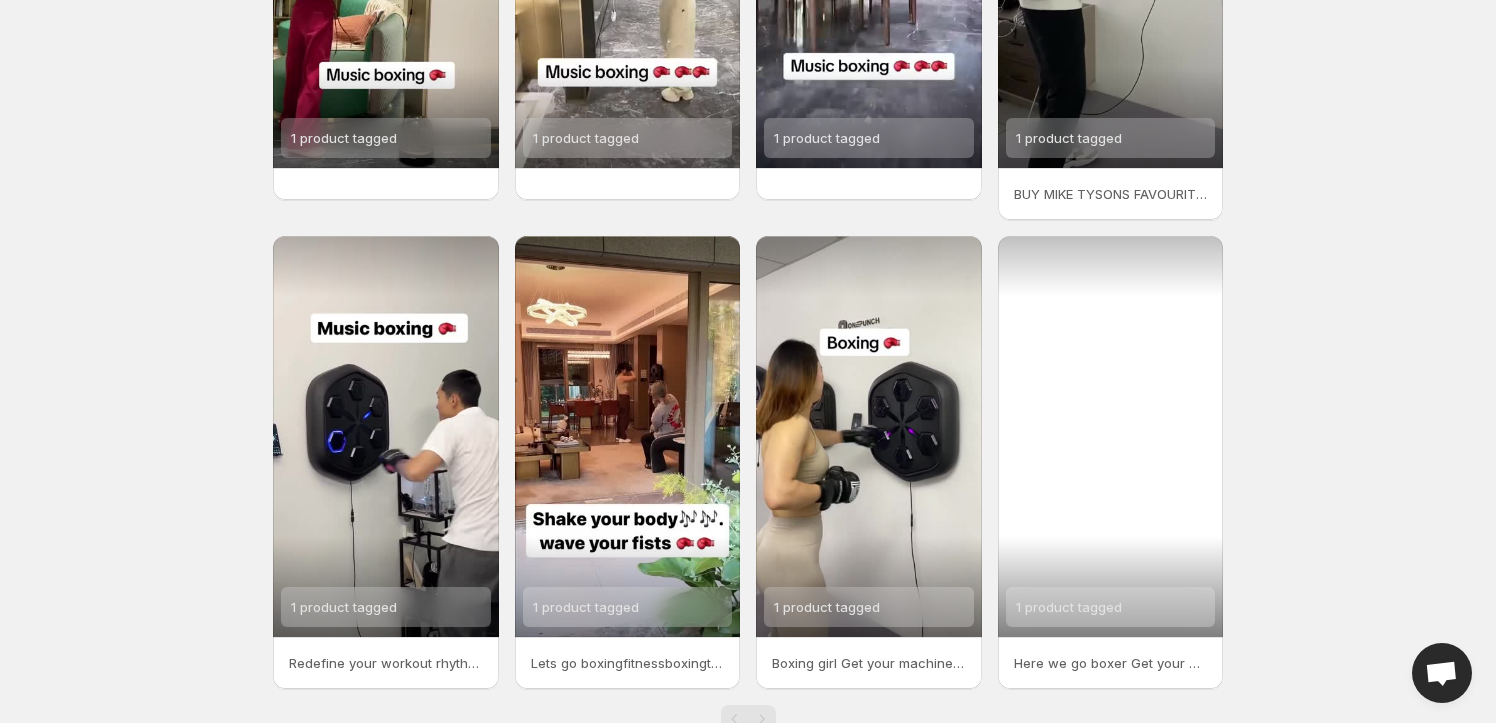 scroll, scrollTop: 367, scrollLeft: 0, axis: vertical 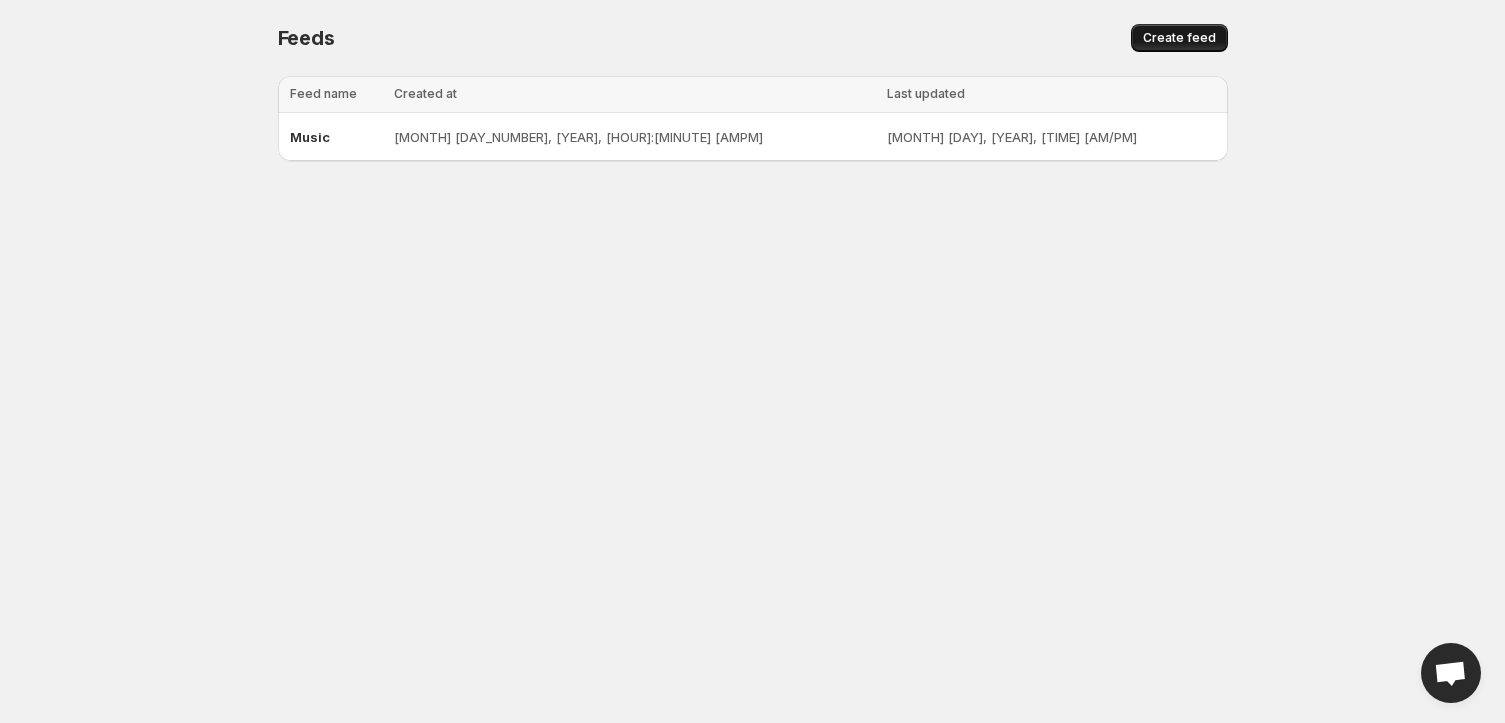 click on "Create feed" at bounding box center (1179, 38) 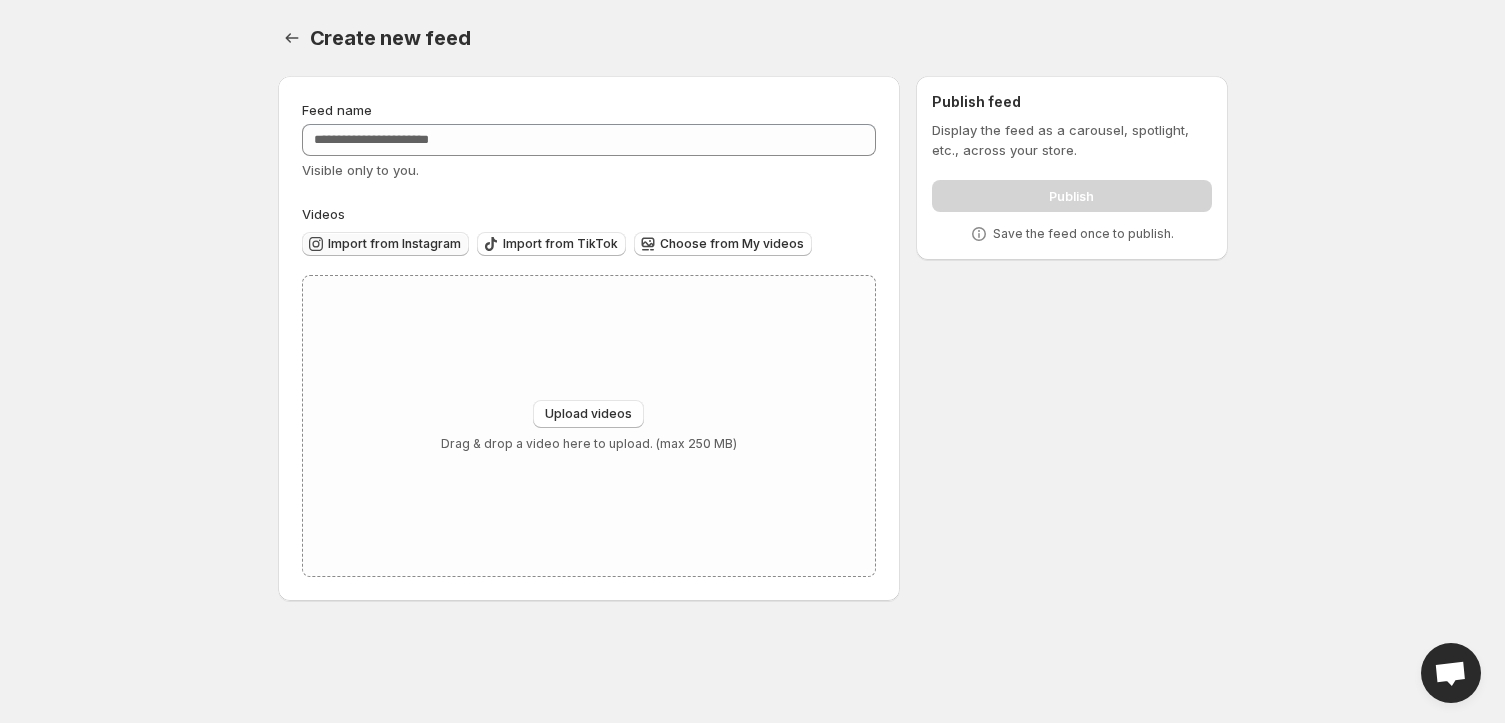 click on "Import from Instagram" at bounding box center (394, 244) 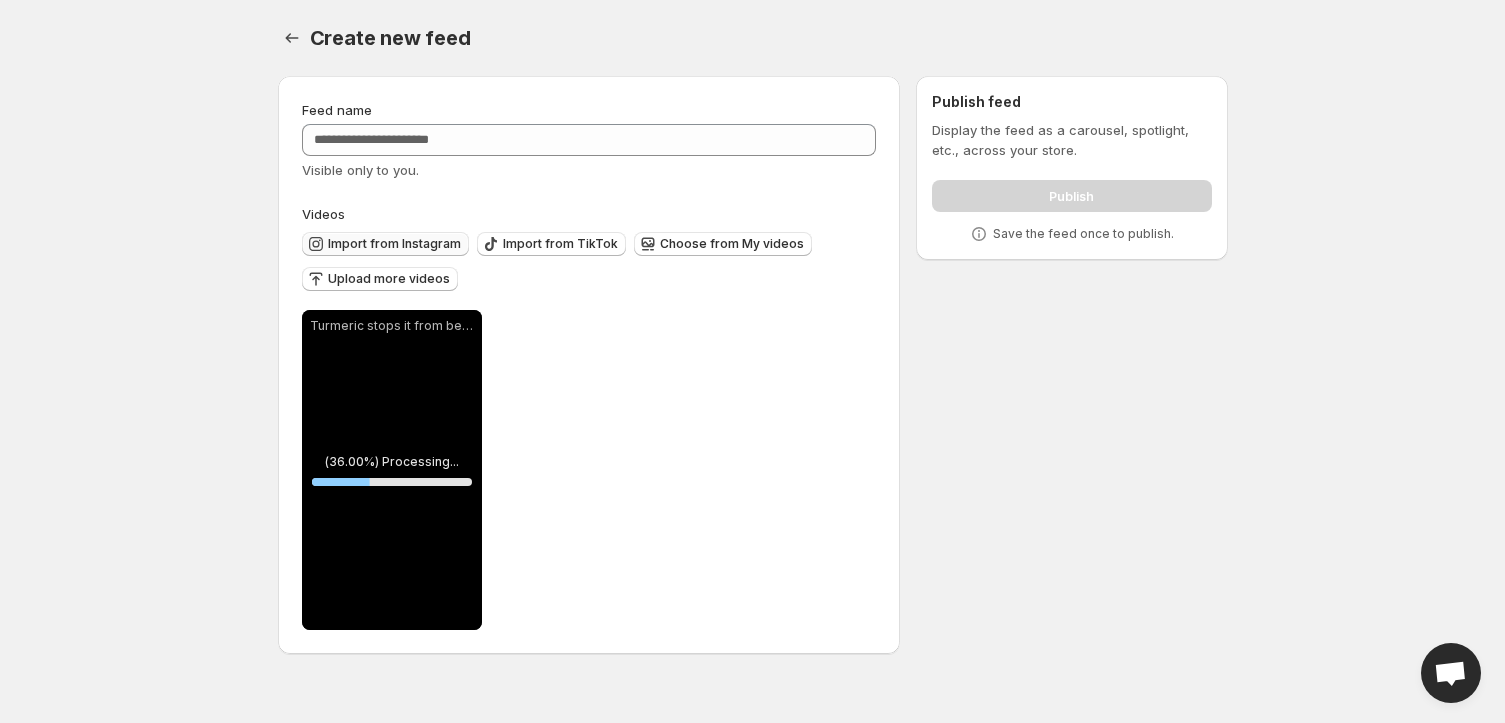 click on "Import from Instagram" at bounding box center [394, 244] 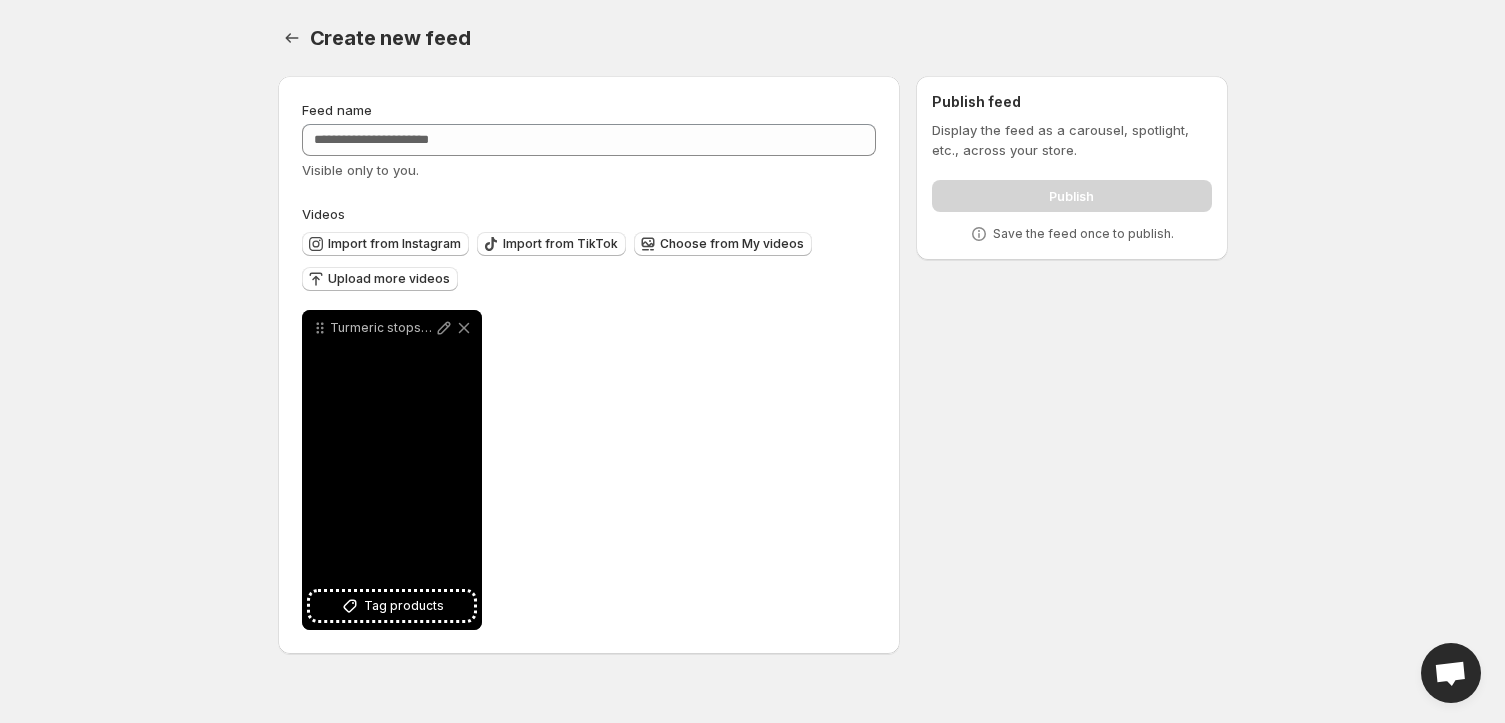 click on "Turmeric stops it from being inflamed and the Kojic acid lightens up the color darkspots hyperpigmentation" at bounding box center [392, 470] 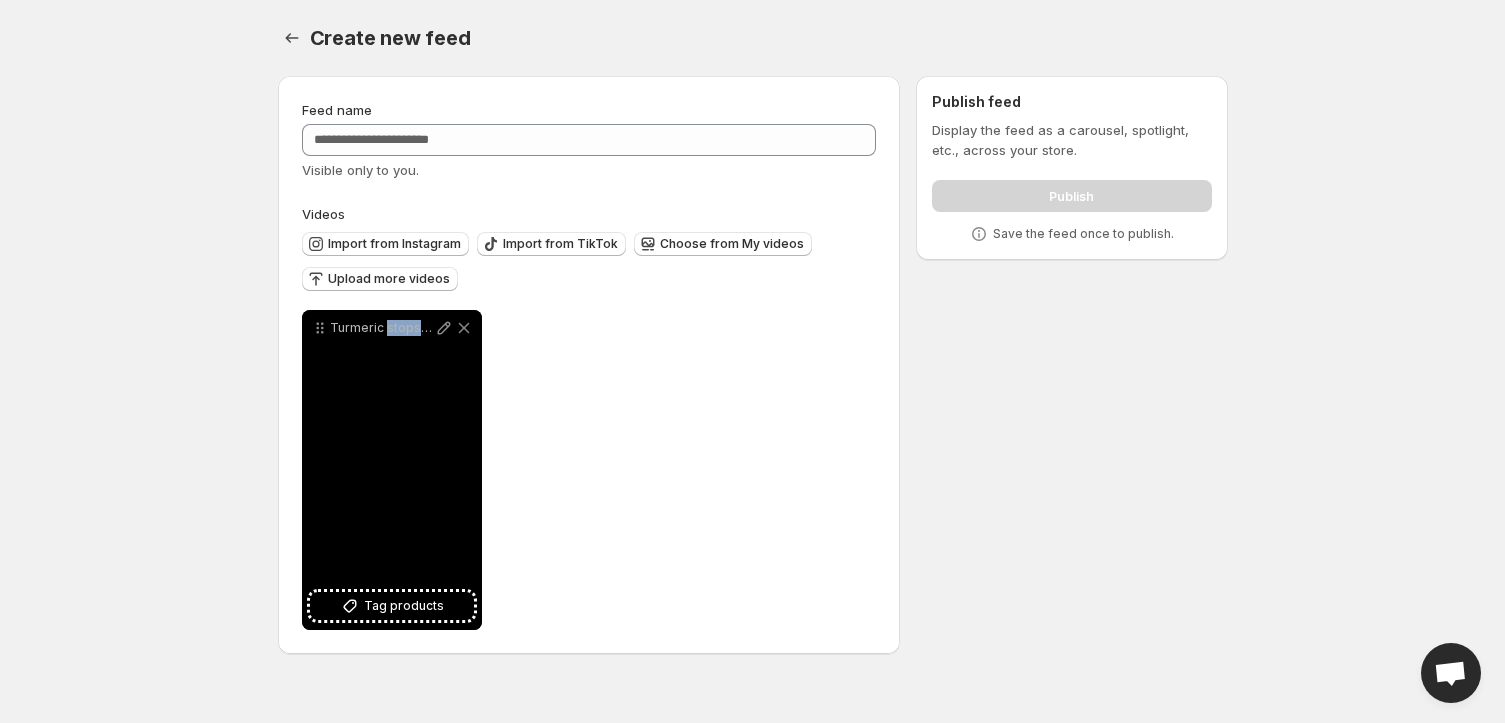 click on "Turmeric stops it from being inflamed and the Kojic acid lightens up the color darkspots hyperpigmentation" at bounding box center [392, 470] 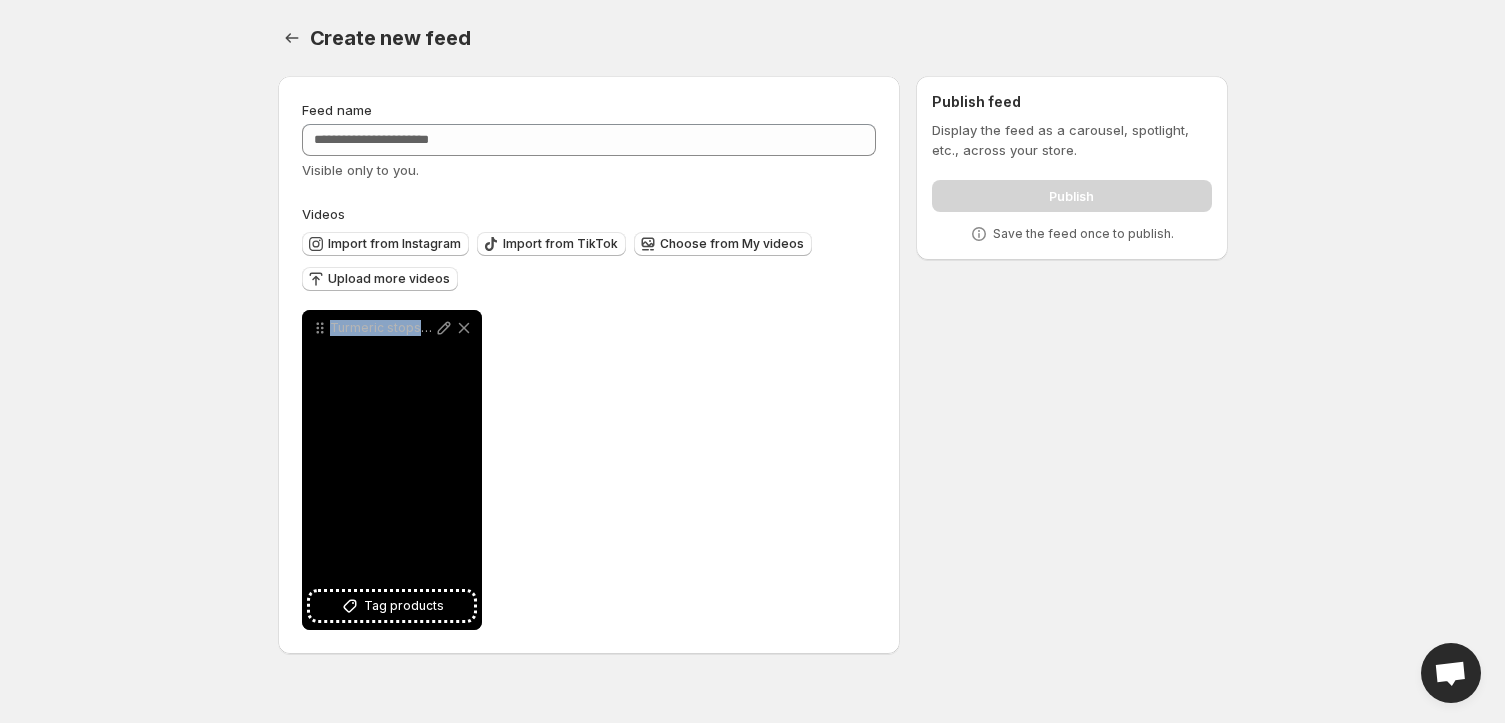 click on "Turmeric stops it from being inflamed and the Kojic acid lightens up the color darkspots hyperpigmentation" at bounding box center (392, 470) 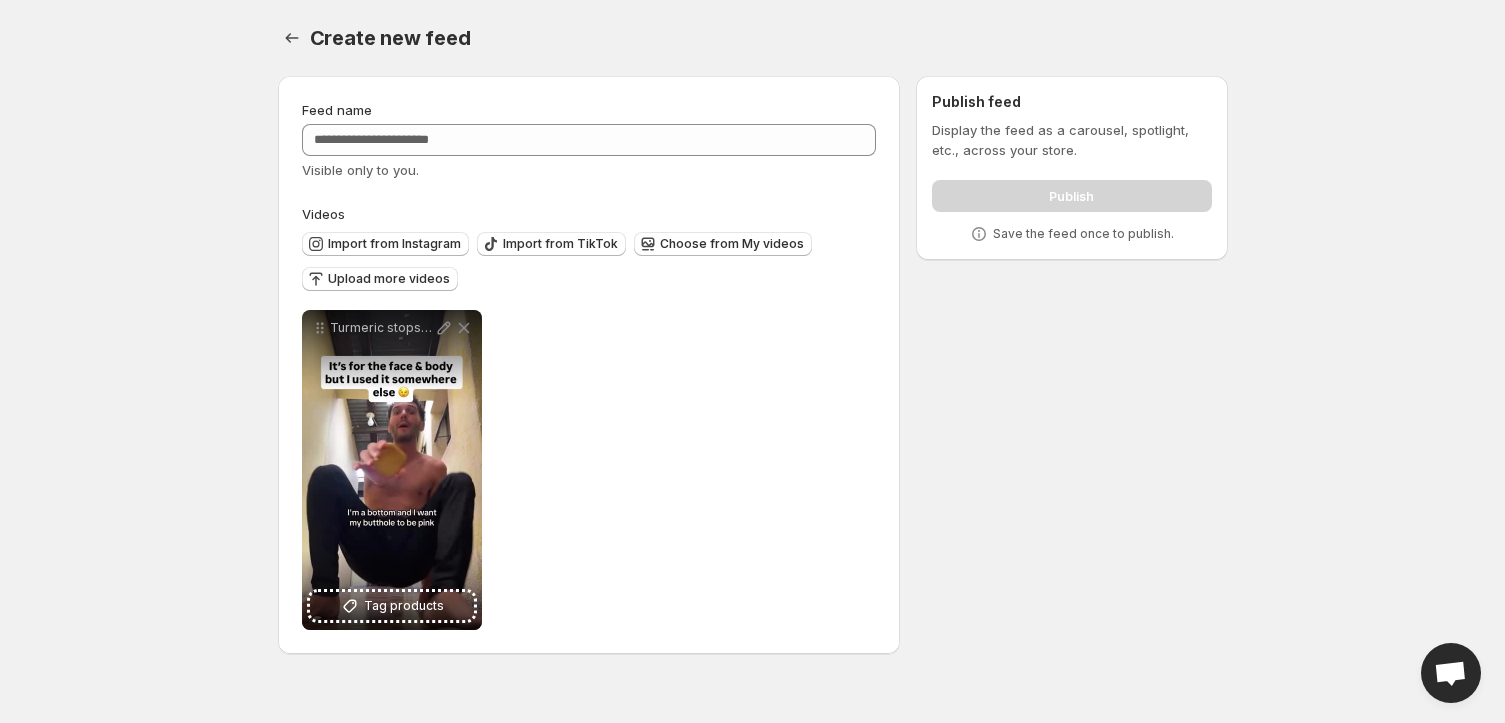click on "**********" at bounding box center (589, 470) 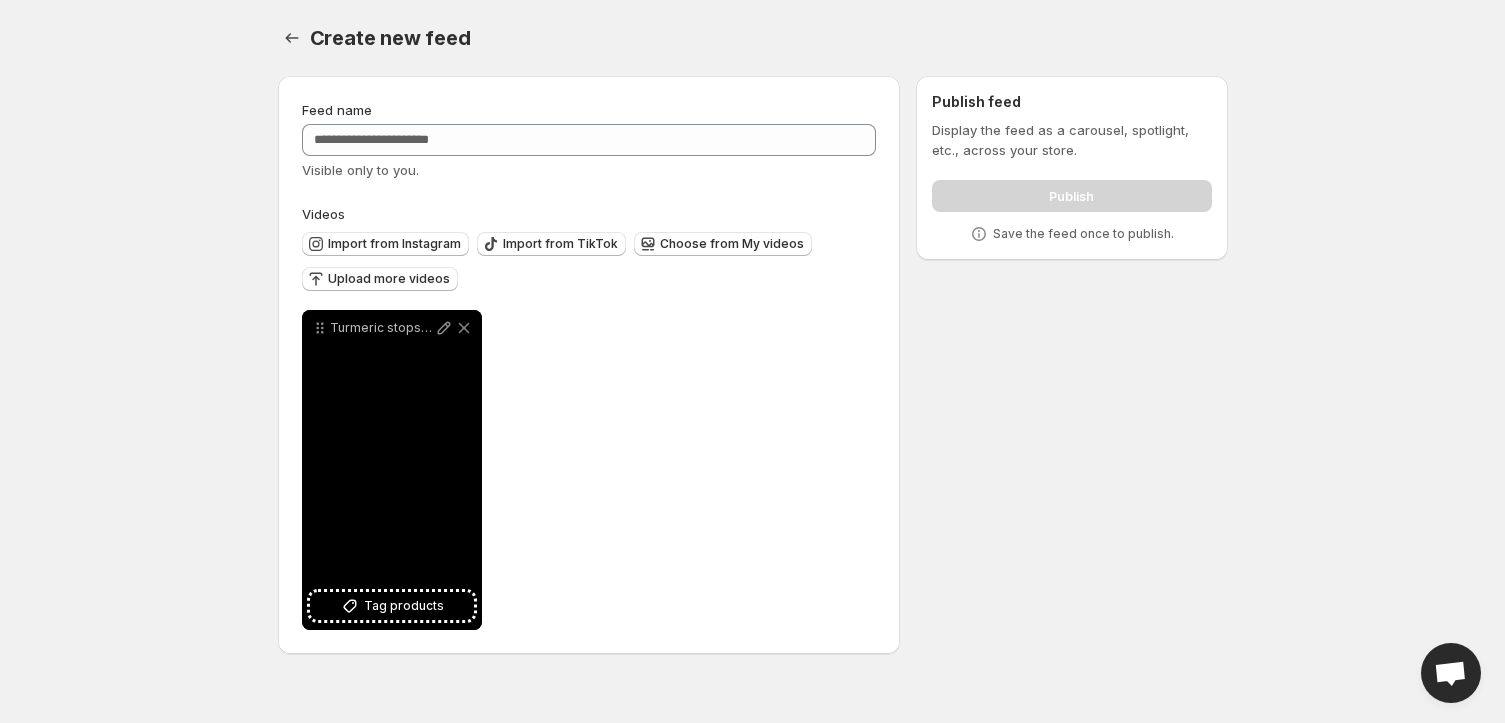 click on "Turmeric stops it from being inflamed and the Kojic acid lightens up the color darkspots hyperpigmentation" at bounding box center (392, 470) 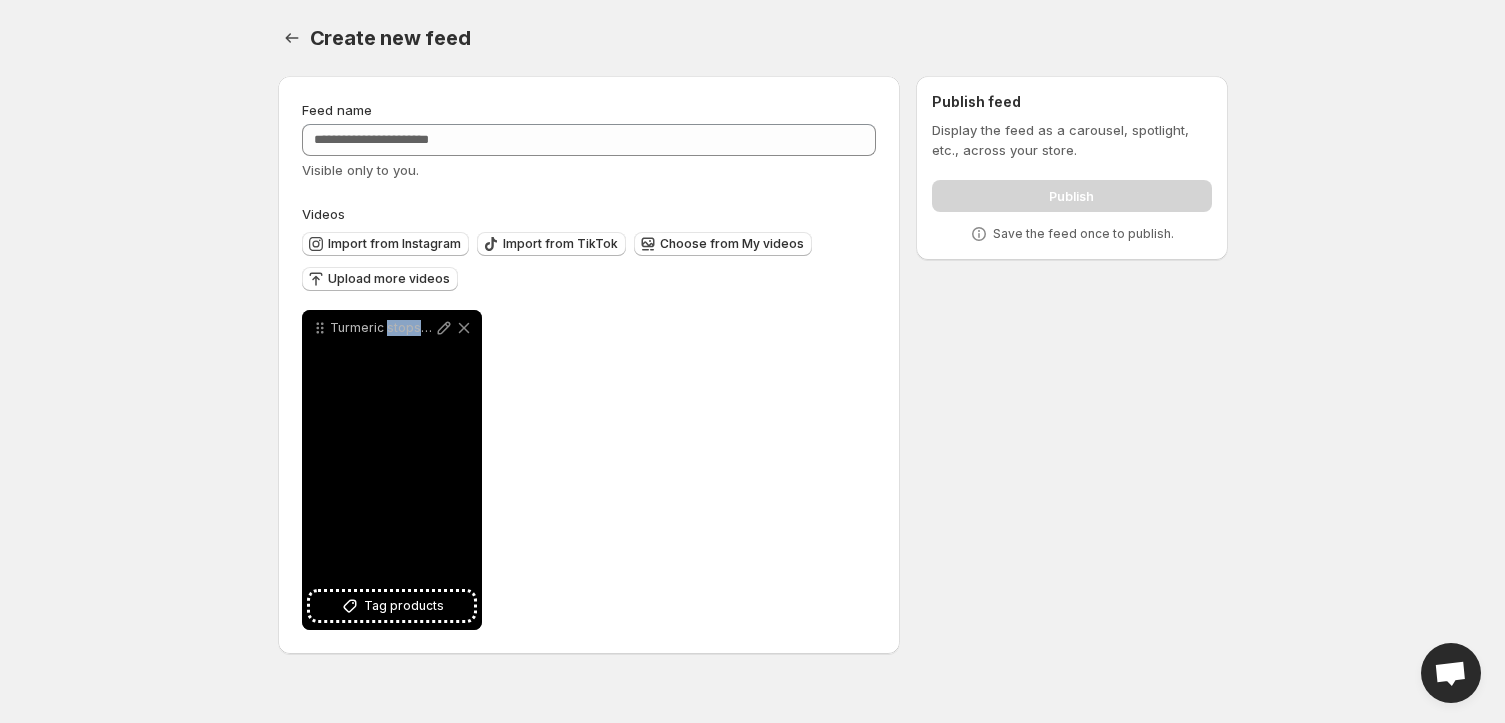 click on "Turmeric stops it from being inflamed and the Kojic acid lightens up the color darkspots hyperpigmentation" at bounding box center [392, 470] 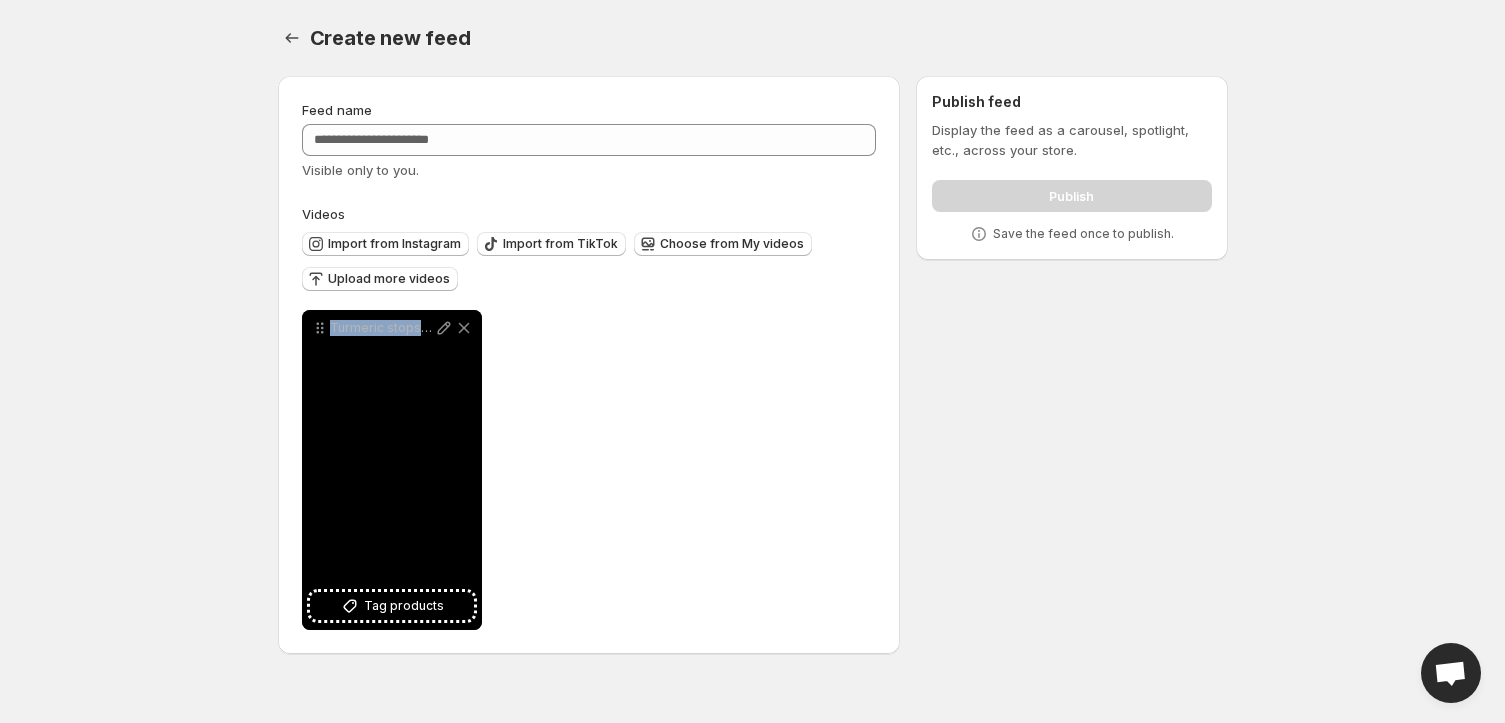 click on "Turmeric stops it from being inflamed and the Kojic acid lightens up the color darkspots hyperpigmentation" at bounding box center (392, 470) 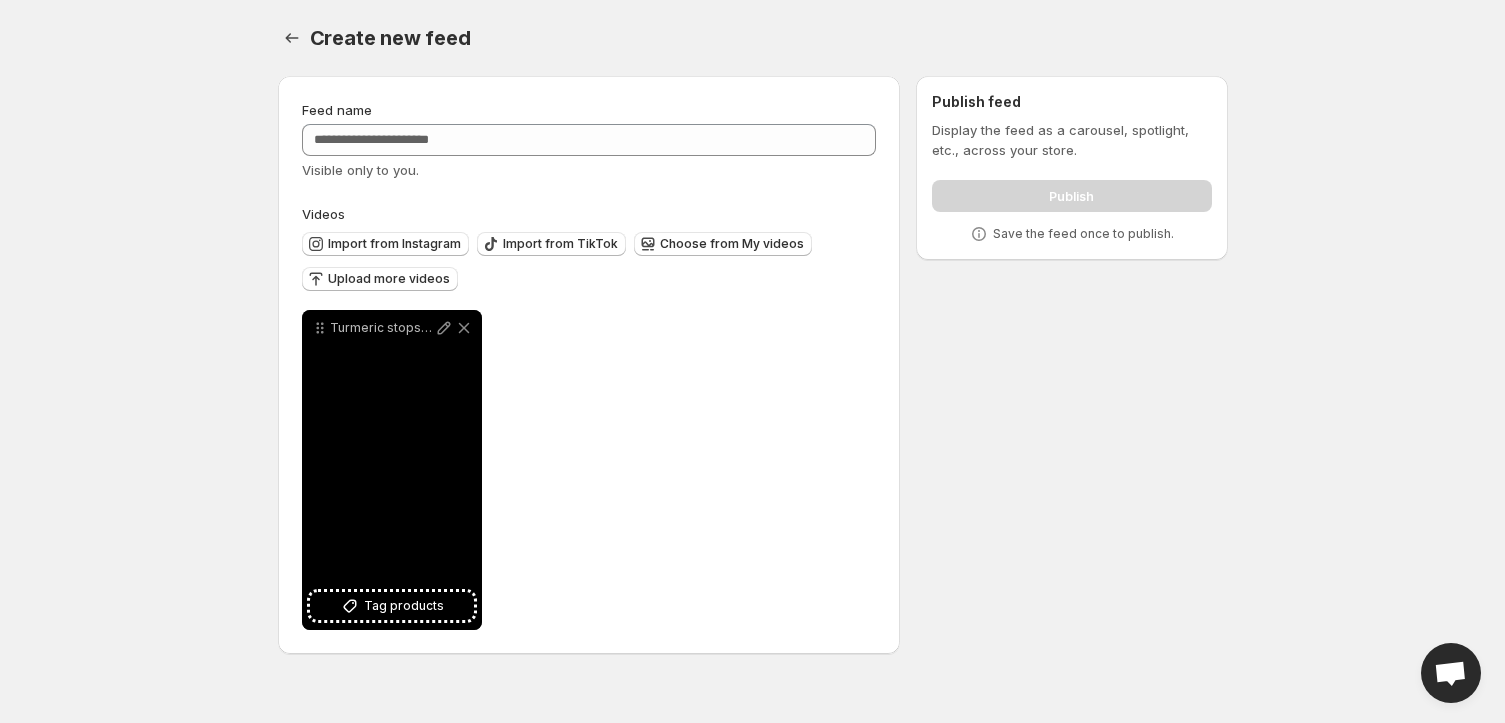 click on "**********" at bounding box center (745, 369) 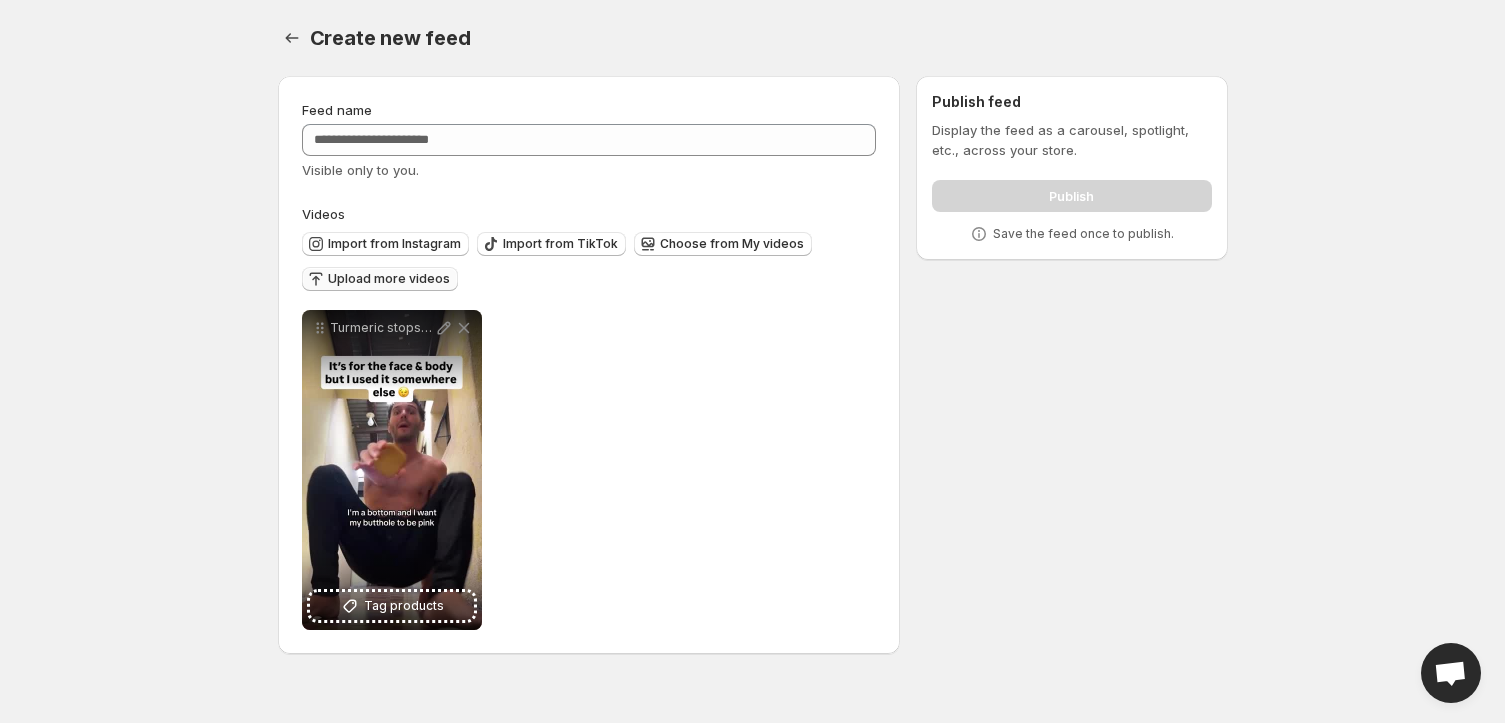 click on "Upload more videos" at bounding box center (389, 279) 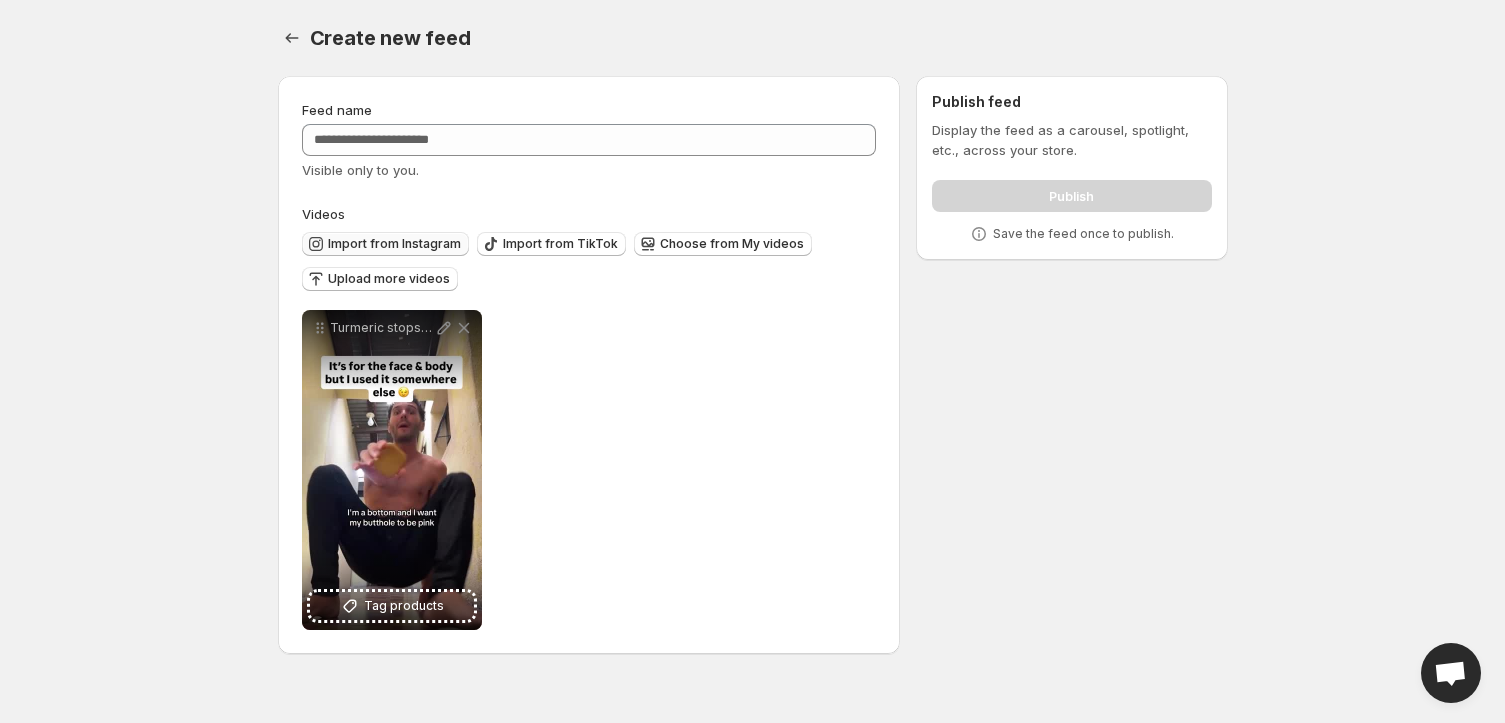 click on "Import from Instagram" at bounding box center (394, 244) 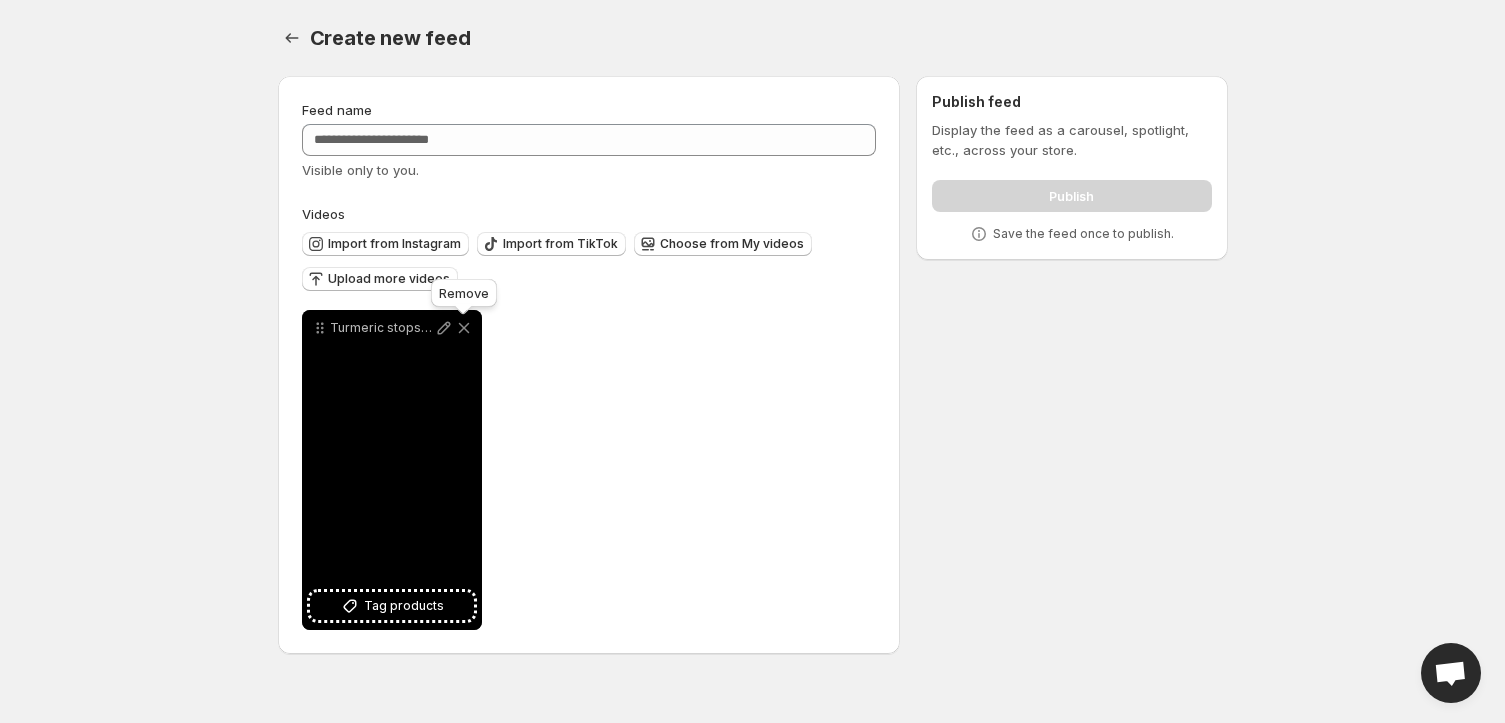 click 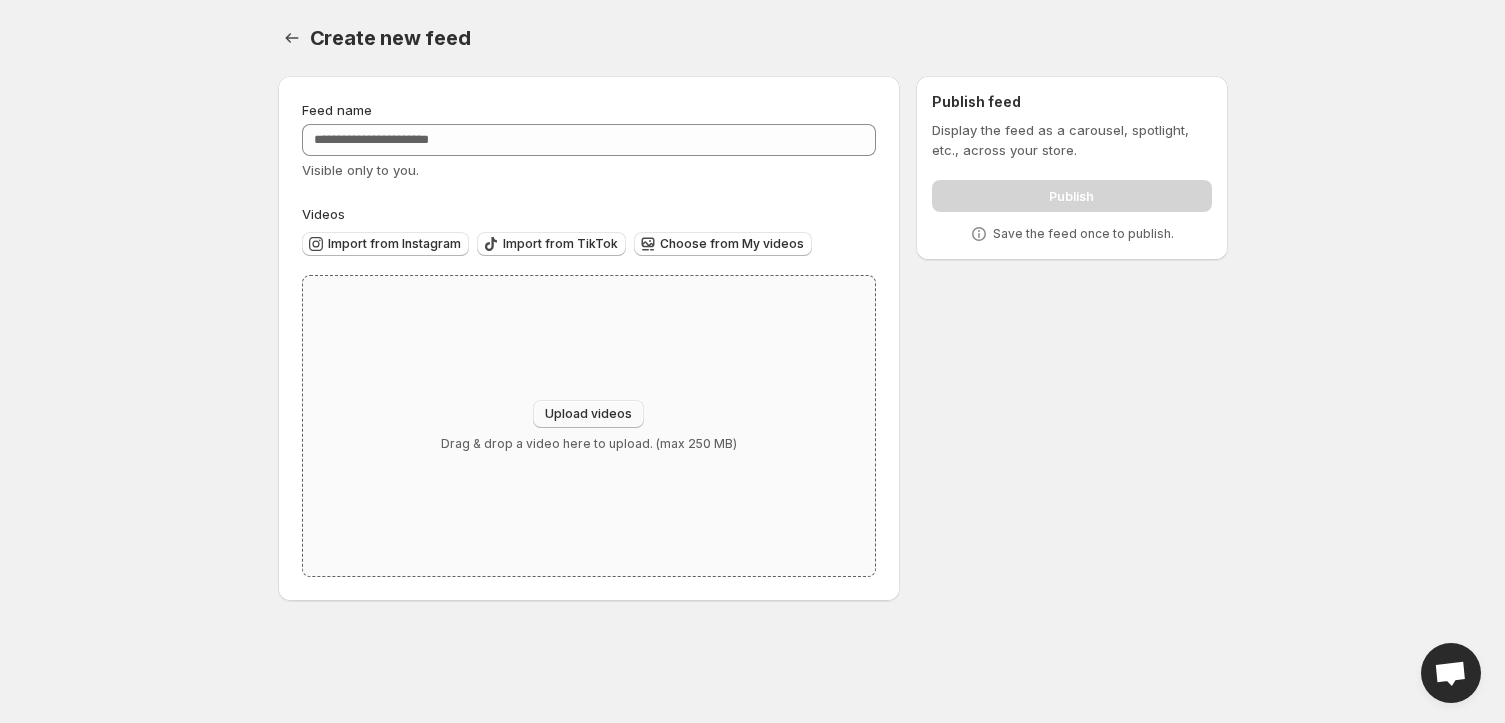 click on "Upload videos" at bounding box center (588, 414) 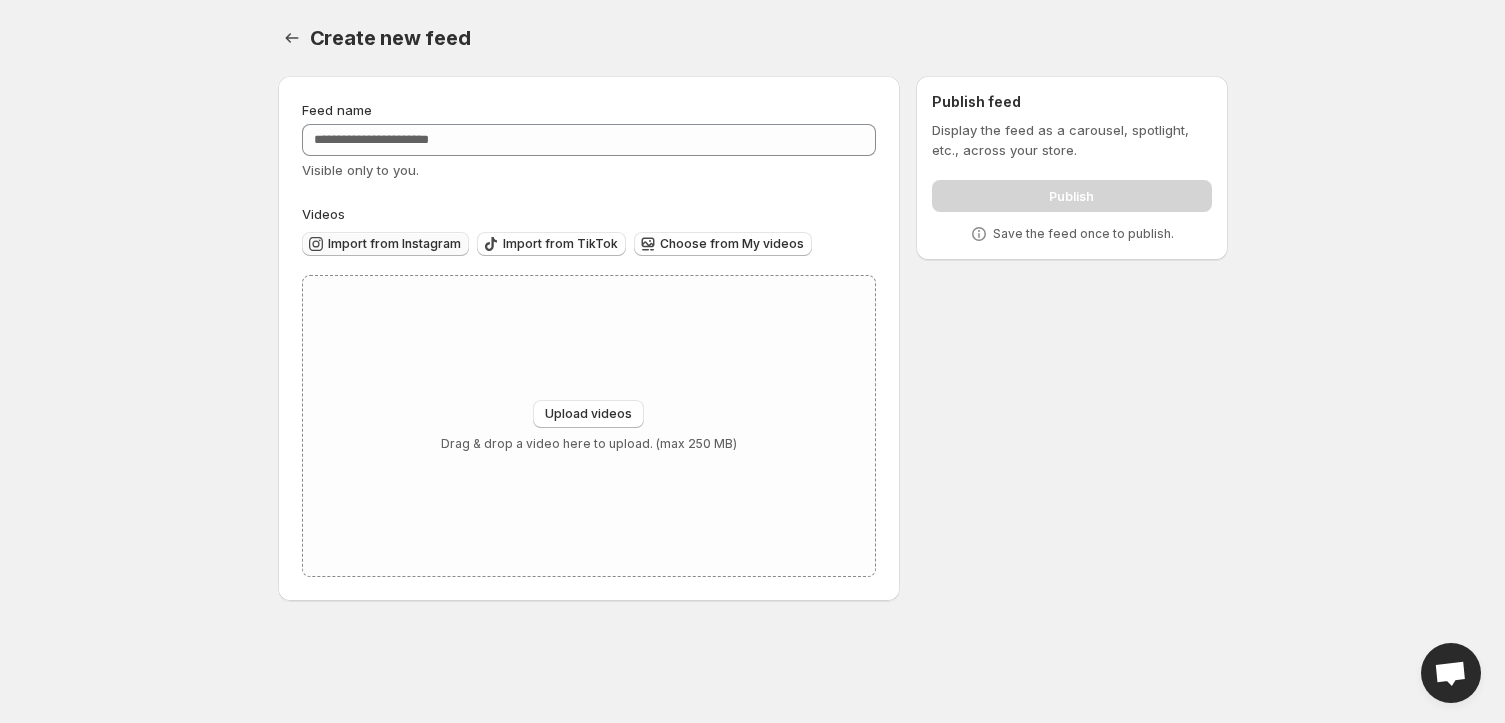 click on "Import from Instagram" at bounding box center (394, 244) 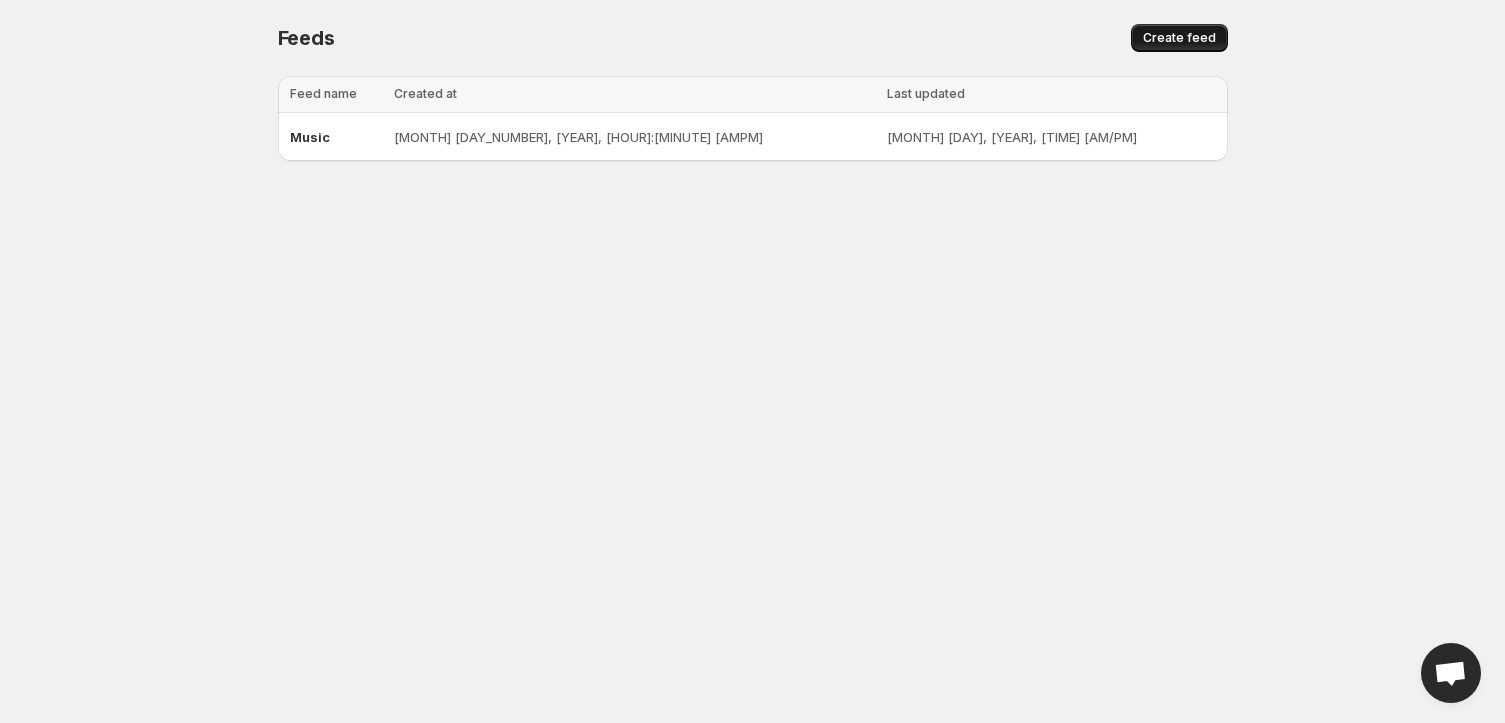 click on "Create feed" at bounding box center [1179, 38] 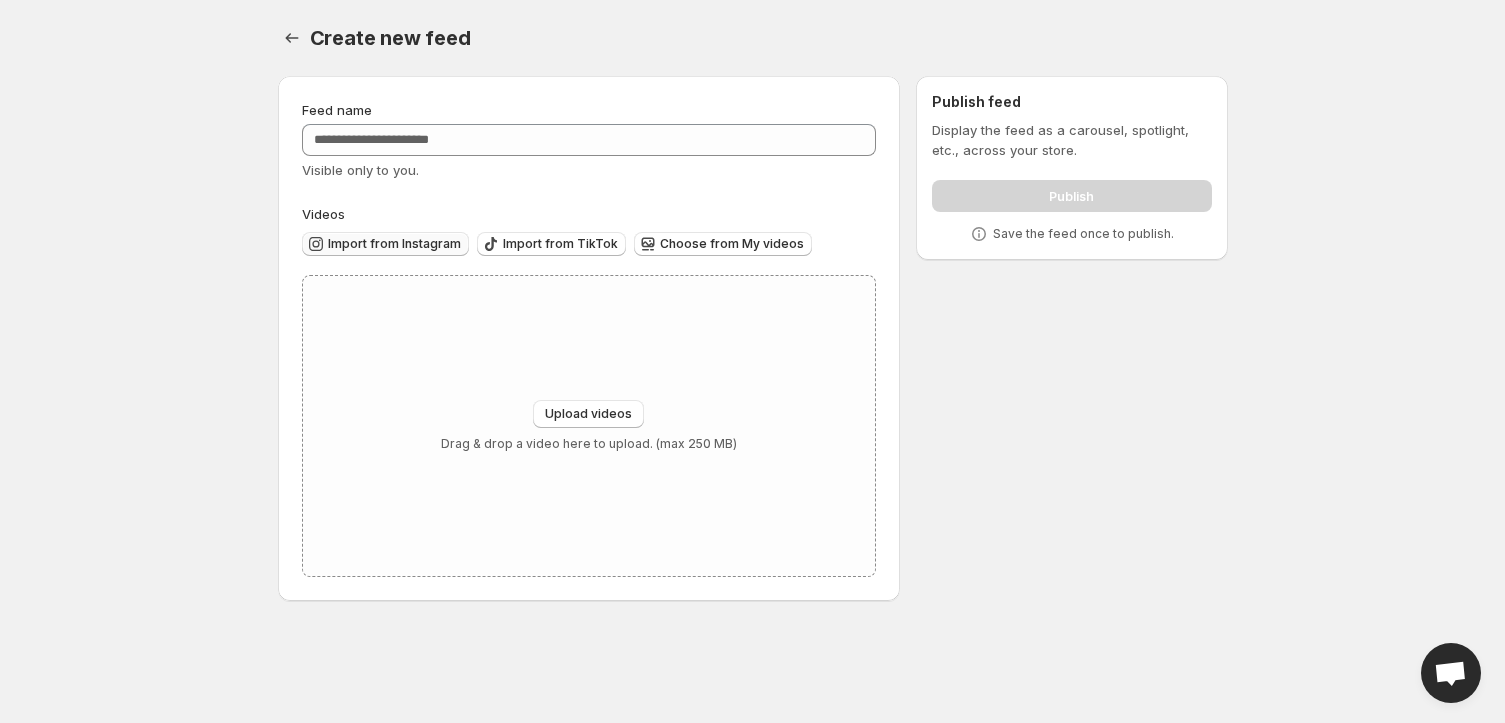 click on "Import from Instagram" at bounding box center [394, 244] 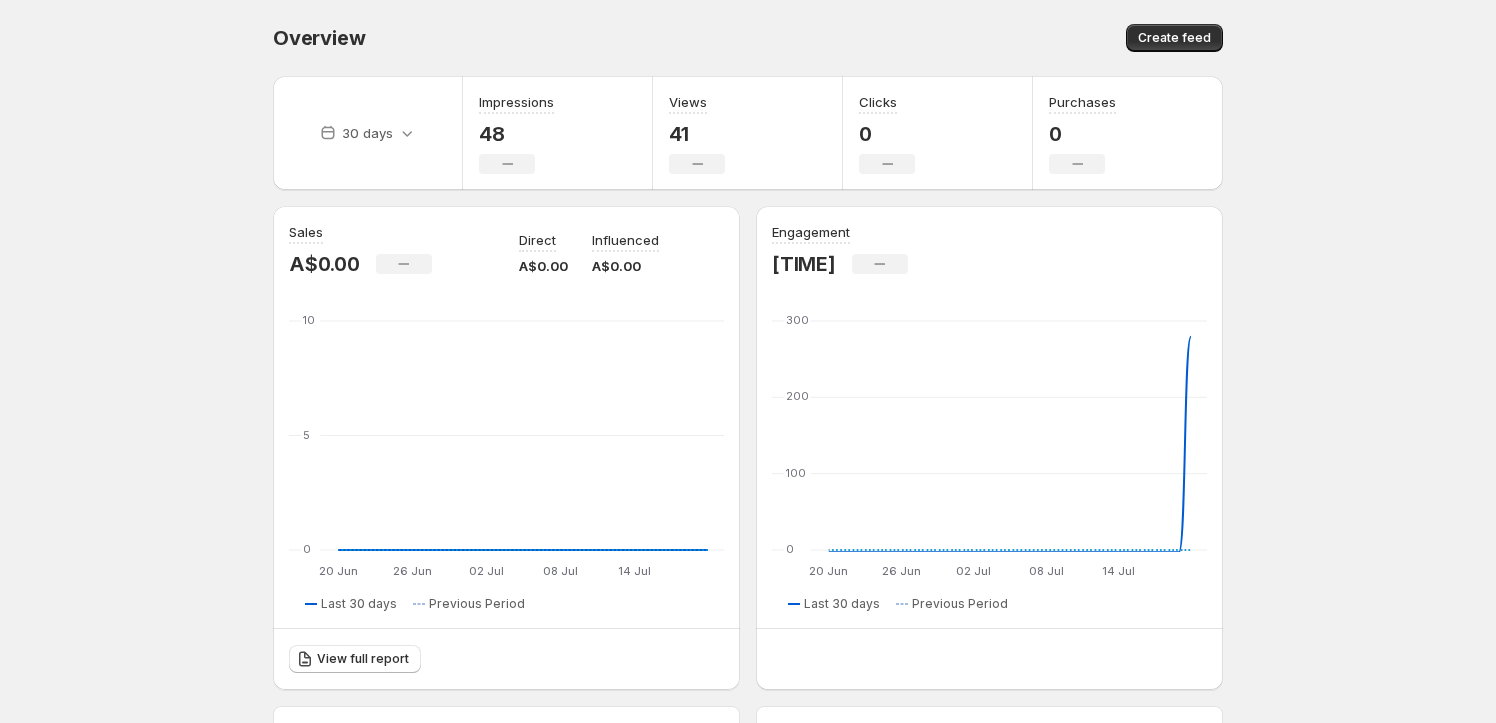 scroll, scrollTop: 0, scrollLeft: 0, axis: both 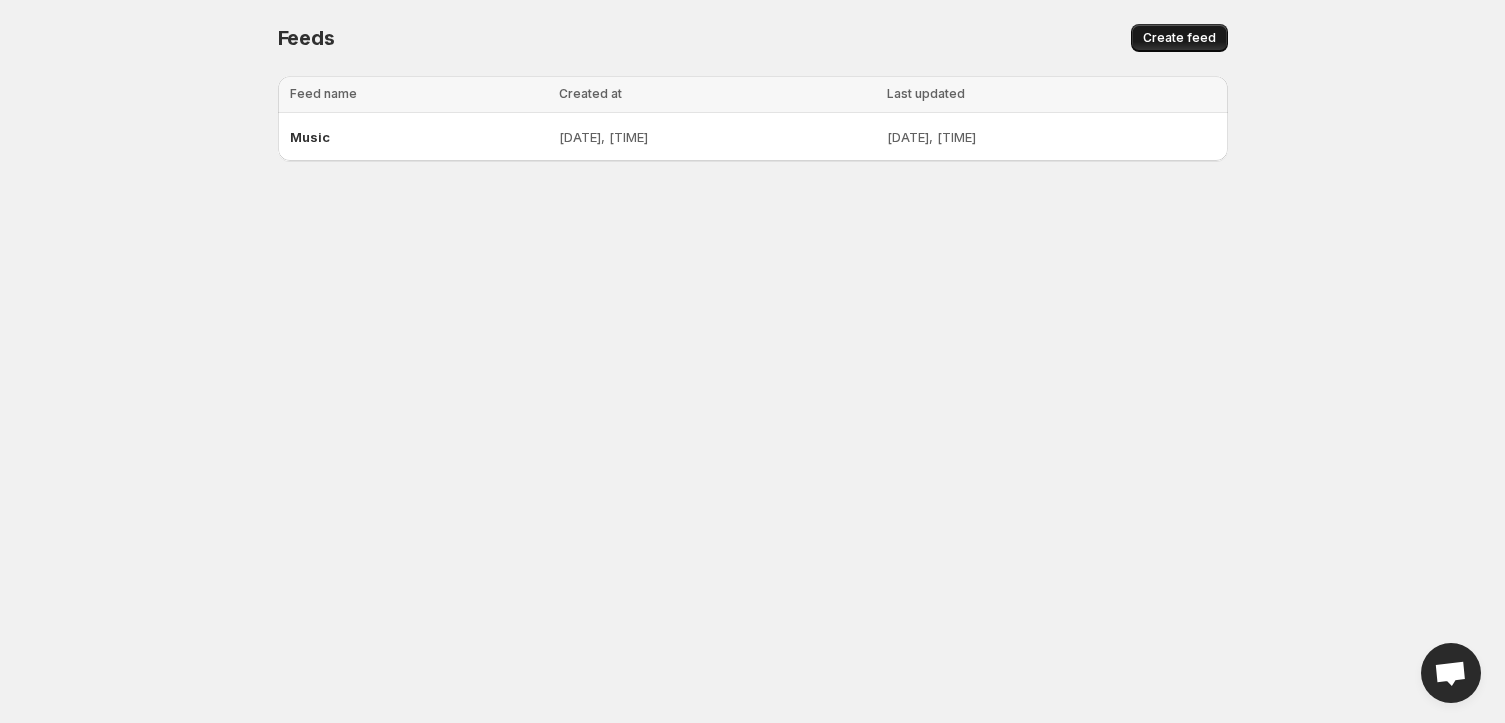 click on "Create feed" at bounding box center (1179, 38) 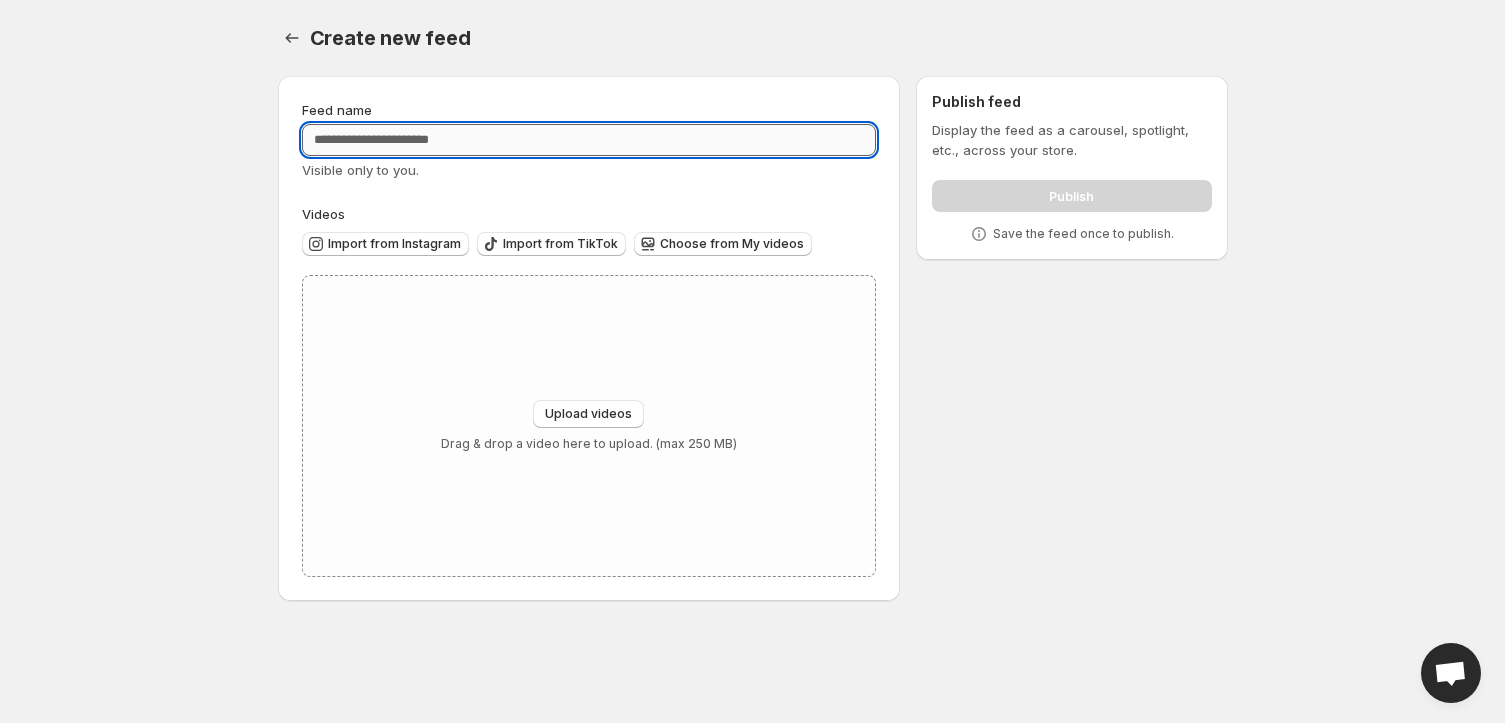 click on "Feed name" at bounding box center [589, 140] 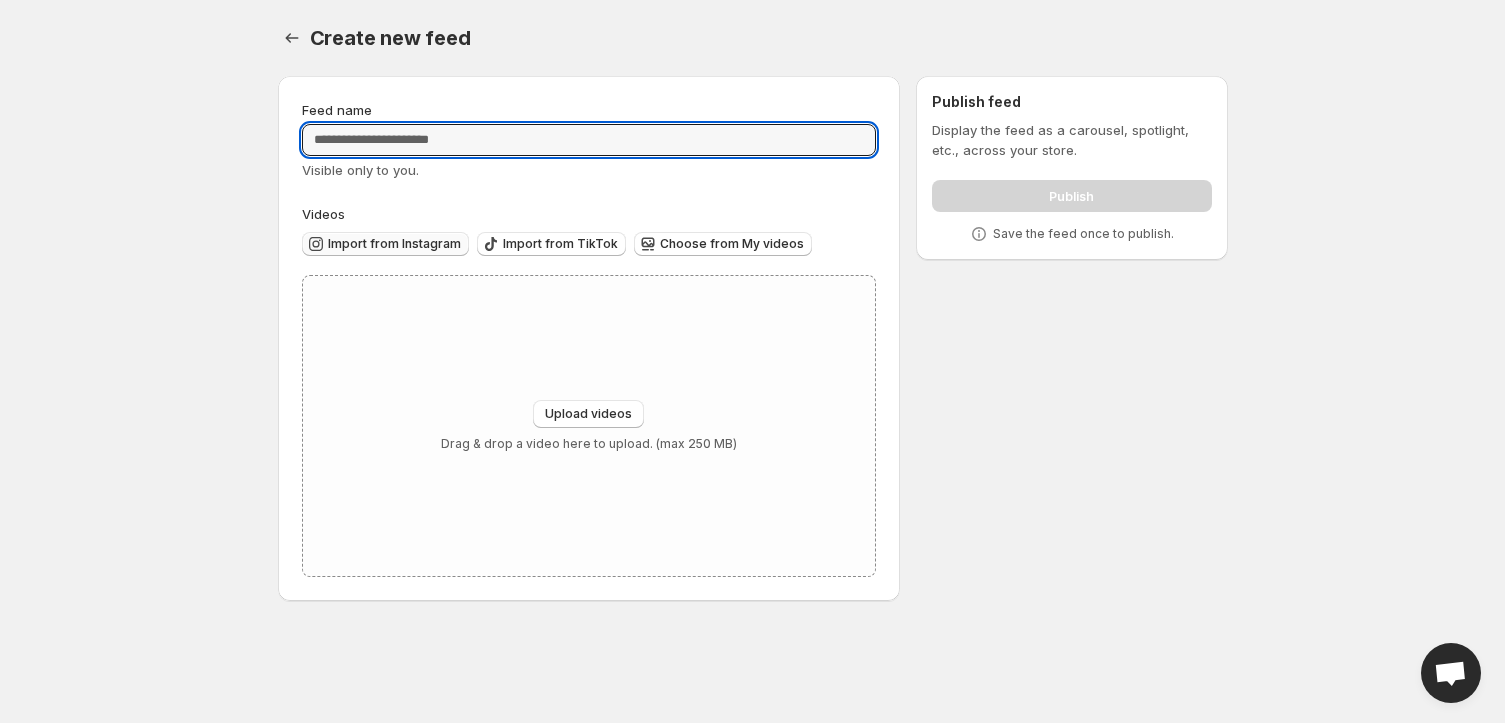 click on "Import from Instagram" at bounding box center (394, 244) 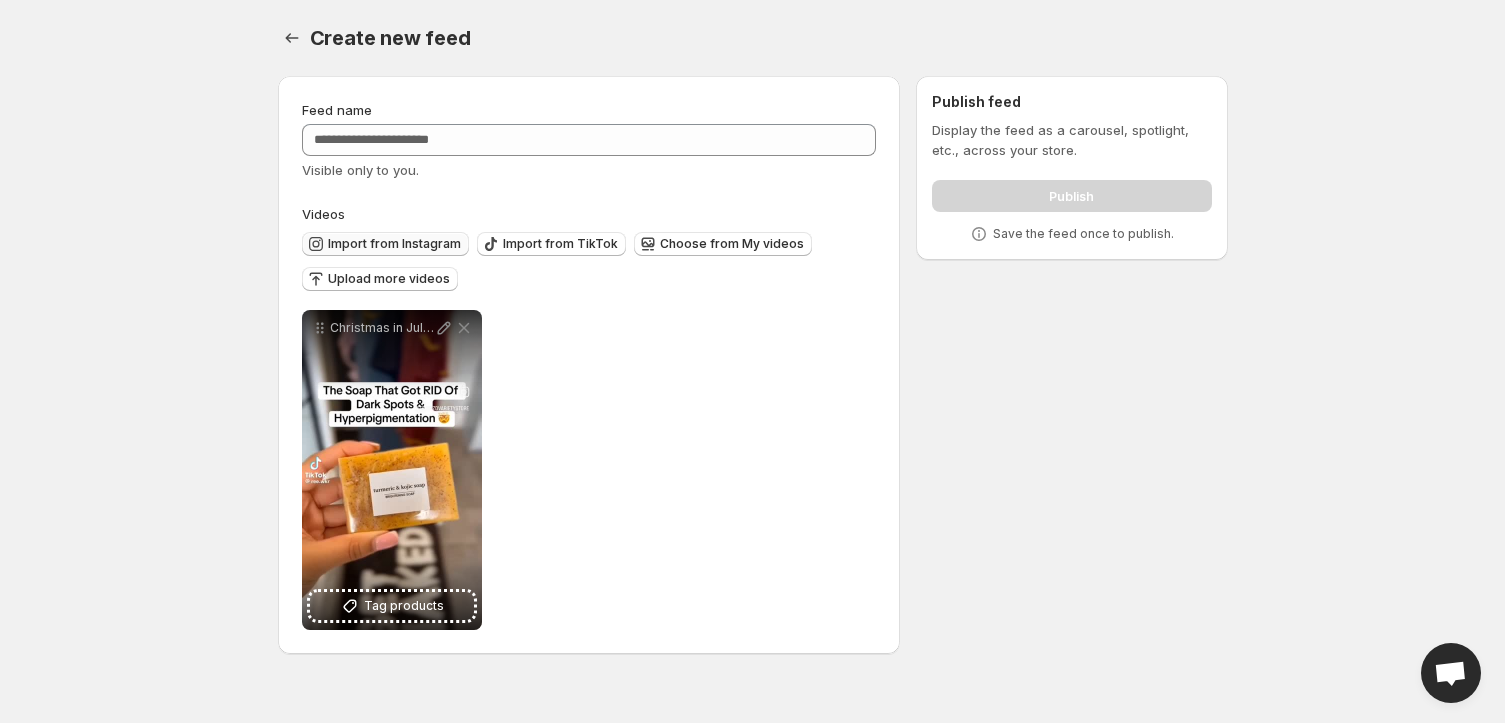 click on "Import from Instagram" at bounding box center [394, 244] 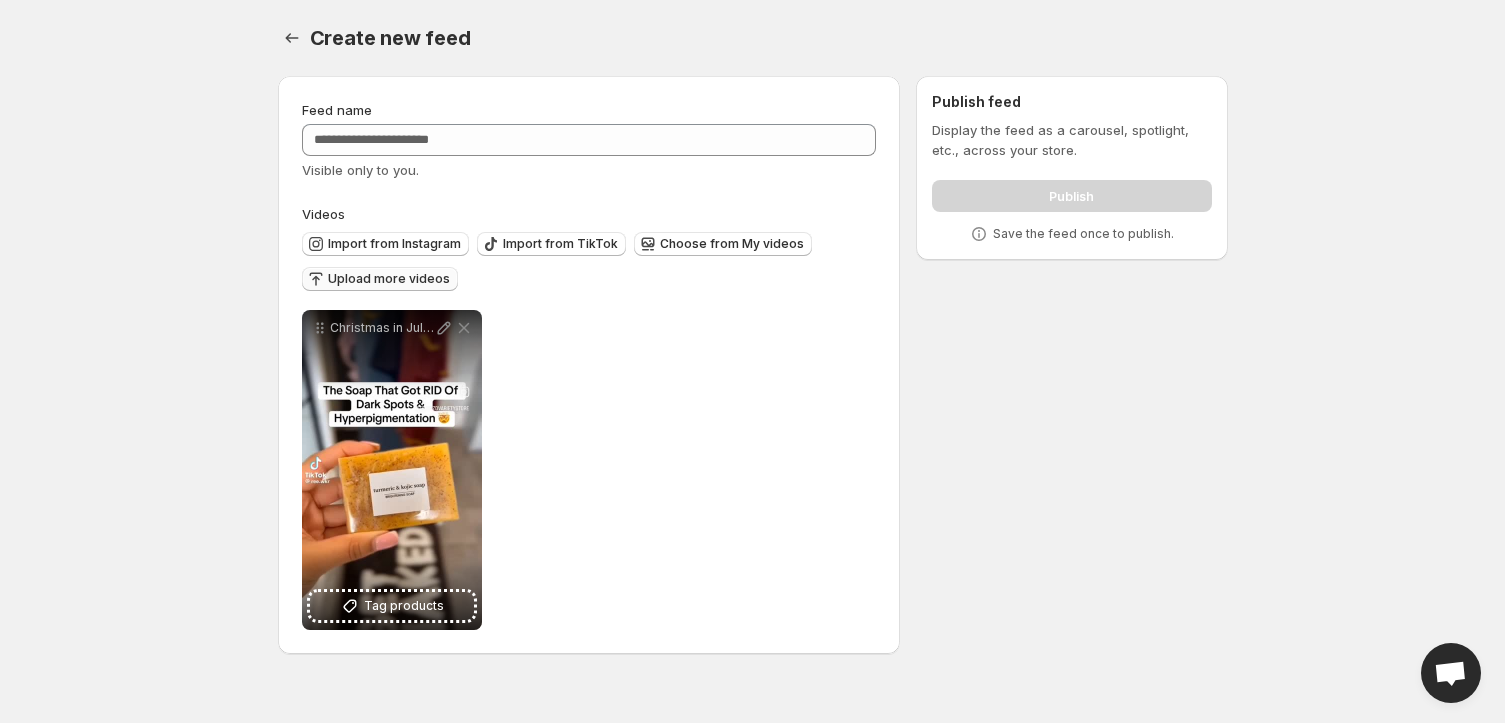 click on "Upload more videos" at bounding box center [389, 279] 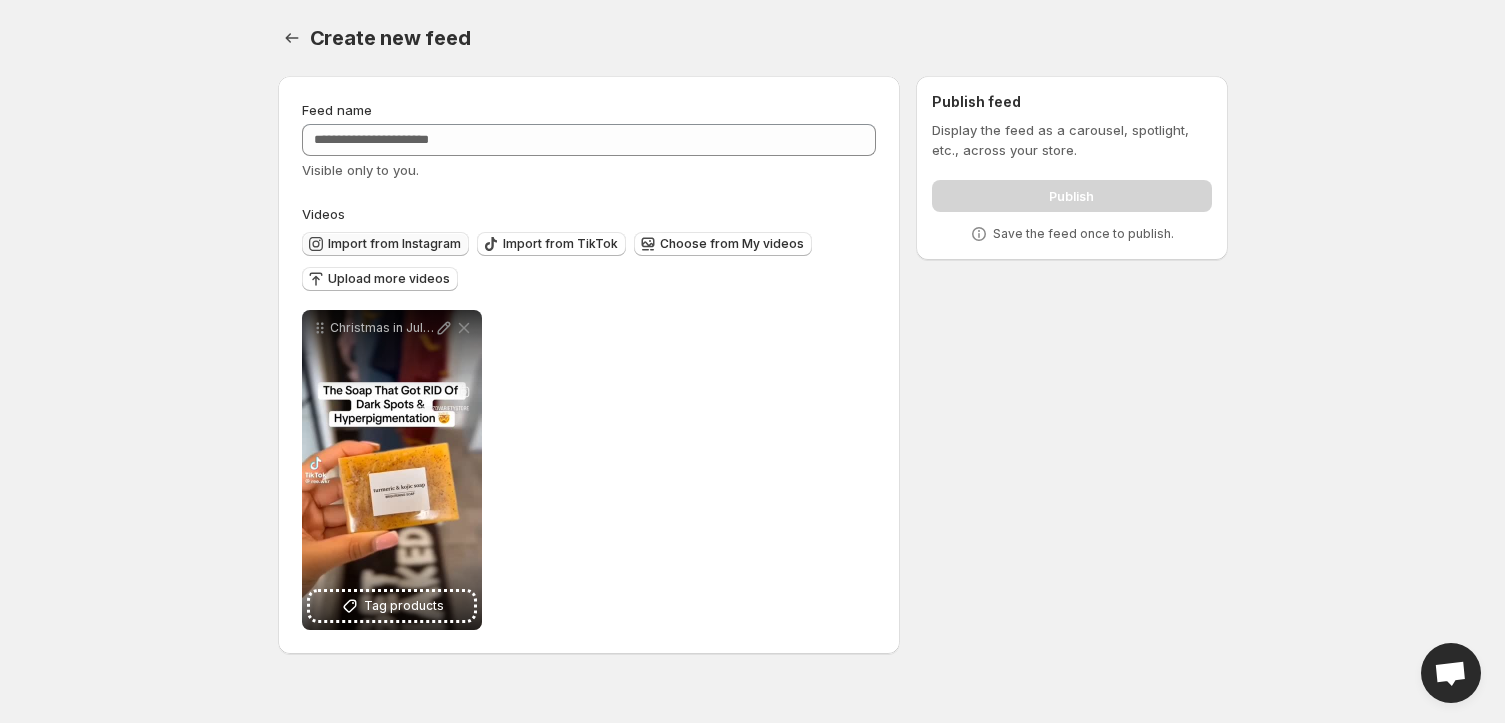 click on "Import from Instagram" at bounding box center (394, 244) 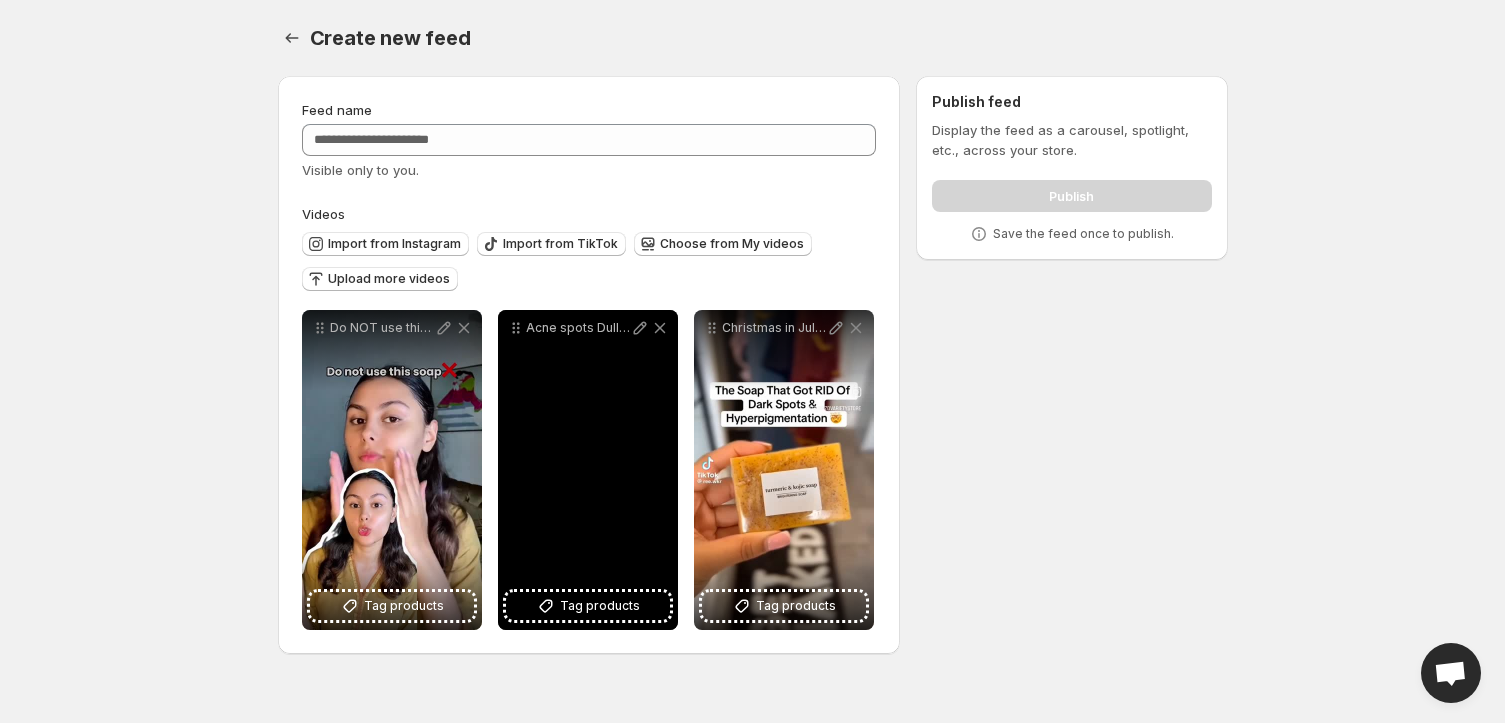 click on "Acne spots Dull skin Body acne
Your fix is finally here
Nutrinest Turmeric Kojic Acid Soap
Fades dark spots  pigmentation
Clears back chest  body acne
Brightens dull uneven skin
Follow" at bounding box center [588, 470] 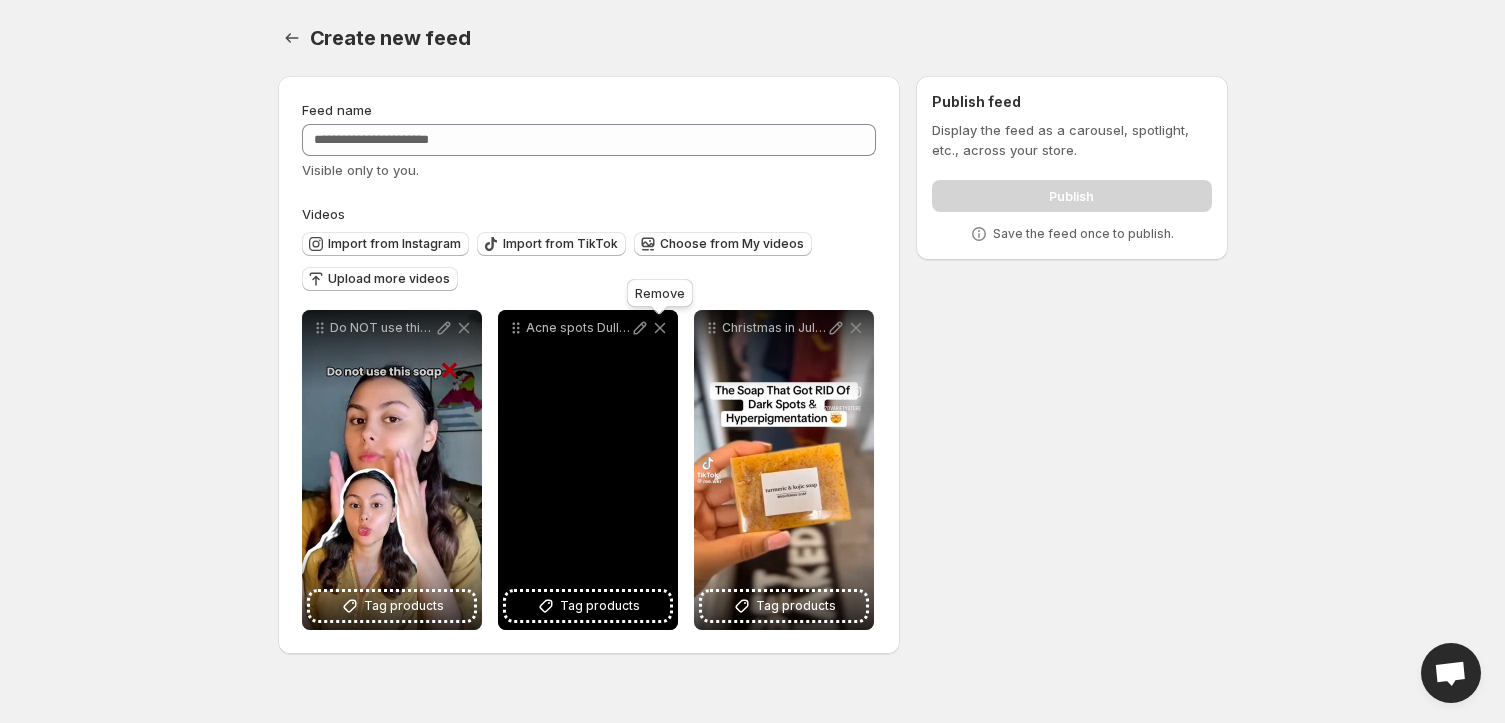 click 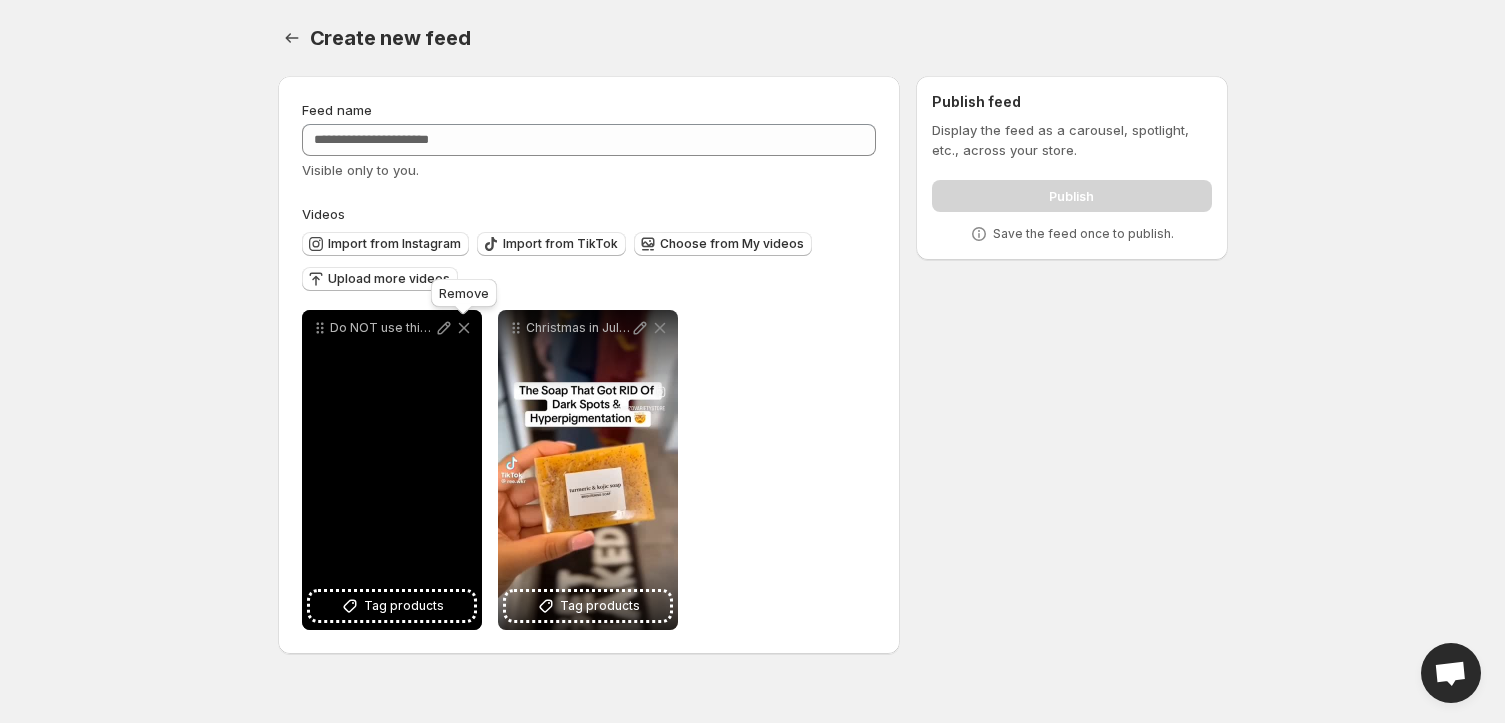 click 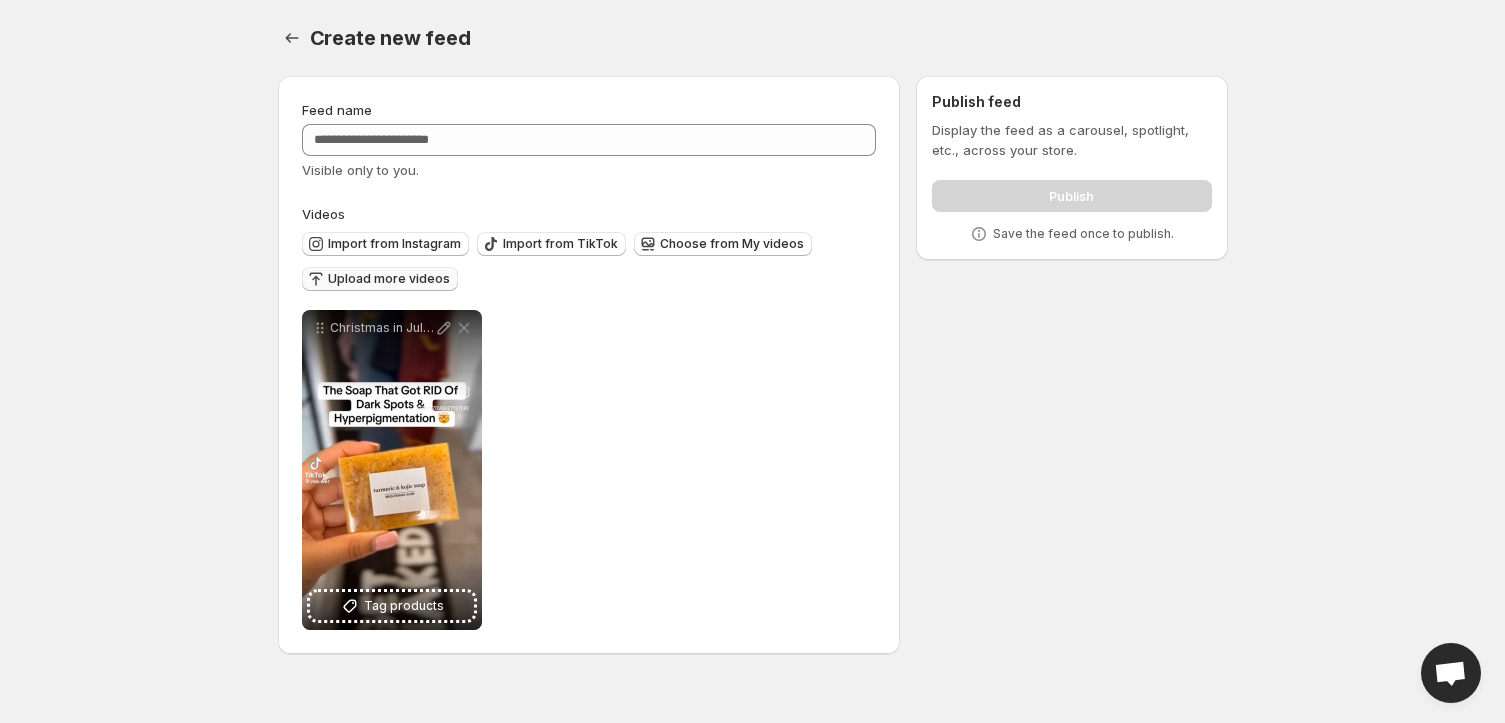 click on "Upload more videos" at bounding box center [389, 279] 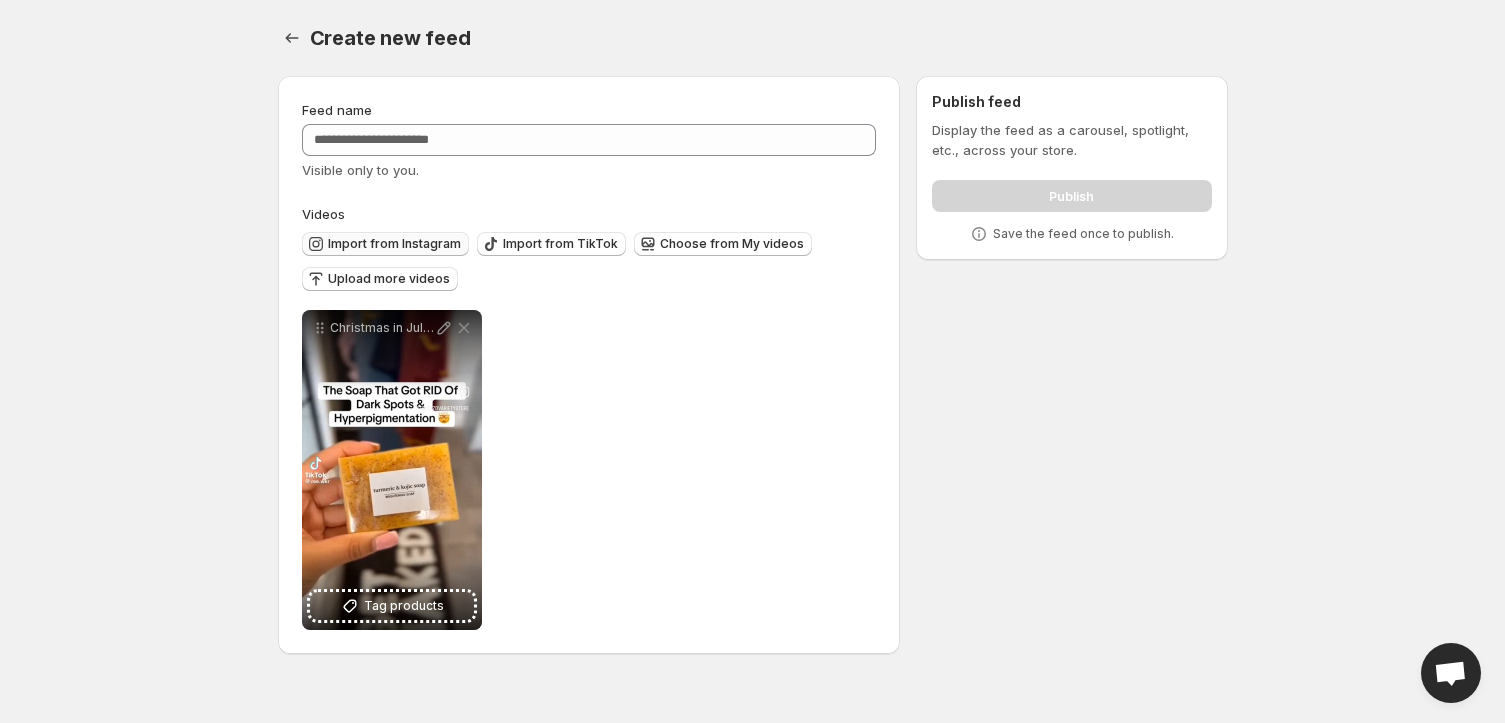 click on "Import from Instagram" at bounding box center (394, 244) 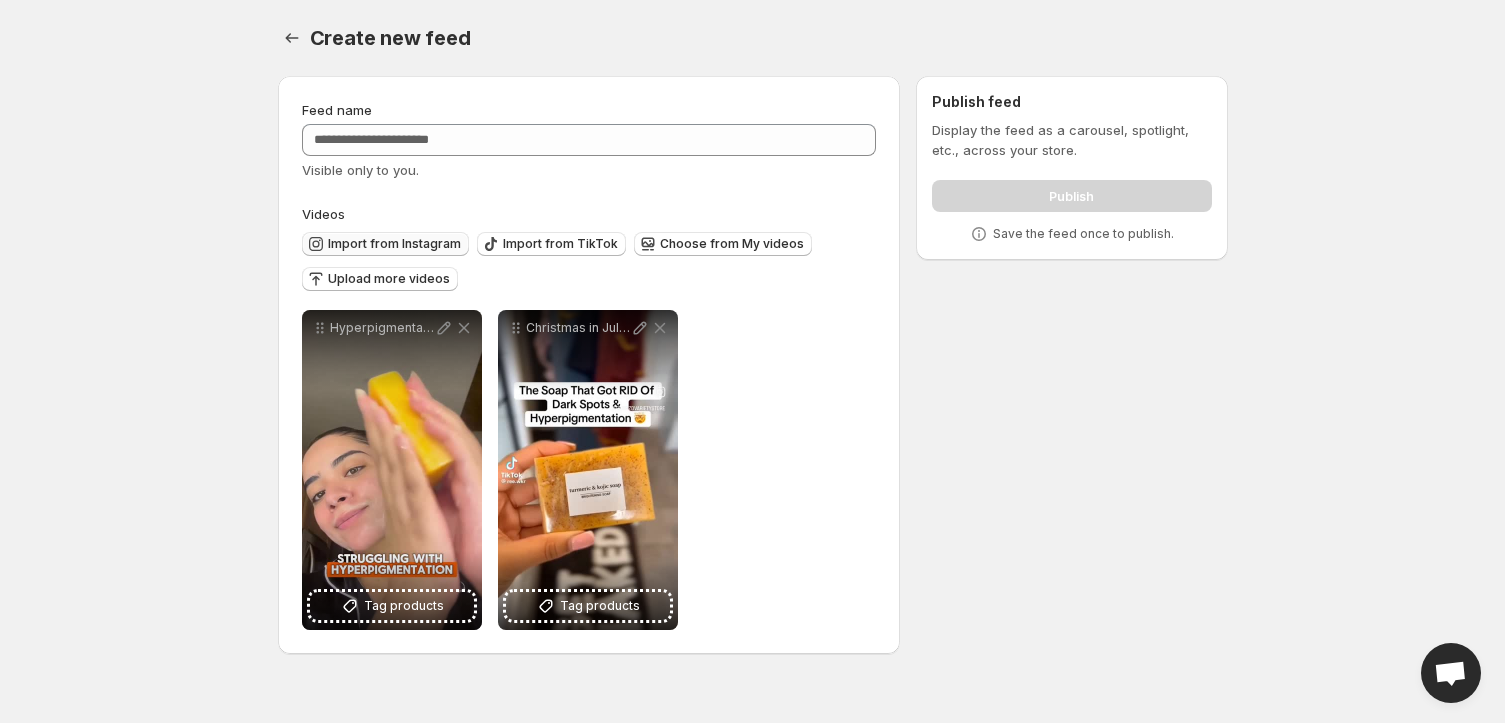 click on "Import from Instagram" at bounding box center (394, 244) 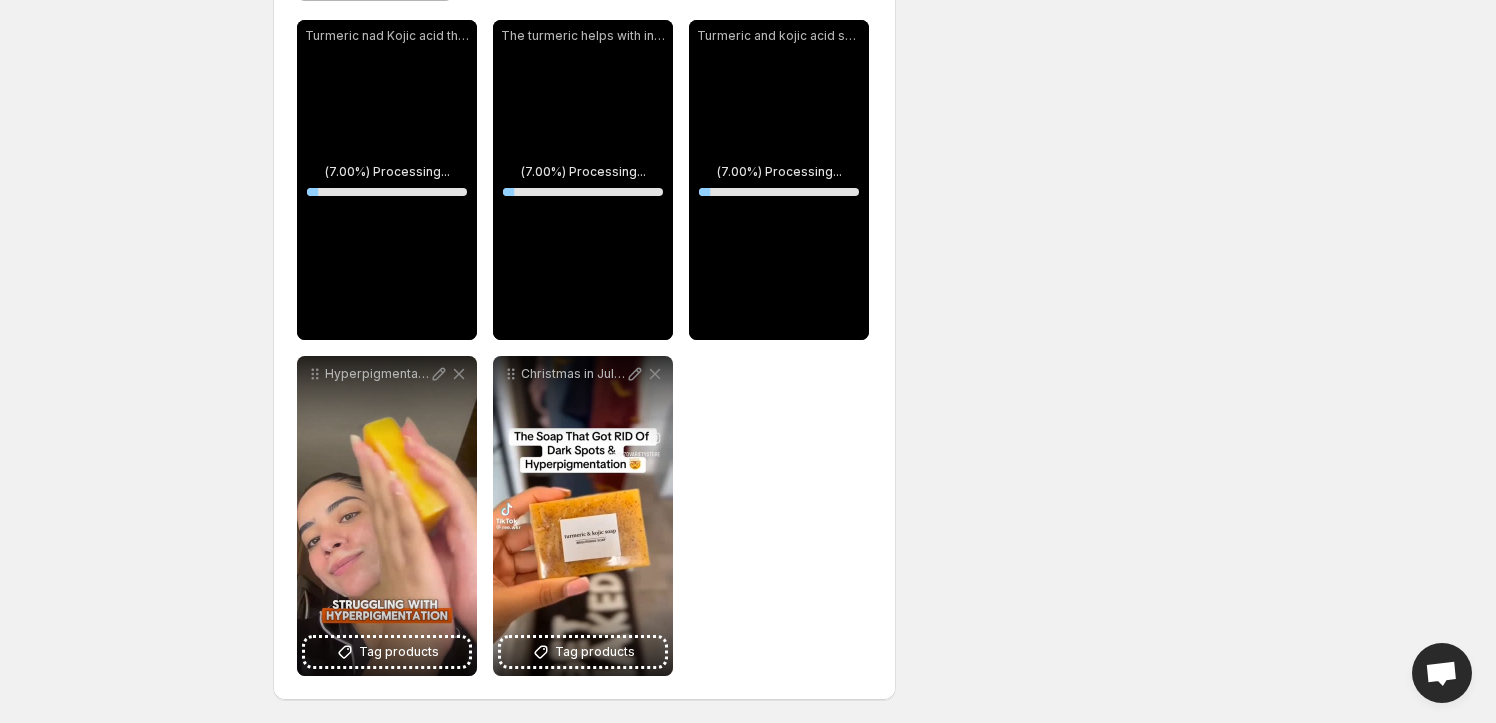 scroll, scrollTop: 291, scrollLeft: 0, axis: vertical 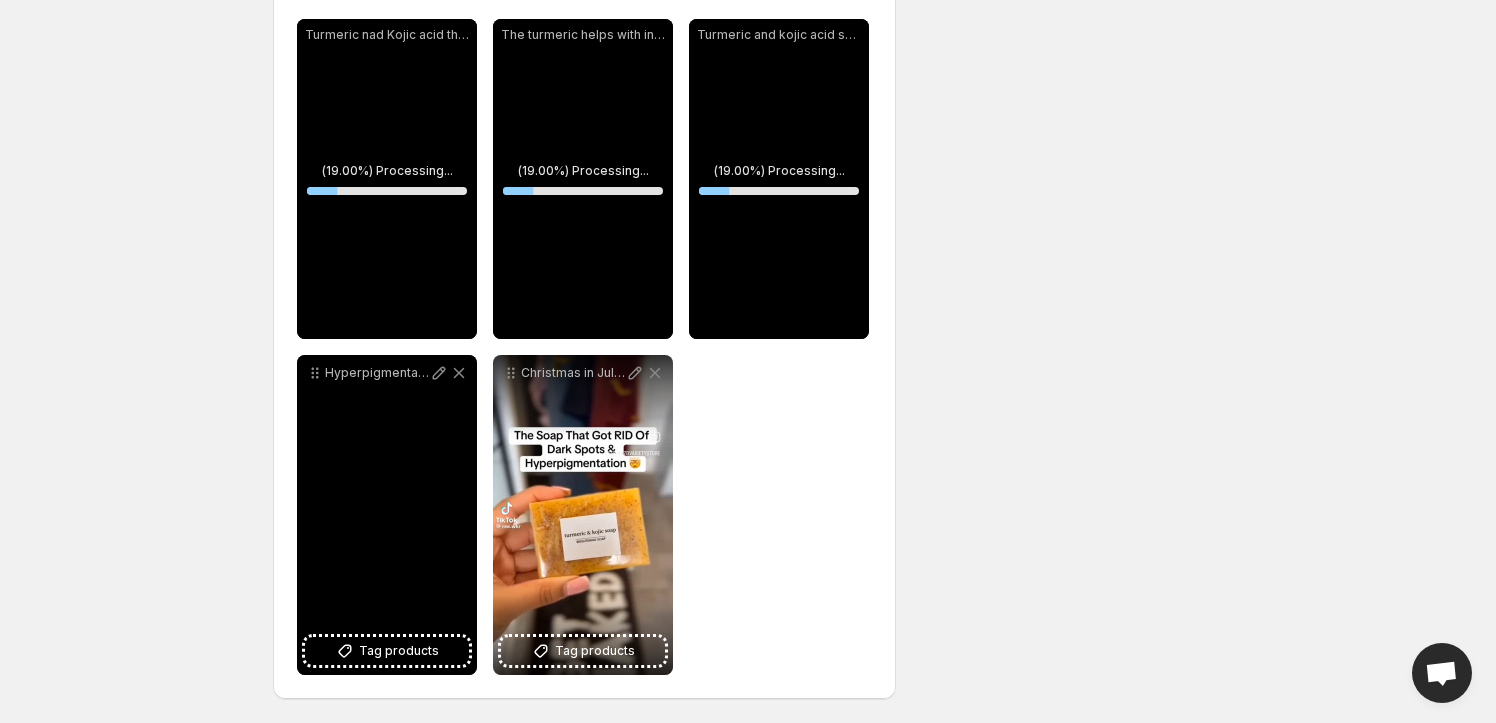 click on "Hyperpigmentation Dark spots Body patches
You dont need 10 products just one bar that works" at bounding box center [387, 515] 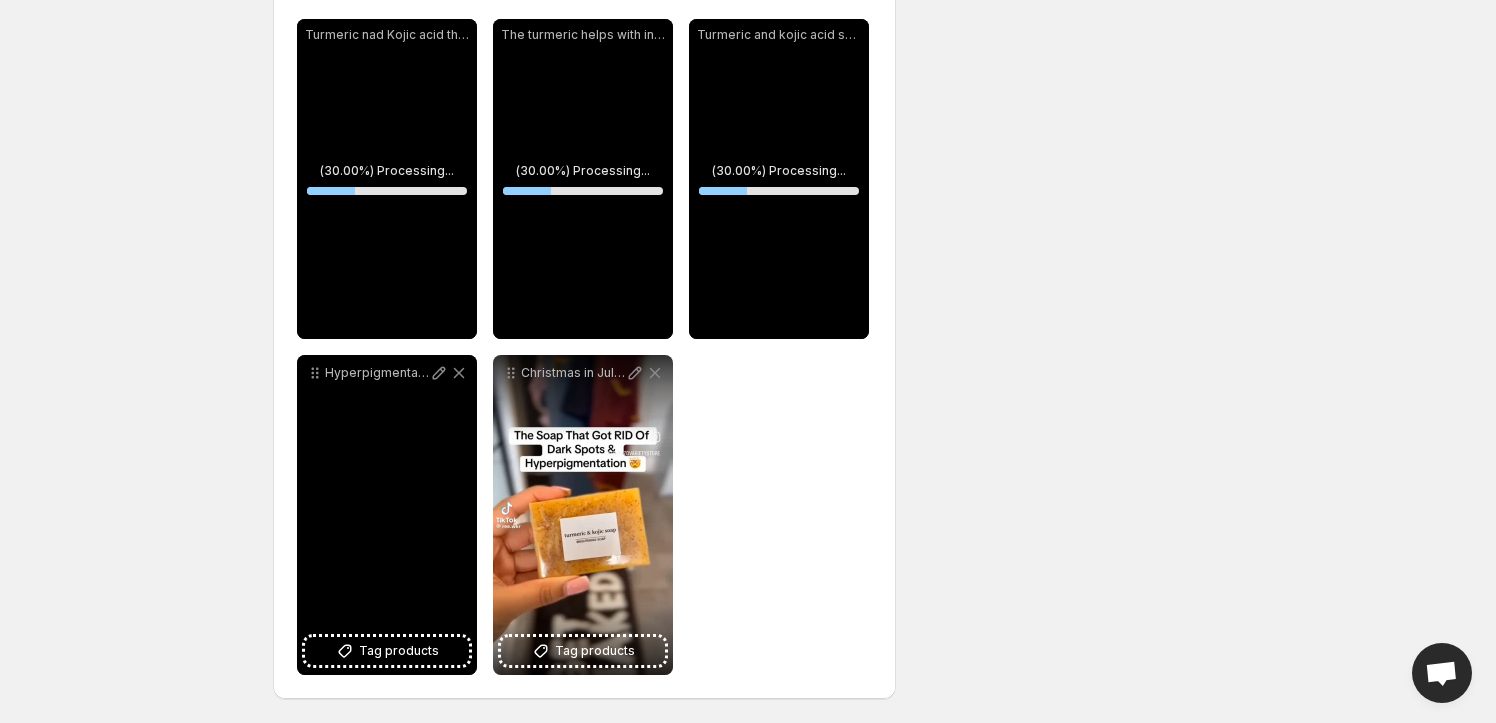 click on "Hyperpigmentation Dark spots Body patches
You dont need 10 products just one bar that works" at bounding box center (387, 515) 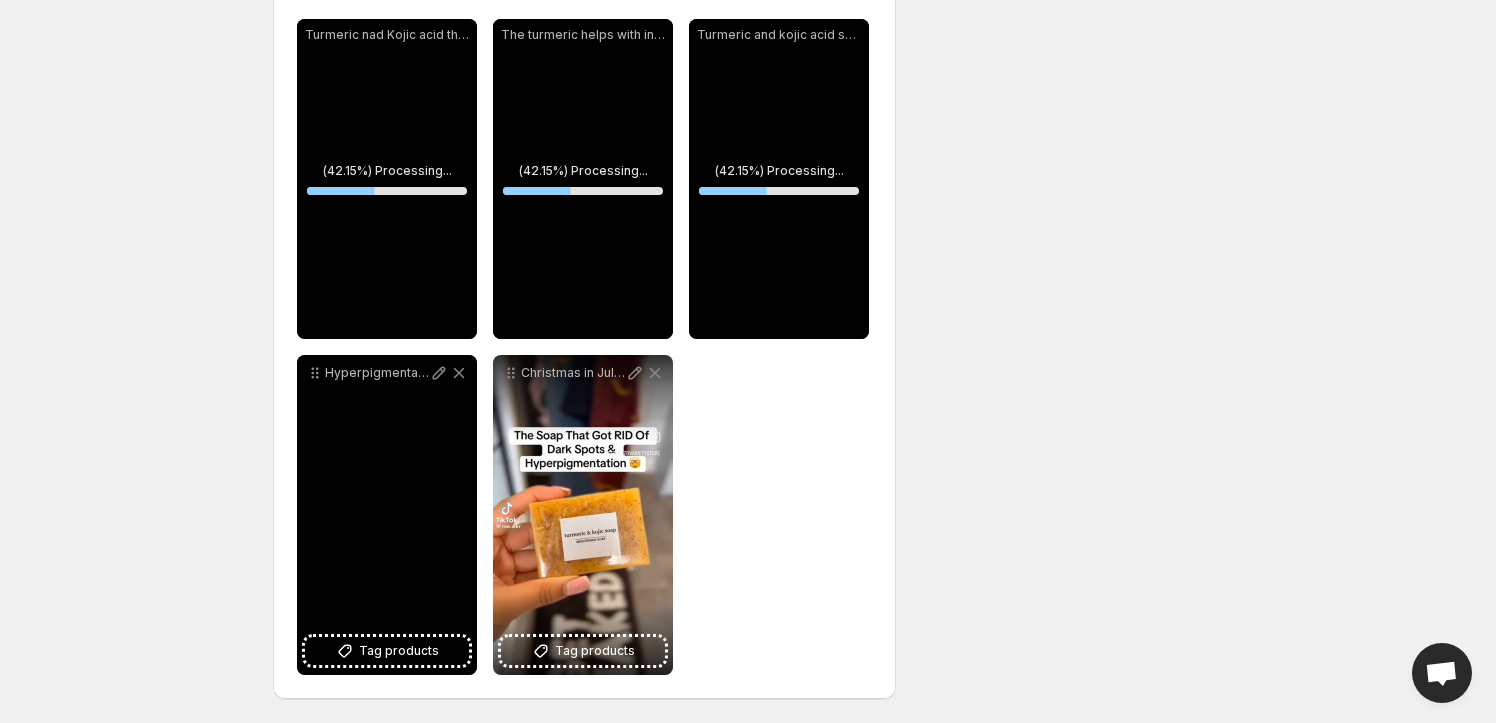 click on "Hyperpigmentation Dark spots Body patches
You dont need 10 products just one bar that works" at bounding box center [387, 515] 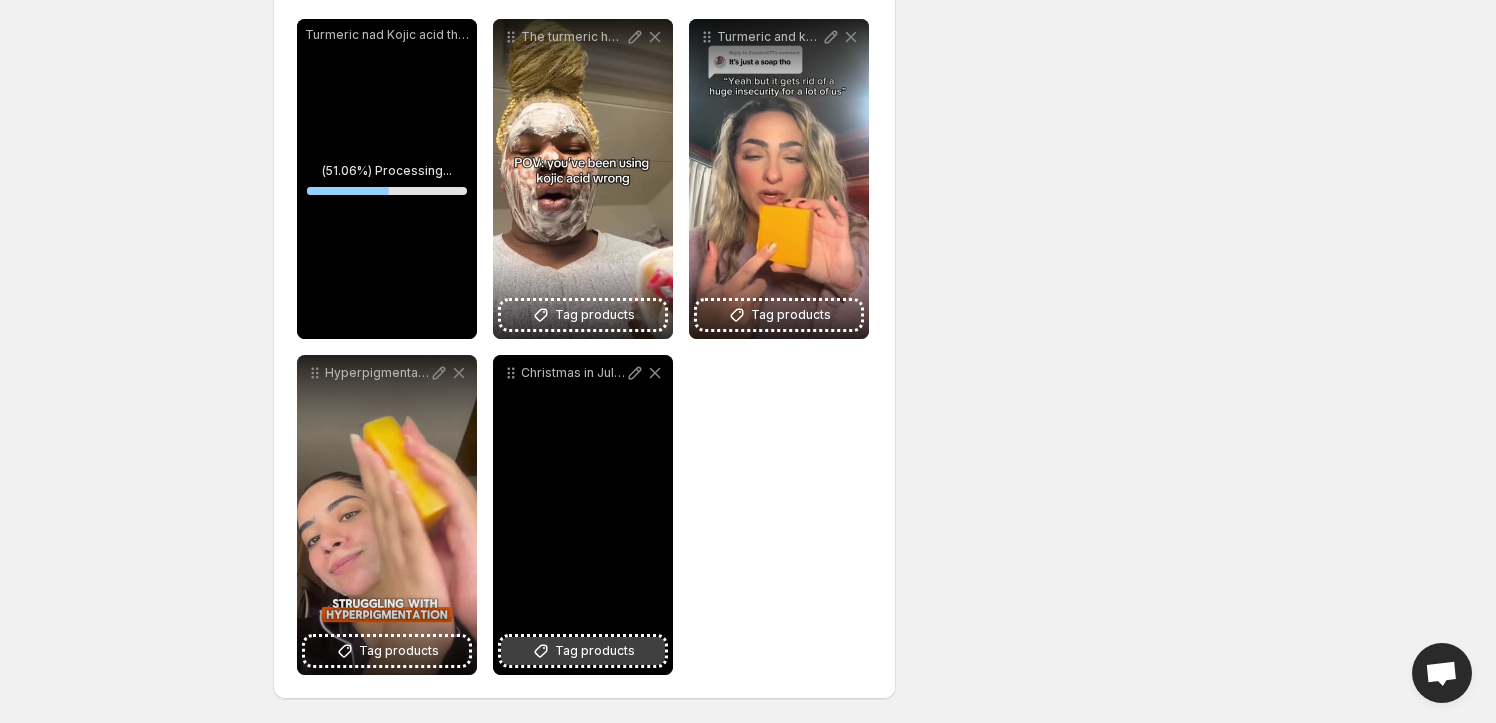 click on "Tag products" at bounding box center (583, 651) 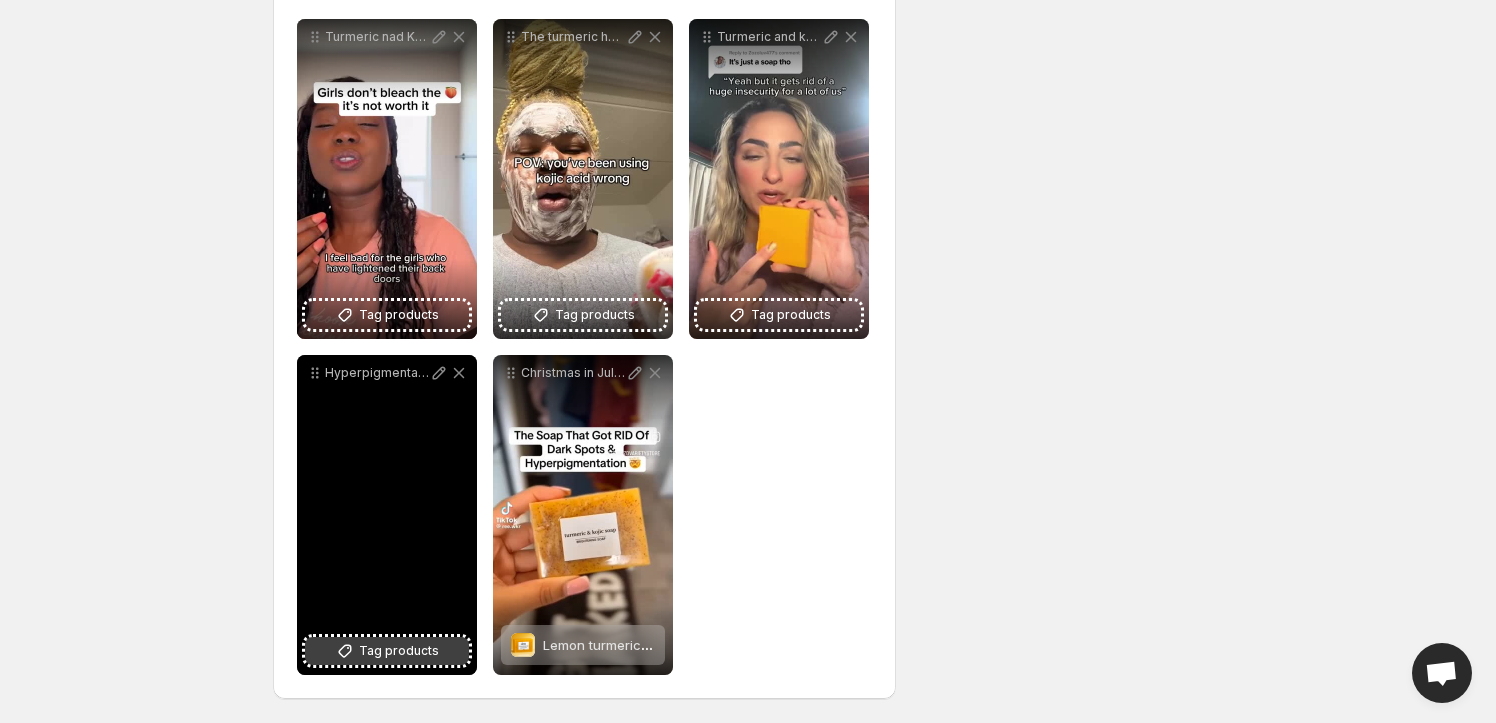 click on "Tag products" at bounding box center (399, 651) 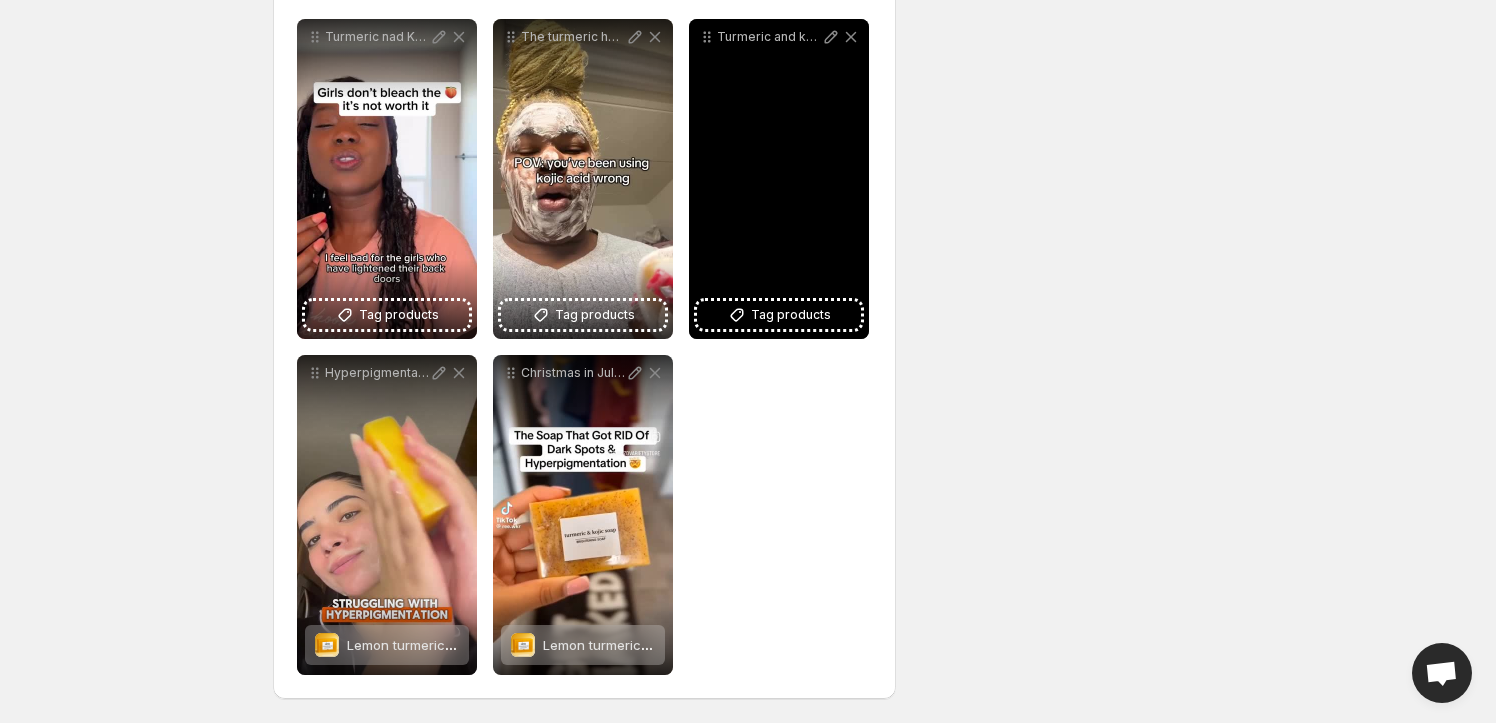 click on "Turmeric and kojic acid soap is so good for evening out skin tones and reducing inflammation darkspots hyperpigmentation" at bounding box center (779, 179) 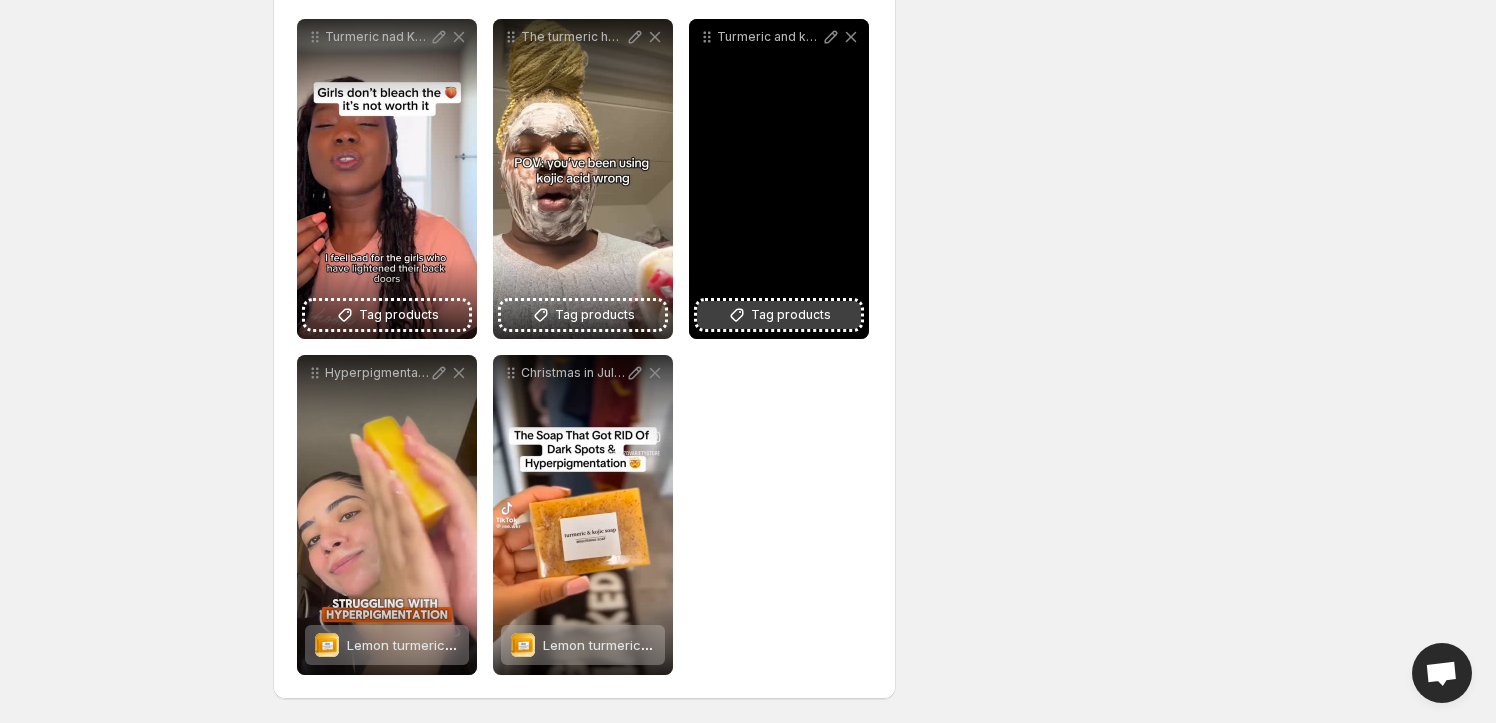 click on "Tag products" at bounding box center [791, 315] 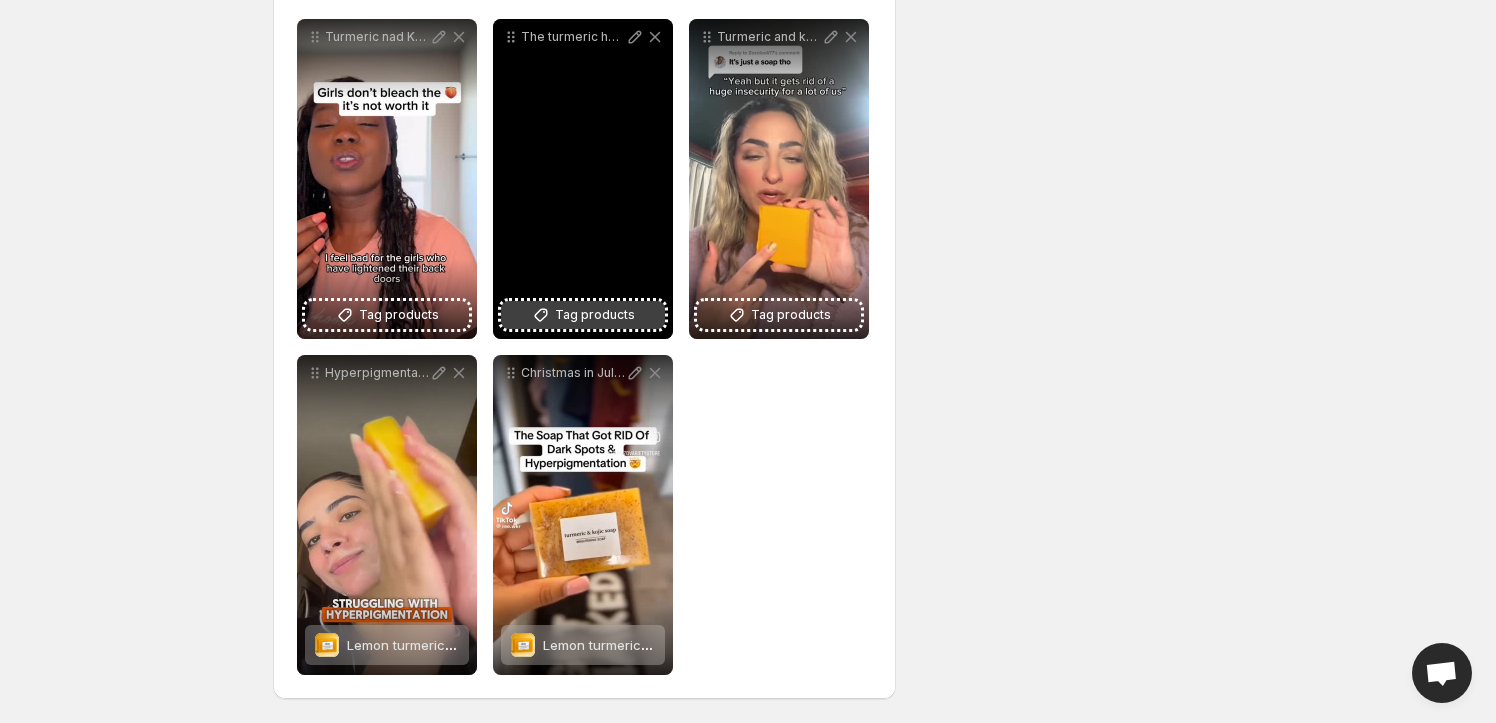 click on "Tag products" at bounding box center (583, 315) 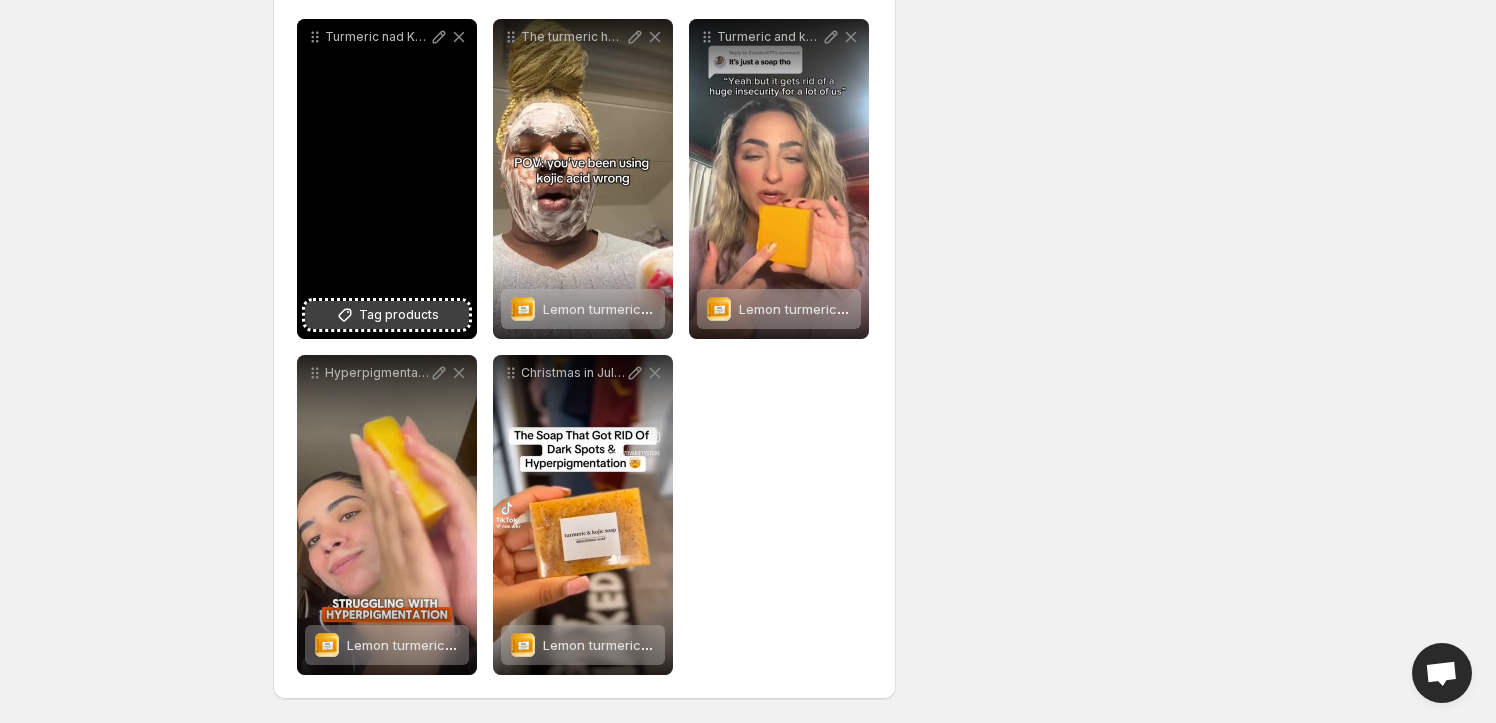 click on "Tag products" at bounding box center [399, 315] 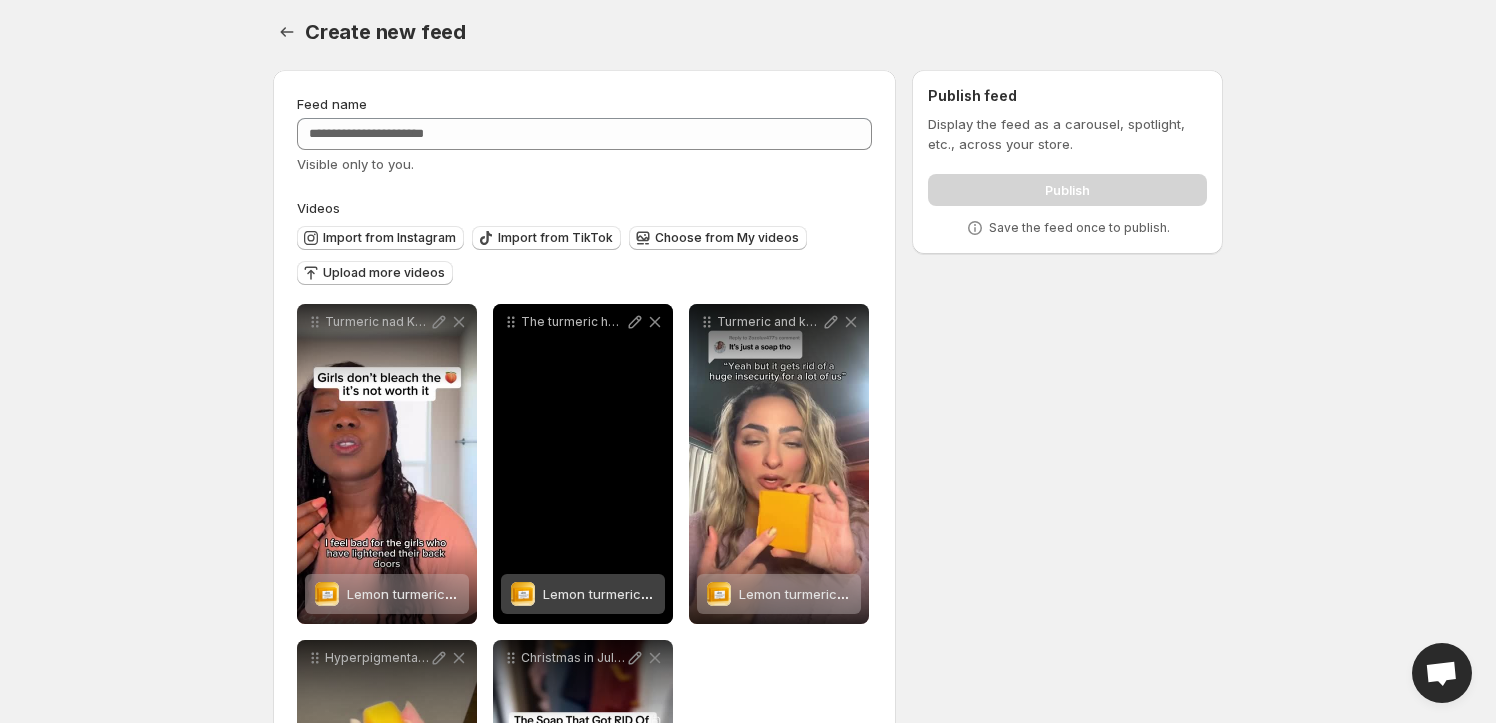 scroll, scrollTop: 0, scrollLeft: 0, axis: both 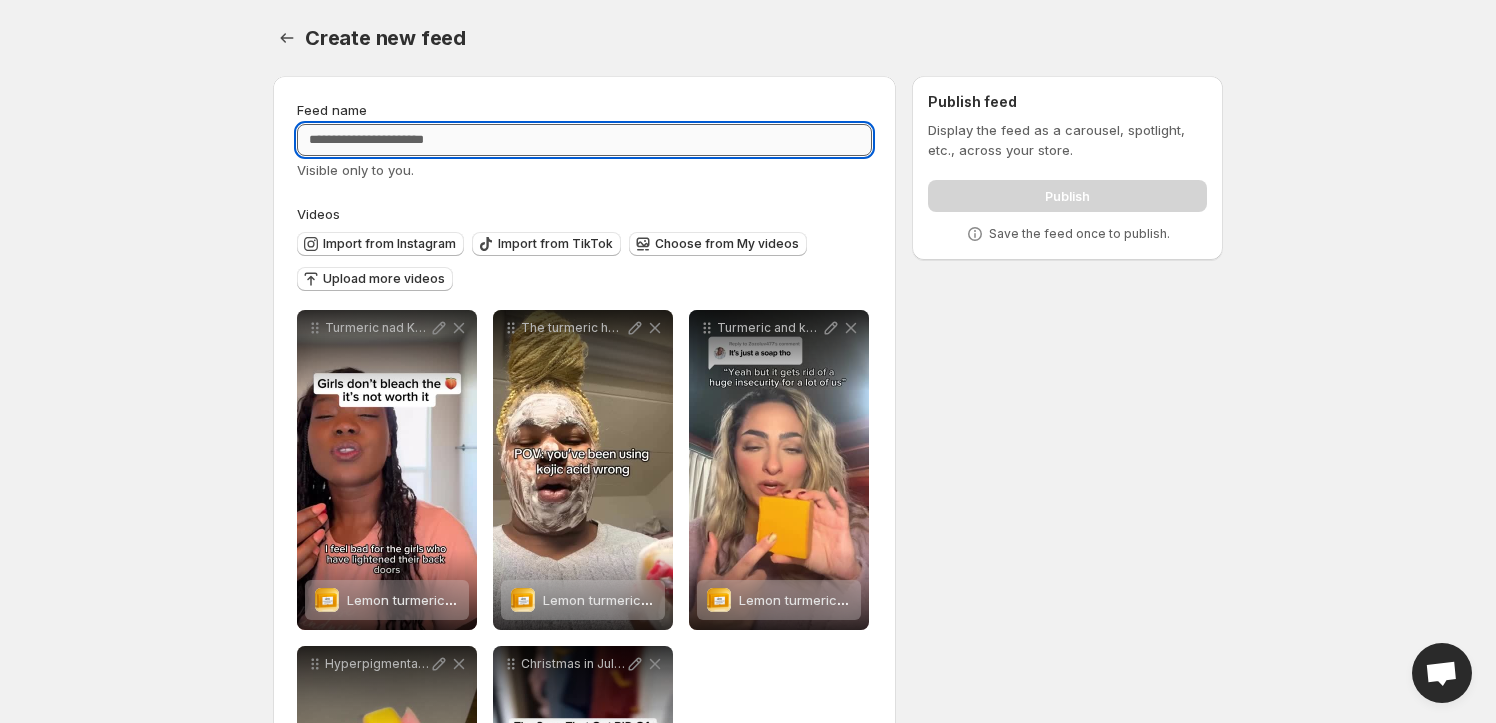 click on "Feed name" at bounding box center [584, 140] 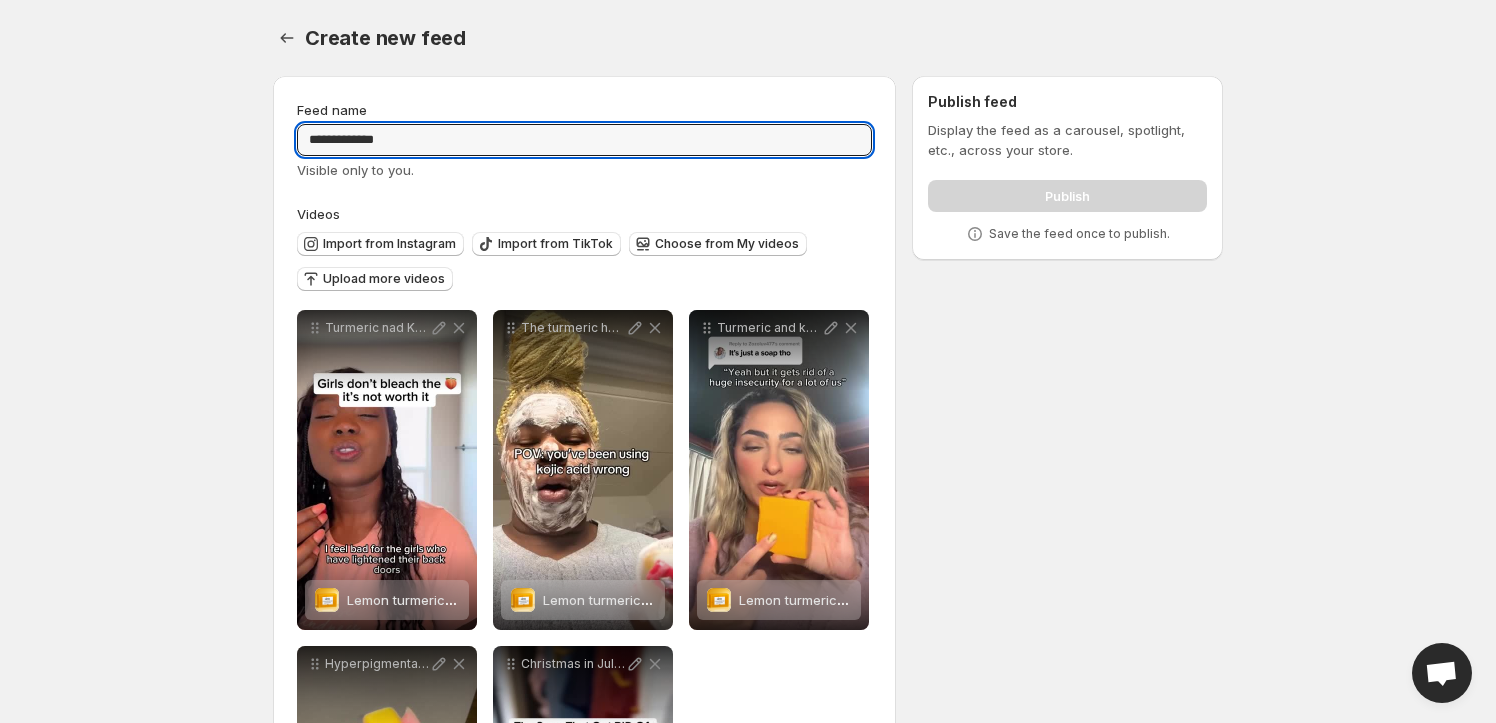 type on "**********" 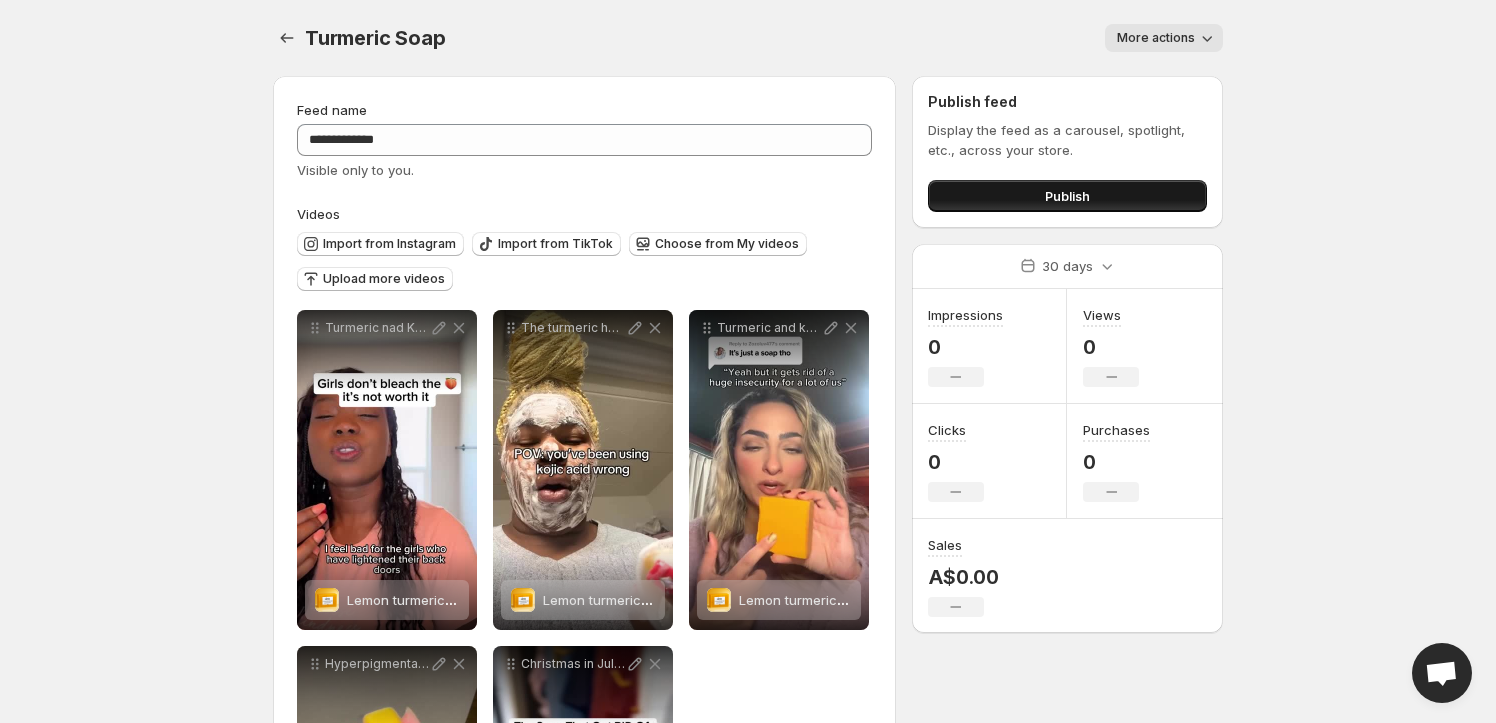 click on "Publish" at bounding box center [1067, 196] 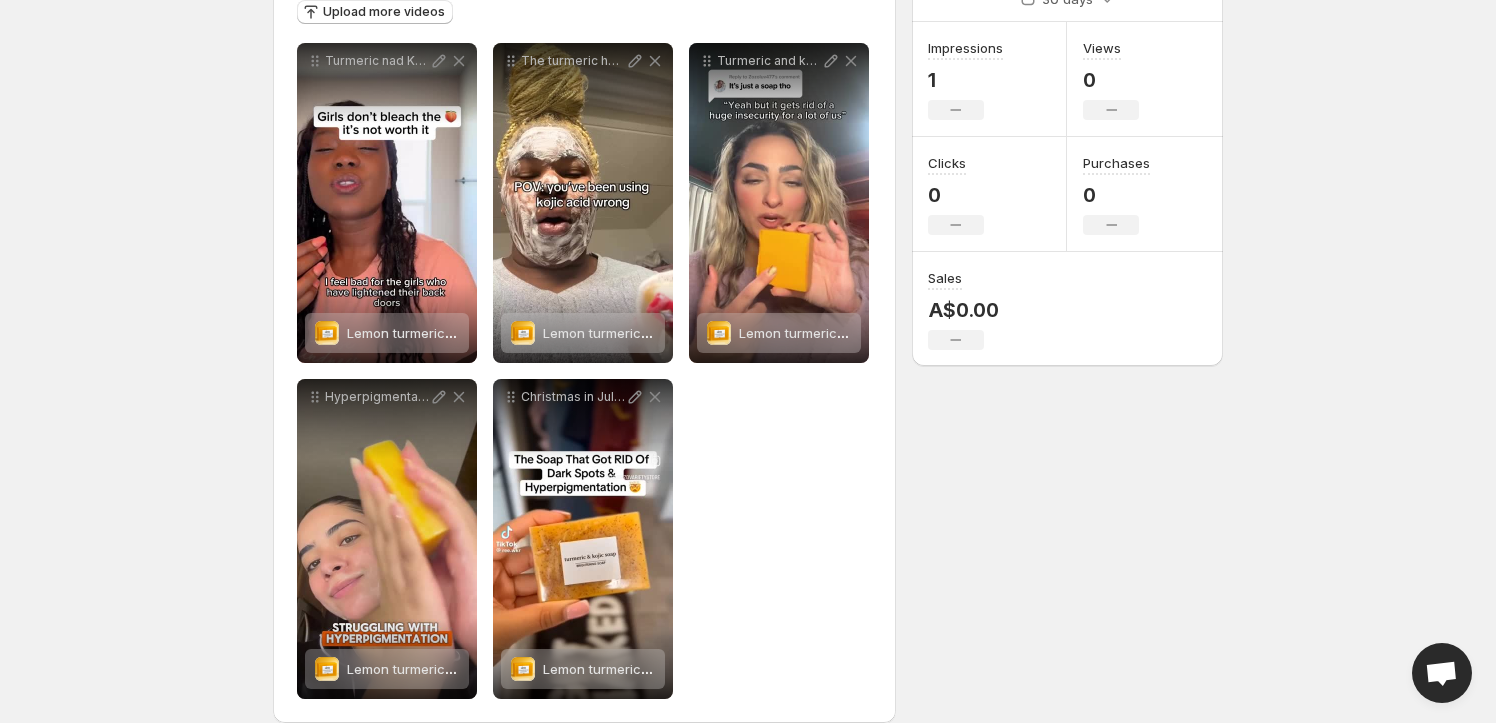 scroll, scrollTop: 0, scrollLeft: 0, axis: both 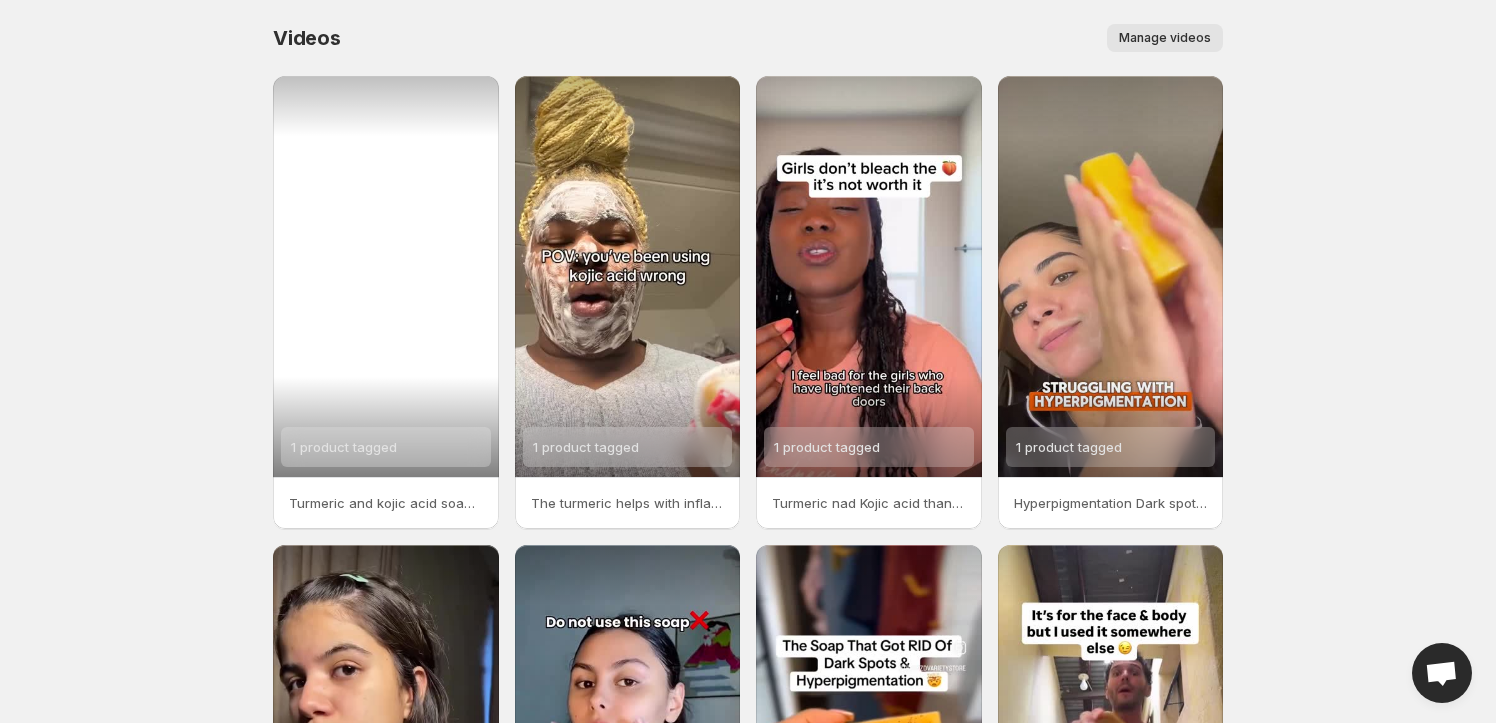 click on "1 product tagged" at bounding box center (386, 276) 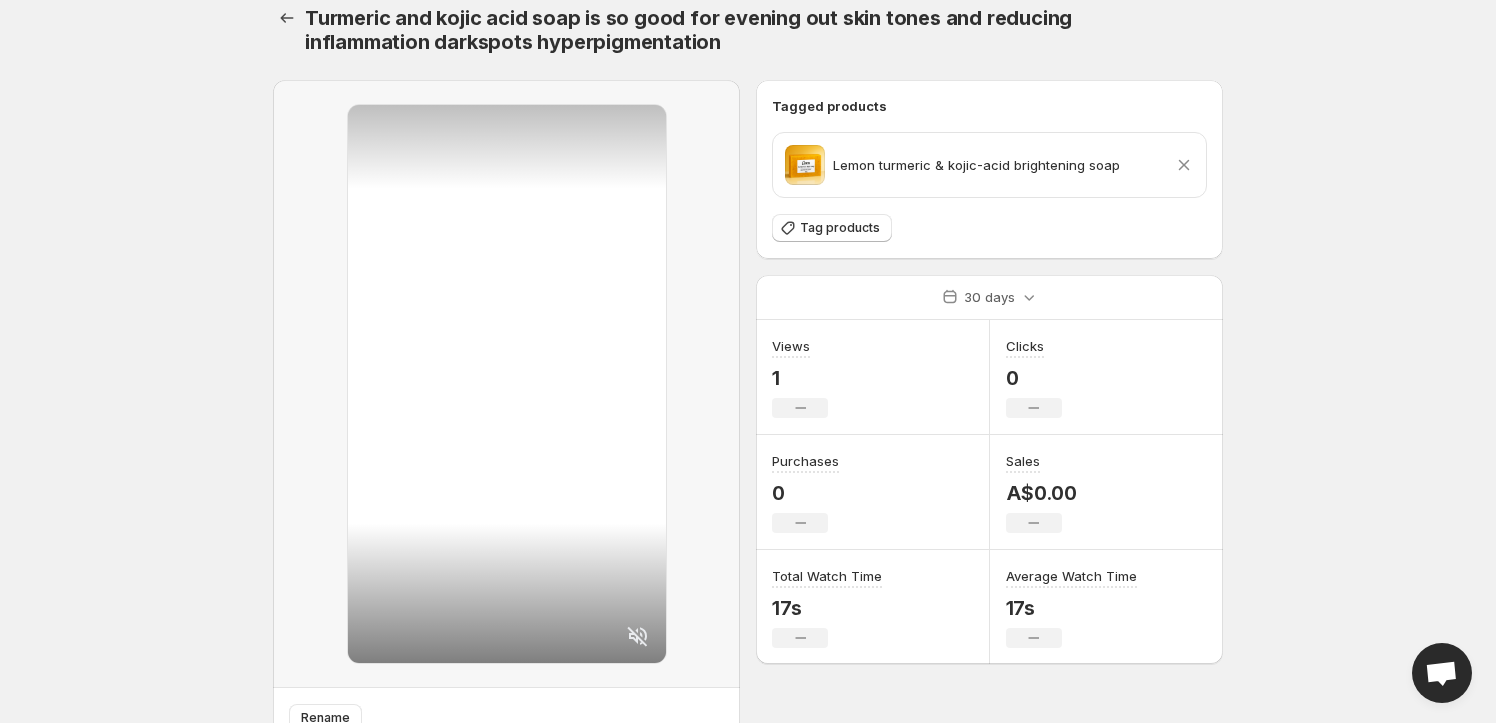 scroll, scrollTop: 0, scrollLeft: 0, axis: both 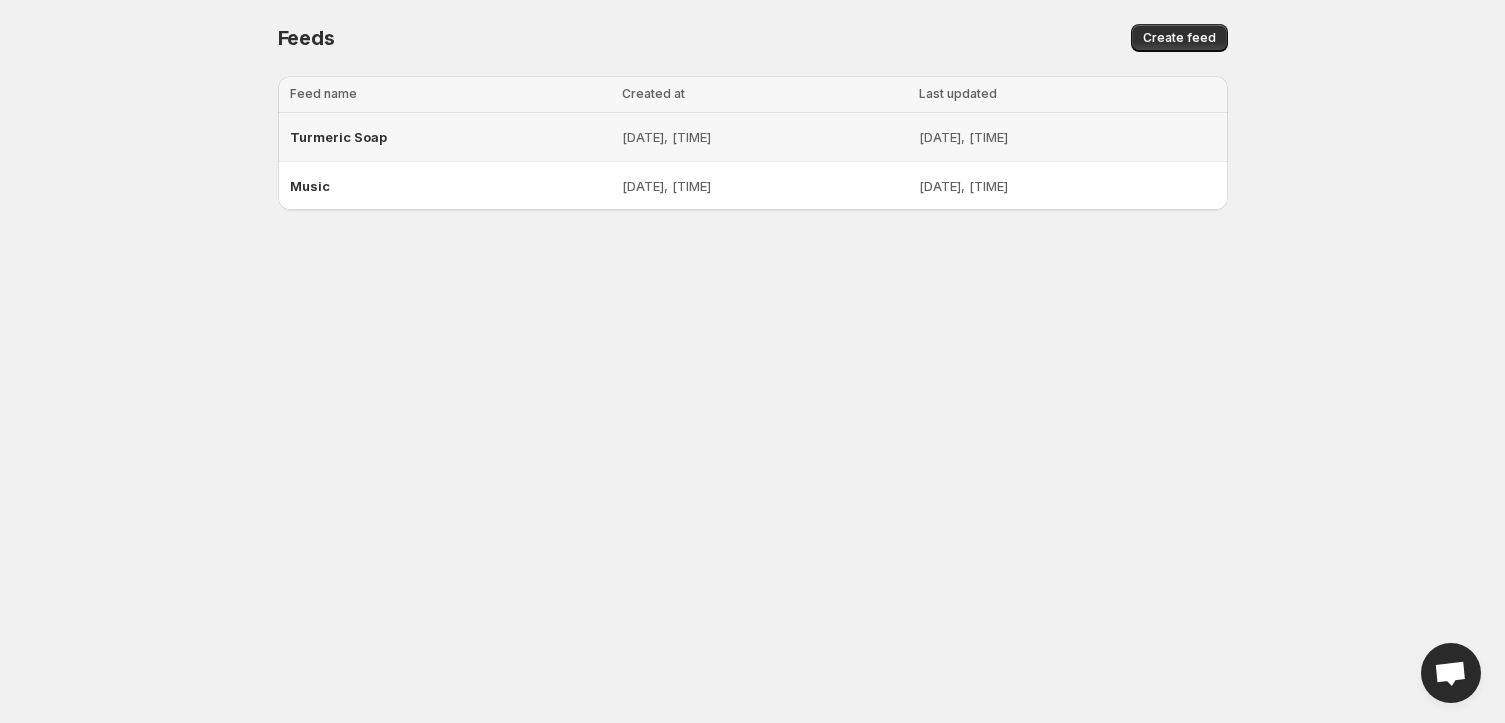 click on "Turmeric Soap" at bounding box center (450, 137) 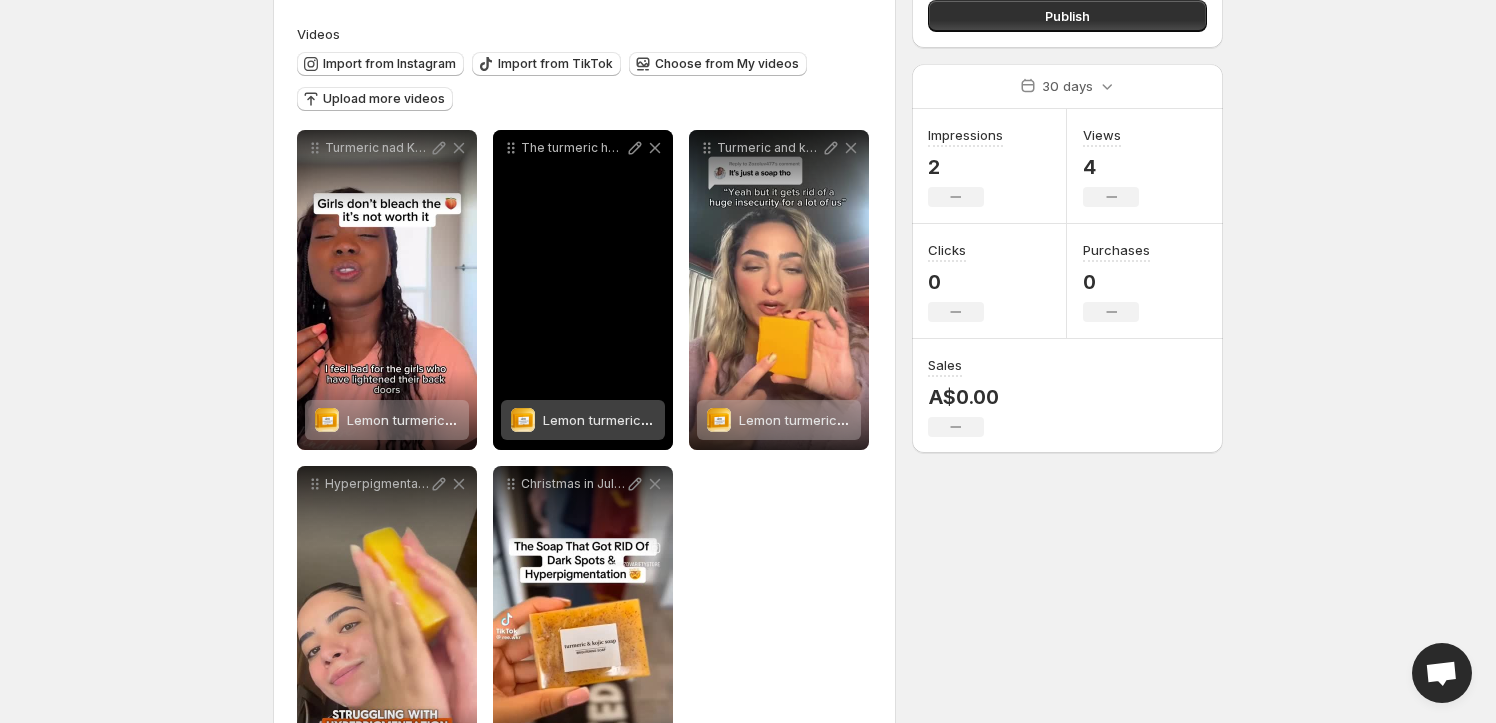 scroll, scrollTop: 181, scrollLeft: 0, axis: vertical 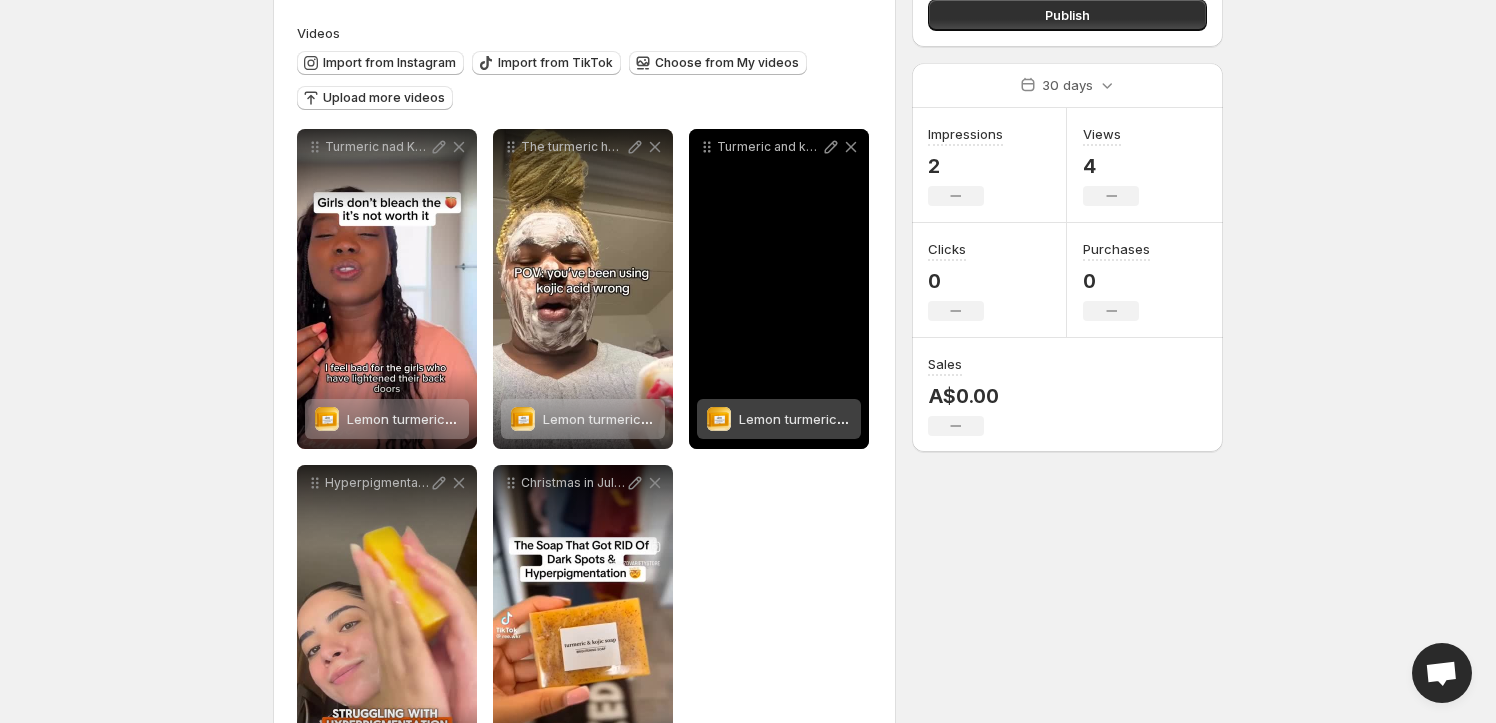 click on "Lemon turmeric & kojic-acid brightening soap" at bounding box center [882, 419] 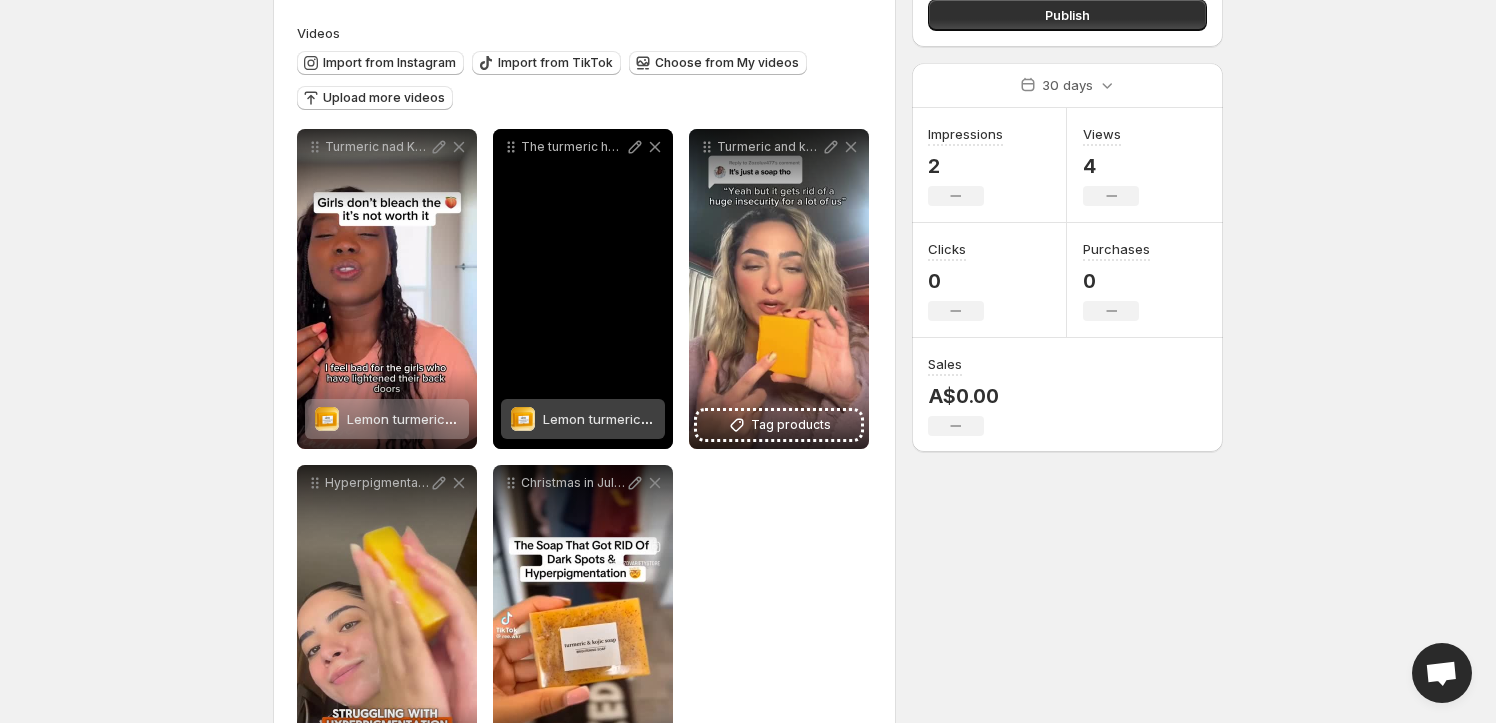 scroll, scrollTop: 291, scrollLeft: 0, axis: vertical 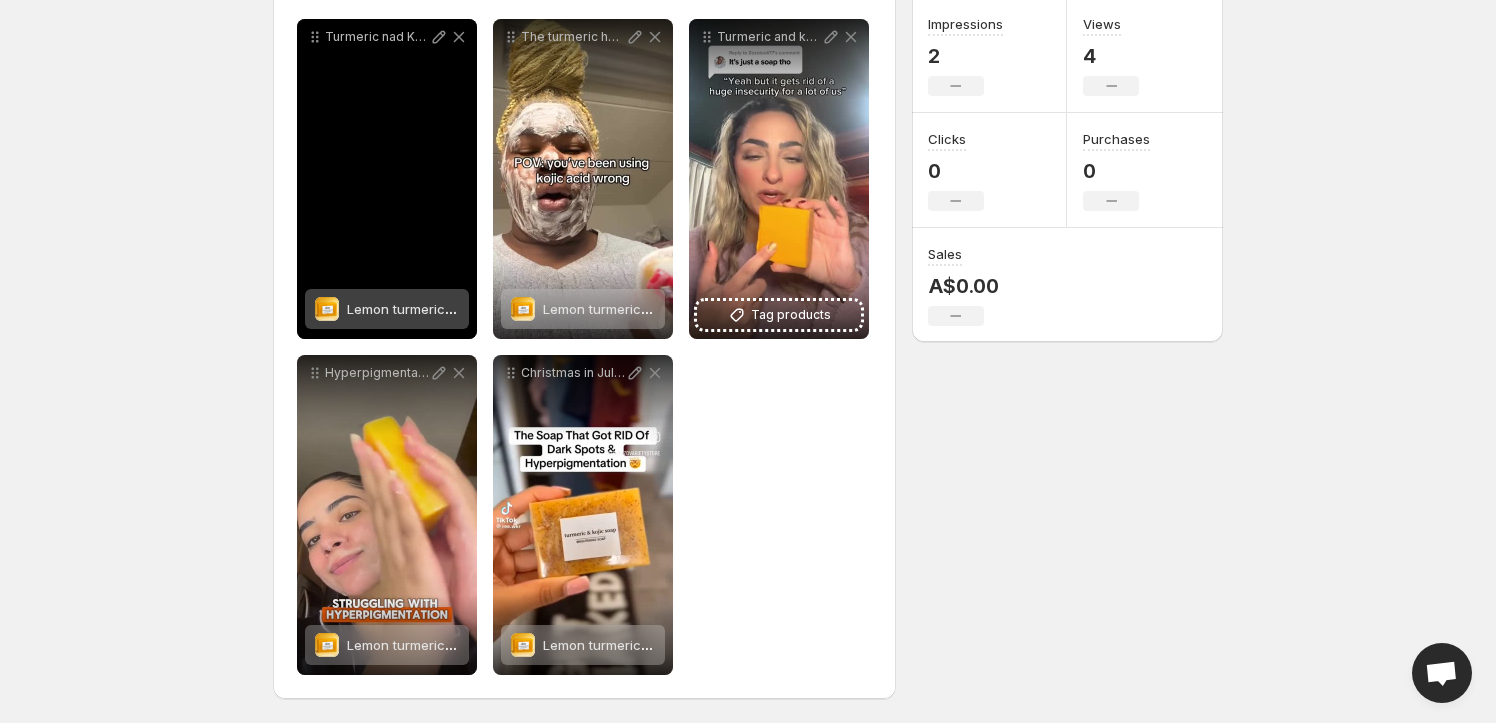 click on "Lemon turmeric & kojic-acid brightening soap" at bounding box center (403, 309) 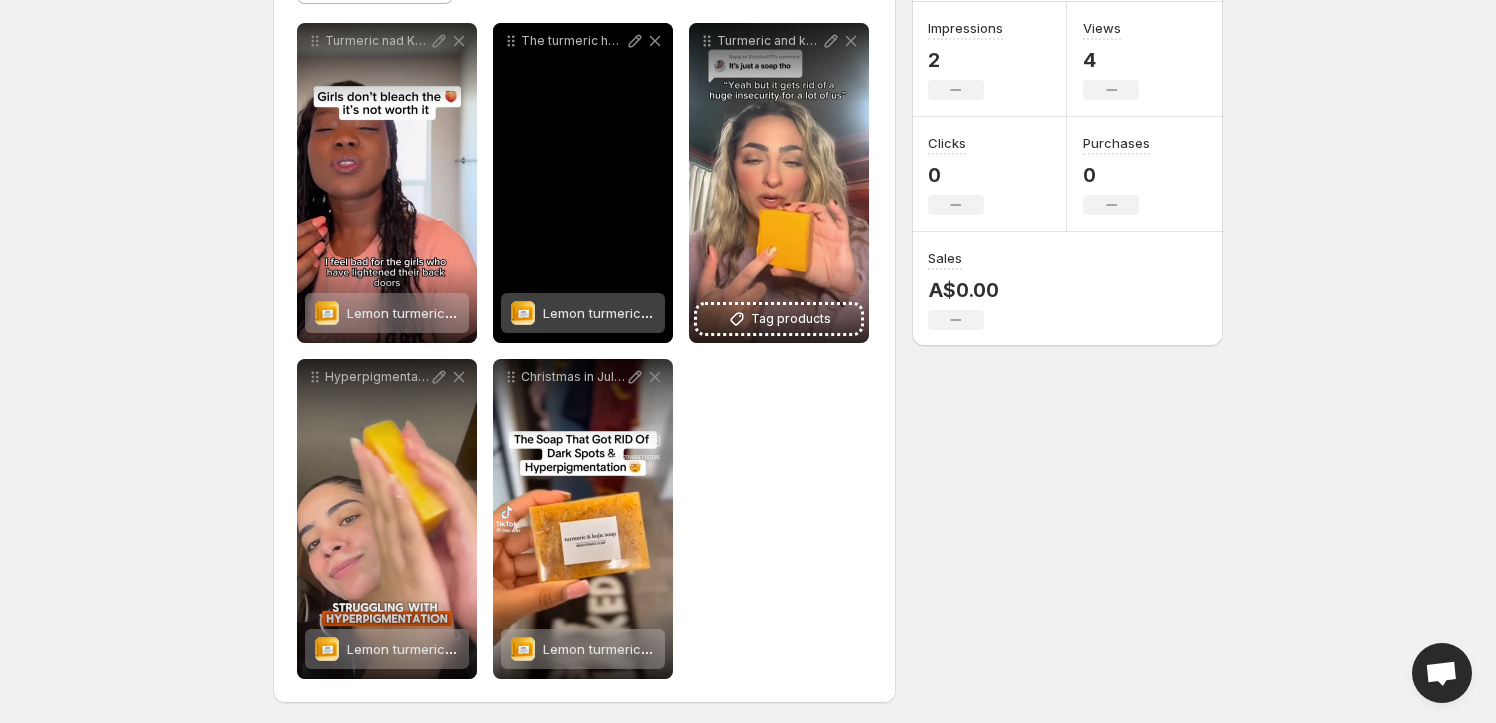 scroll, scrollTop: 291, scrollLeft: 0, axis: vertical 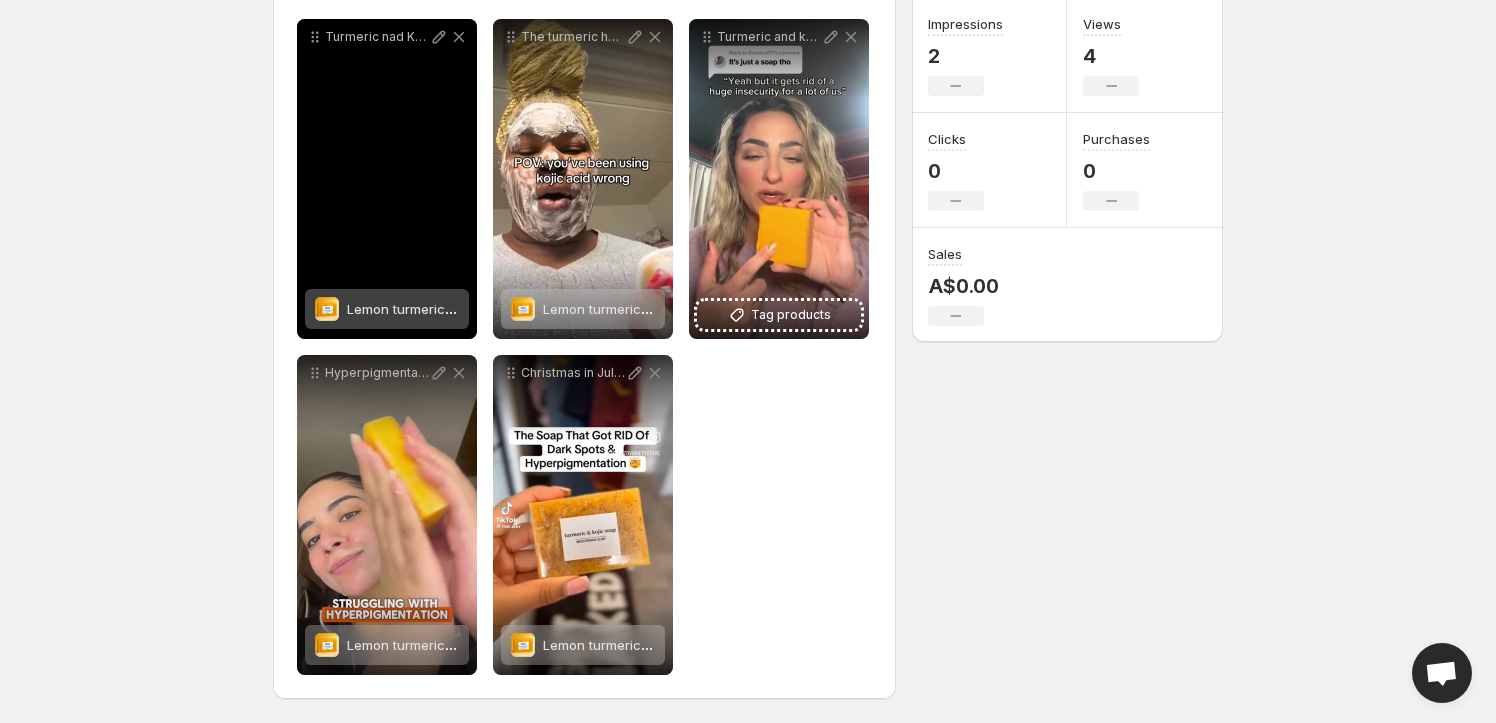 click on "Lemon turmeric & kojic-acid brightening soap" at bounding box center (490, 309) 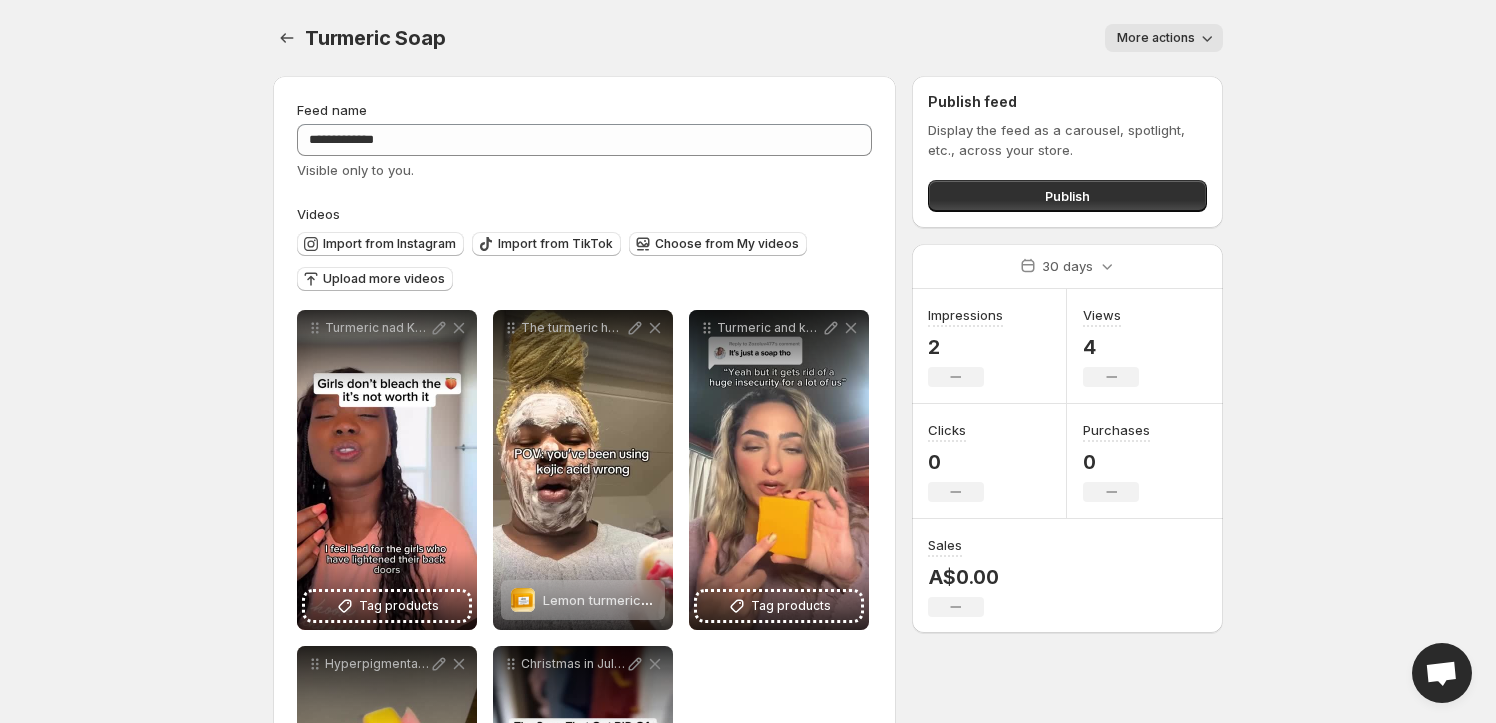 scroll, scrollTop: 0, scrollLeft: 0, axis: both 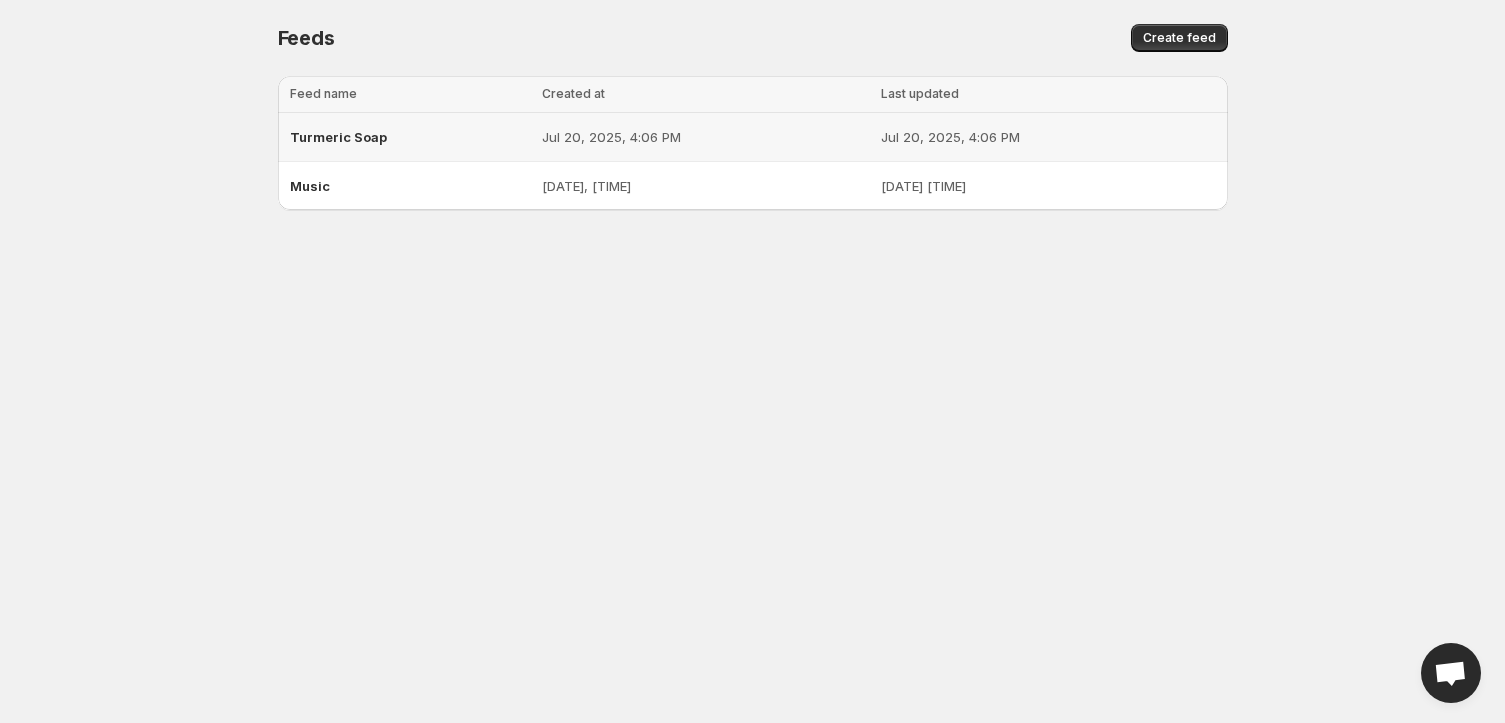 click on "Turmeric Soap" at bounding box center [410, 137] 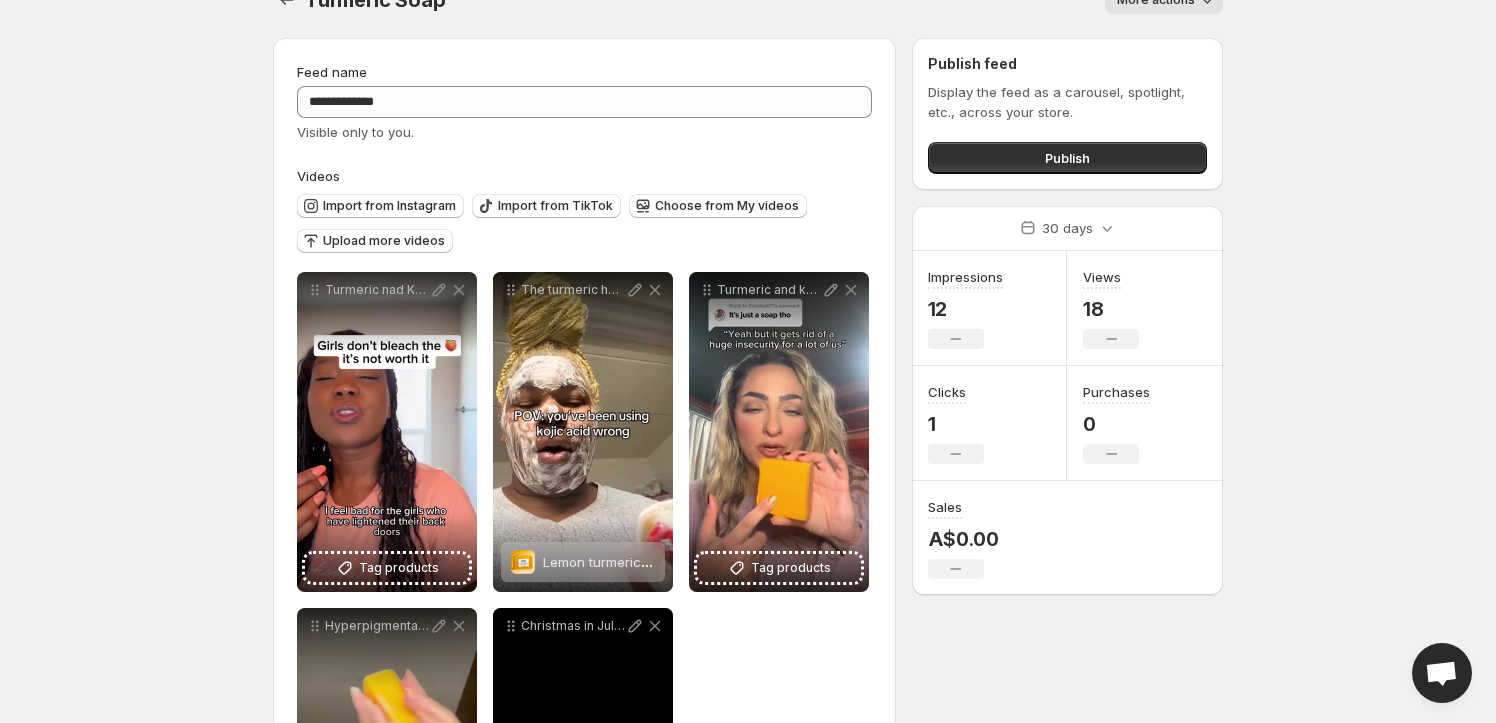 scroll, scrollTop: 0, scrollLeft: 0, axis: both 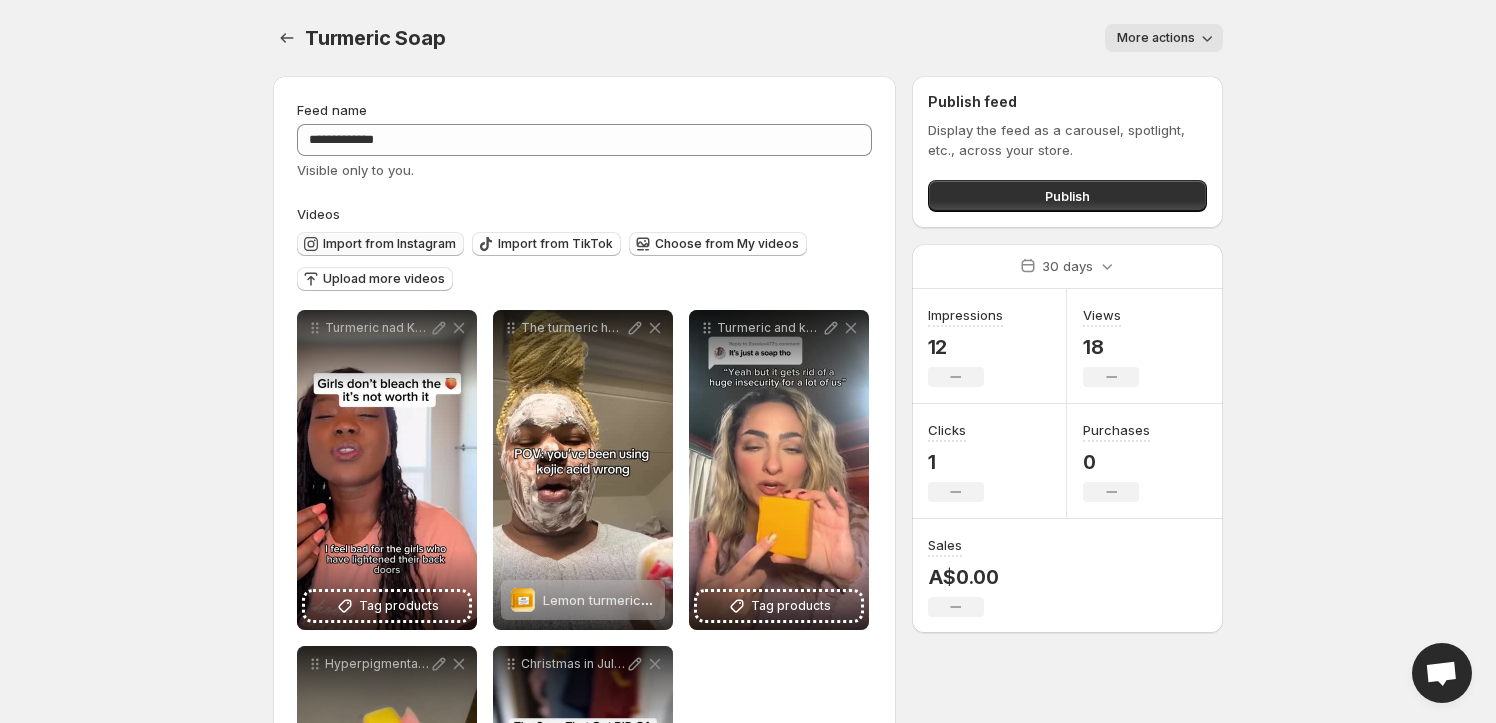click on "Import from Instagram" at bounding box center [389, 244] 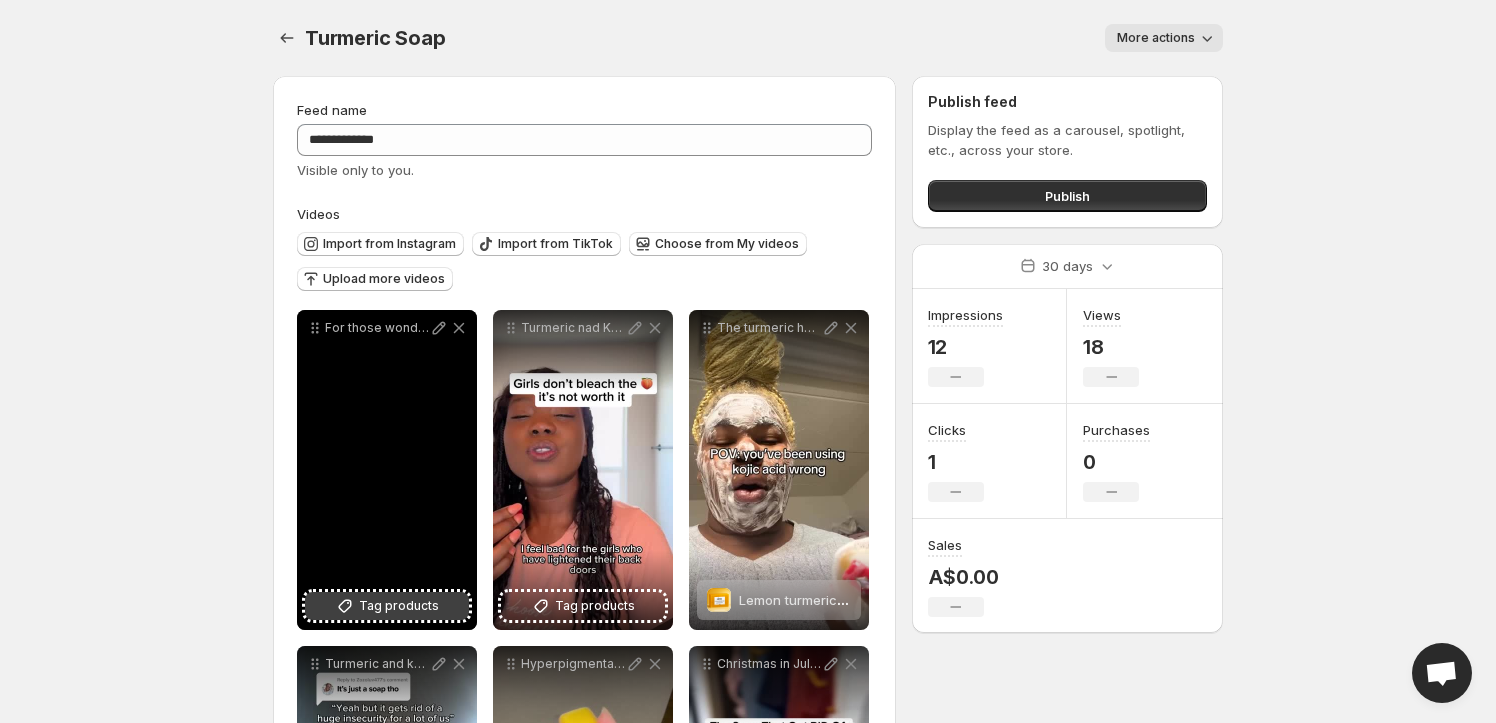 click on "Tag products" at bounding box center (399, 606) 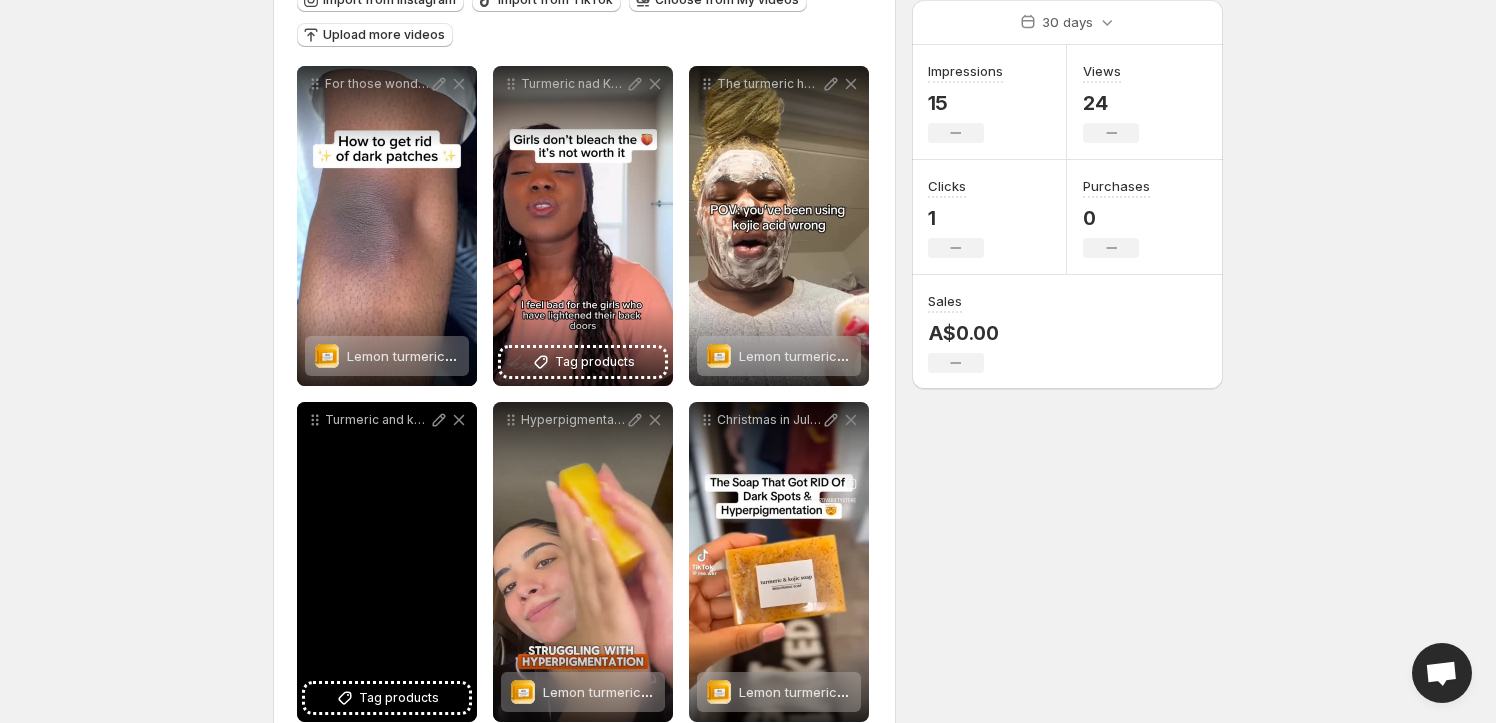 scroll, scrollTop: 272, scrollLeft: 0, axis: vertical 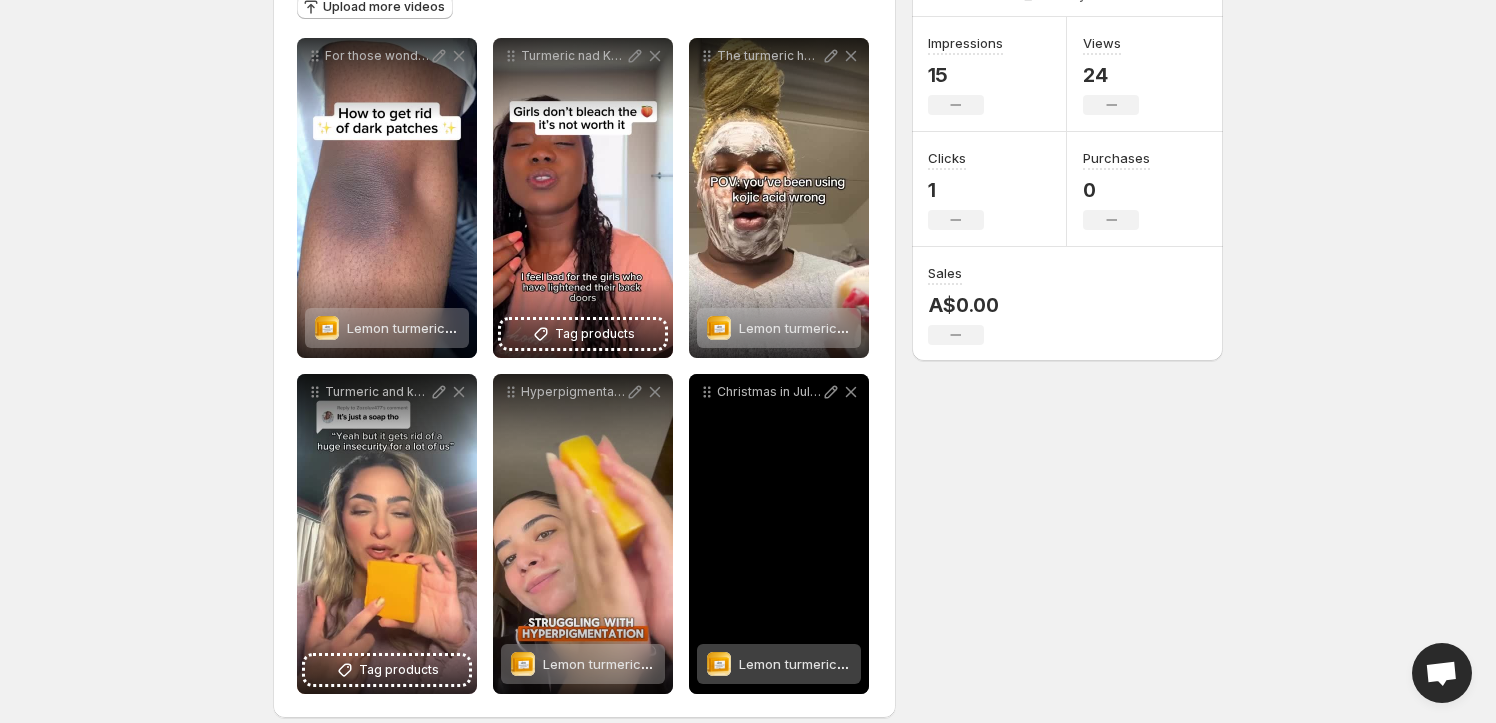 click on "Lemon turmeric & kojic-acid brightening soap" at bounding box center (882, 664) 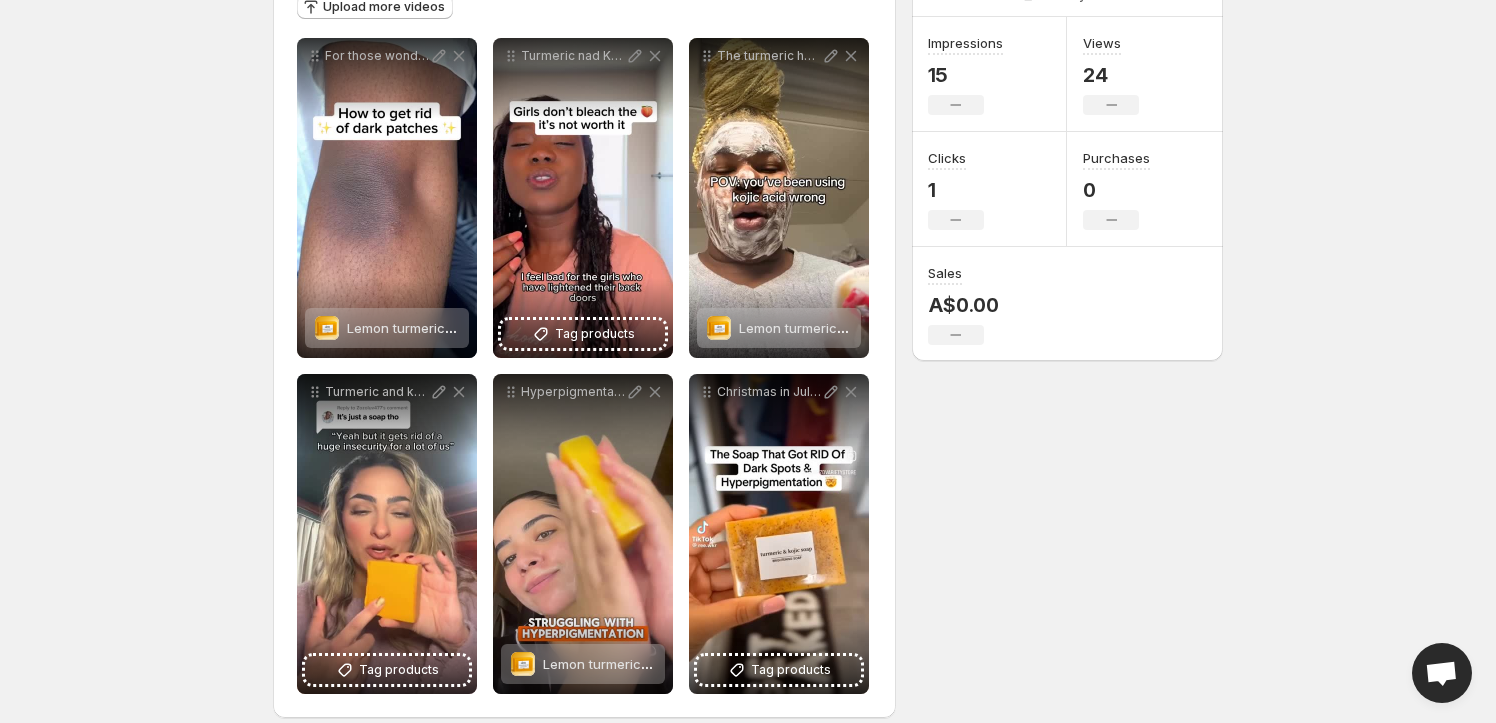 scroll, scrollTop: 0, scrollLeft: 0, axis: both 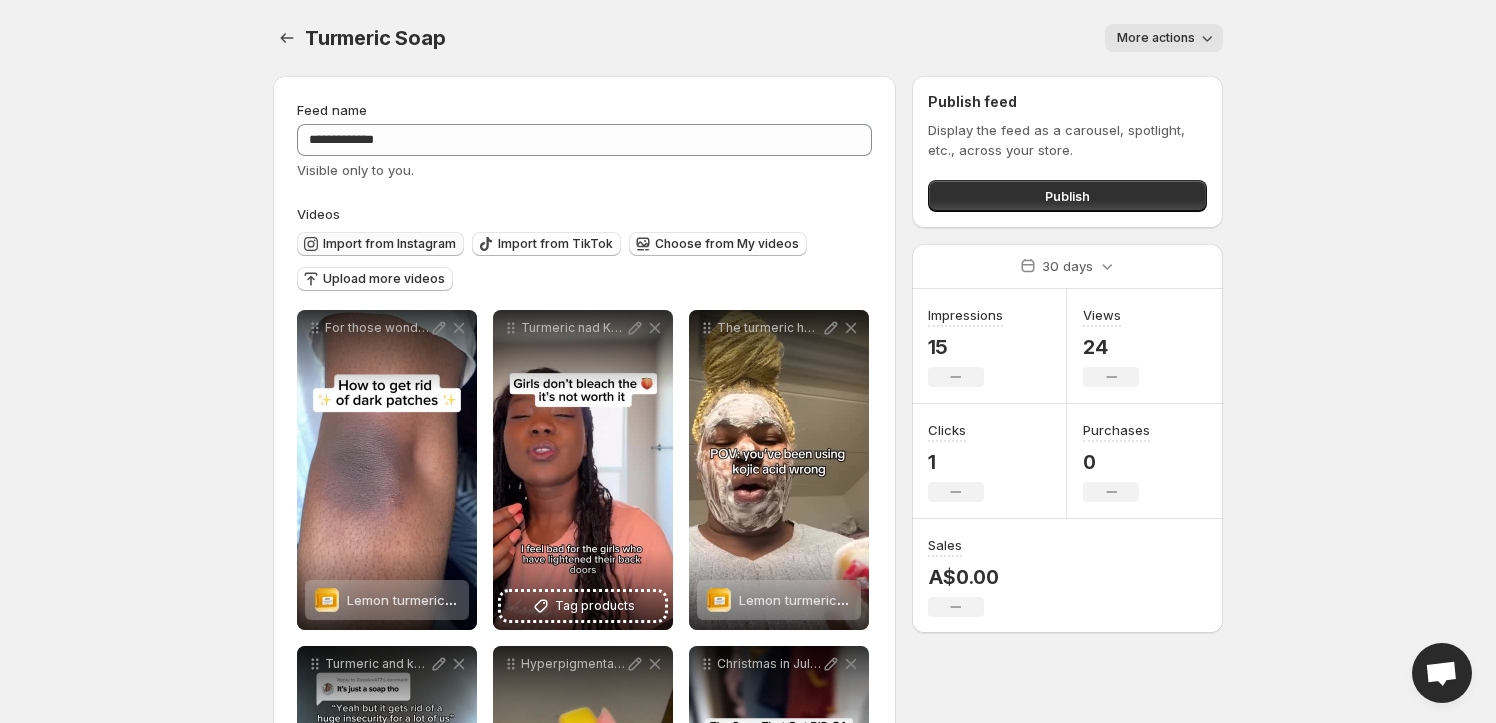 click on "Import from Instagram" at bounding box center (389, 244) 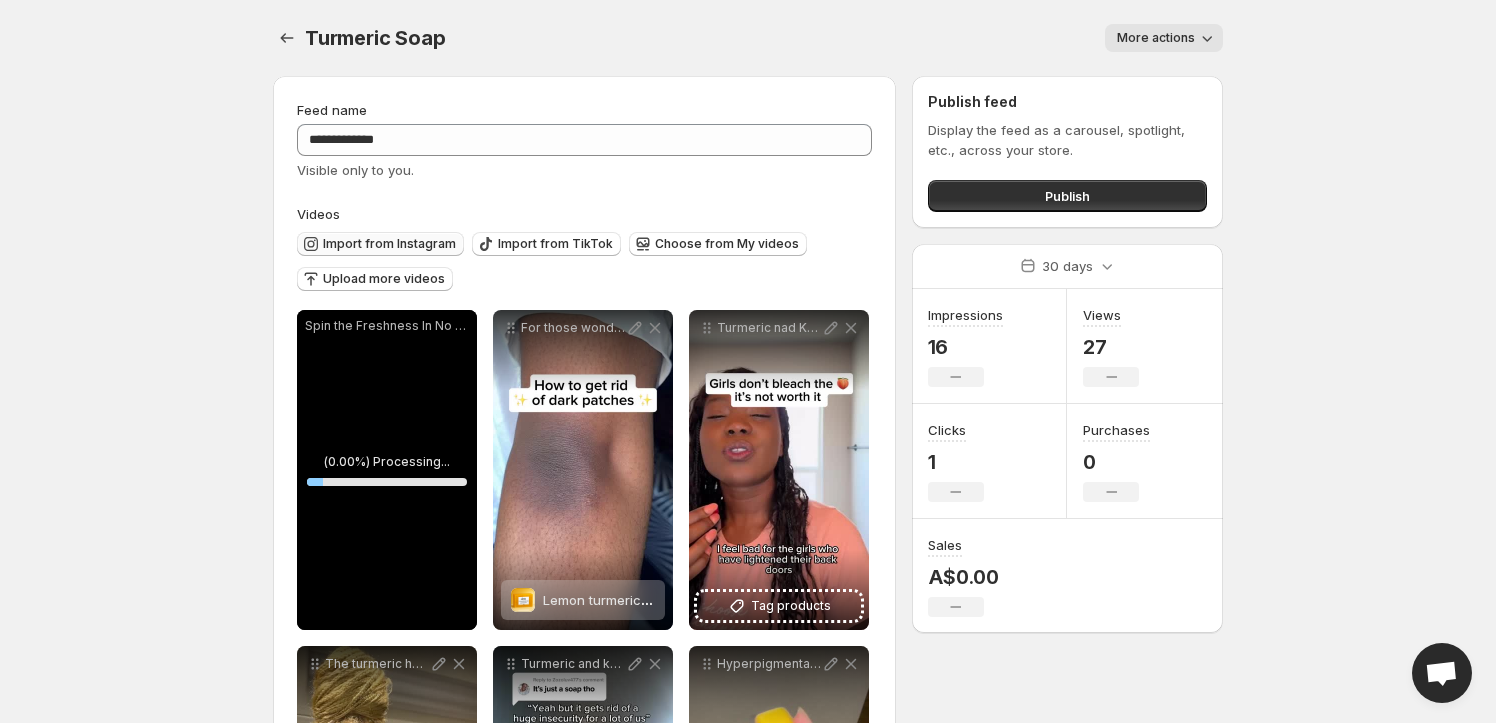 click on "For those wondering this is turmeric soap with kojic acid" at bounding box center (583, 470) 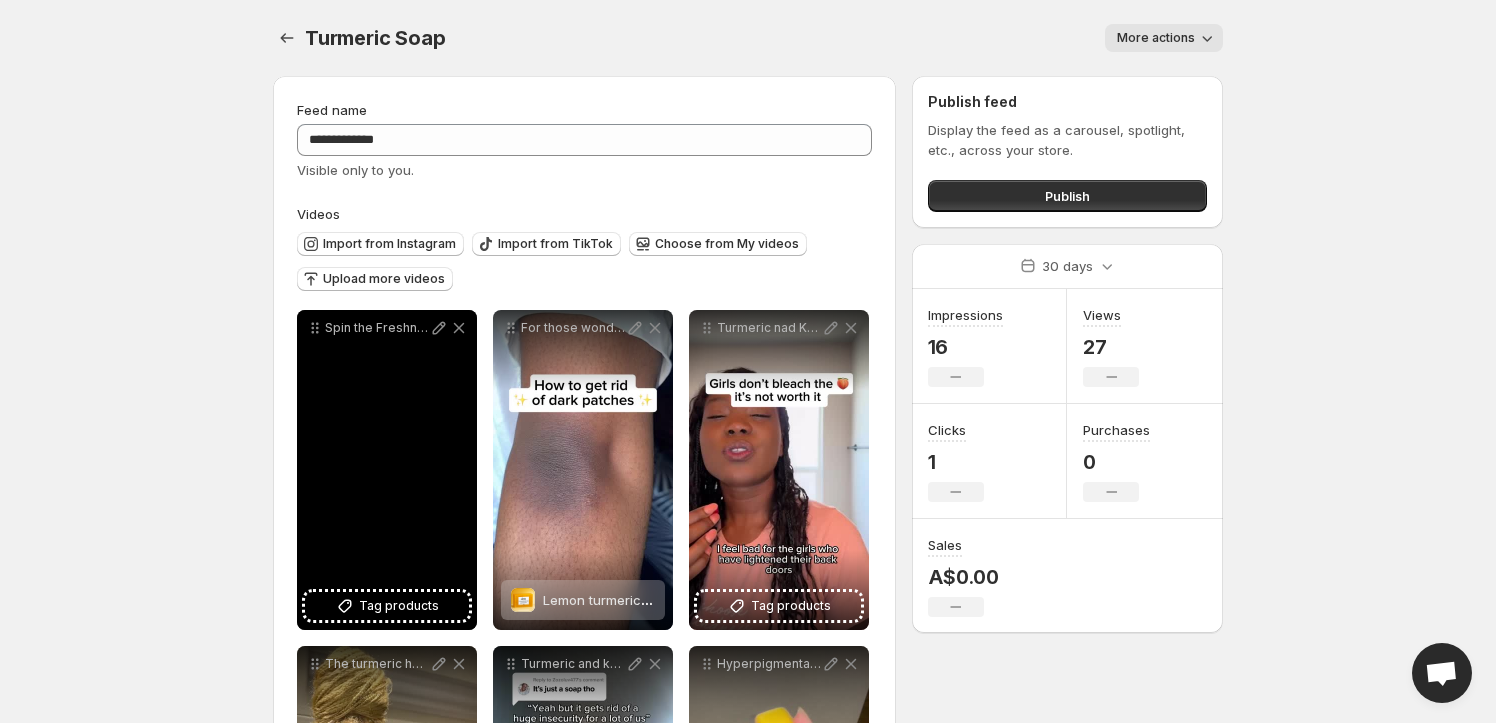 click on "Spin the Freshness In
No more endless scrubbing  the JOYMOOP Fruit Cleaner Spinner JOYLOOP makes washing fruits  veggies fun fast and ultra-clean
Built-in brush for deep scrubbing
Large c" at bounding box center (387, 470) 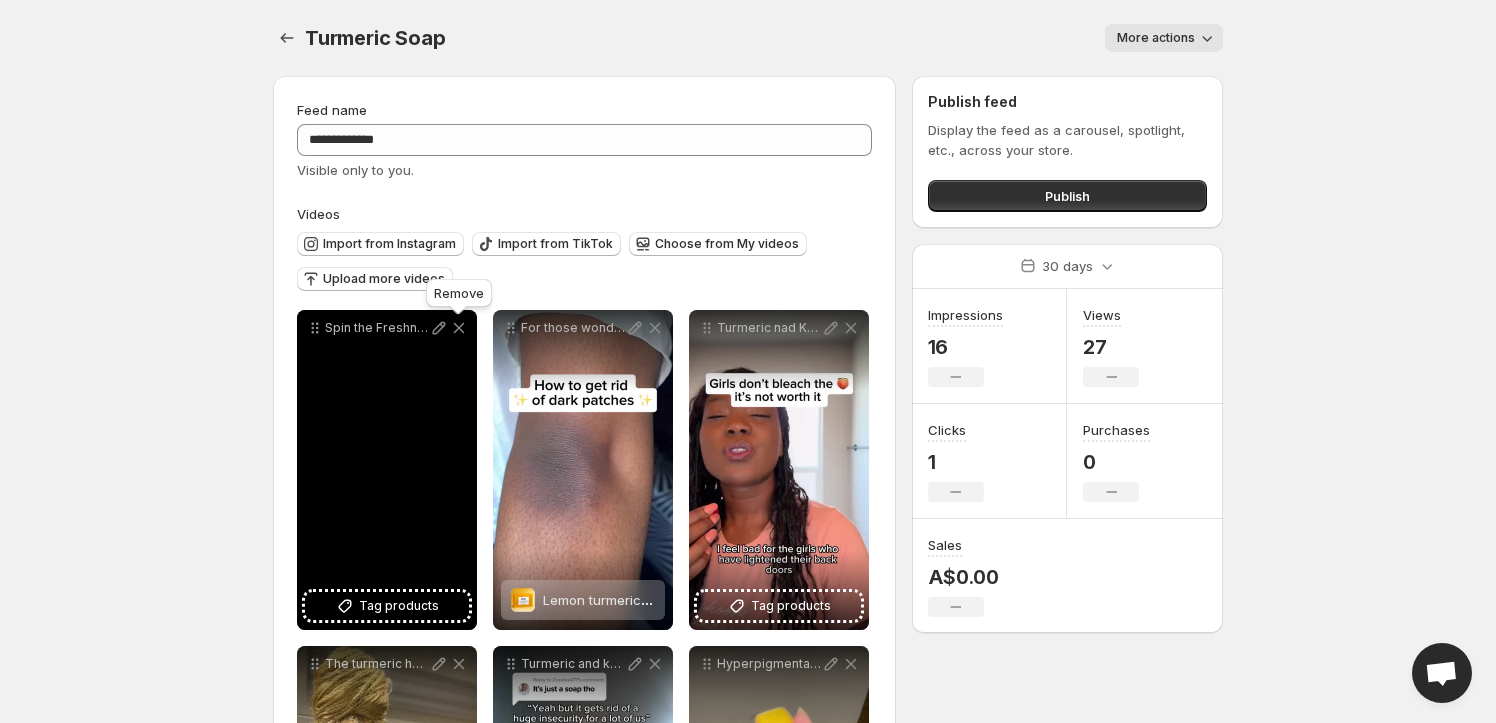click 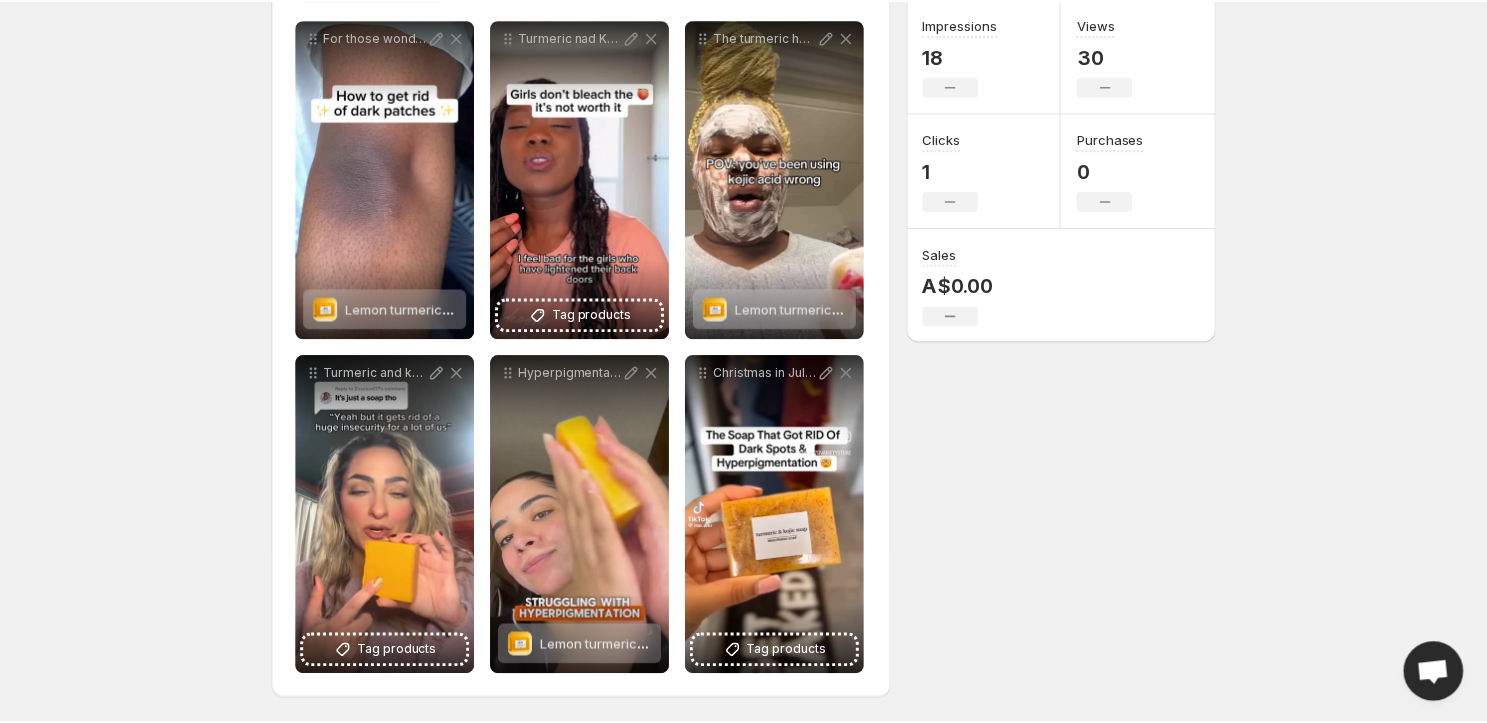 scroll, scrollTop: 0, scrollLeft: 0, axis: both 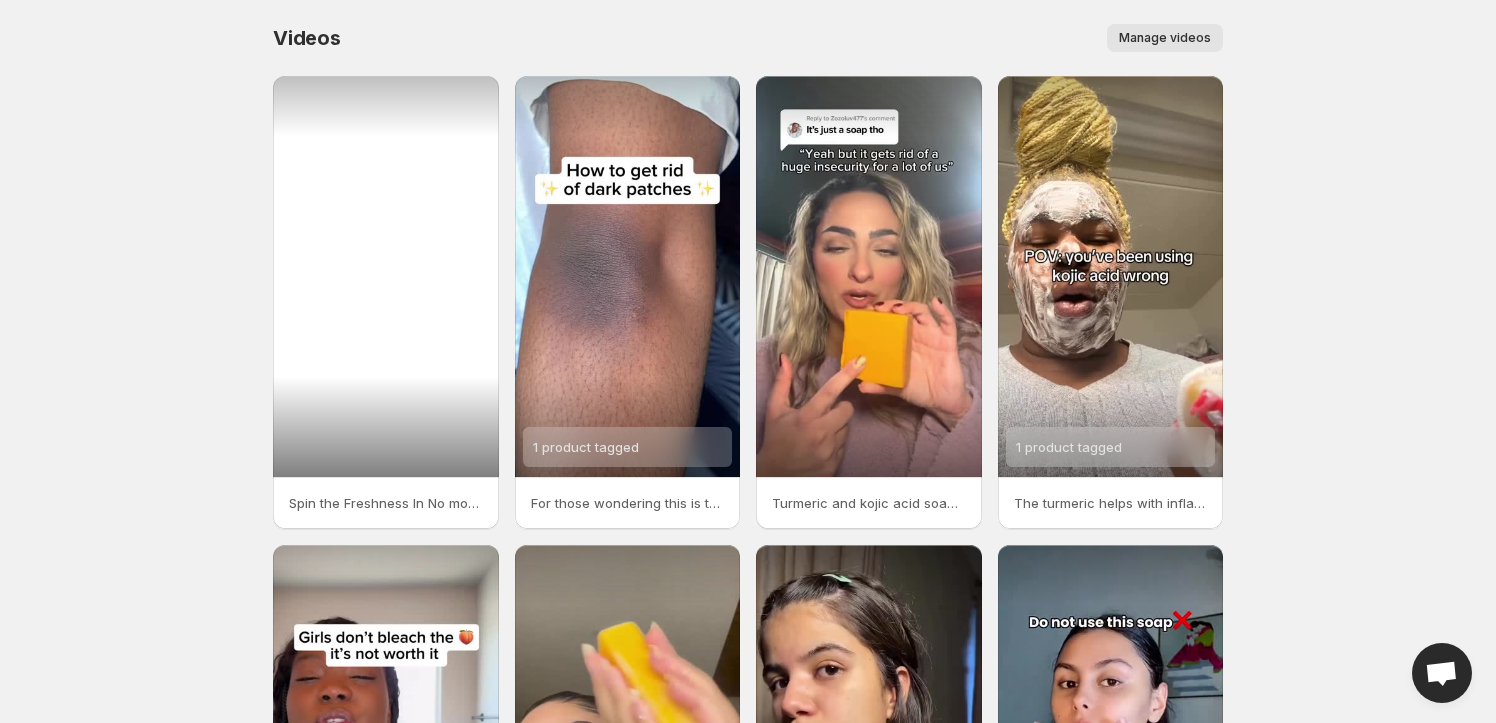 click at bounding box center (386, 276) 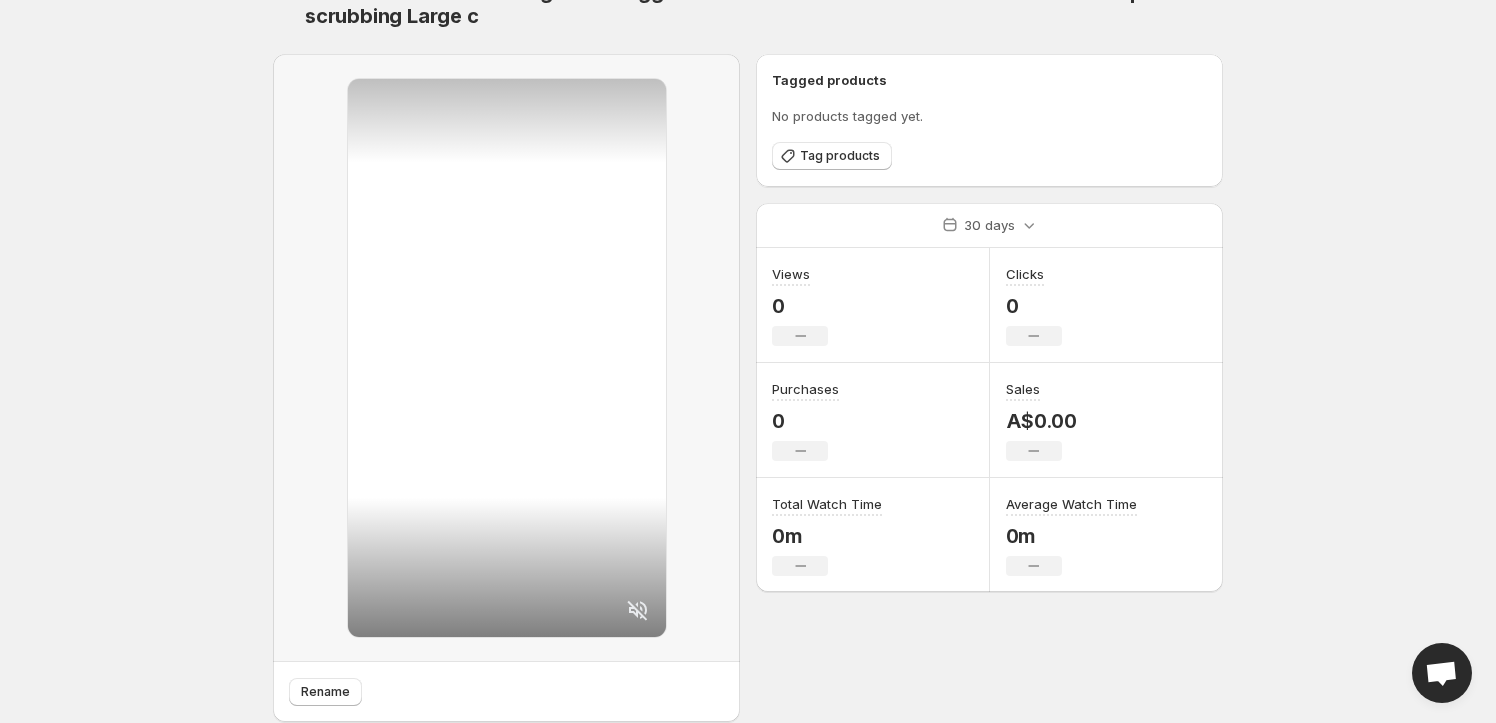 scroll, scrollTop: 133, scrollLeft: 0, axis: vertical 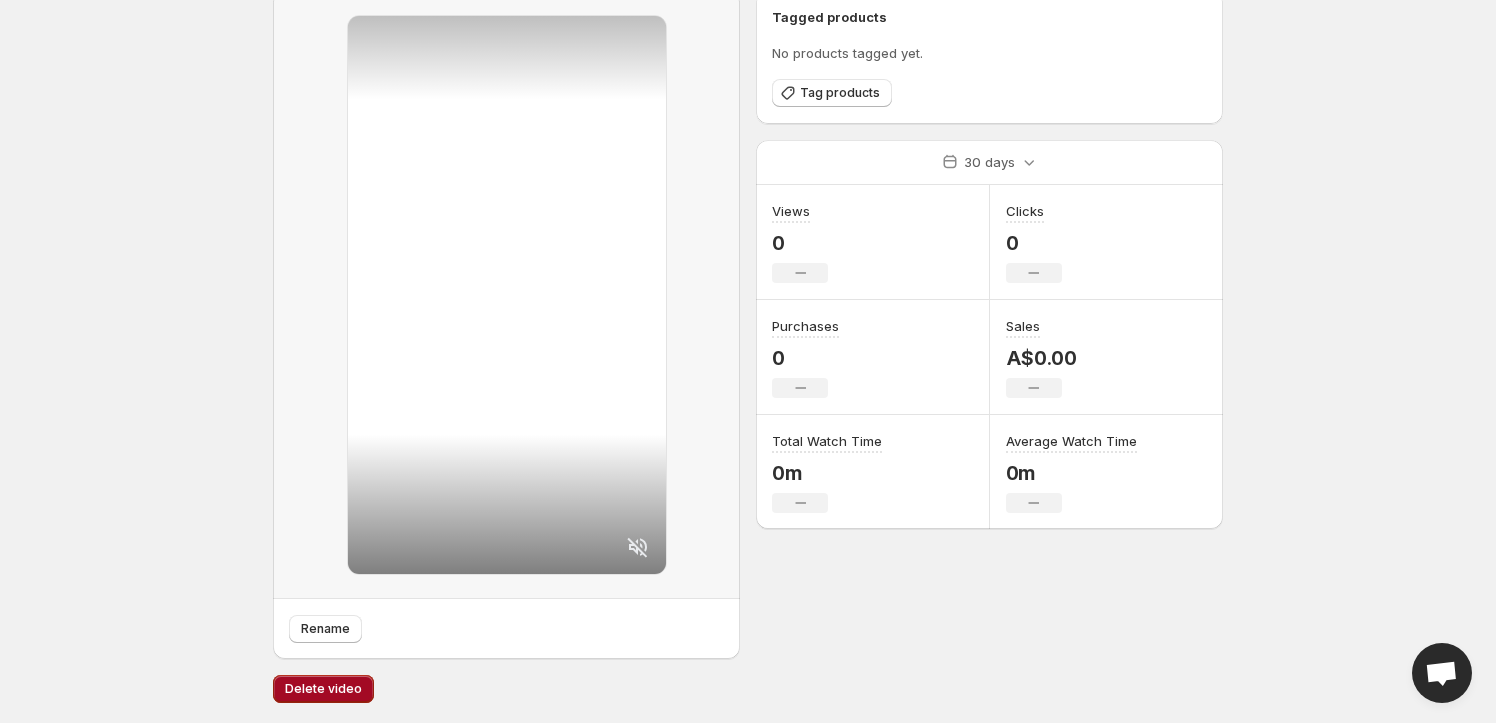 click on "Delete video" at bounding box center [323, 689] 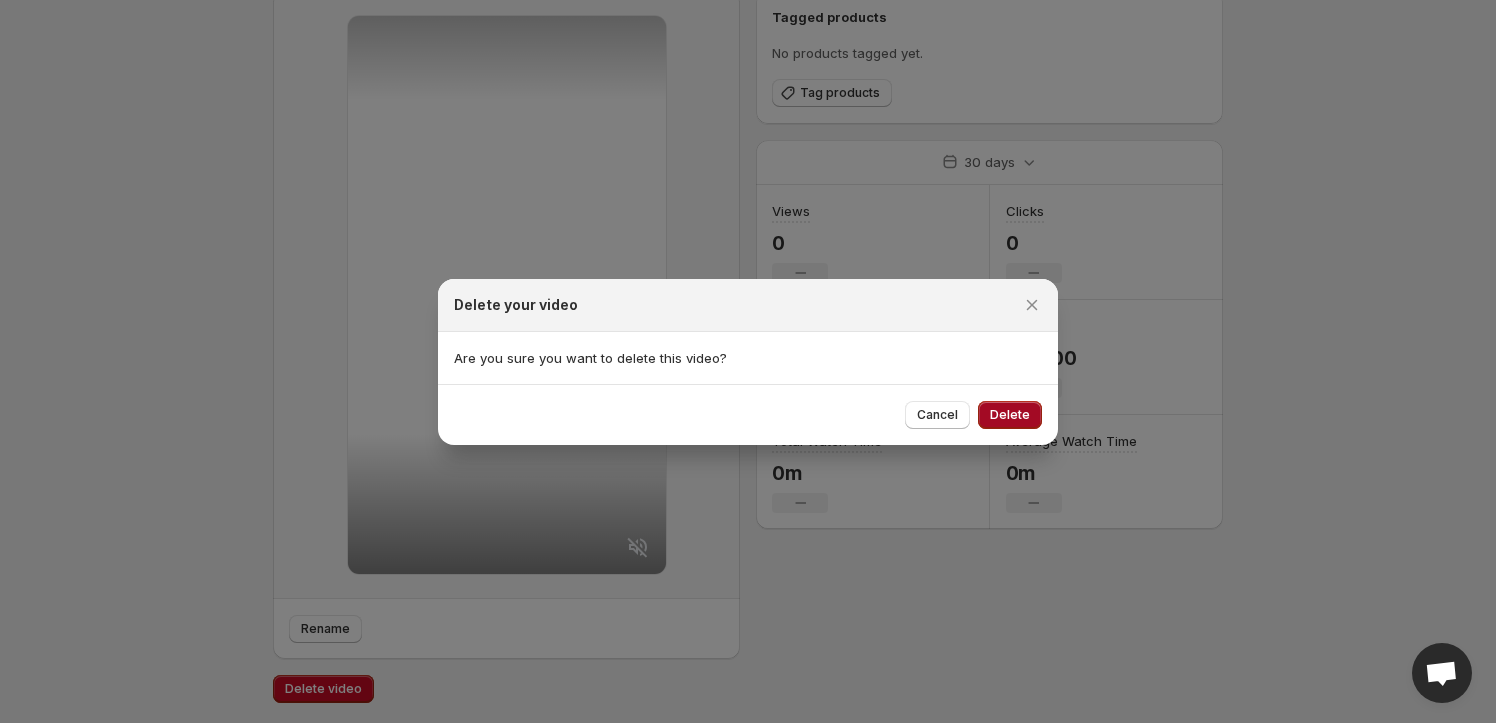 click on "Delete" at bounding box center [1010, 415] 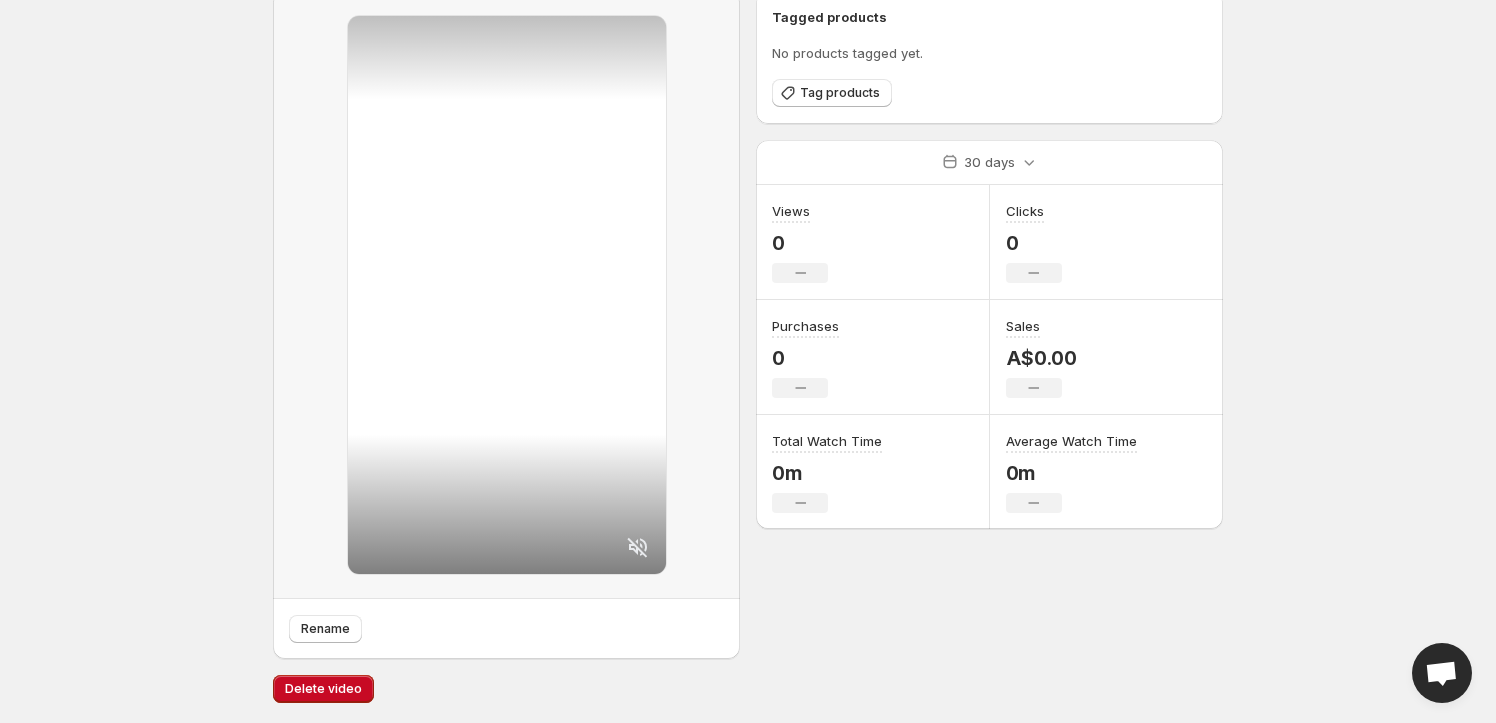 scroll, scrollTop: 0, scrollLeft: 0, axis: both 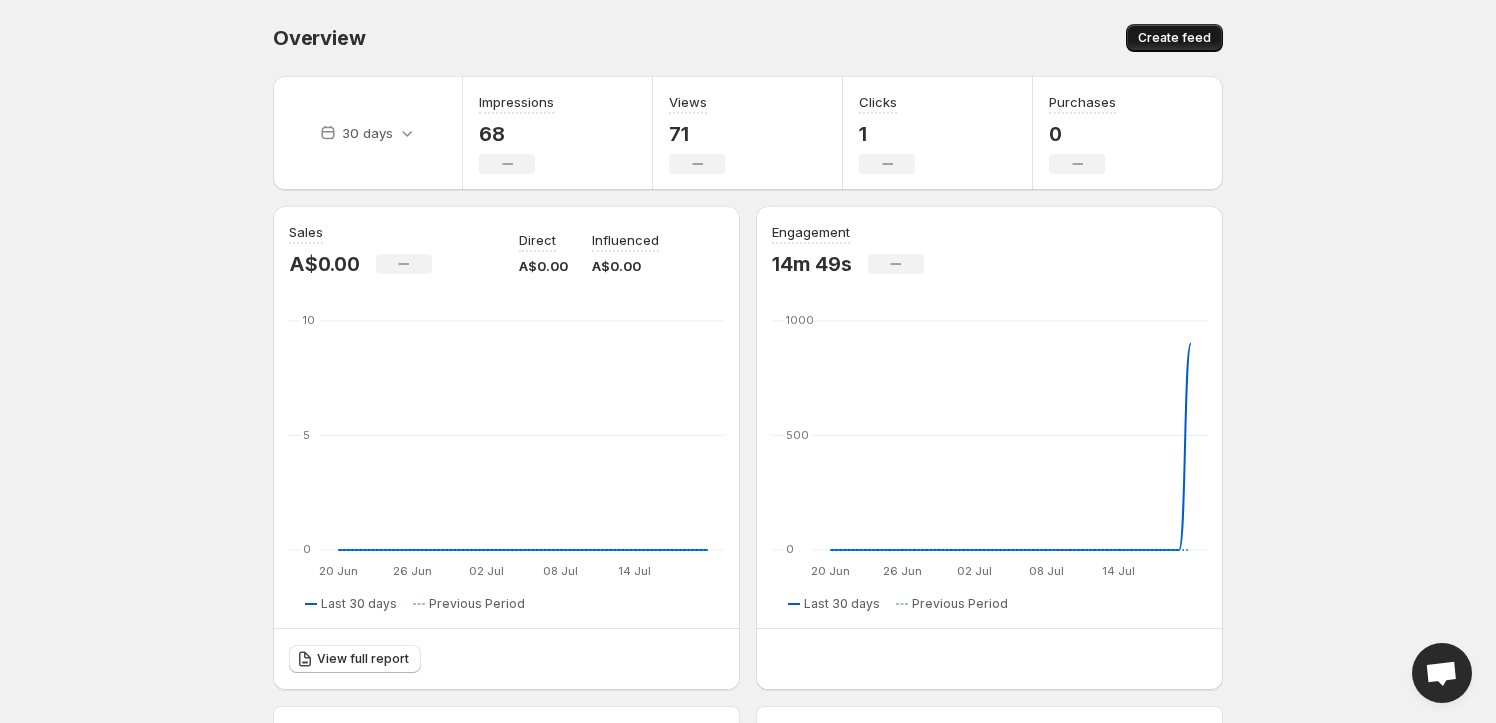 click on "Create feed" at bounding box center [1174, 38] 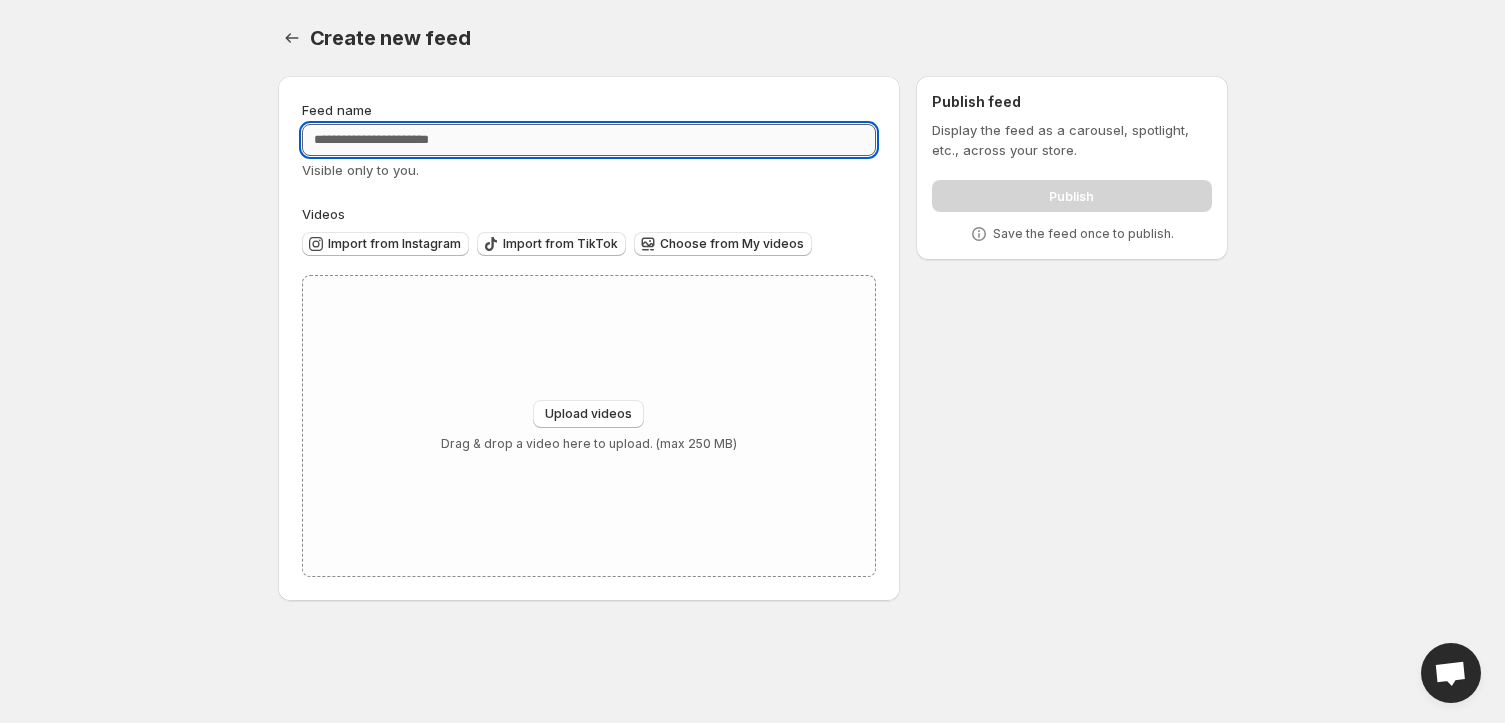 click on "Feed name" at bounding box center (589, 140) 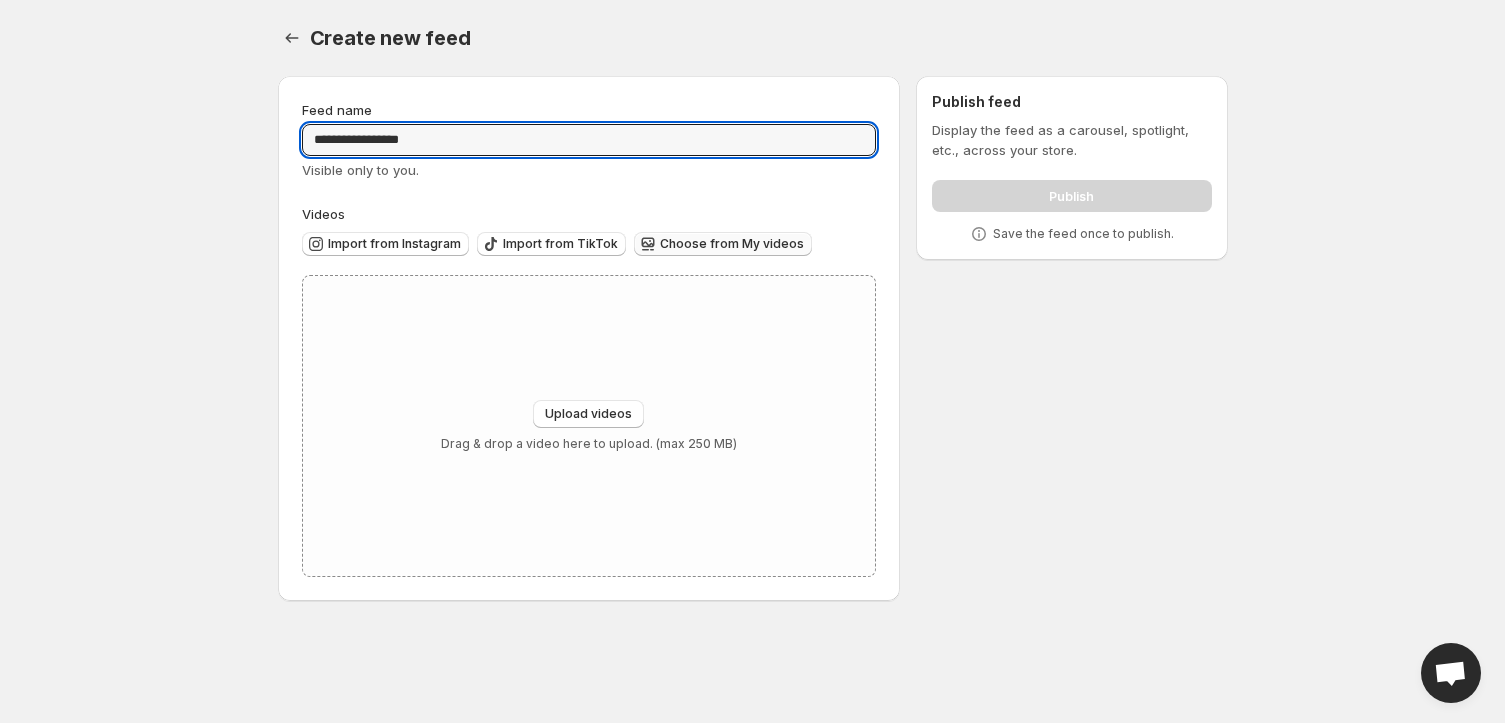 type on "**********" 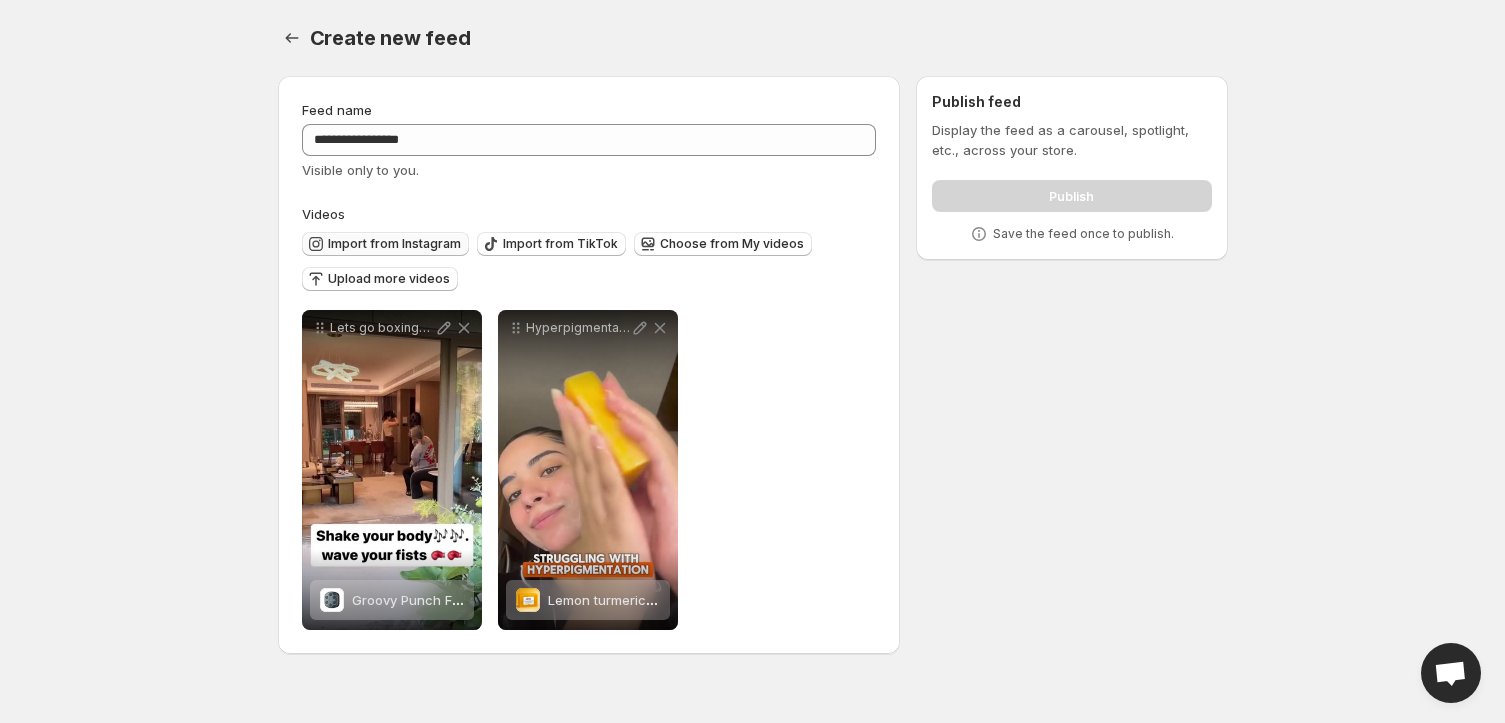click on "Import from Instagram" at bounding box center (394, 244) 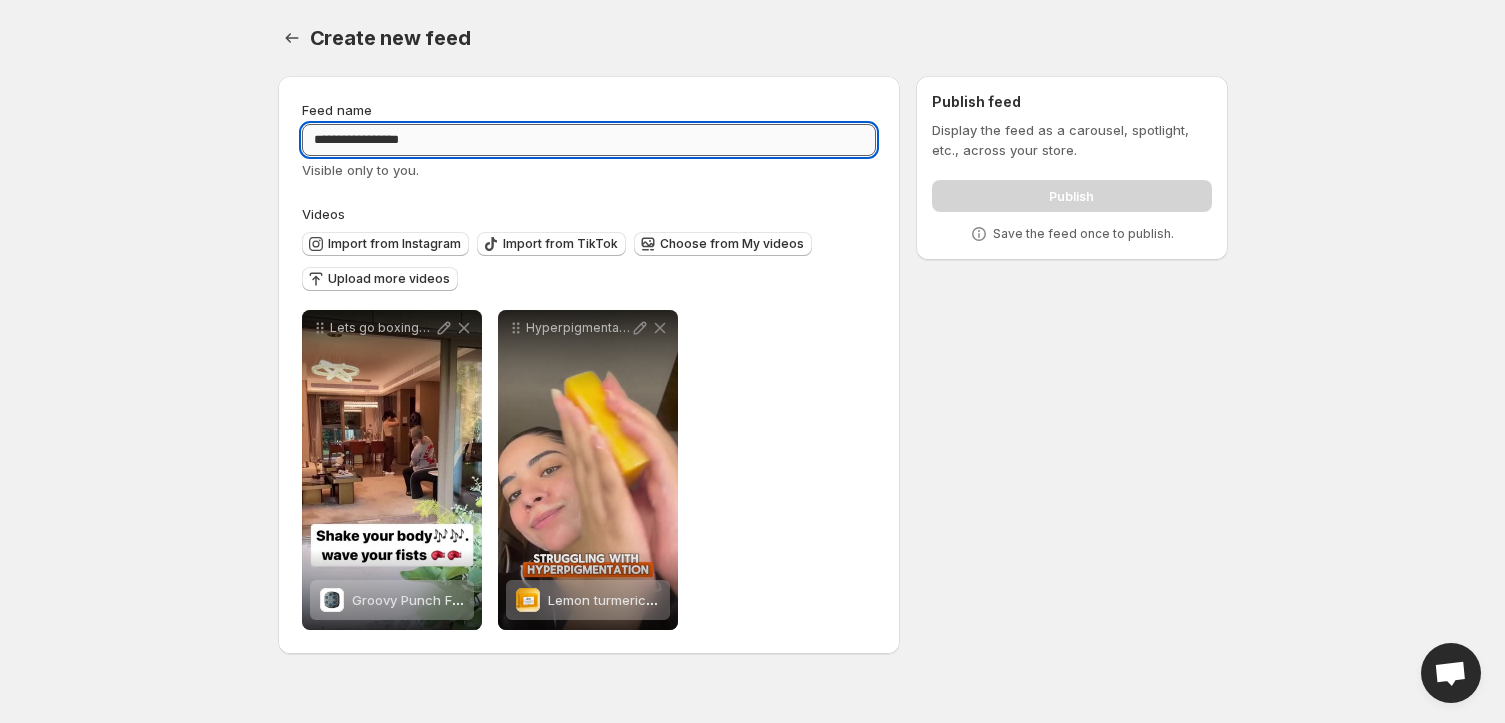 drag, startPoint x: 468, startPoint y: 137, endPoint x: 541, endPoint y: 146, distance: 73.552704 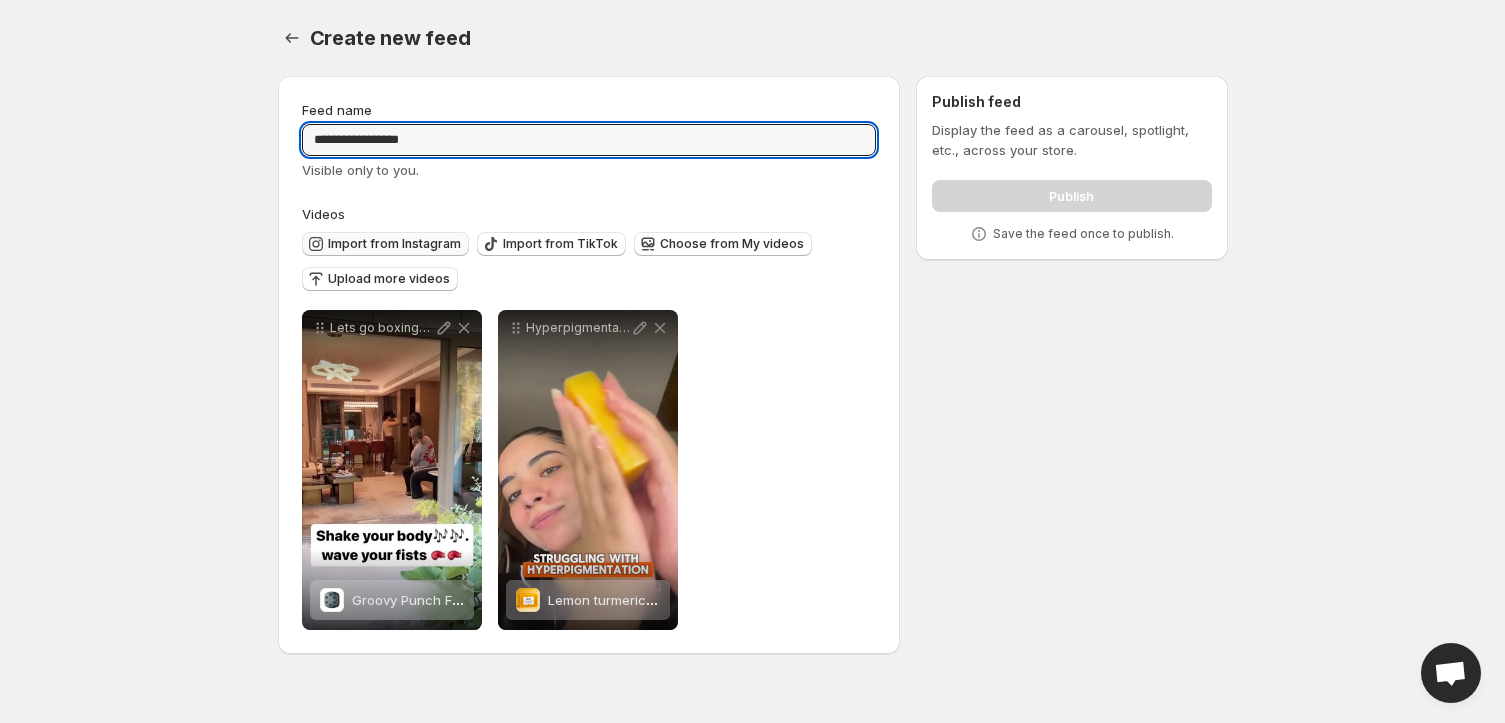 click on "Import from Instagram" at bounding box center (385, 244) 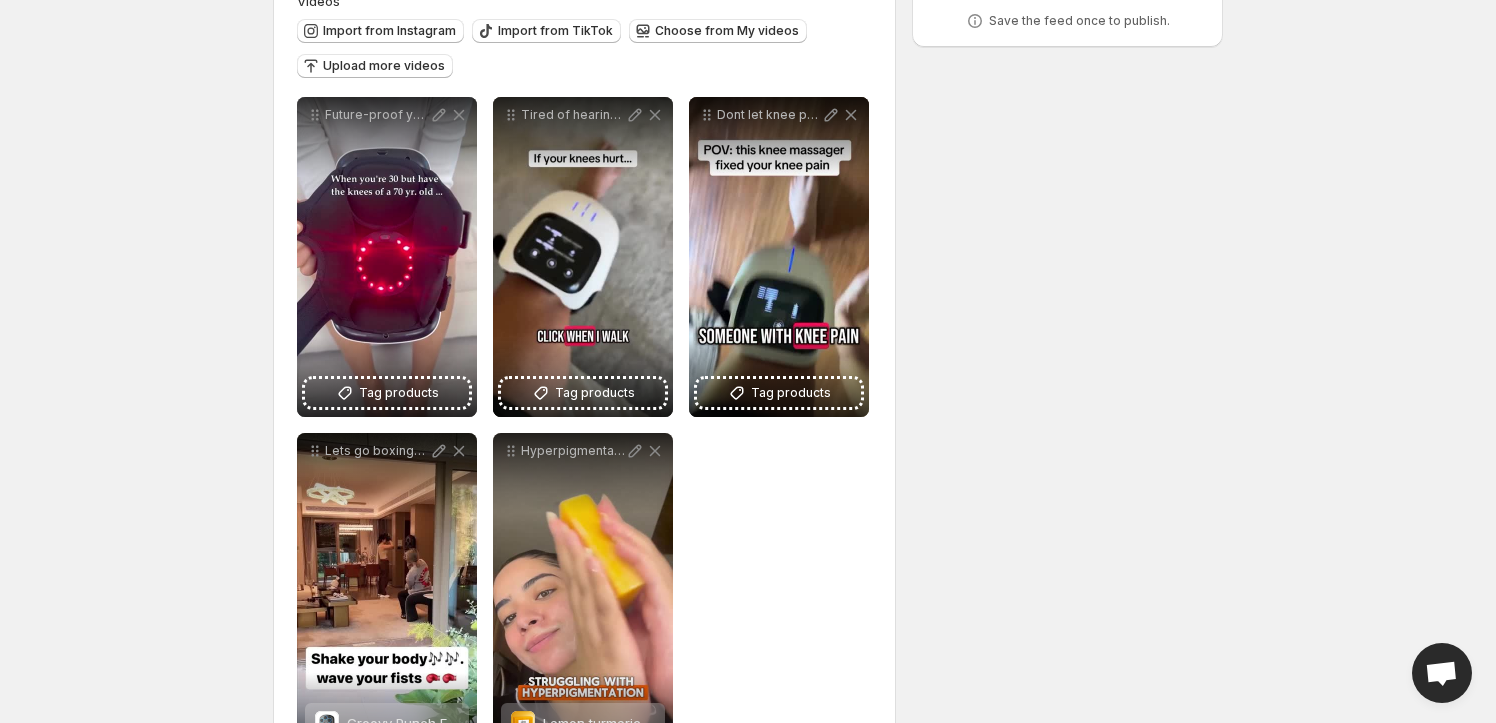 scroll, scrollTop: 0, scrollLeft: 0, axis: both 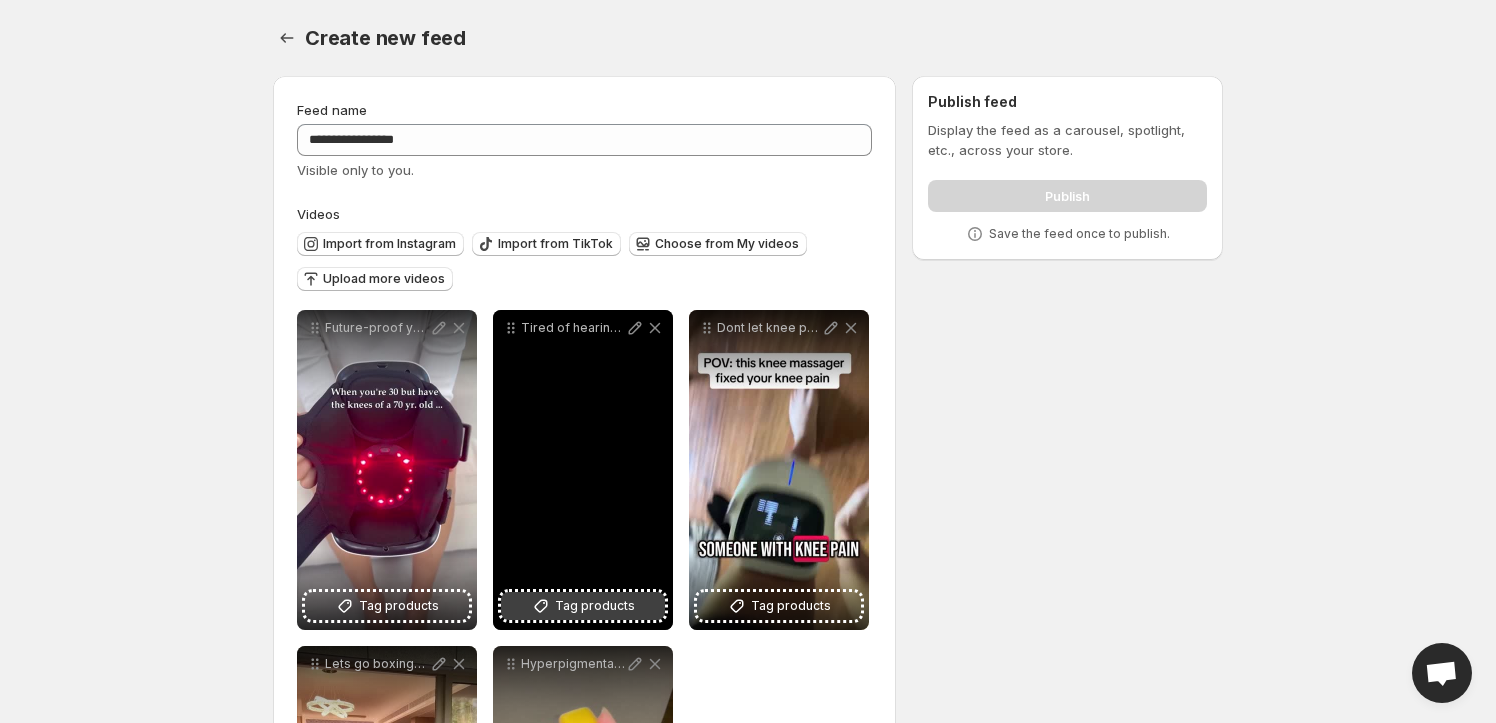 click on "Tag products" at bounding box center [595, 606] 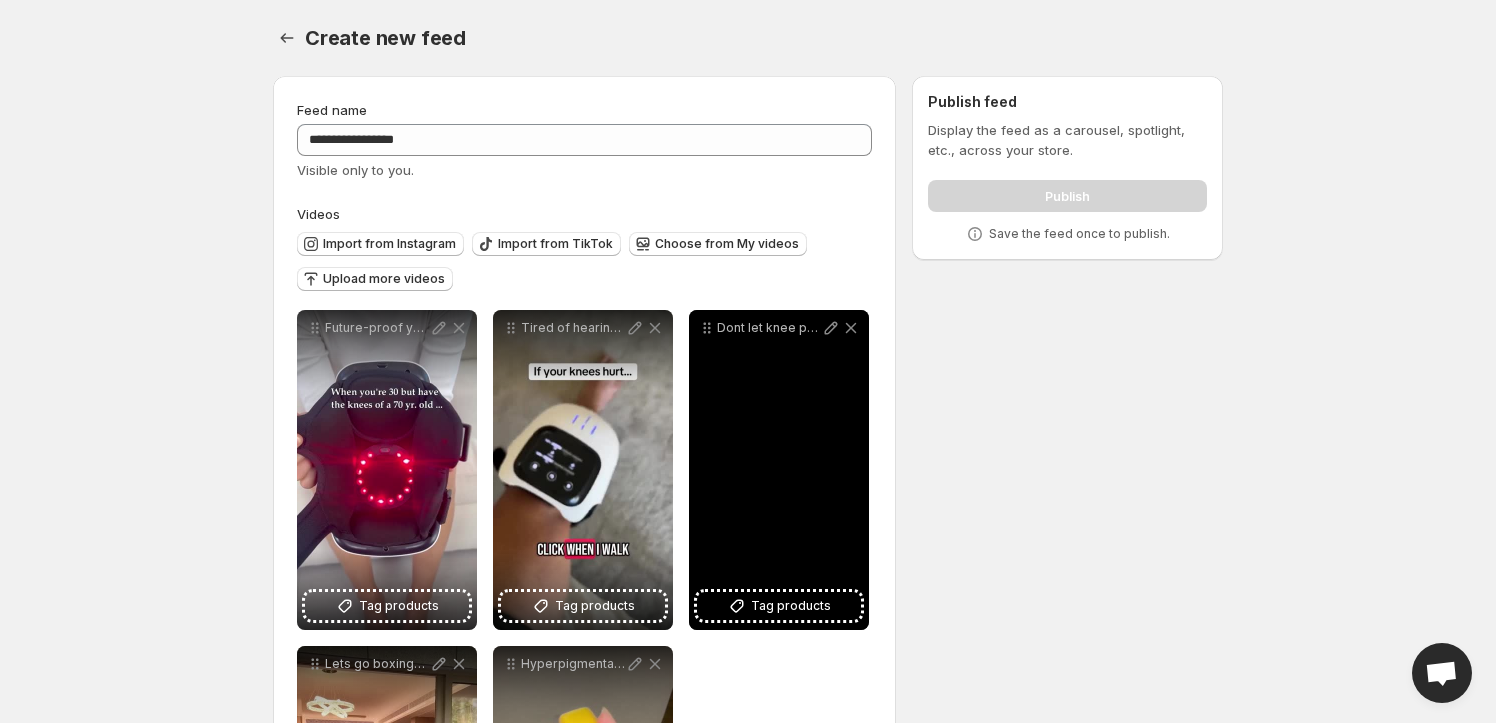 scroll, scrollTop: 291, scrollLeft: 0, axis: vertical 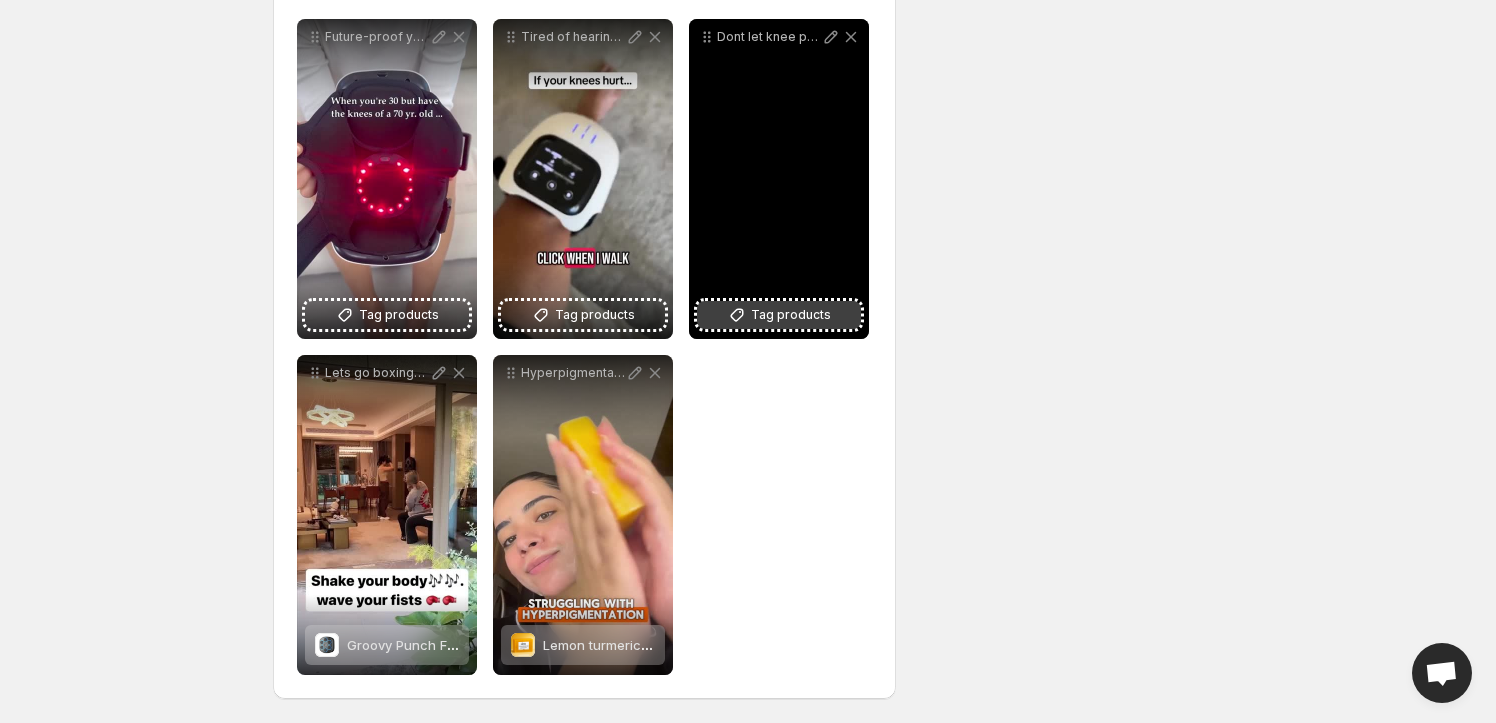 click on "Tag products" at bounding box center (791, 315) 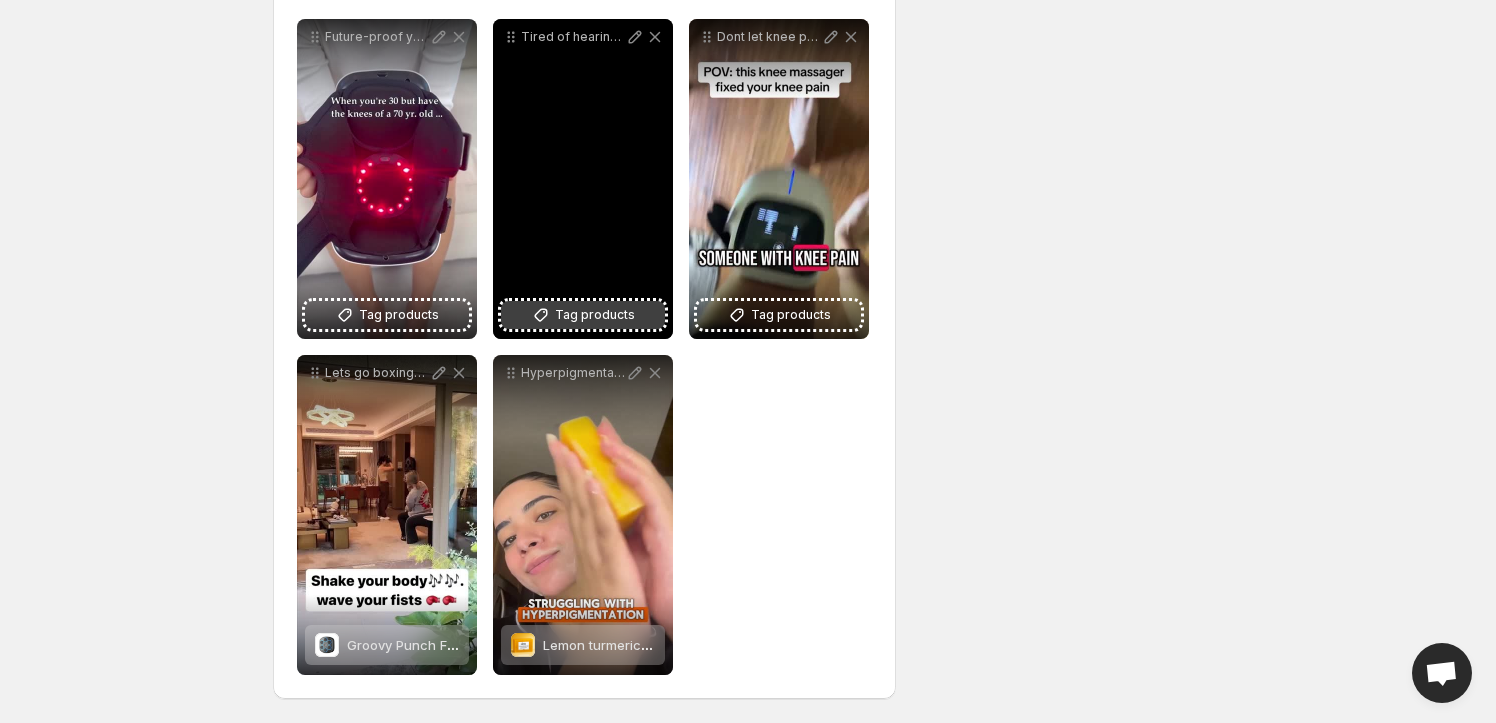 click on "Tag products" at bounding box center (595, 315) 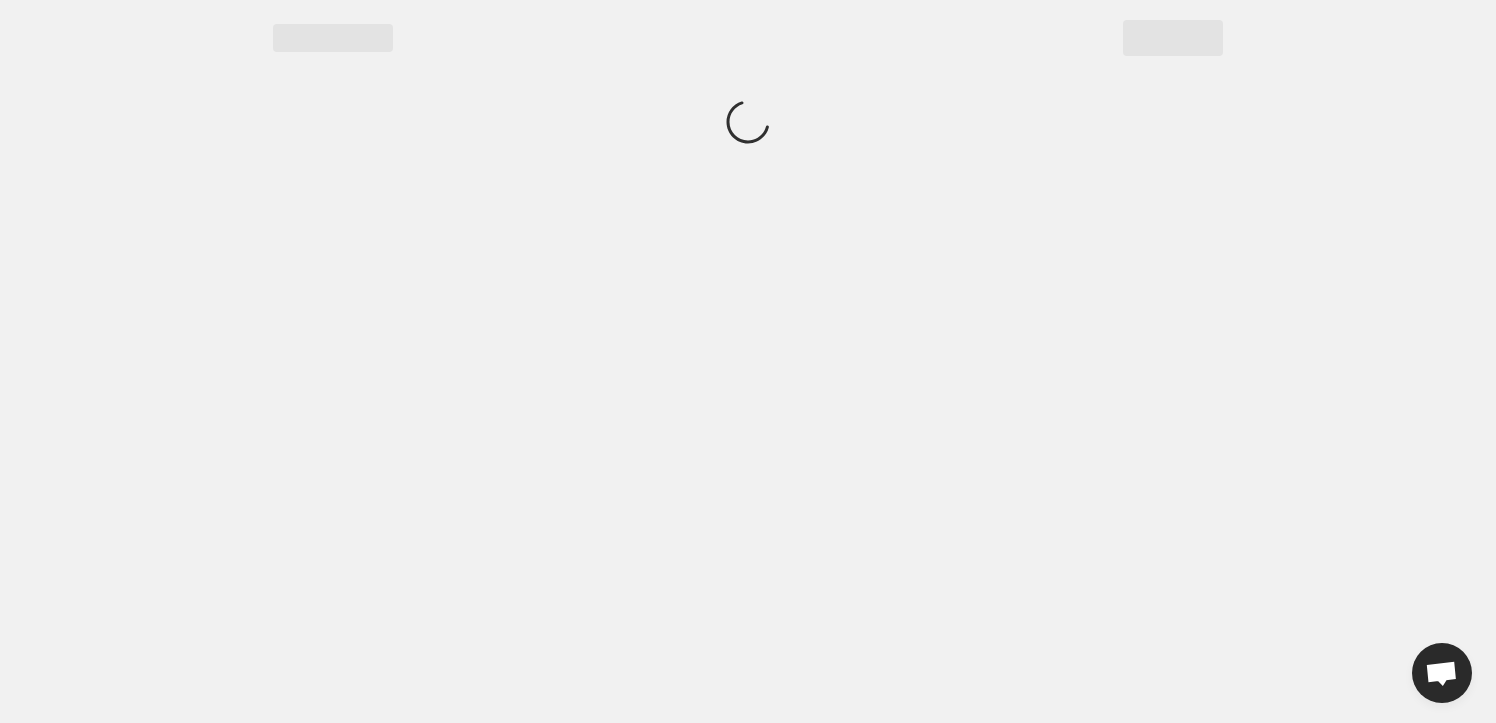 scroll, scrollTop: 0, scrollLeft: 0, axis: both 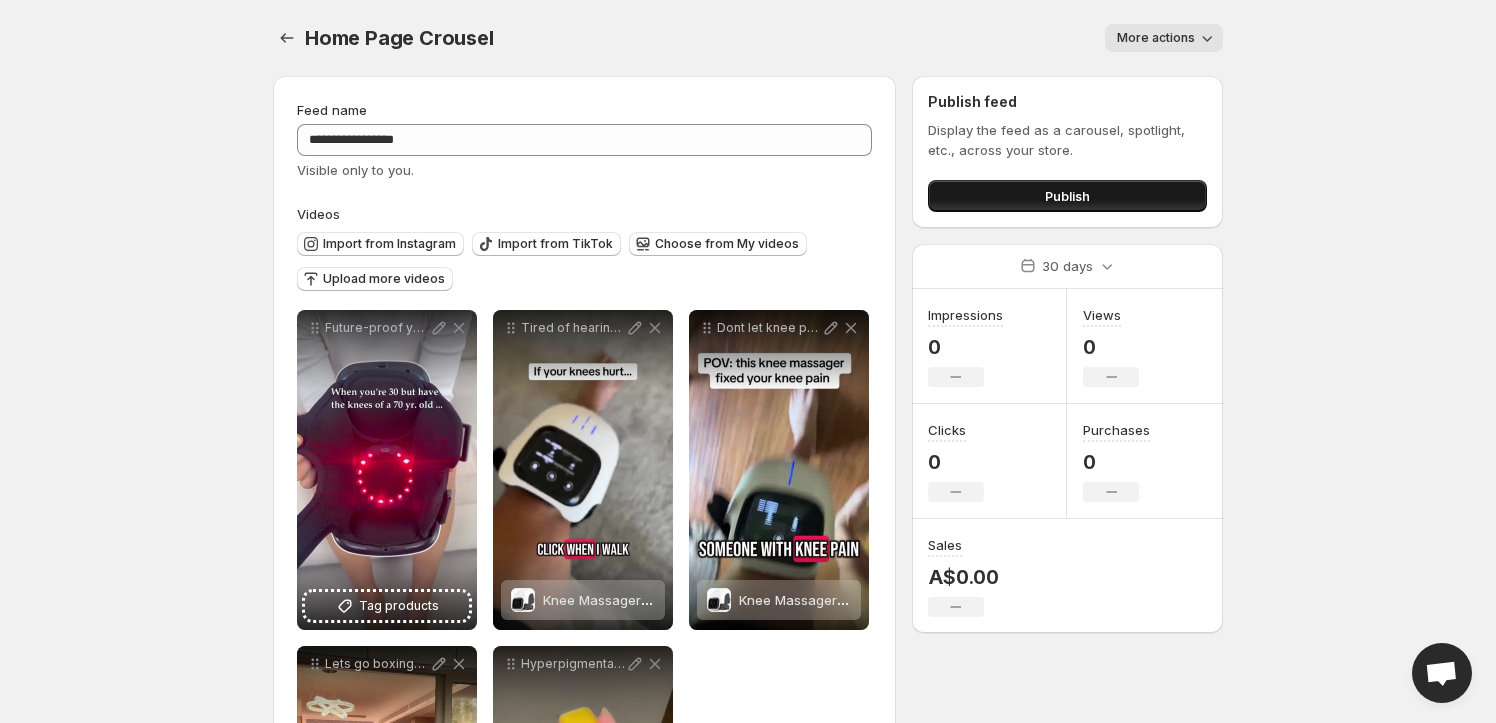 click on "Publish" at bounding box center [1067, 196] 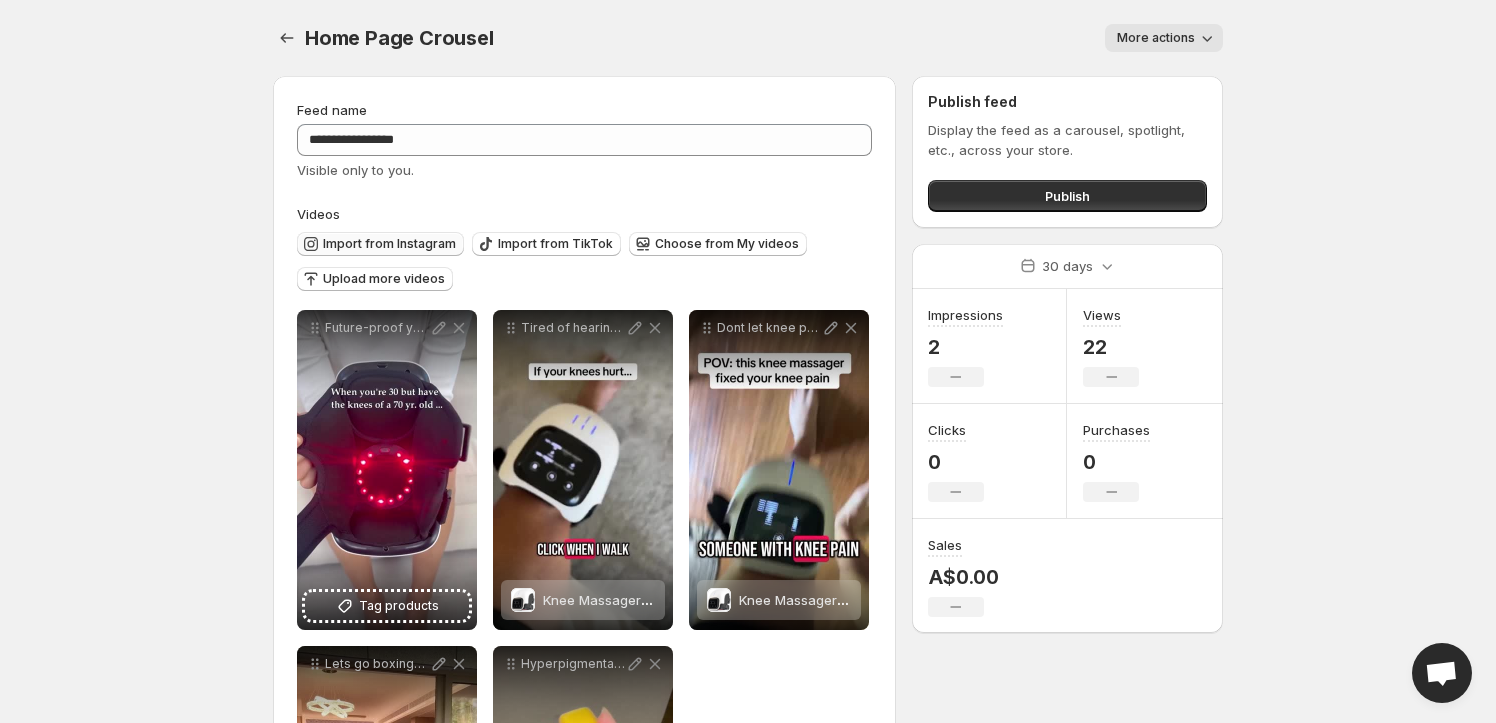 click on "Import from Instagram" at bounding box center [389, 244] 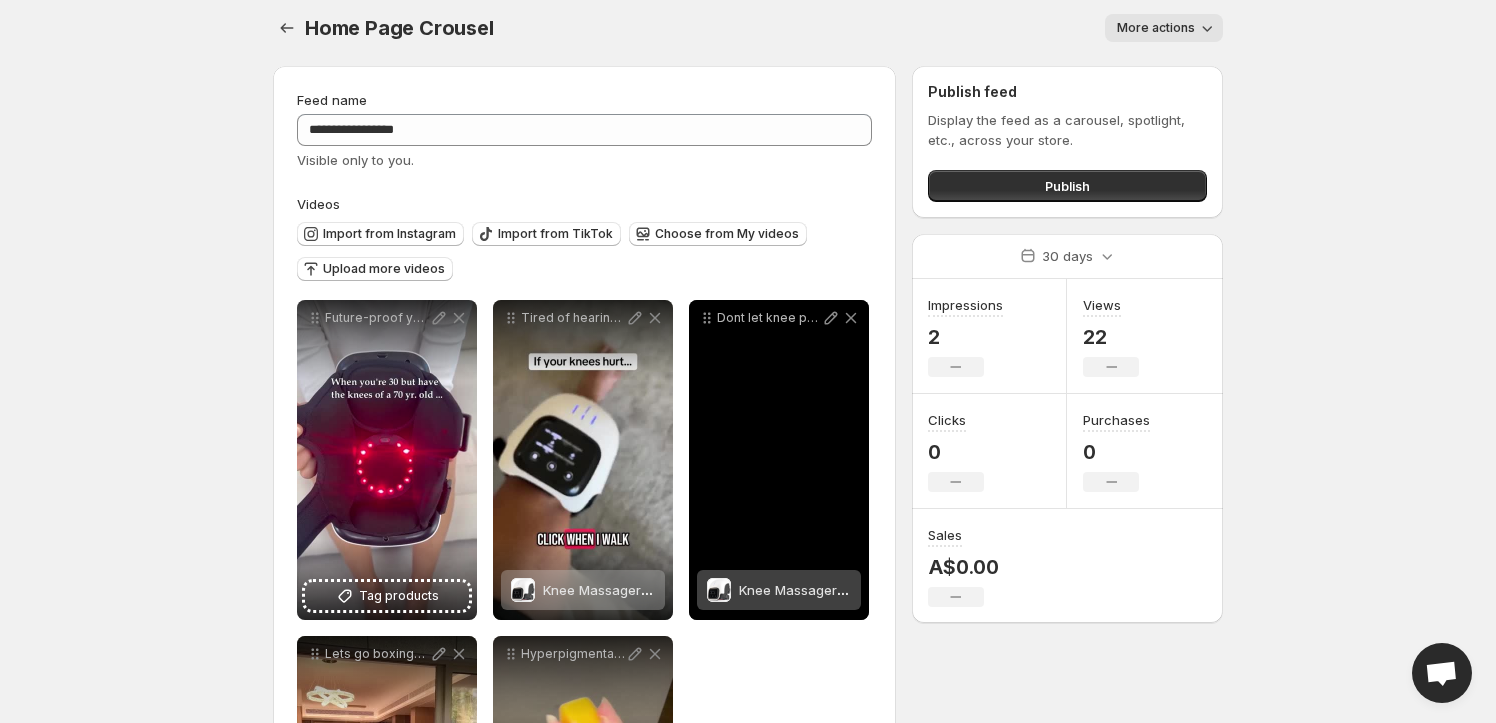scroll, scrollTop: 0, scrollLeft: 0, axis: both 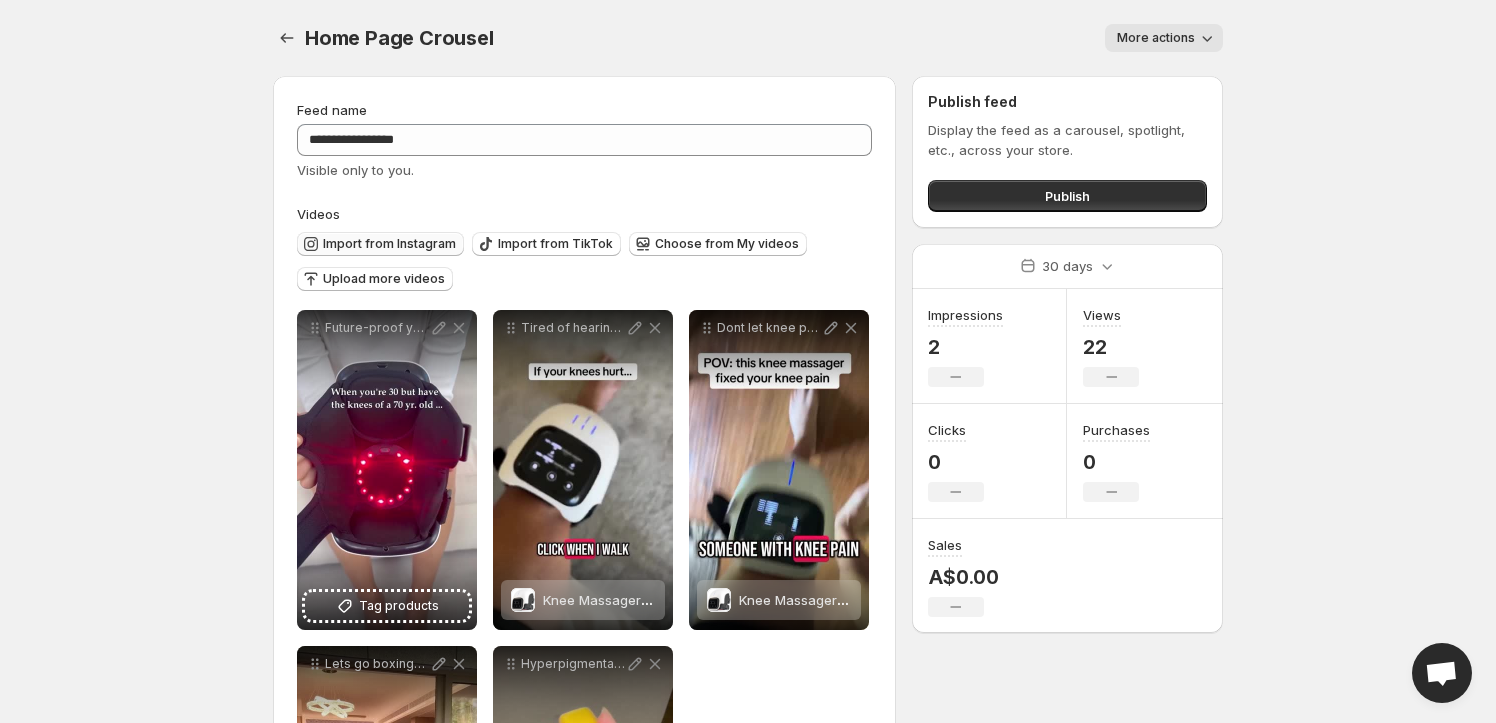 click on "Import from Instagram" at bounding box center [389, 244] 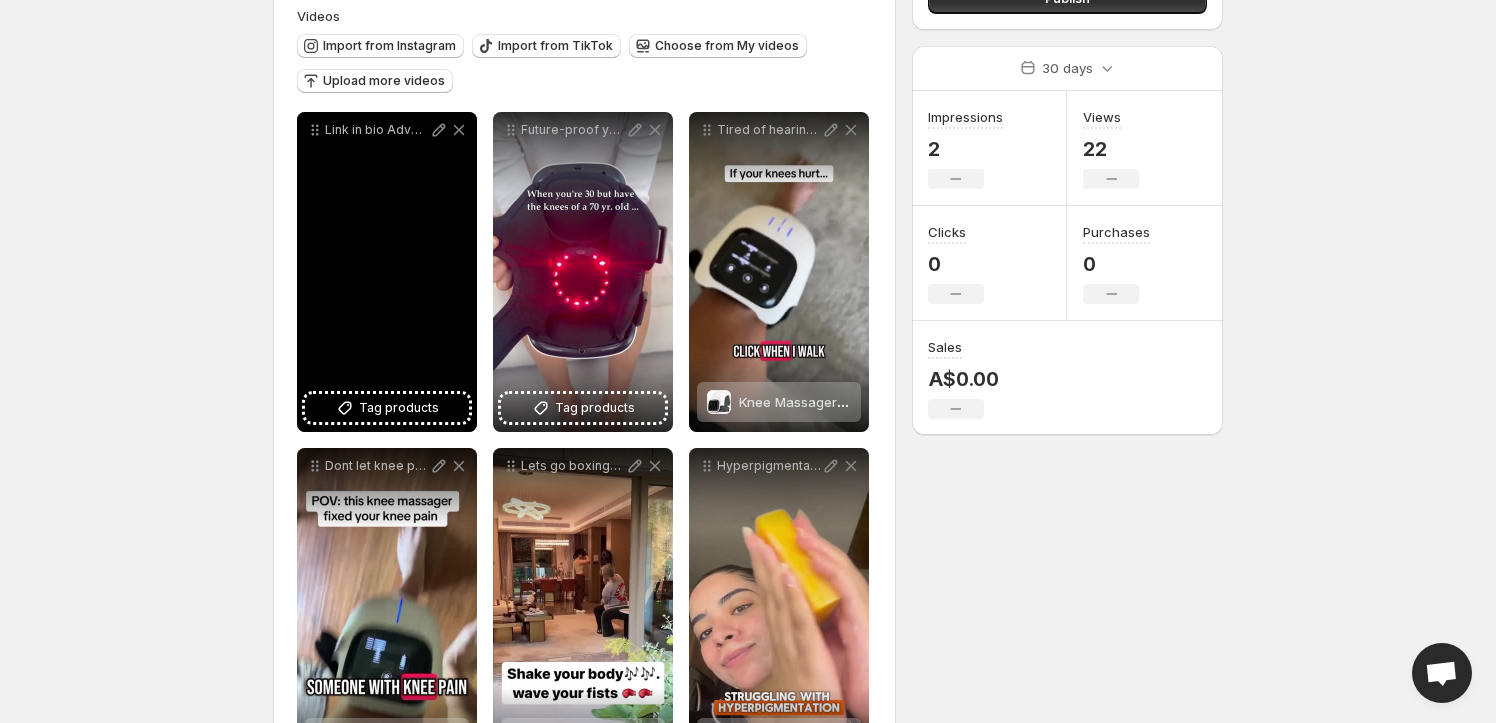scroll, scrollTop: 0, scrollLeft: 0, axis: both 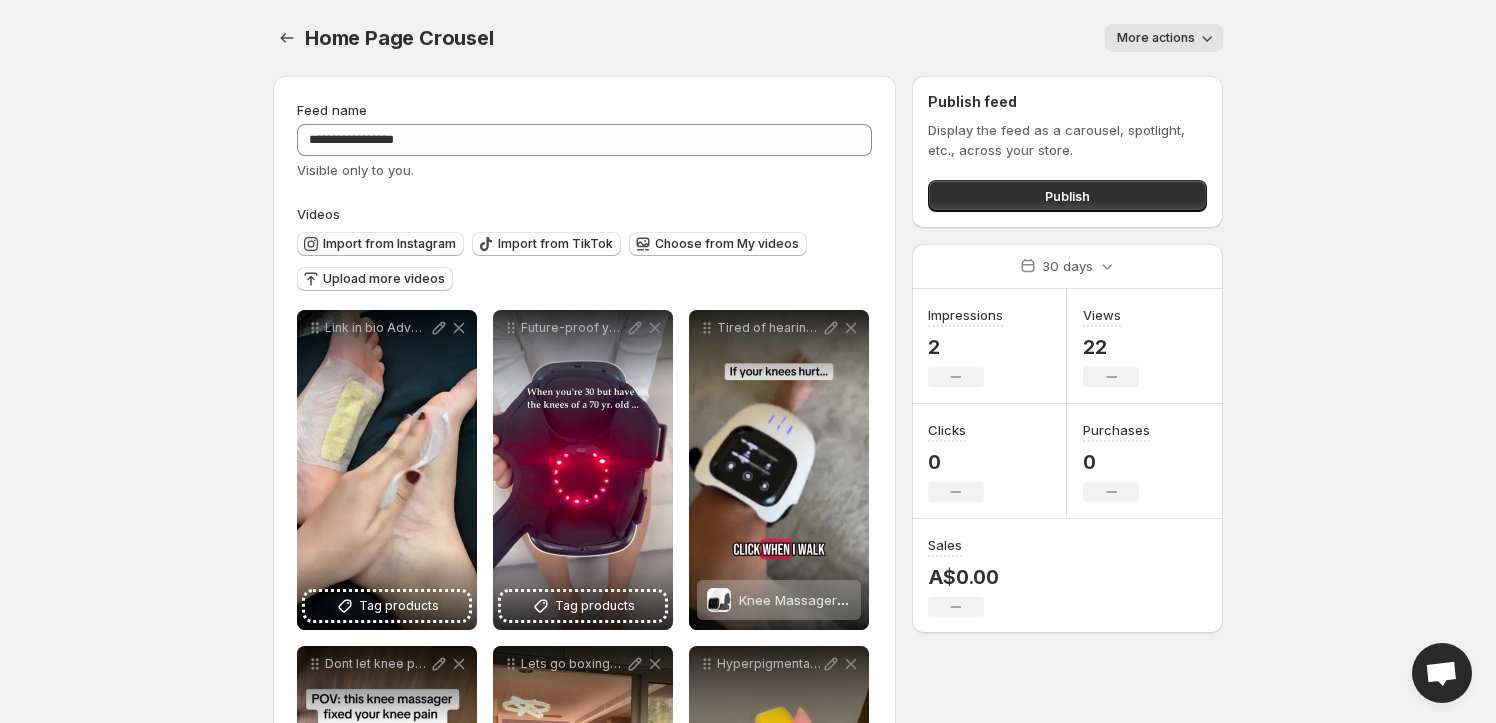 click on "Import from Instagram" at bounding box center [389, 244] 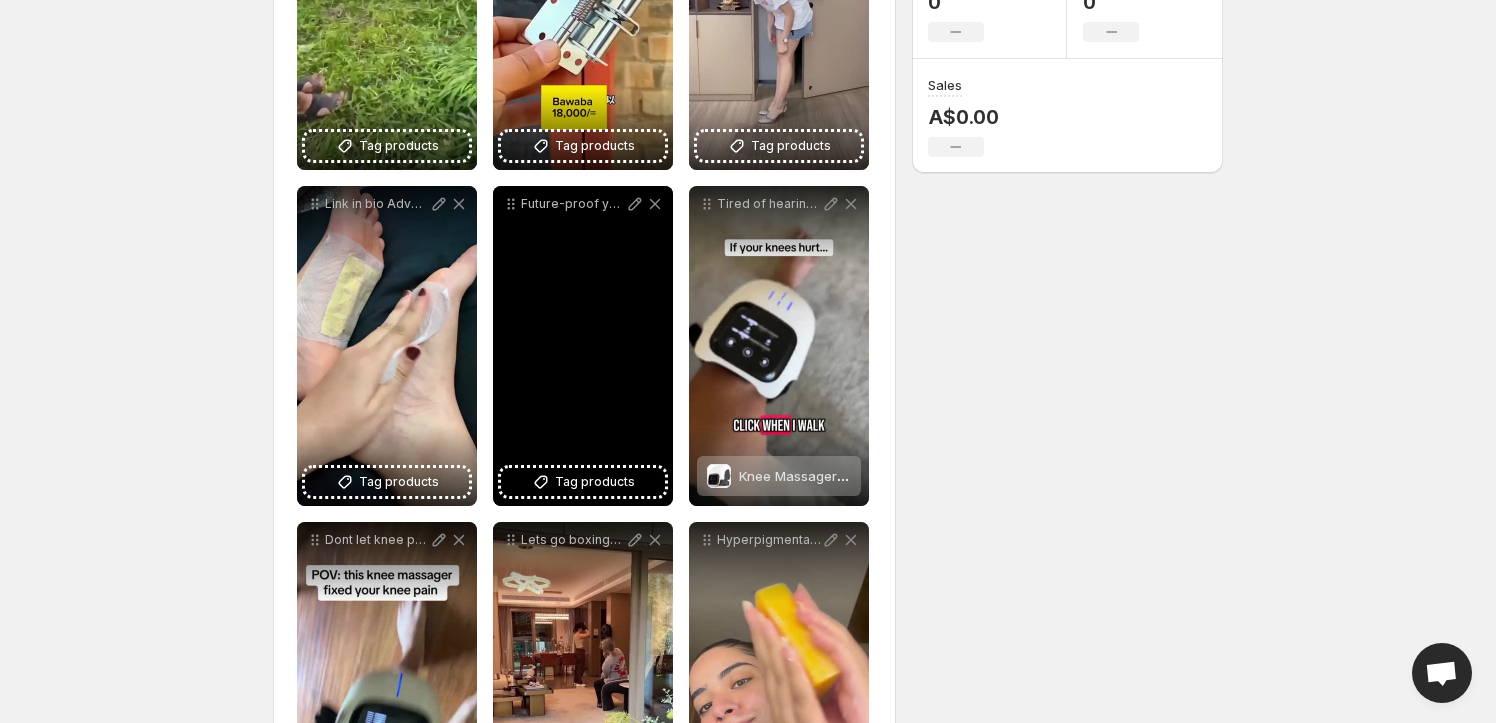 scroll, scrollTop: 628, scrollLeft: 0, axis: vertical 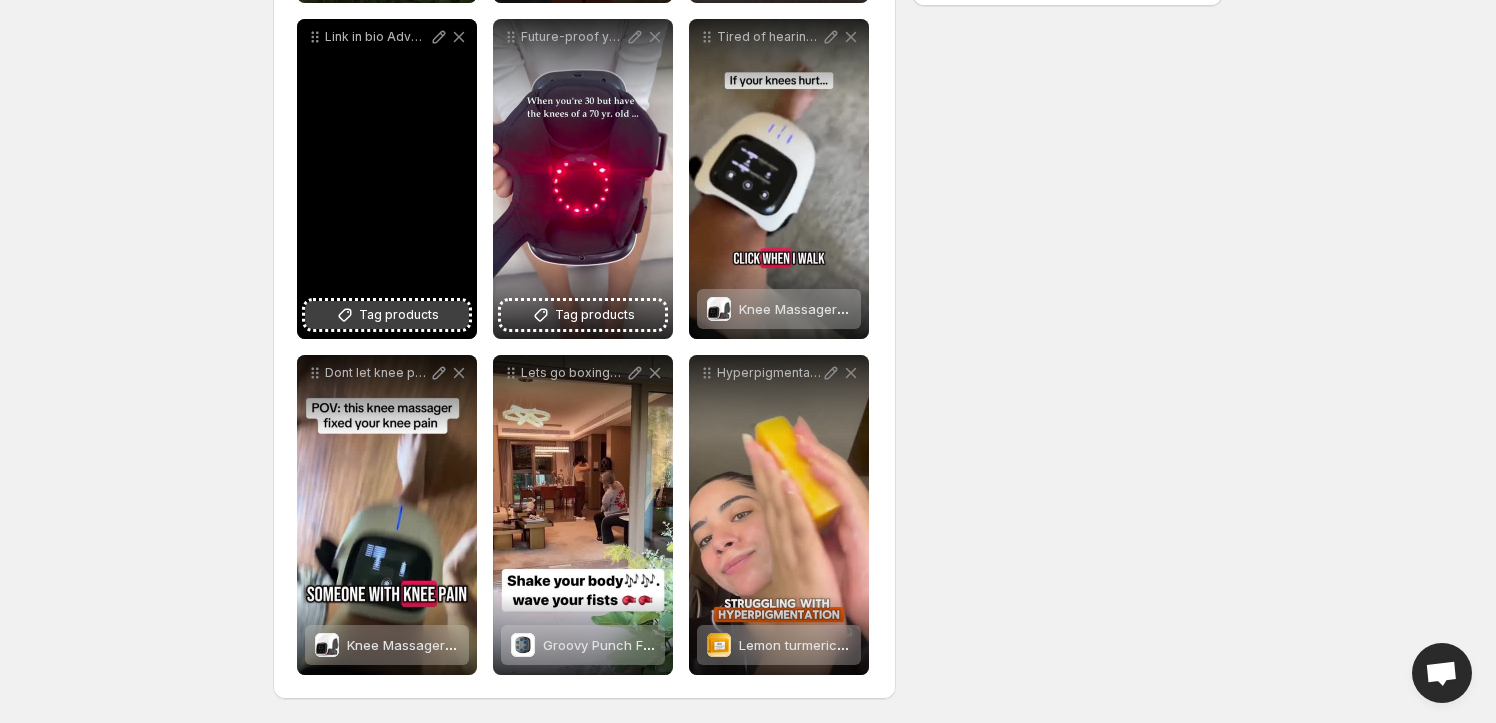click on "Tag products" at bounding box center [399, 315] 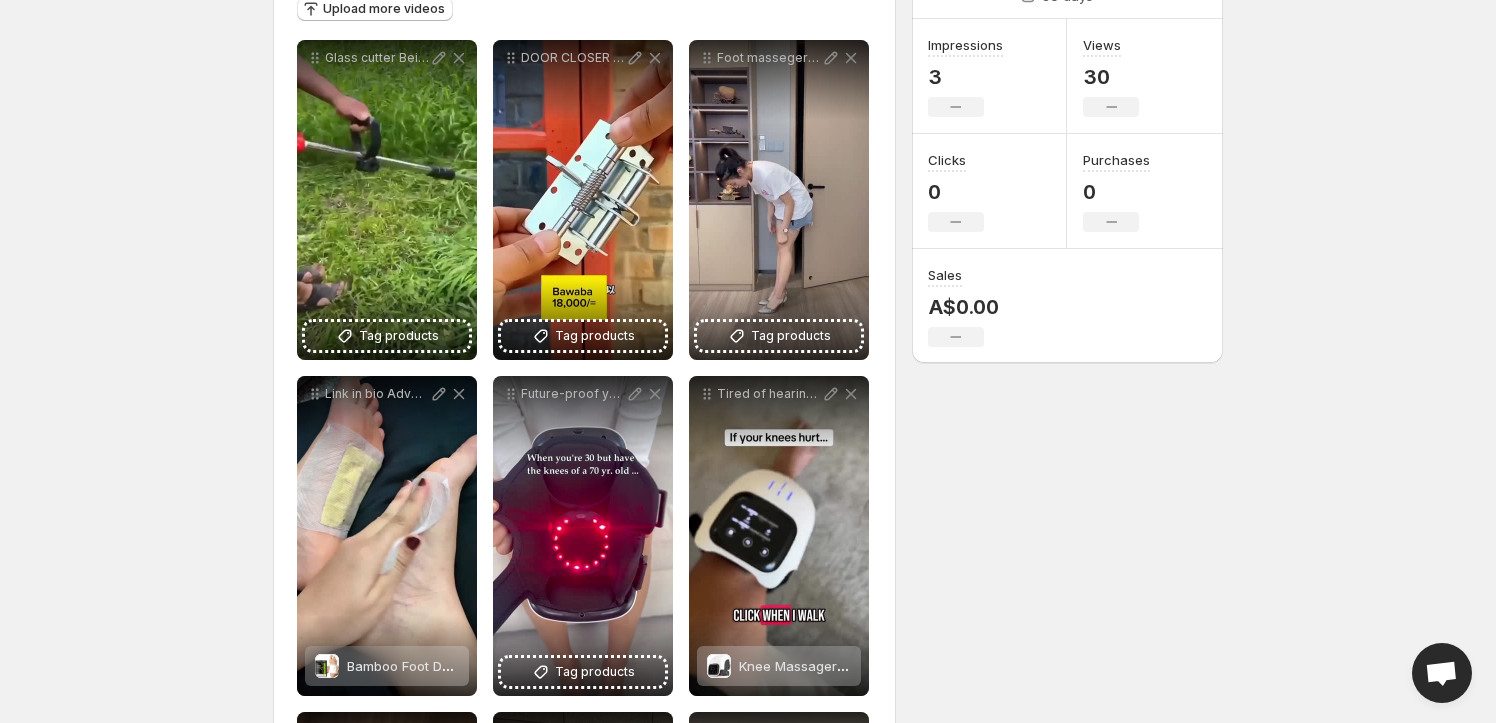scroll, scrollTop: 264, scrollLeft: 0, axis: vertical 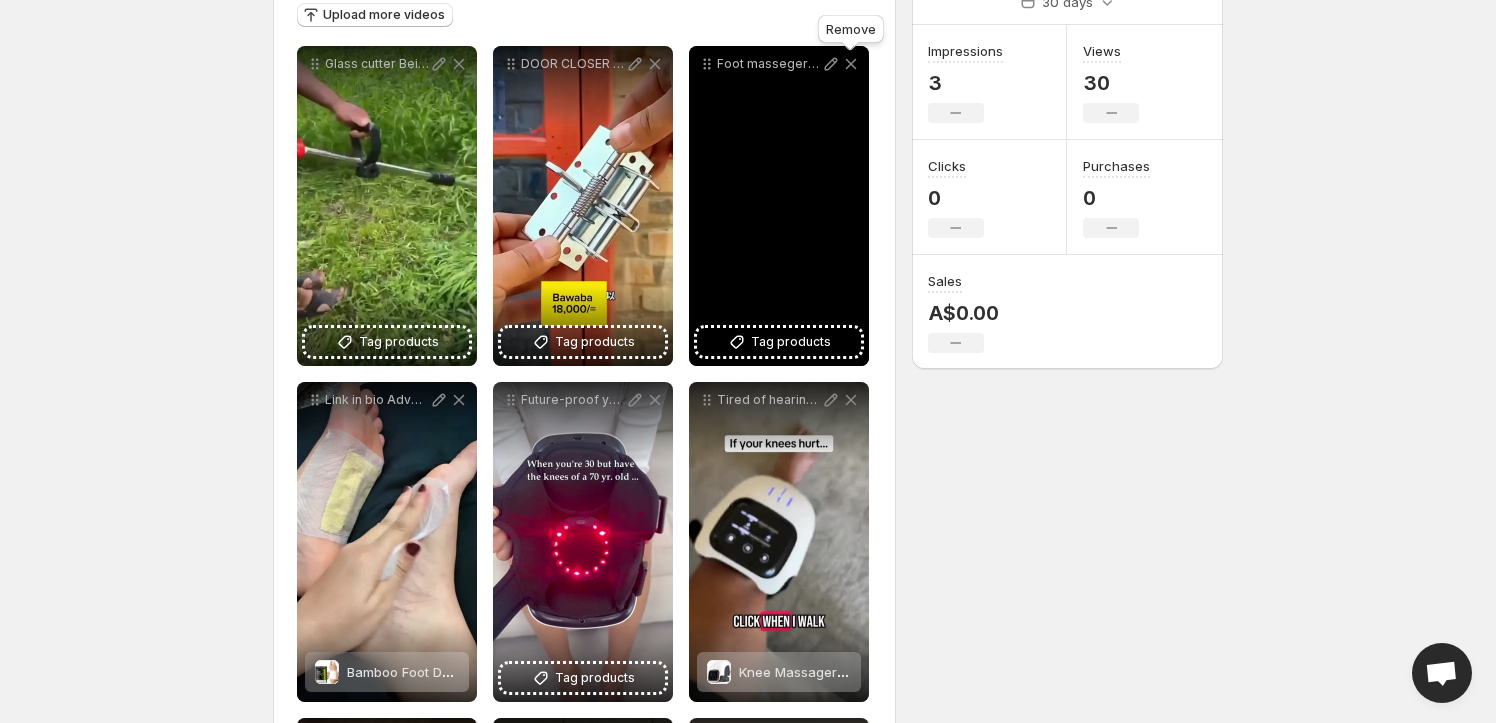 click 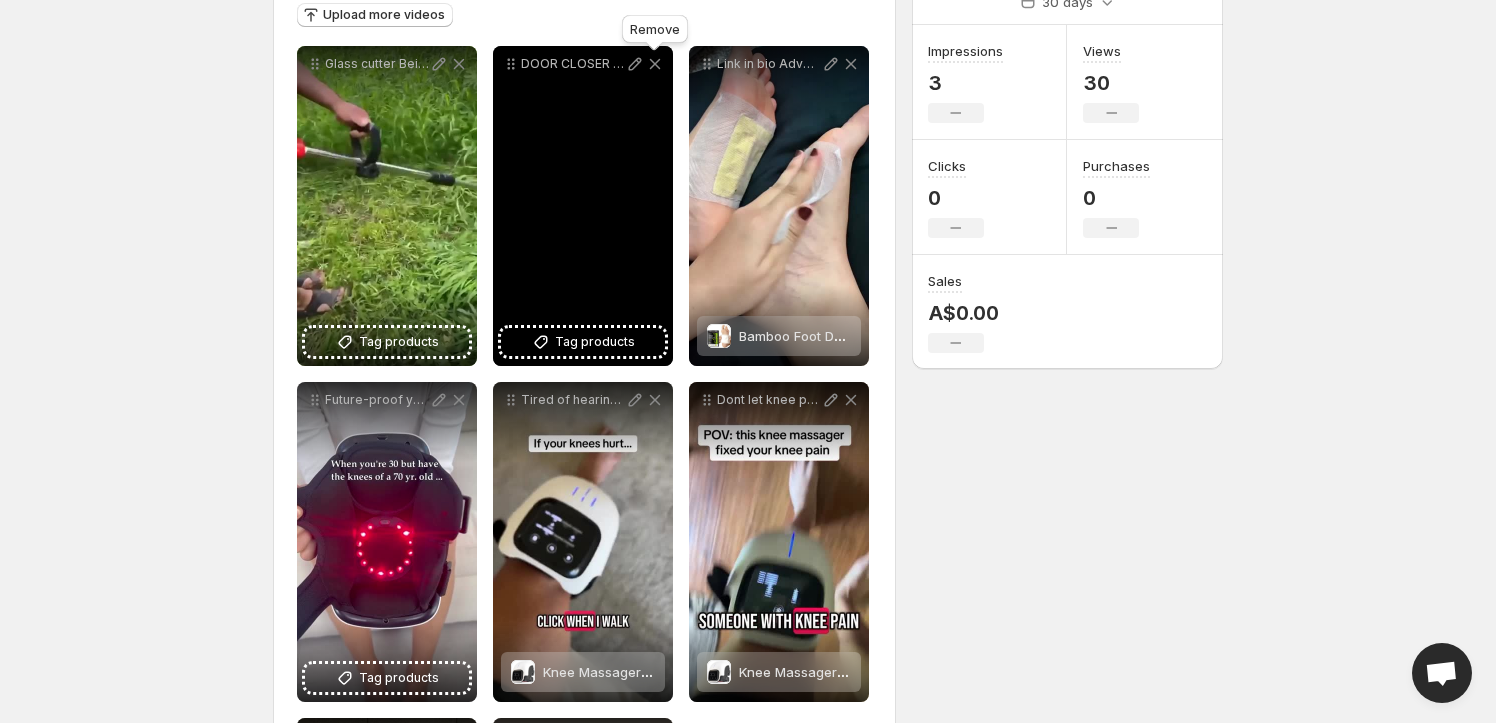 click 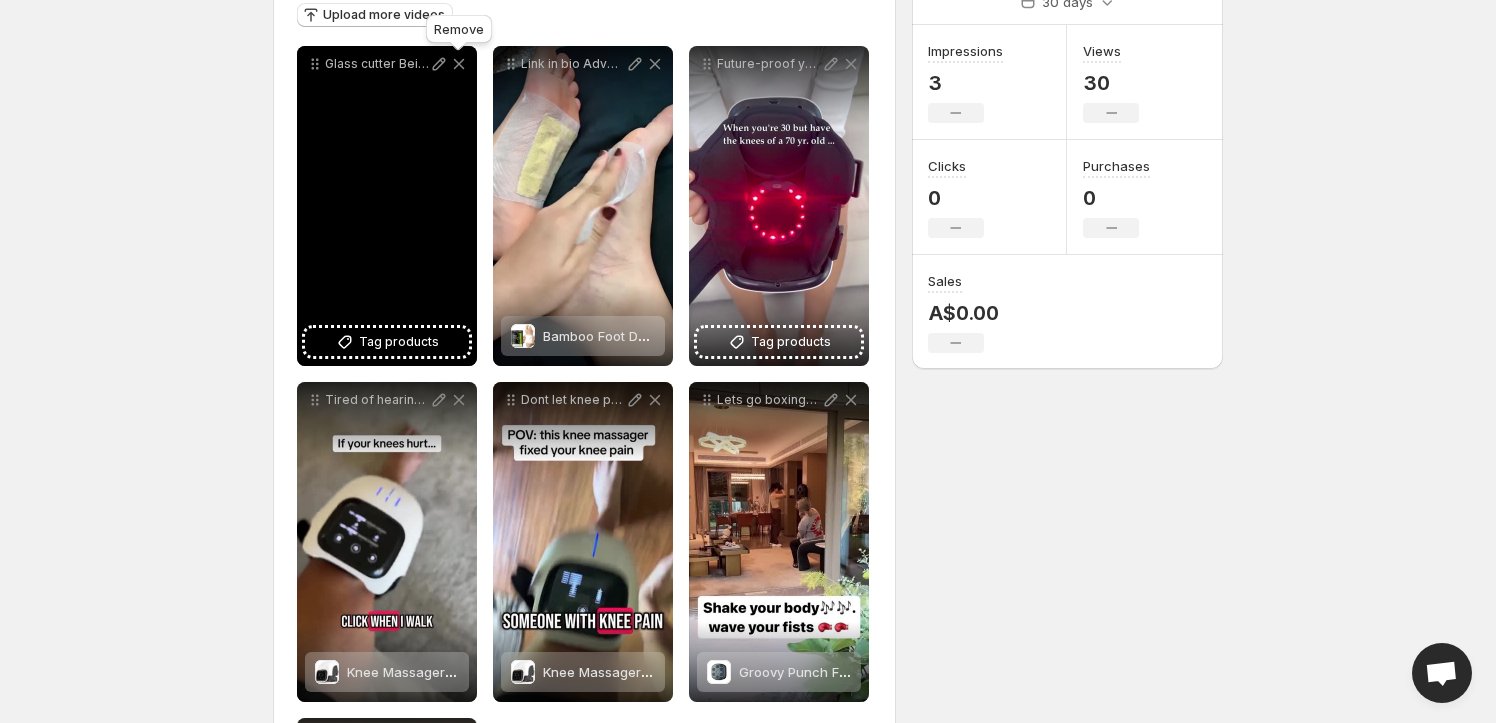 click 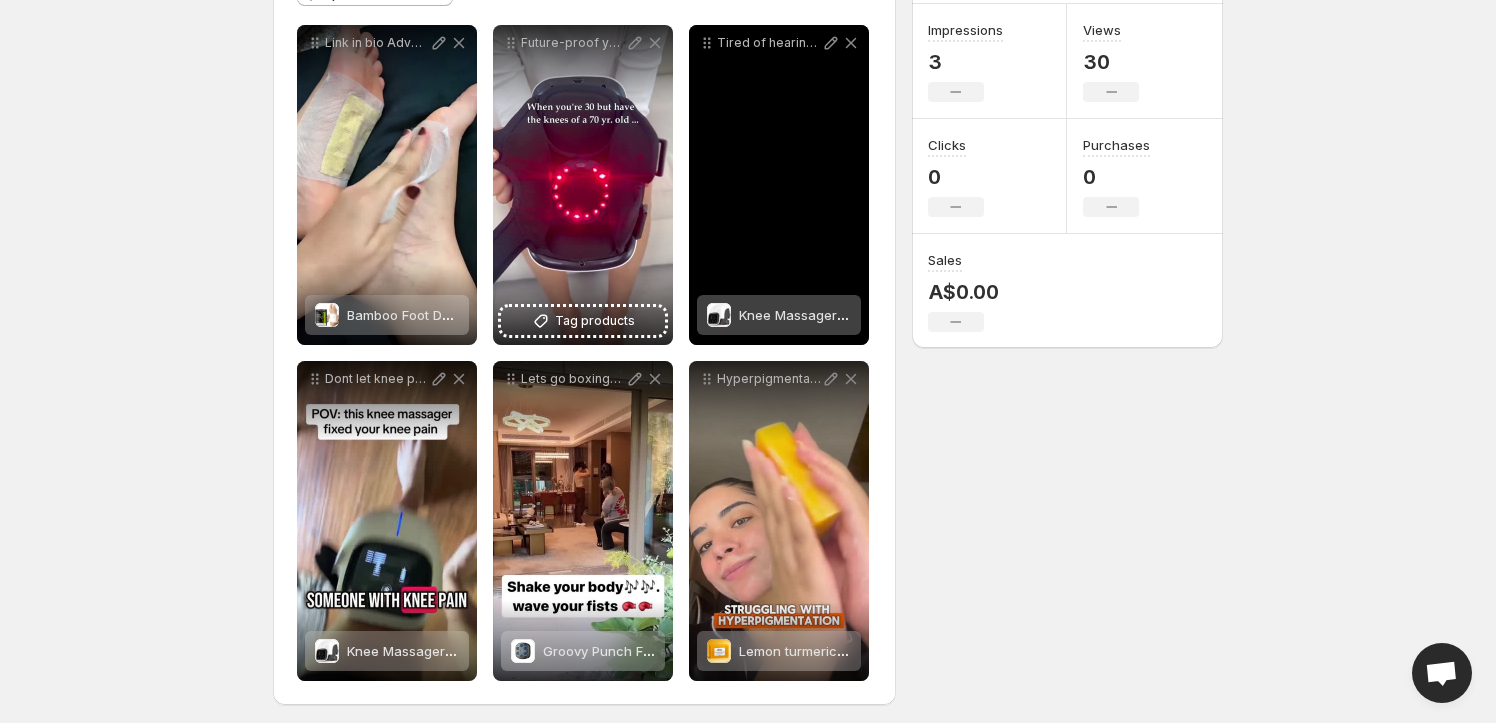 scroll, scrollTop: 291, scrollLeft: 0, axis: vertical 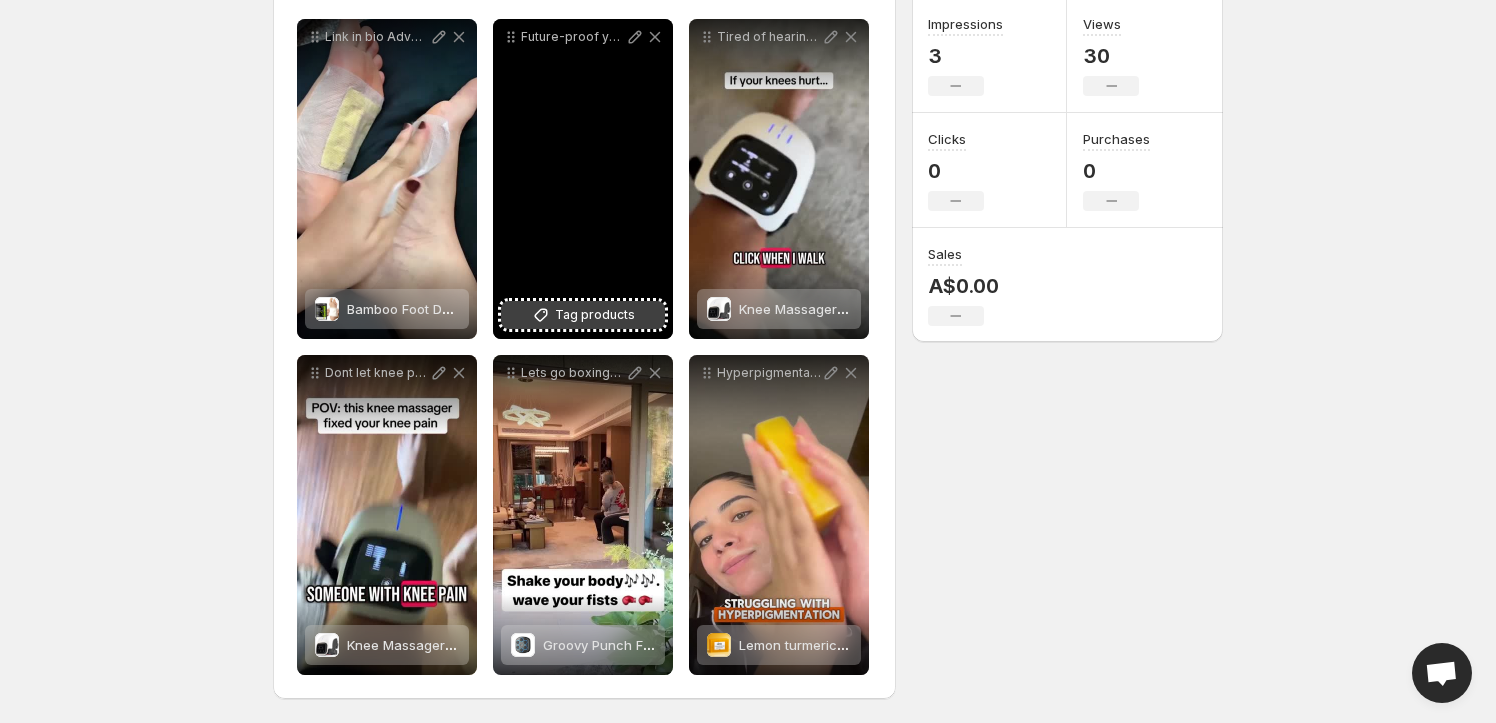 click on "Tag products" at bounding box center [595, 315] 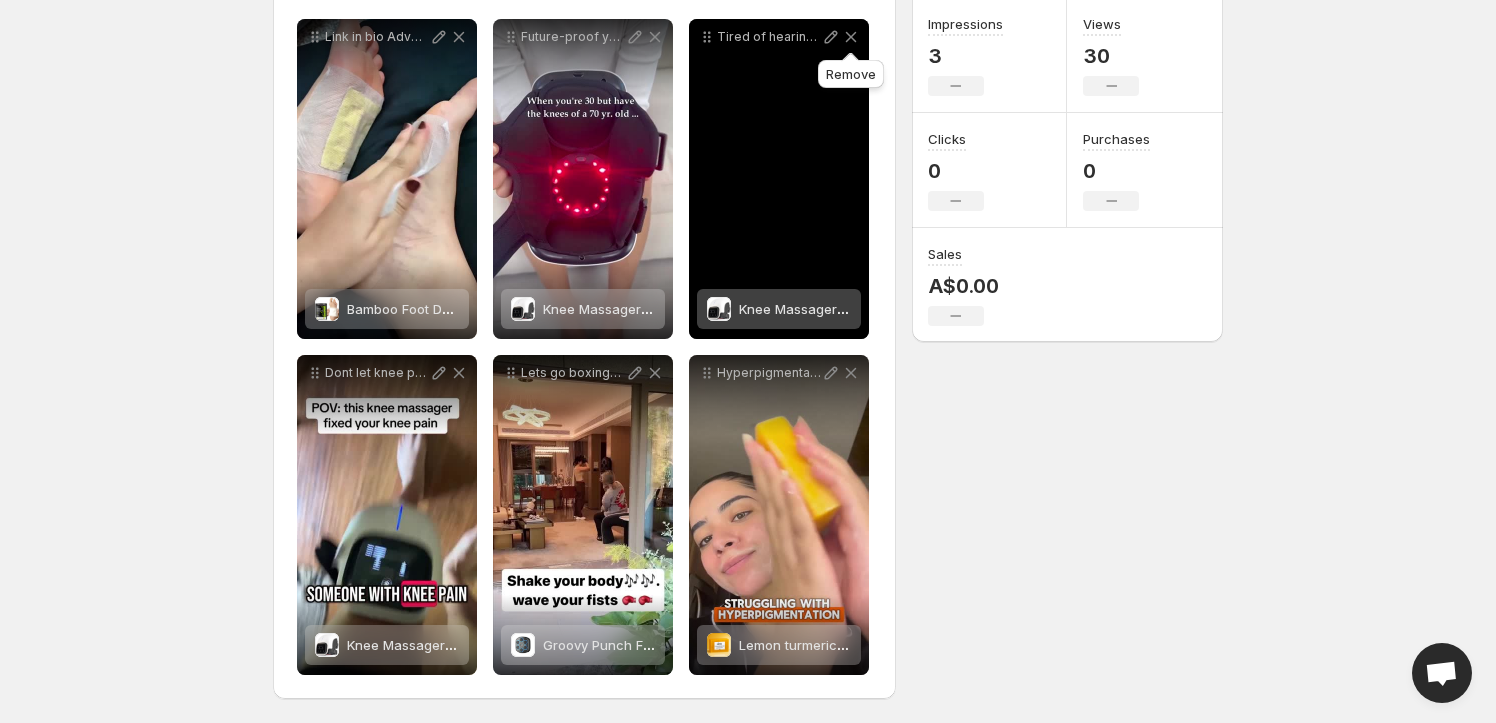 click 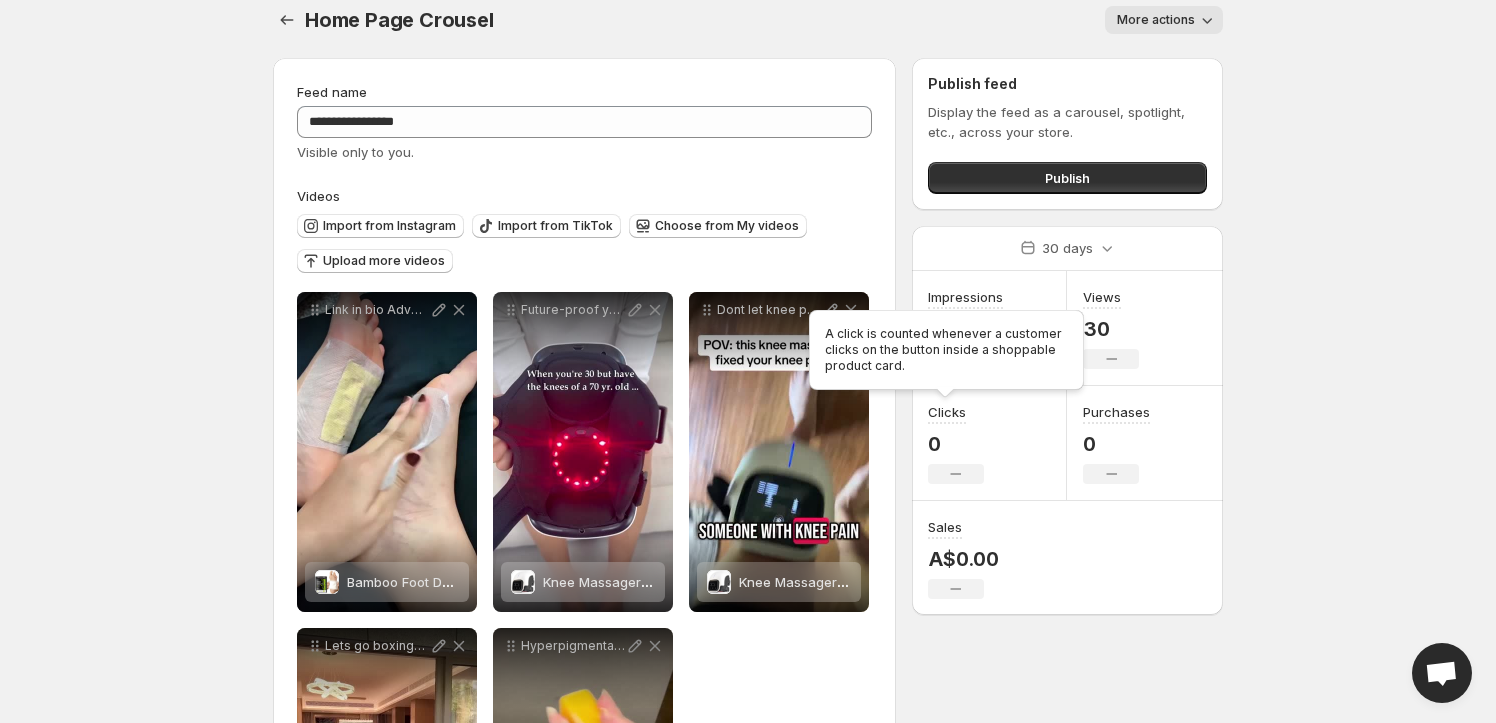 scroll, scrollTop: 0, scrollLeft: 0, axis: both 